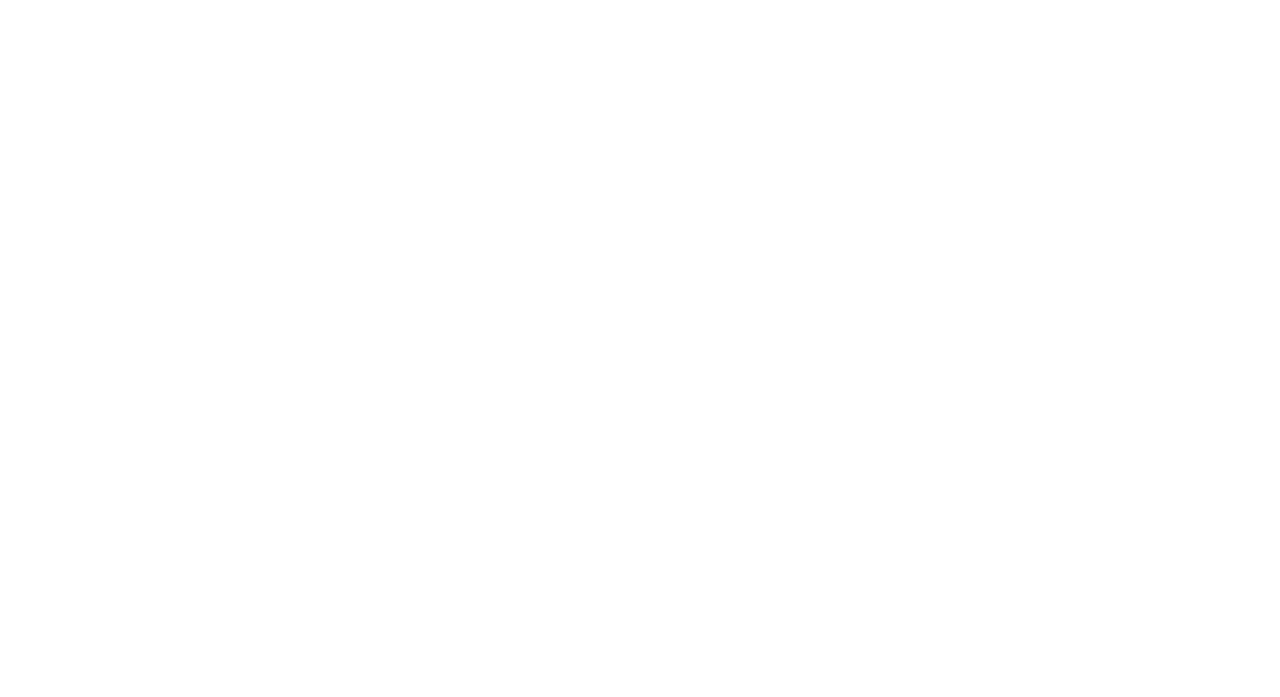 scroll, scrollTop: 0, scrollLeft: 0, axis: both 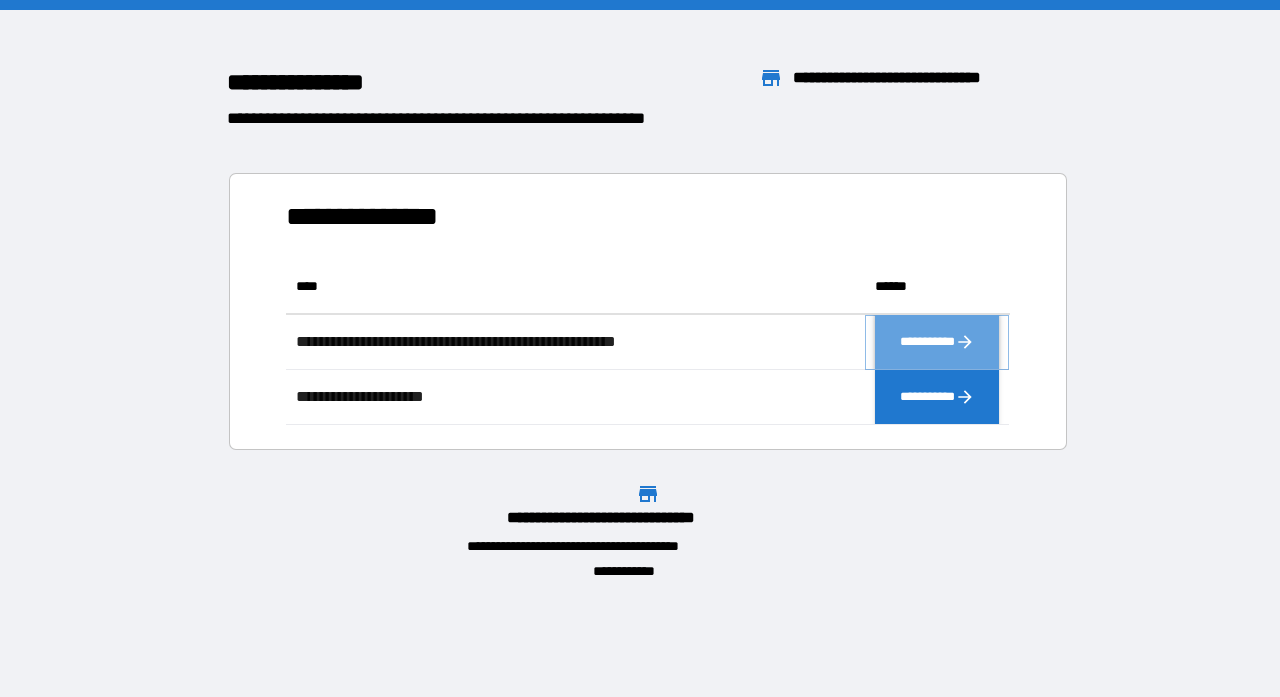 click on "**********" at bounding box center [937, 342] 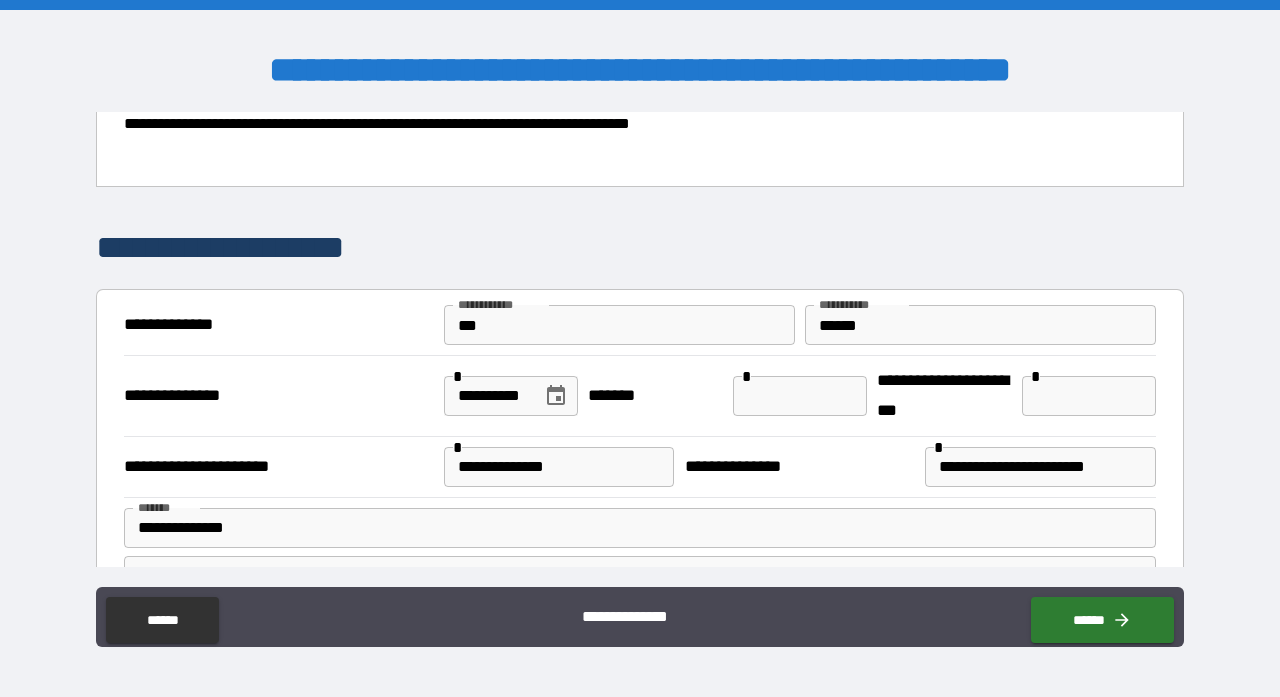 scroll, scrollTop: 45, scrollLeft: 0, axis: vertical 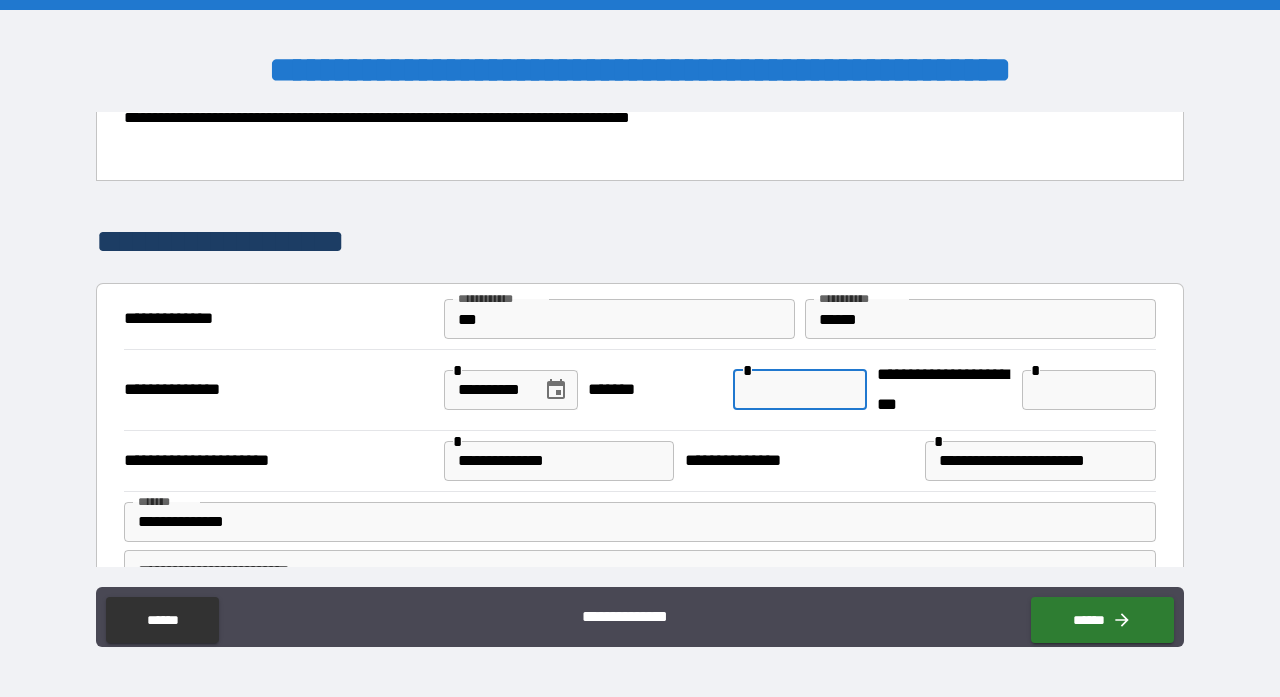 click at bounding box center [800, 390] 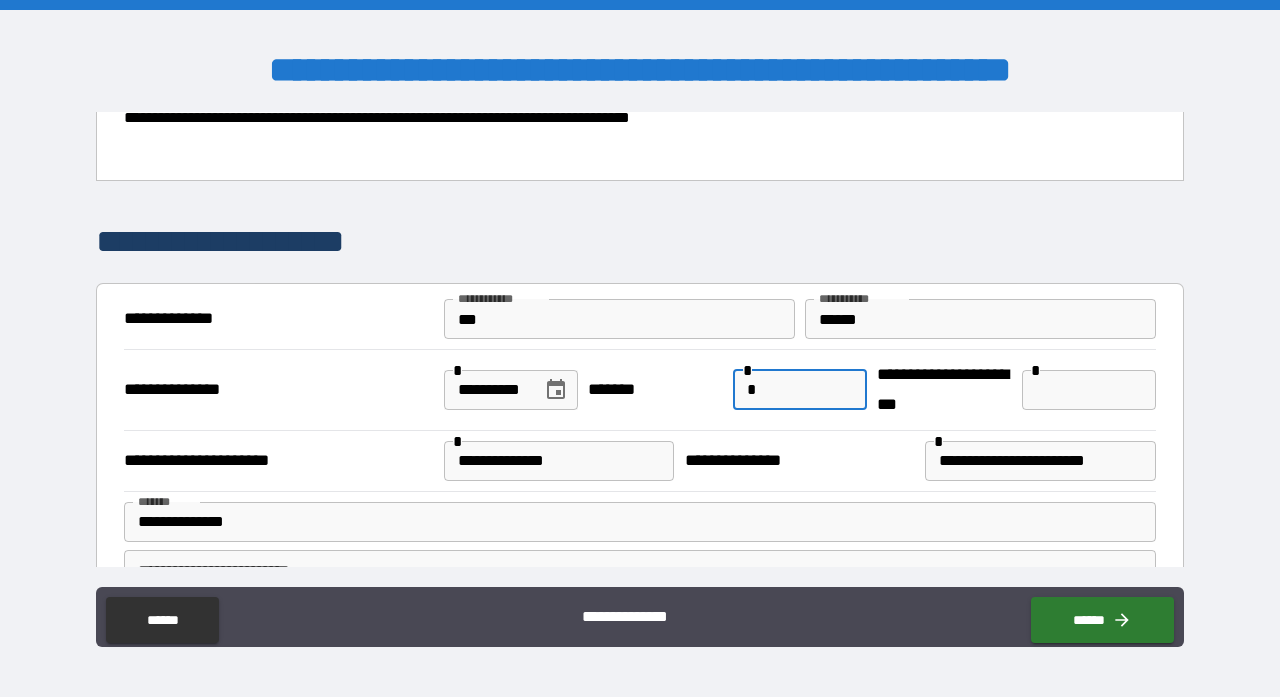 type on "*" 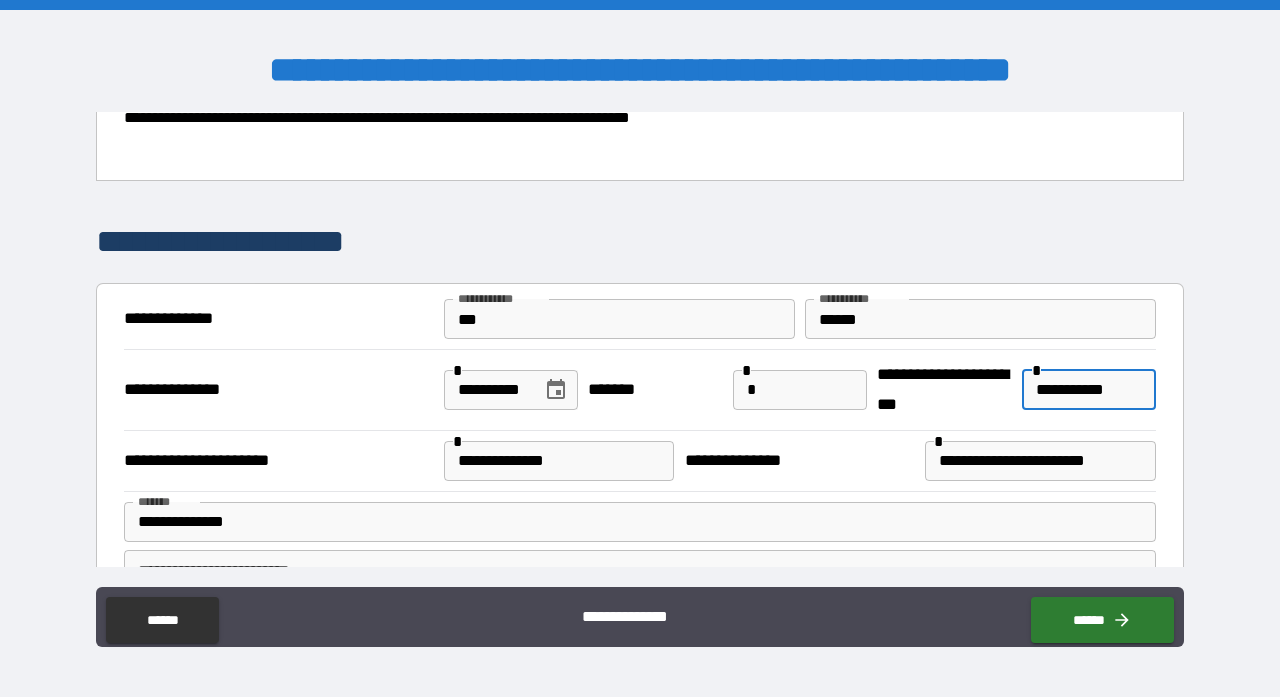 scroll, scrollTop: 0, scrollLeft: 10, axis: horizontal 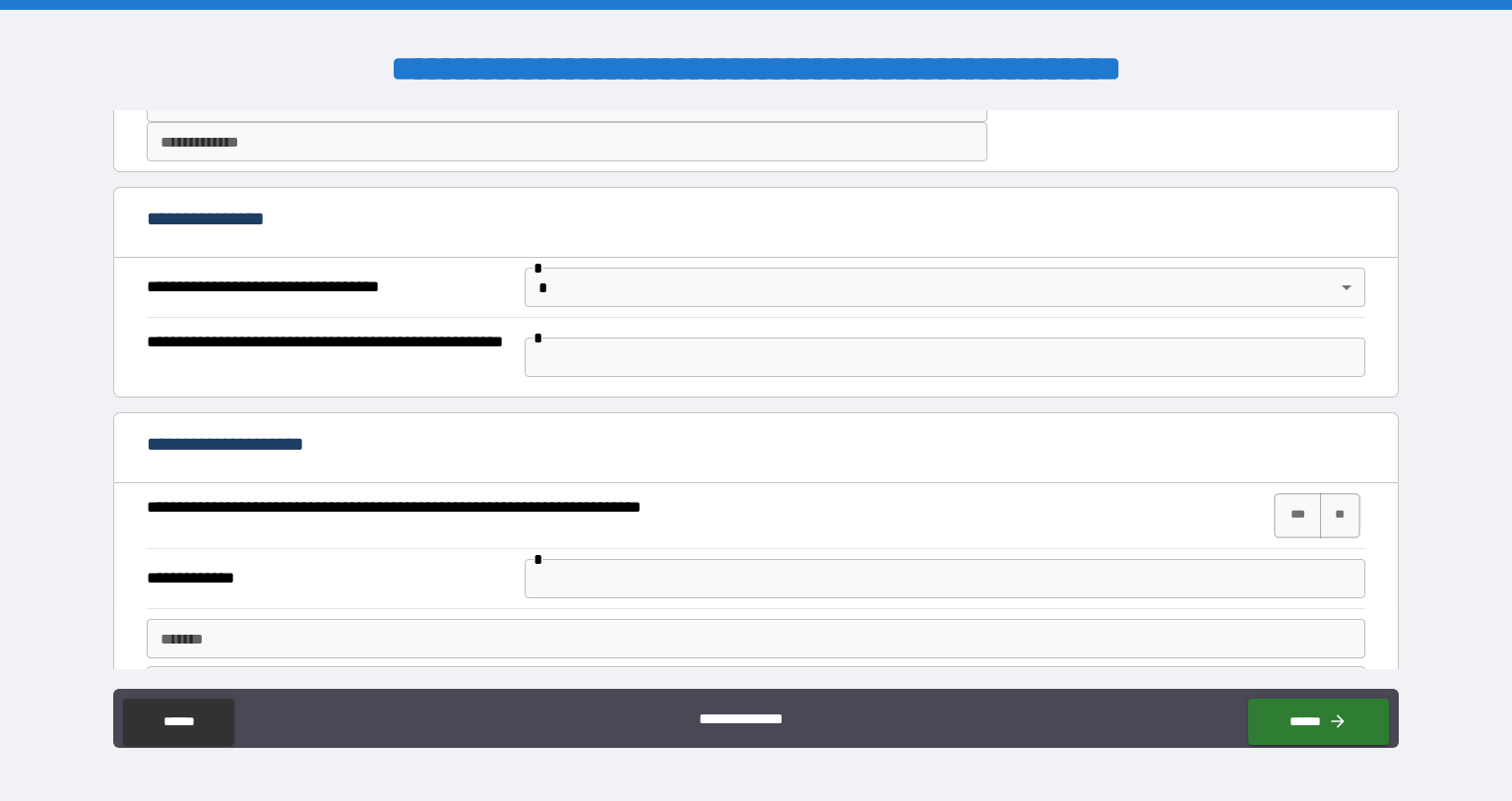 type on "**********" 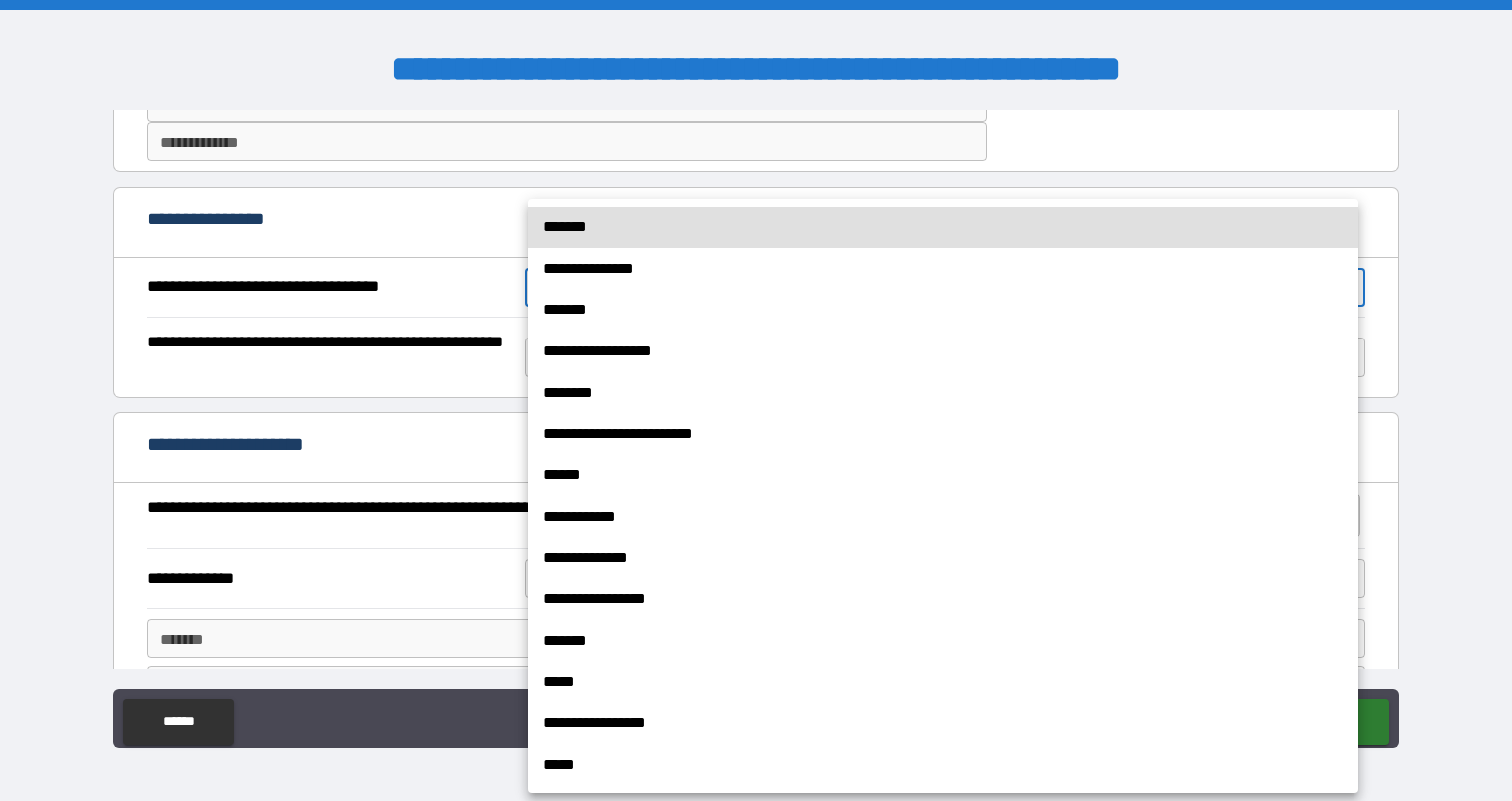 click on "**********" at bounding box center (756, 400) 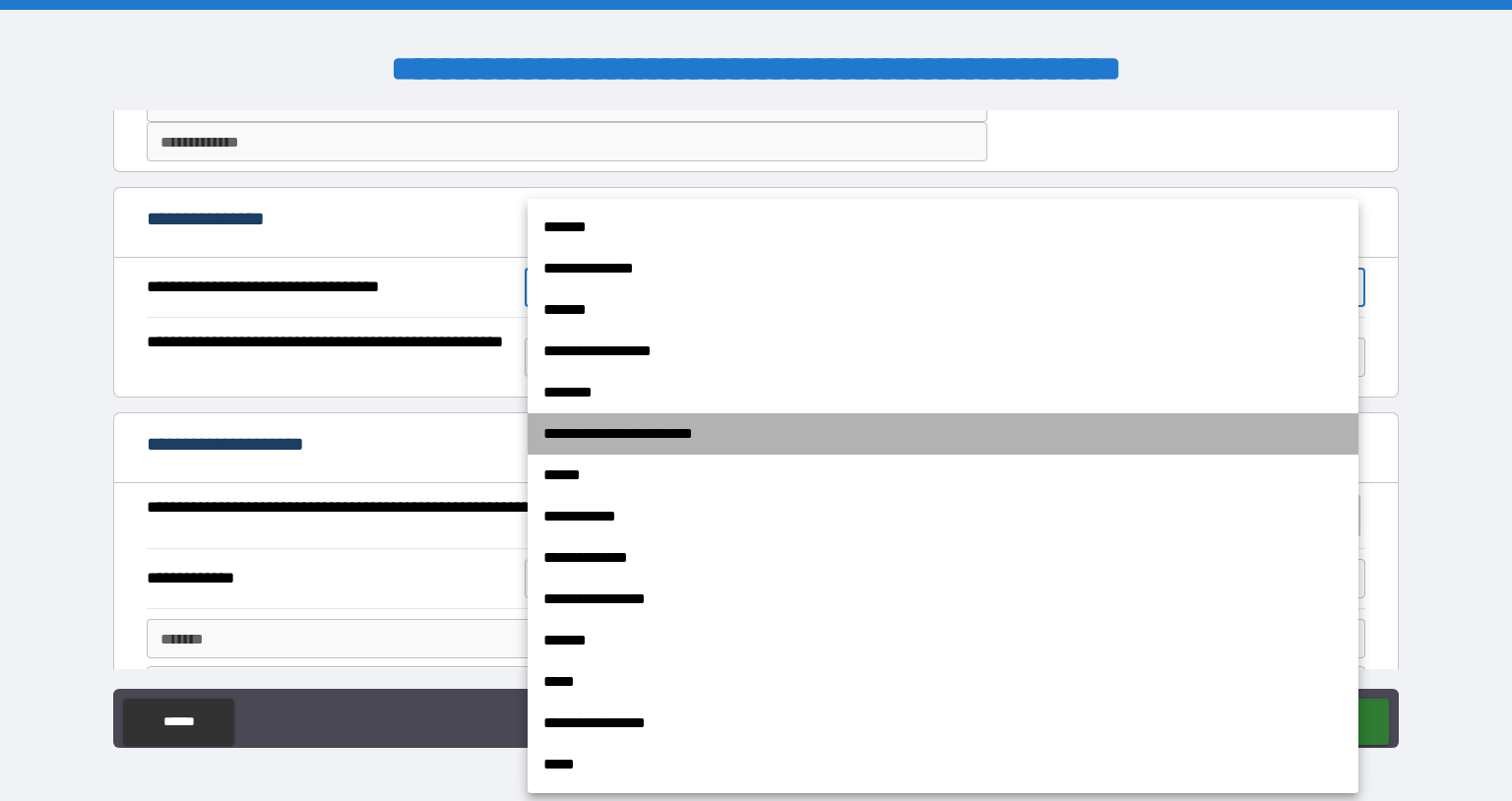 click on "**********" at bounding box center (943, 434) 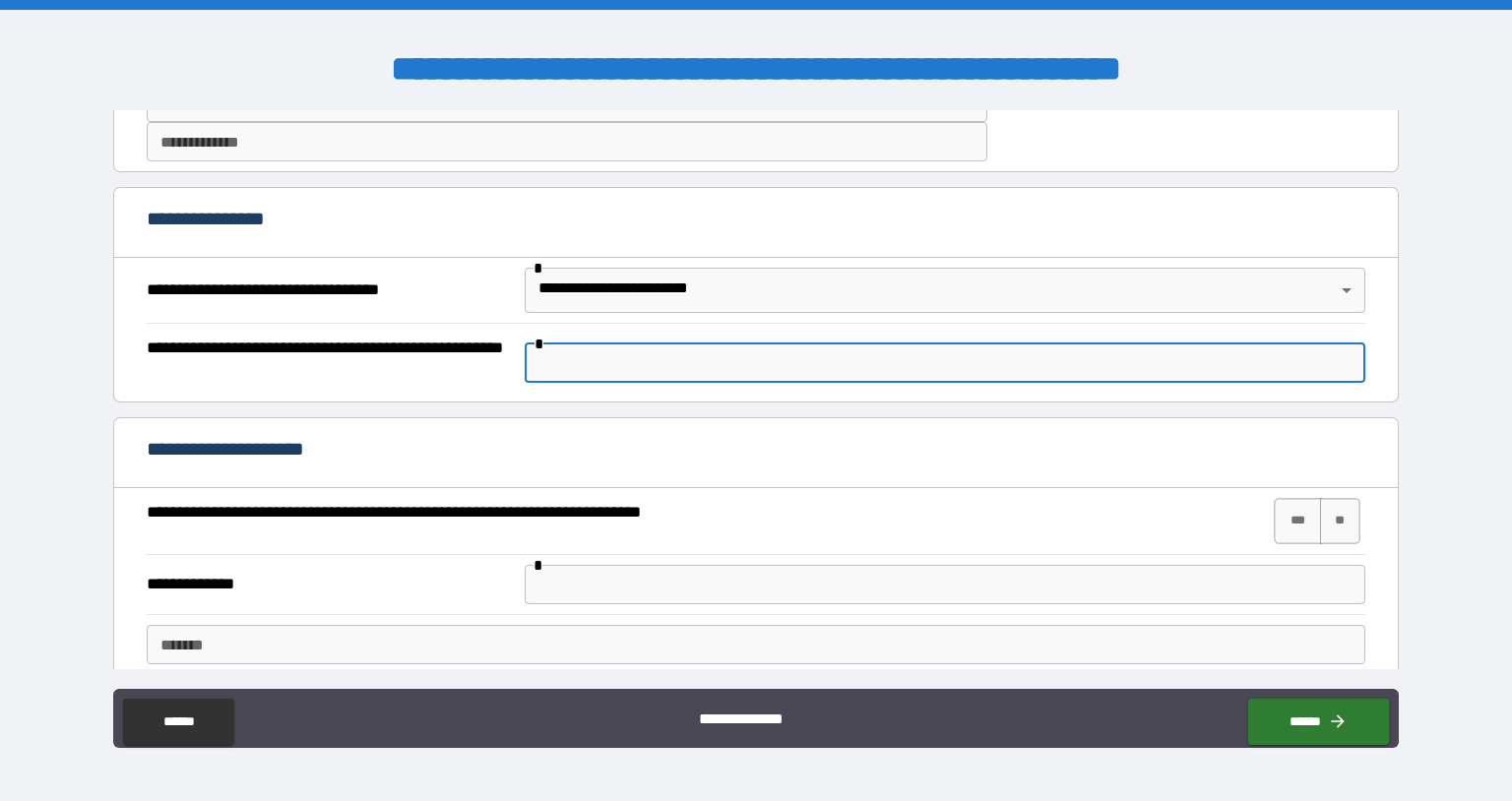 click at bounding box center (945, 363) 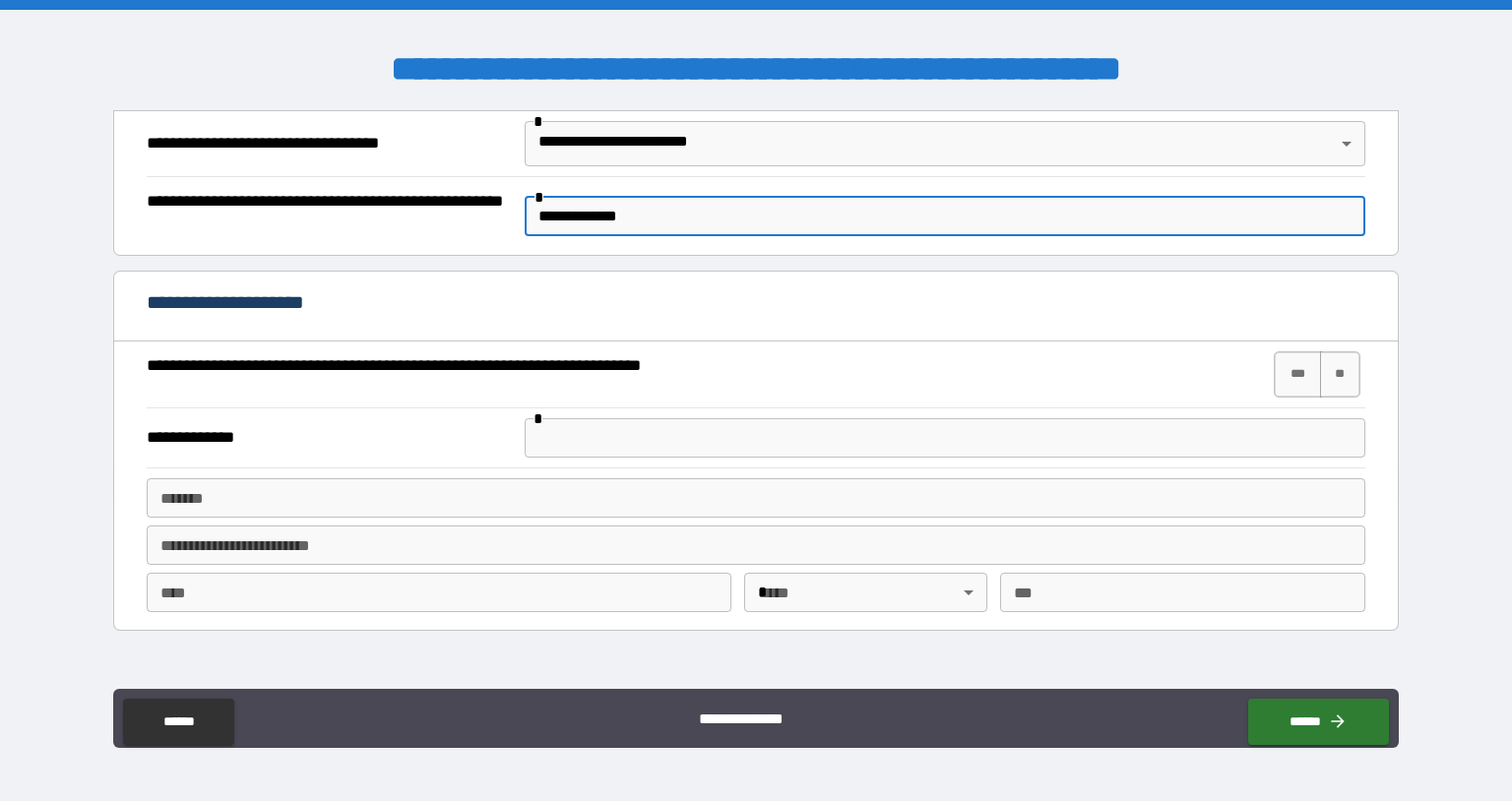scroll, scrollTop: 931, scrollLeft: 0, axis: vertical 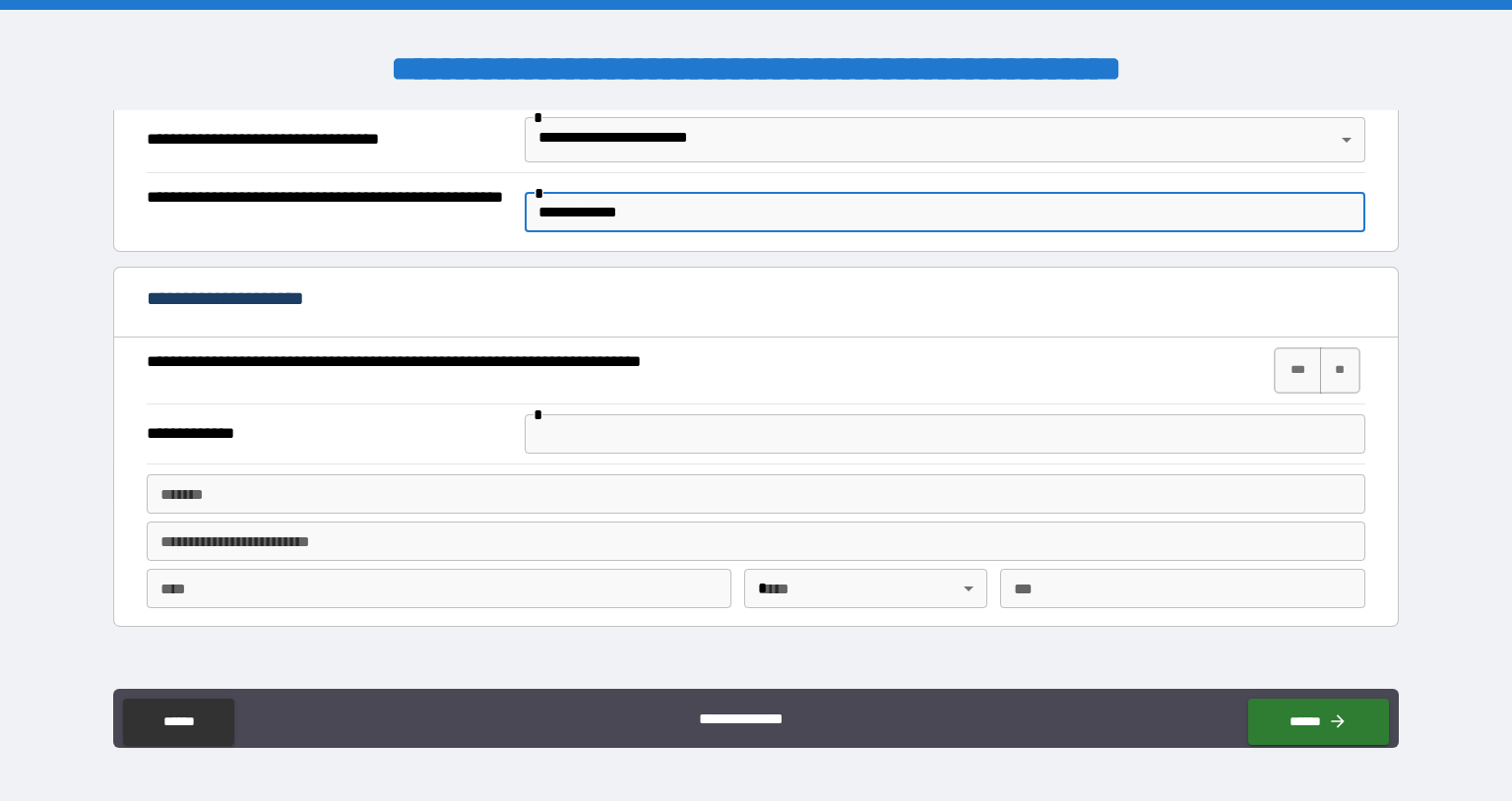 type on "**********" 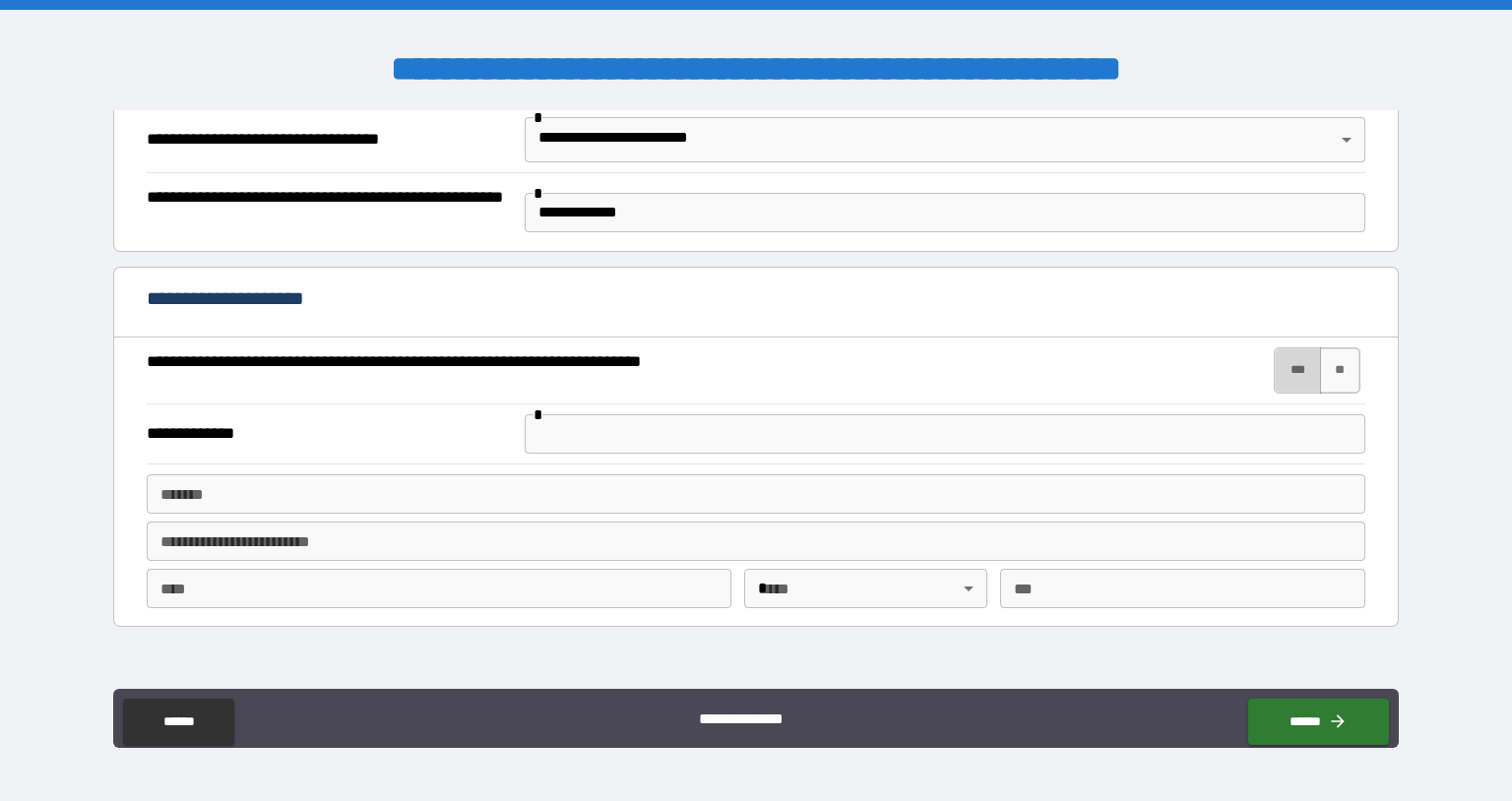 click on "***" at bounding box center (1297, 370) 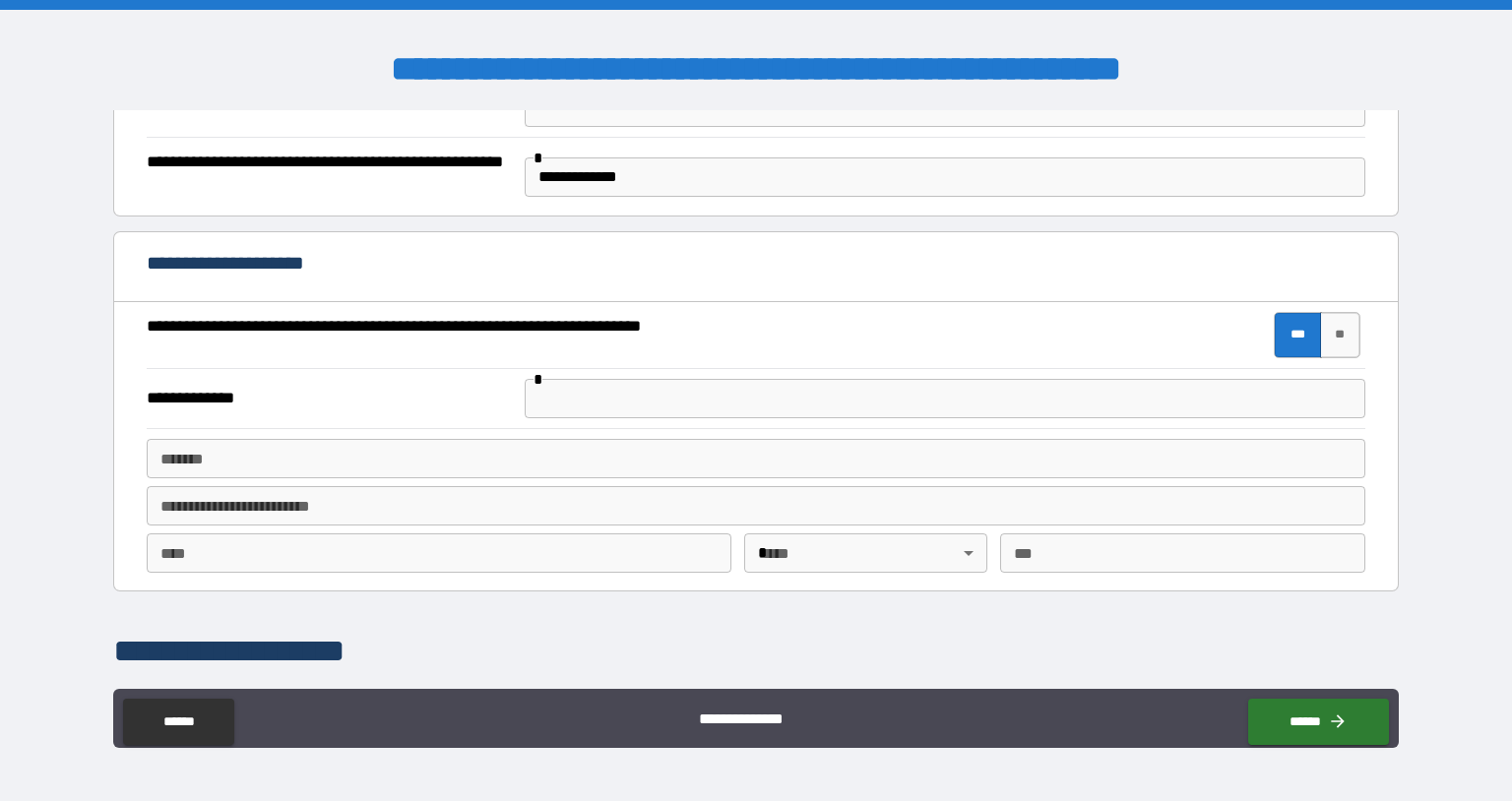 scroll, scrollTop: 995, scrollLeft: 0, axis: vertical 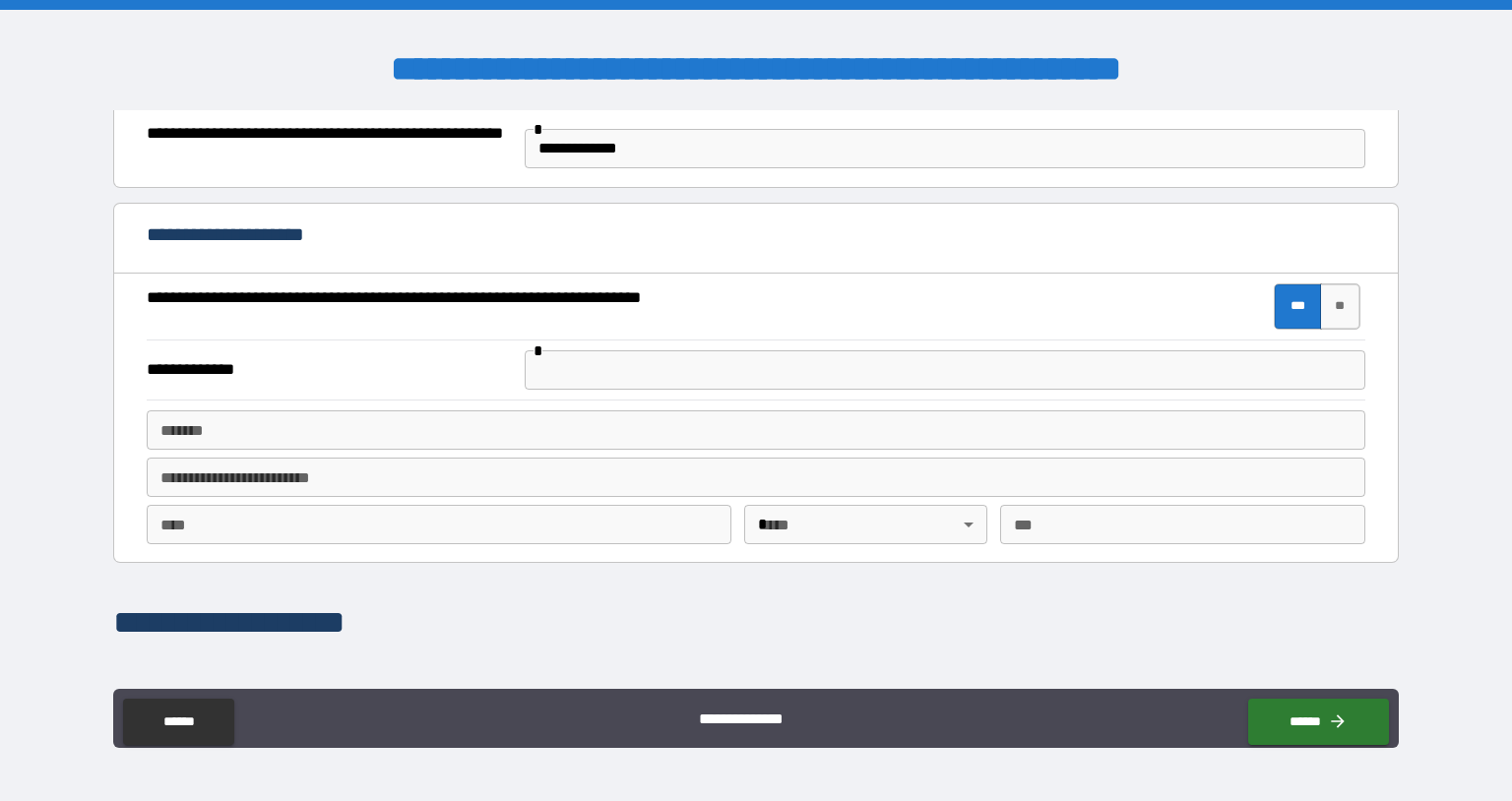 click at bounding box center [945, 370] 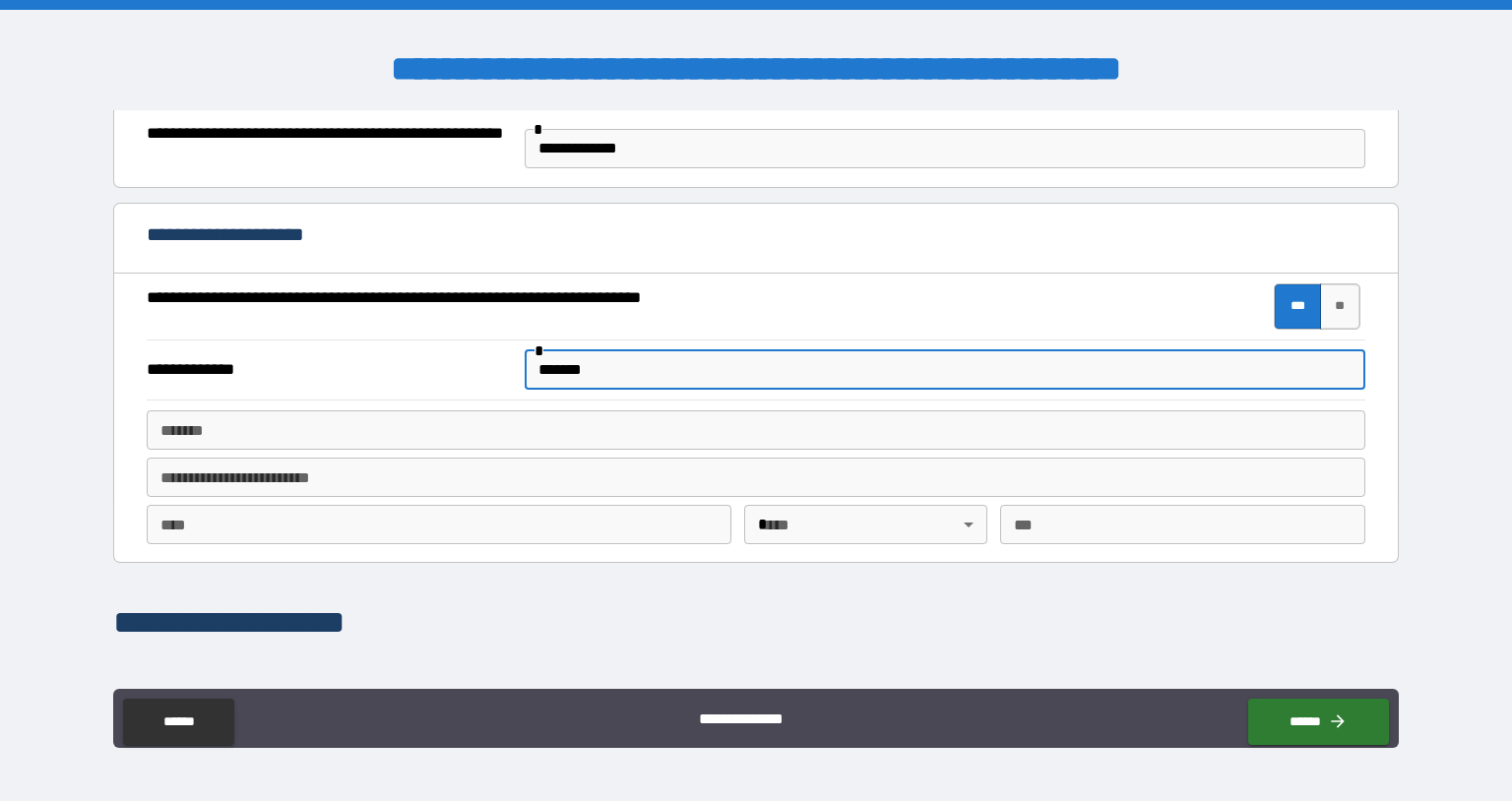 type on "*******" 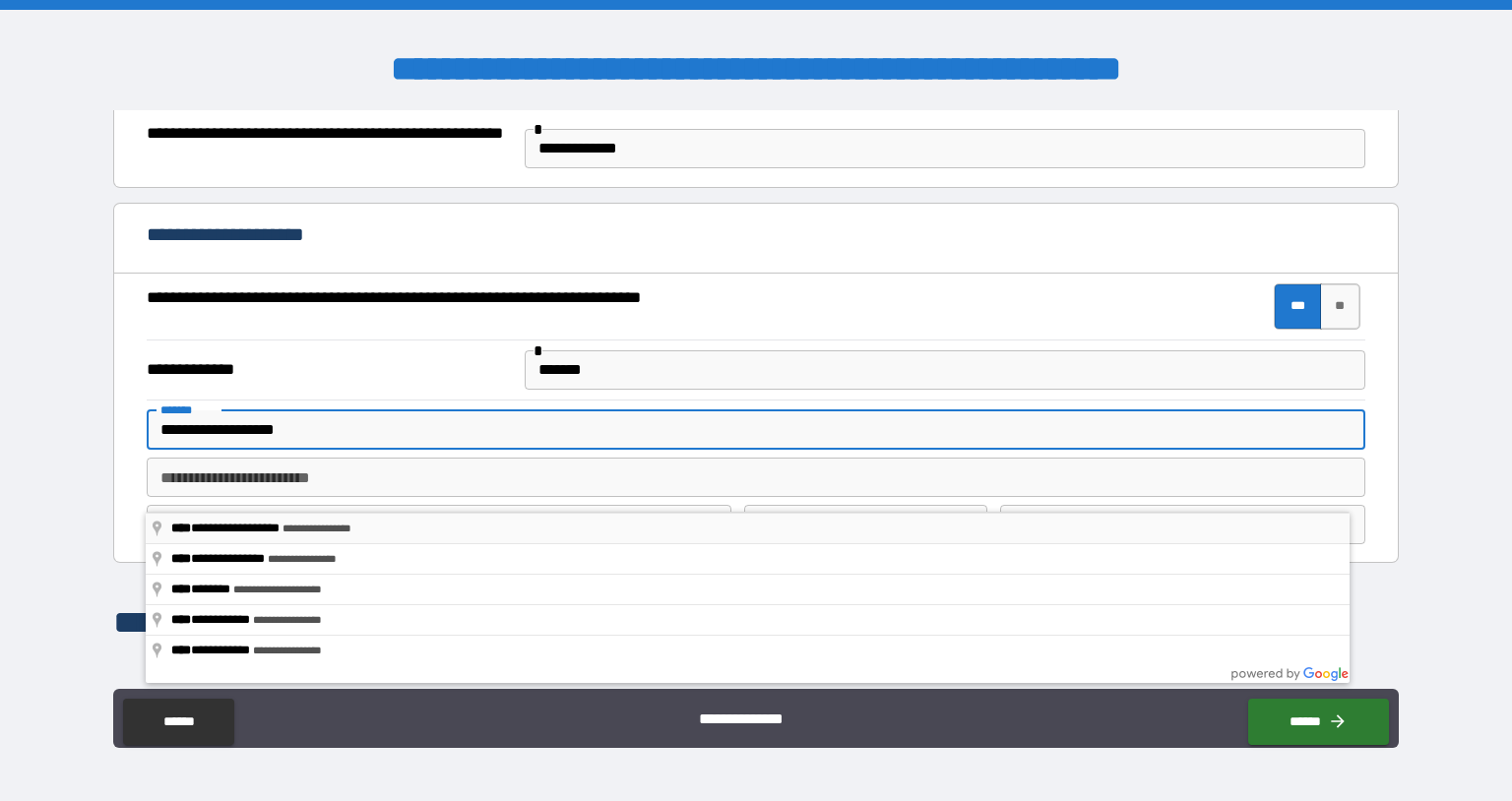 type on "**********" 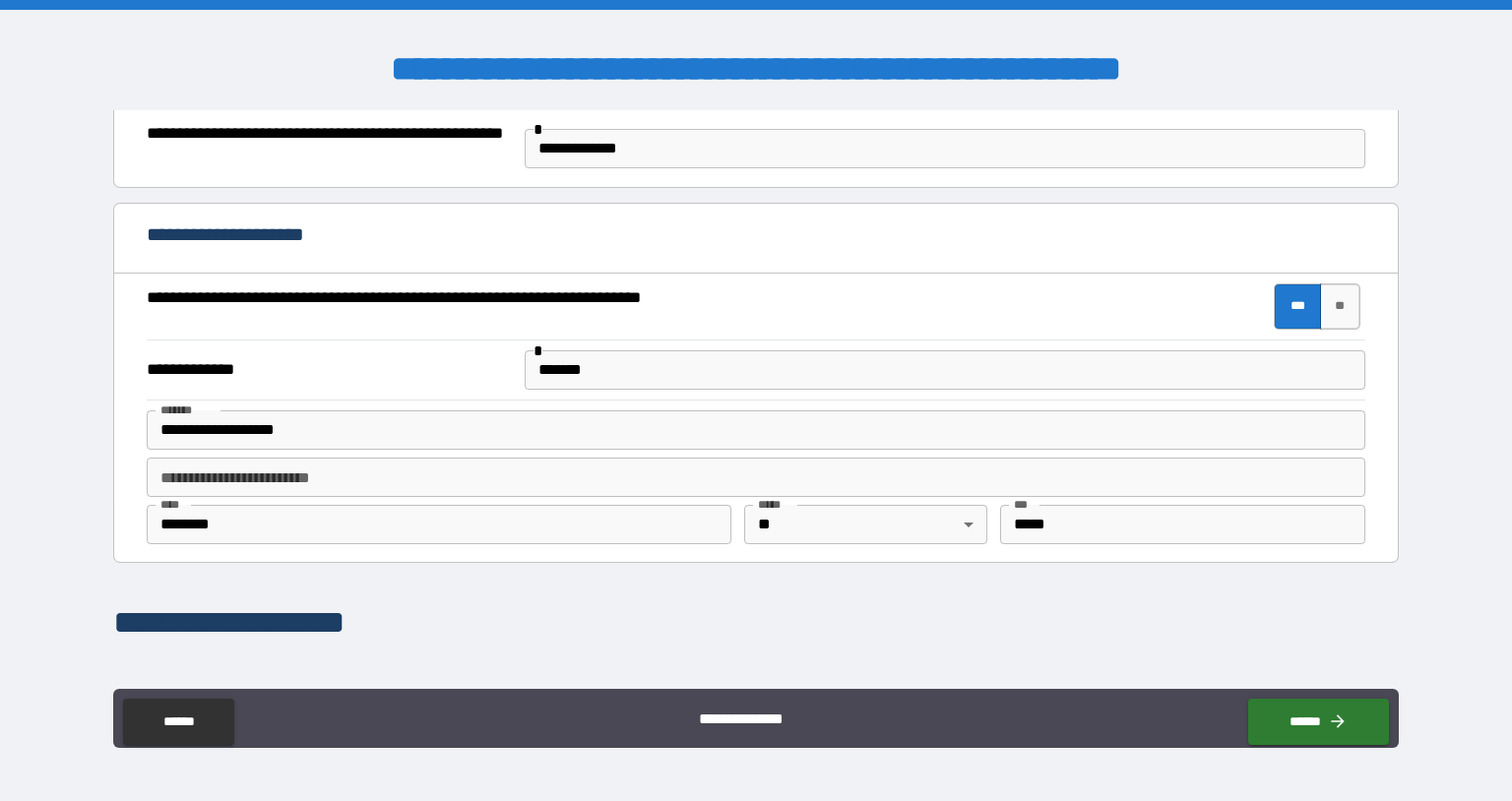 type on "********" 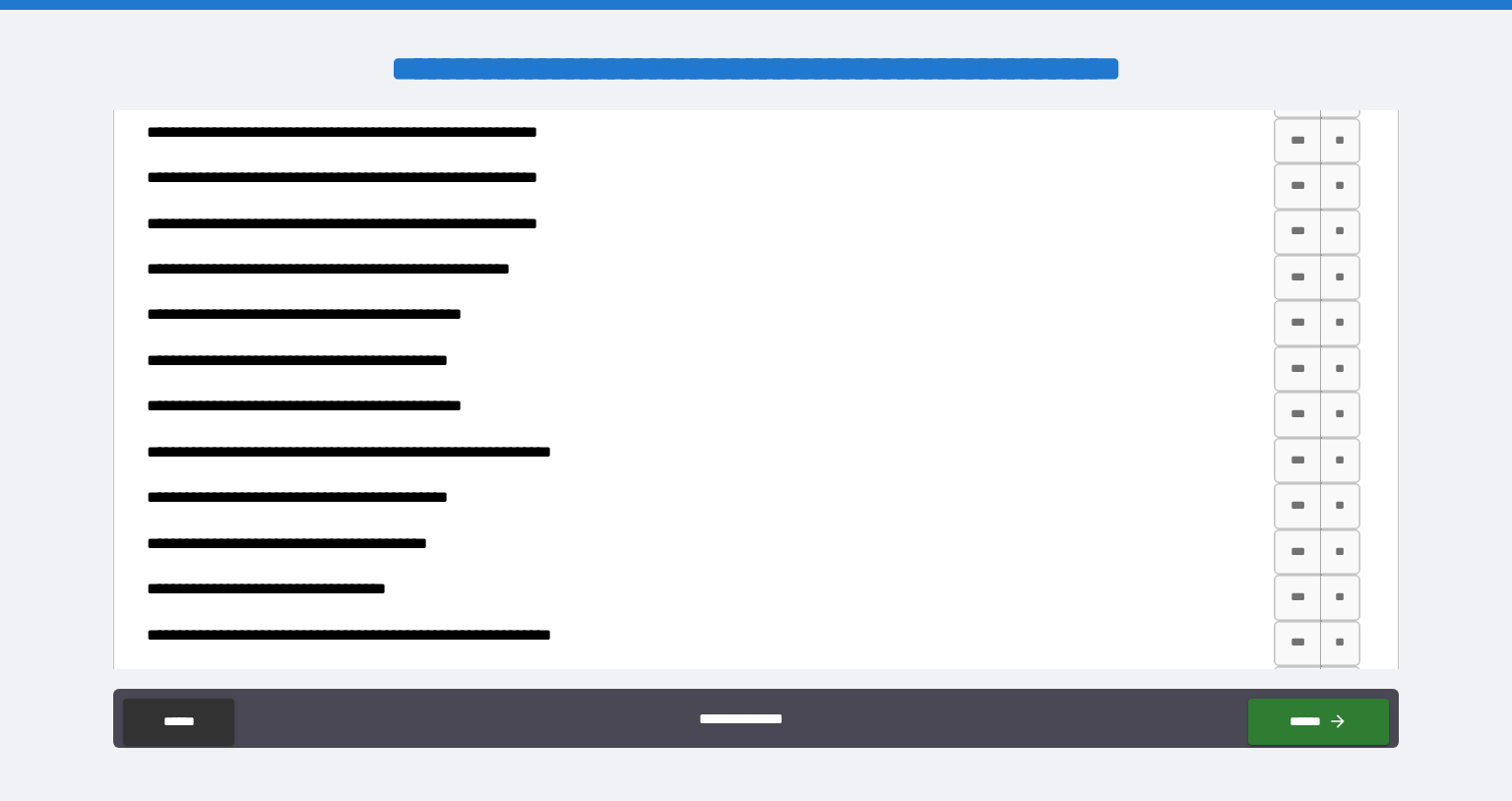 scroll, scrollTop: 1810, scrollLeft: 0, axis: vertical 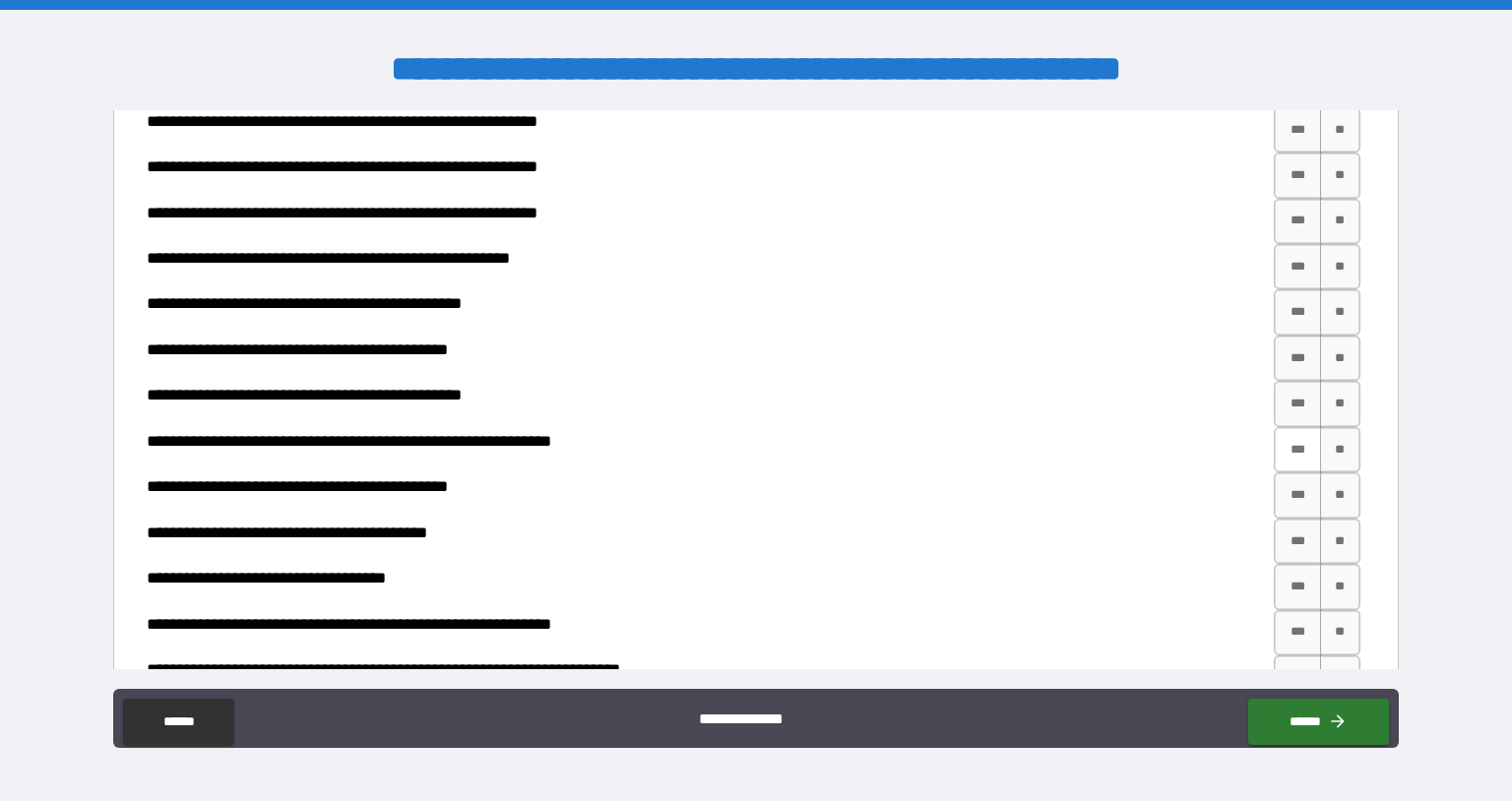 click on "***" at bounding box center [1297, 450] 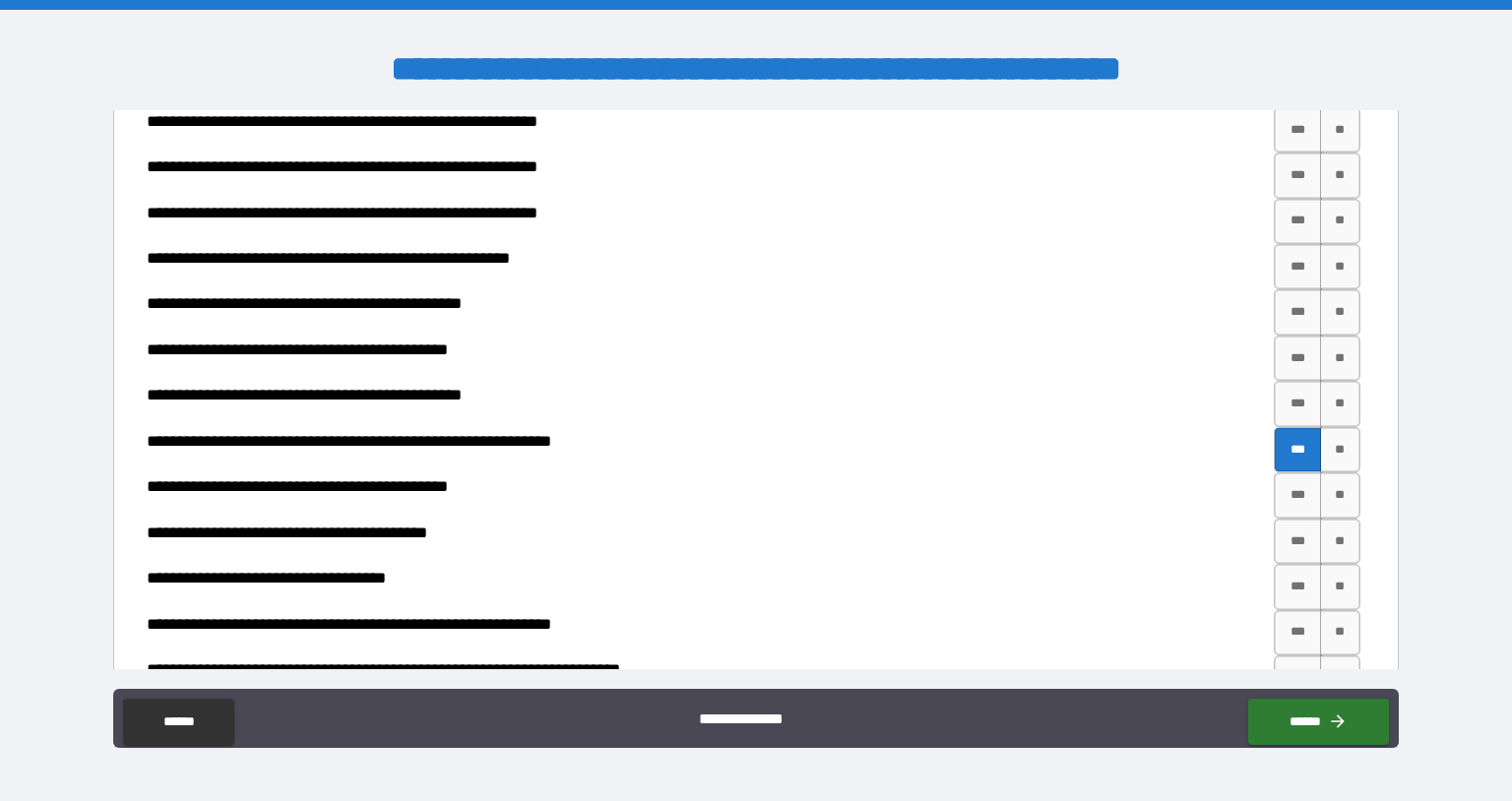click on "**" at bounding box center [1341, 84] 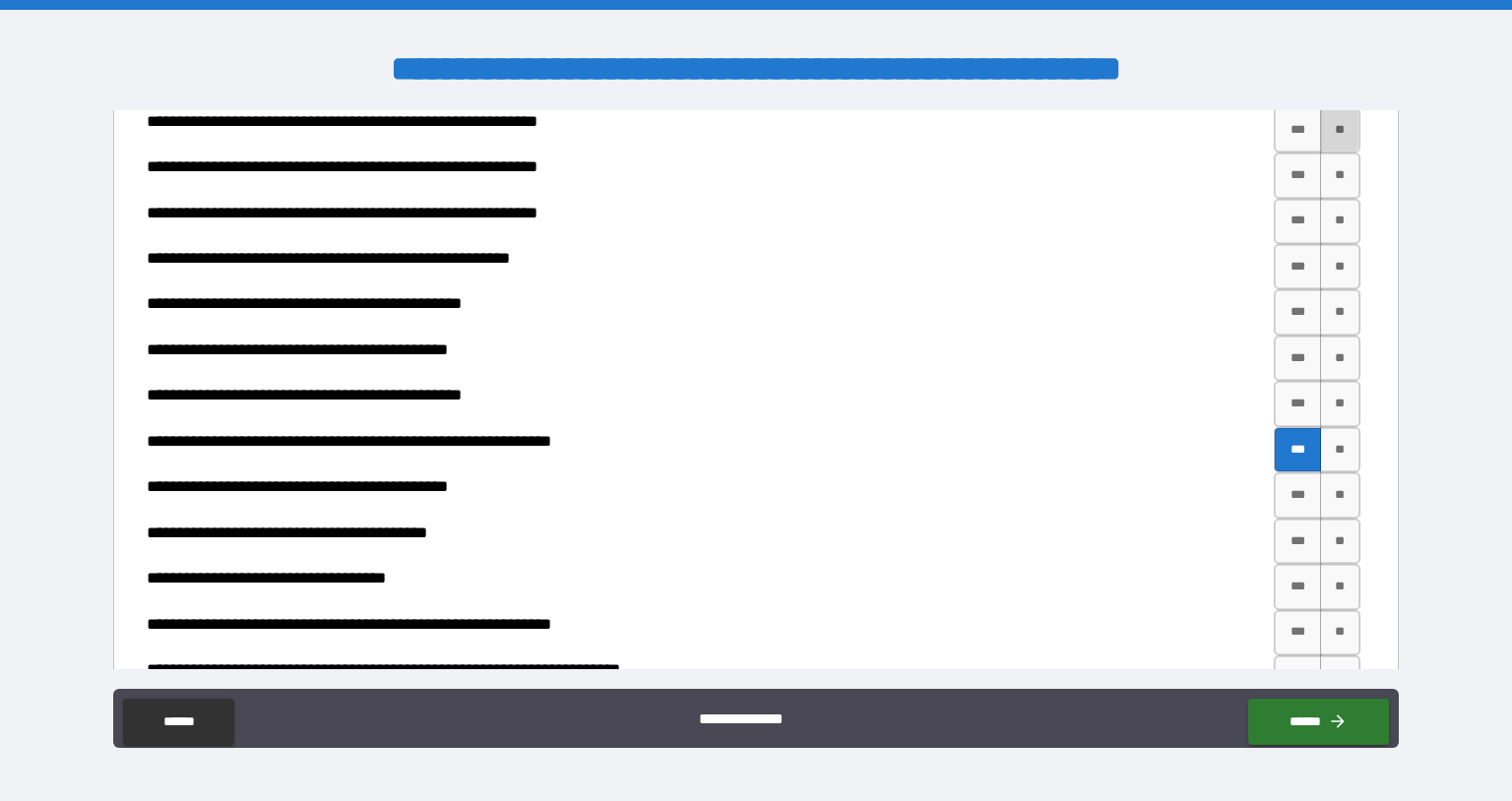 click on "**" at bounding box center [1341, 130] 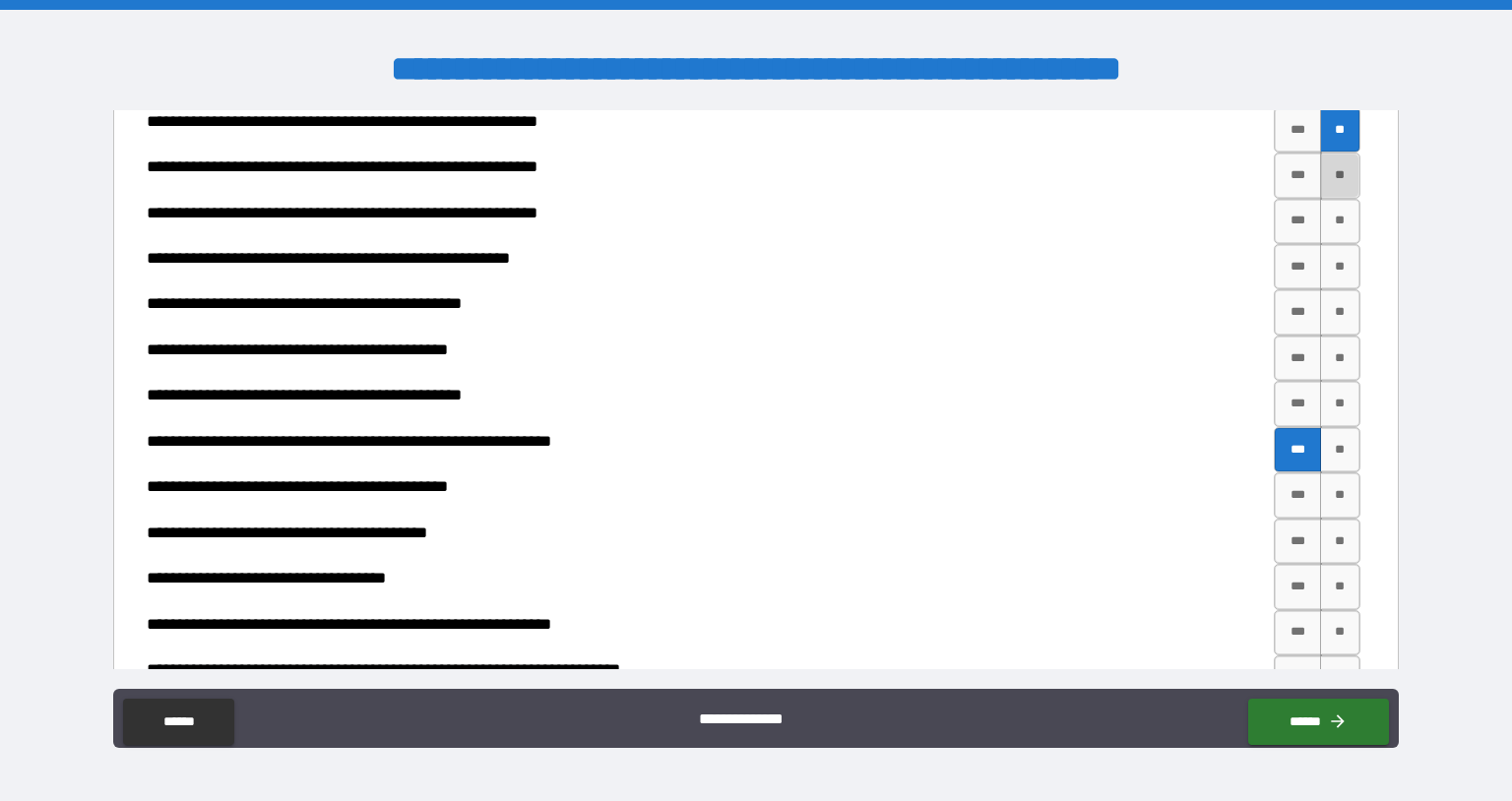 click on "**" at bounding box center [1341, 175] 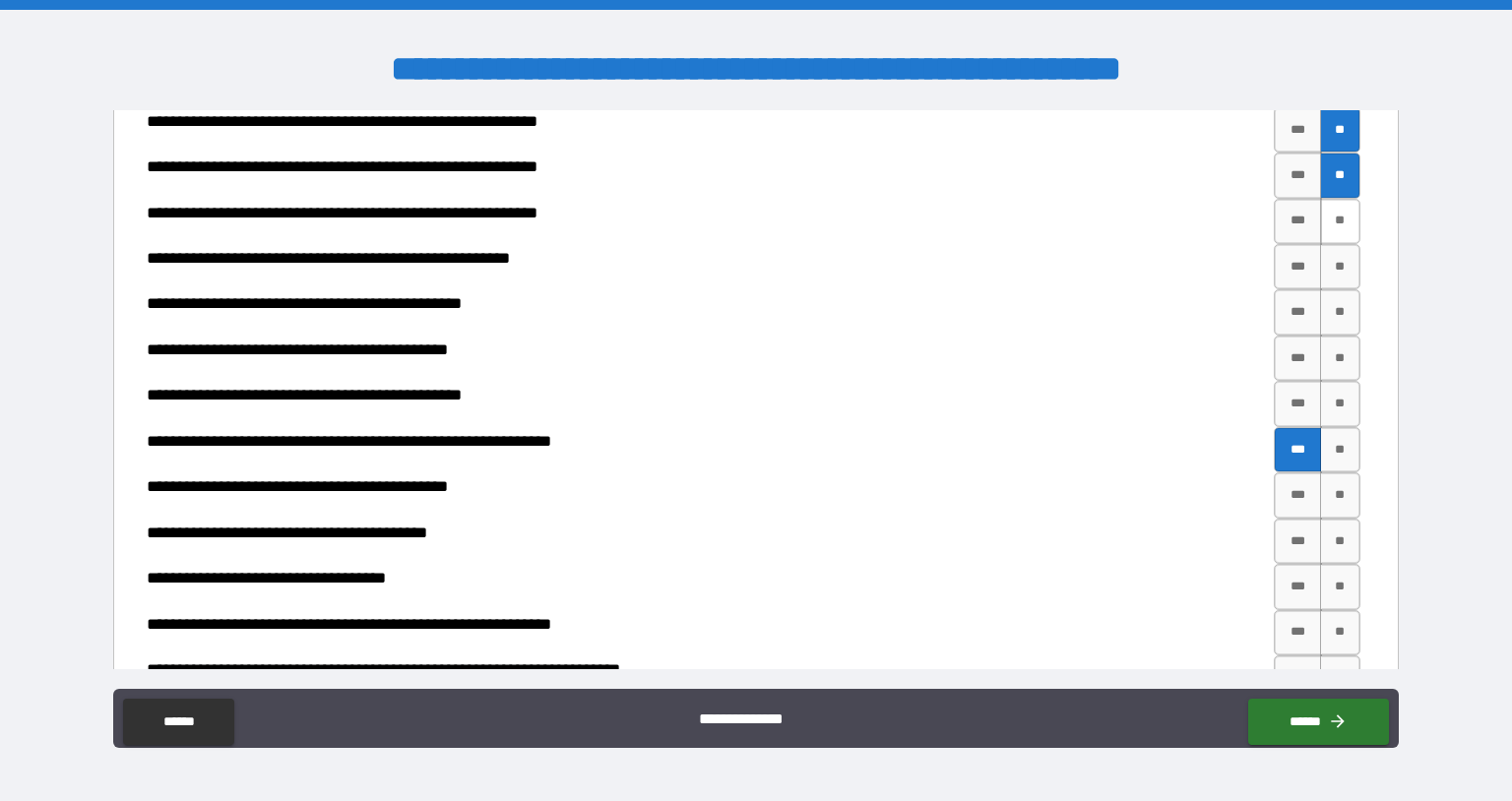 click on "**" at bounding box center [1341, 221] 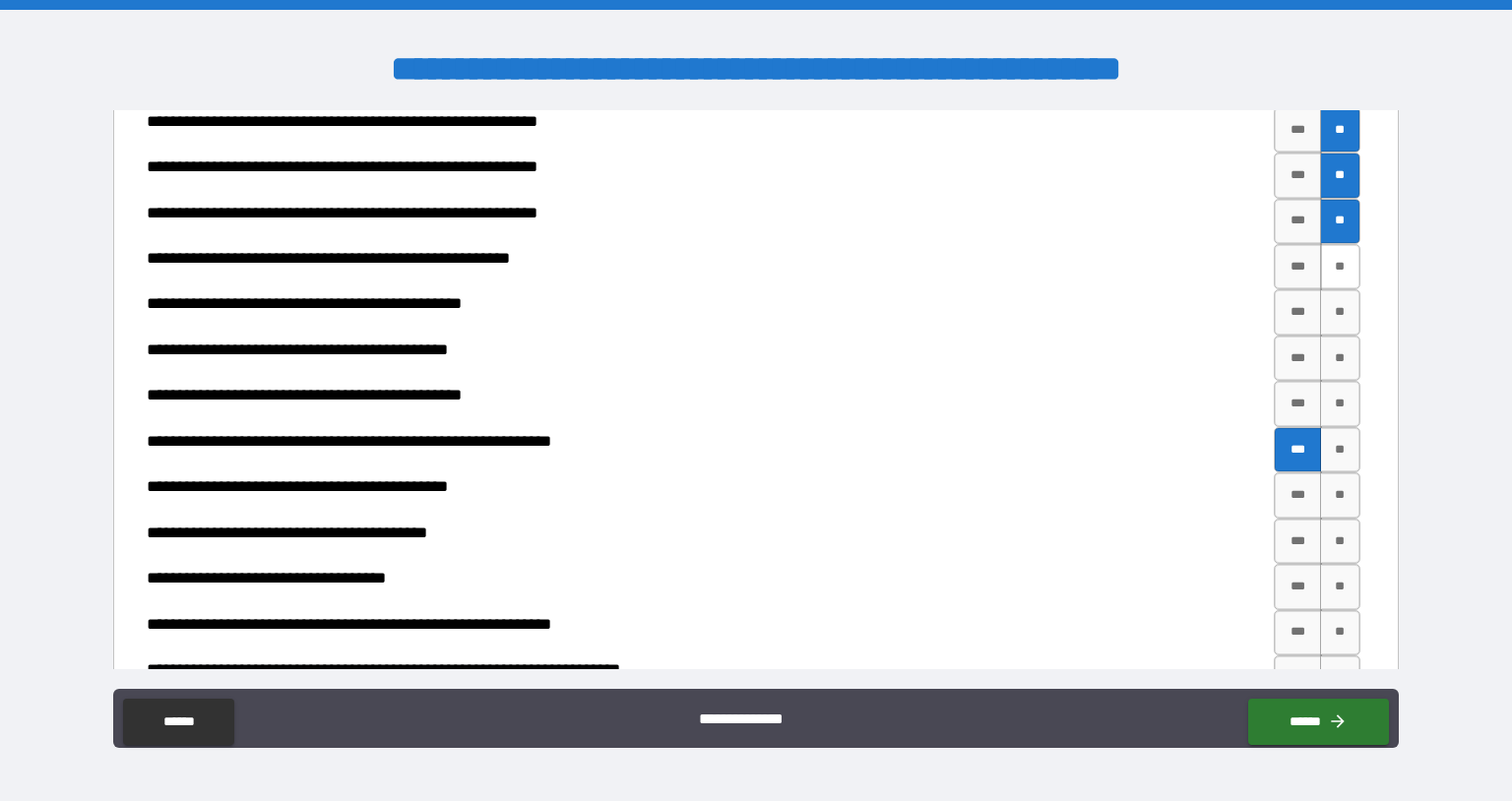 click on "**" at bounding box center [1341, 267] 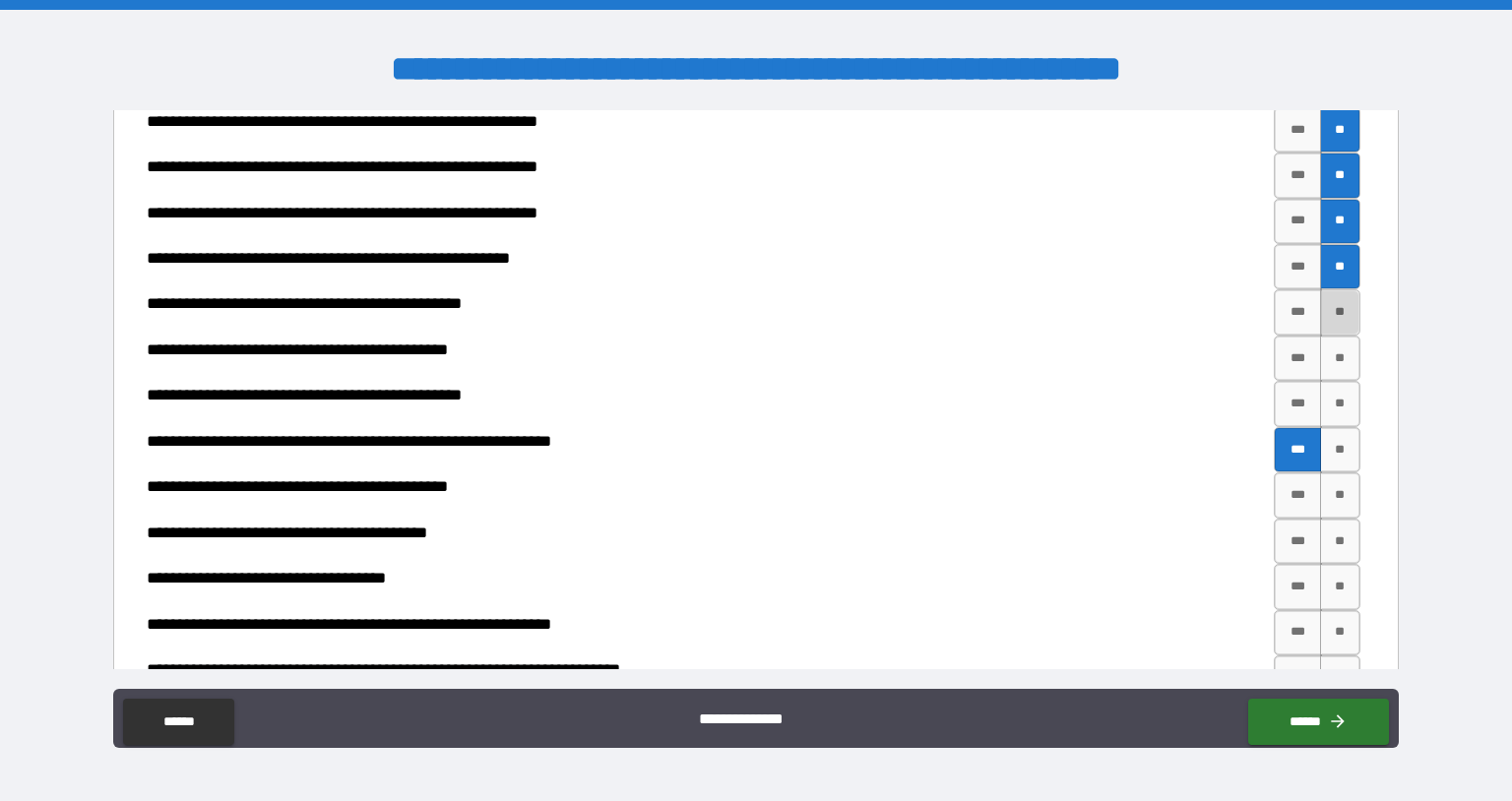 click on "**" at bounding box center [1341, 312] 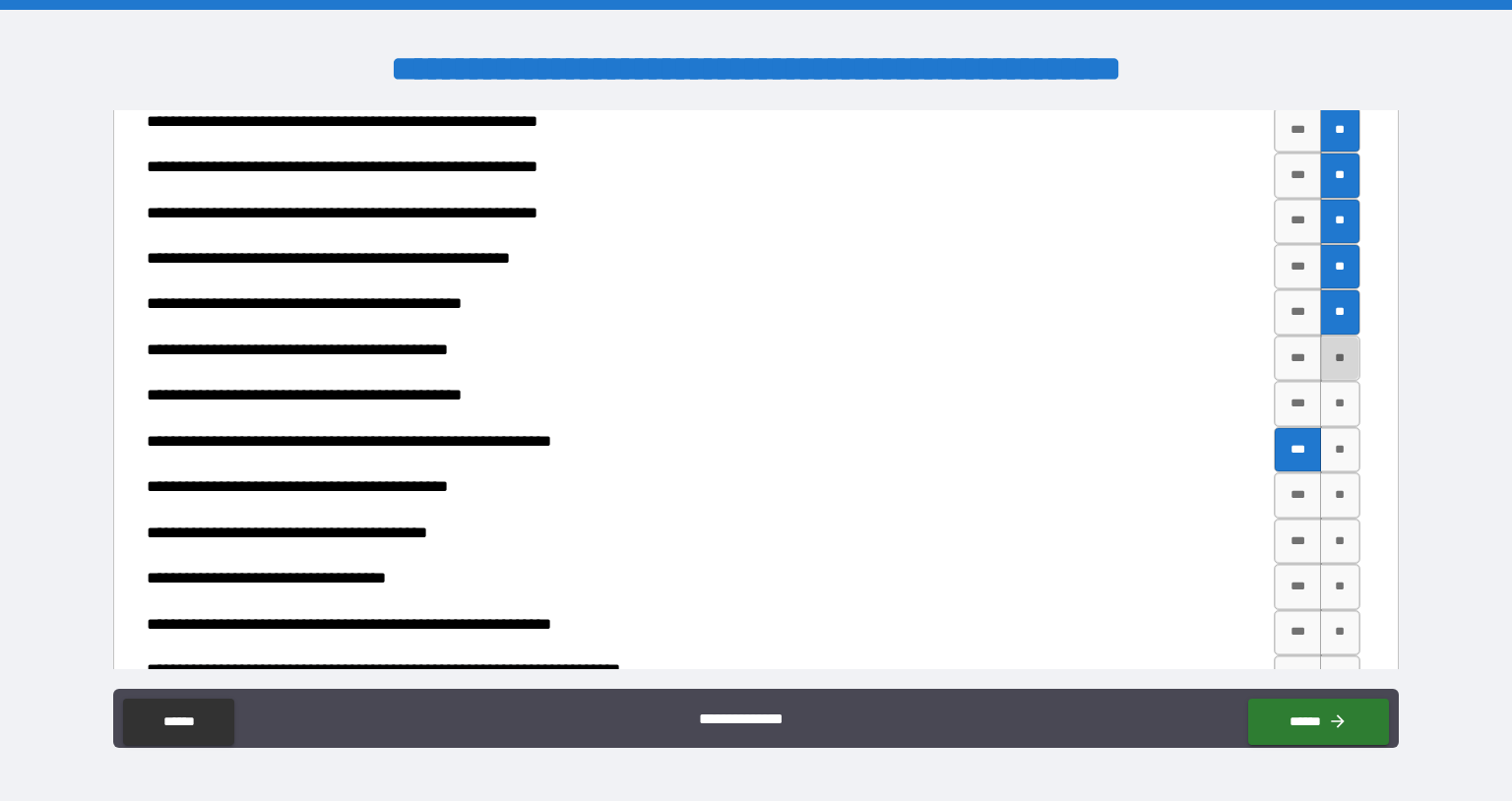 click on "**" at bounding box center (1341, 358) 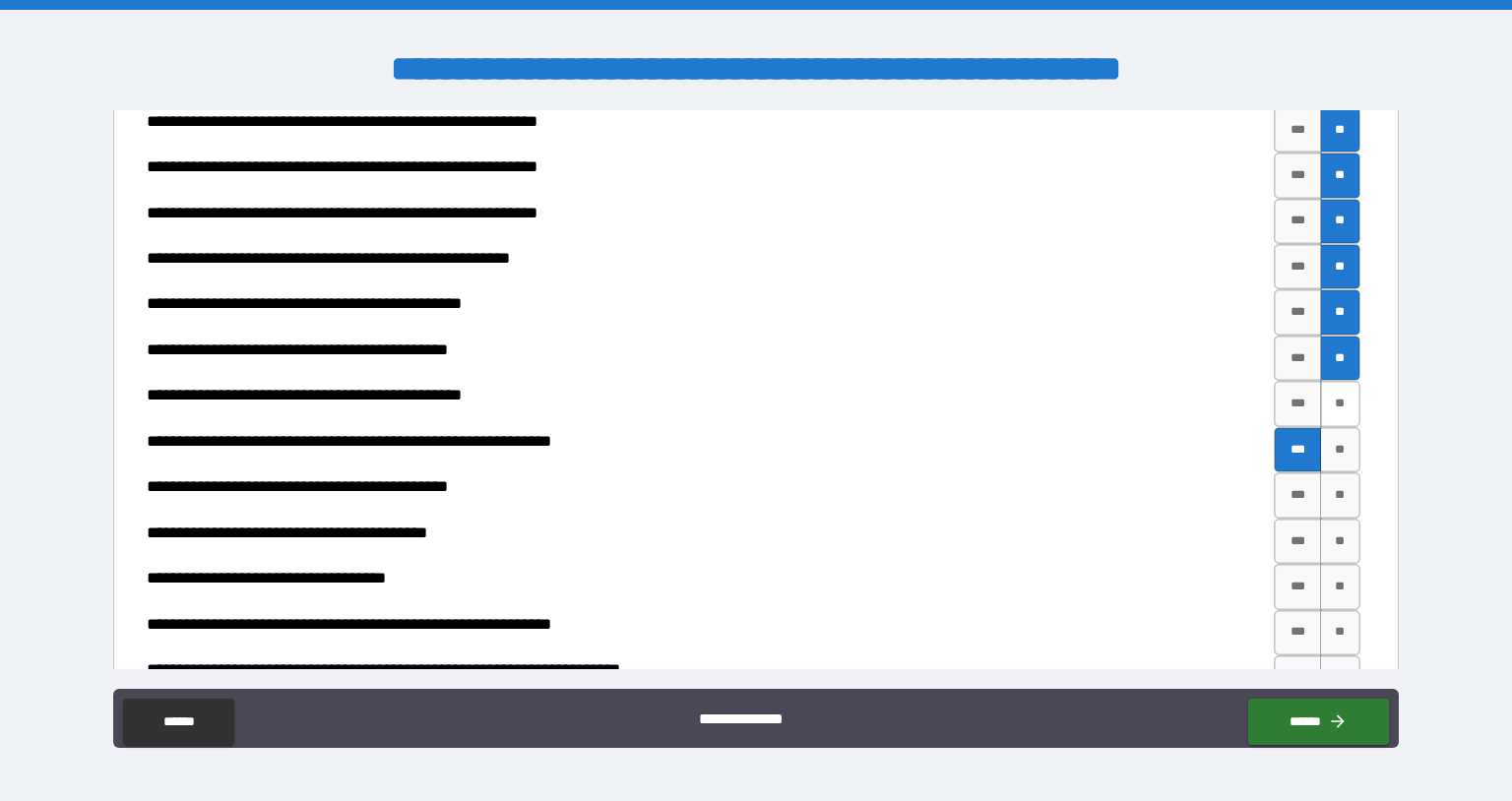 click on "**" at bounding box center [1341, 403] 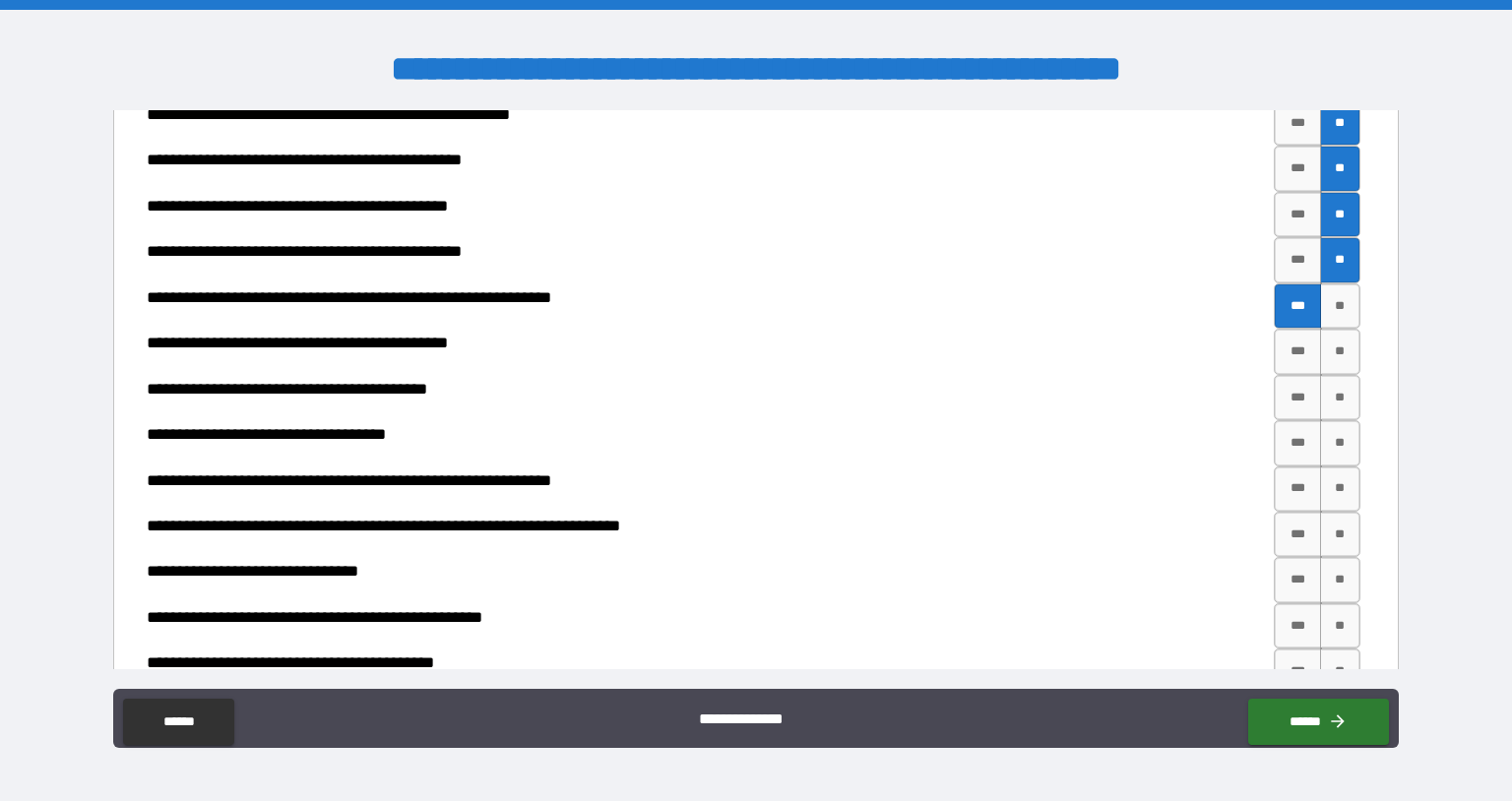 scroll, scrollTop: 1964, scrollLeft: 0, axis: vertical 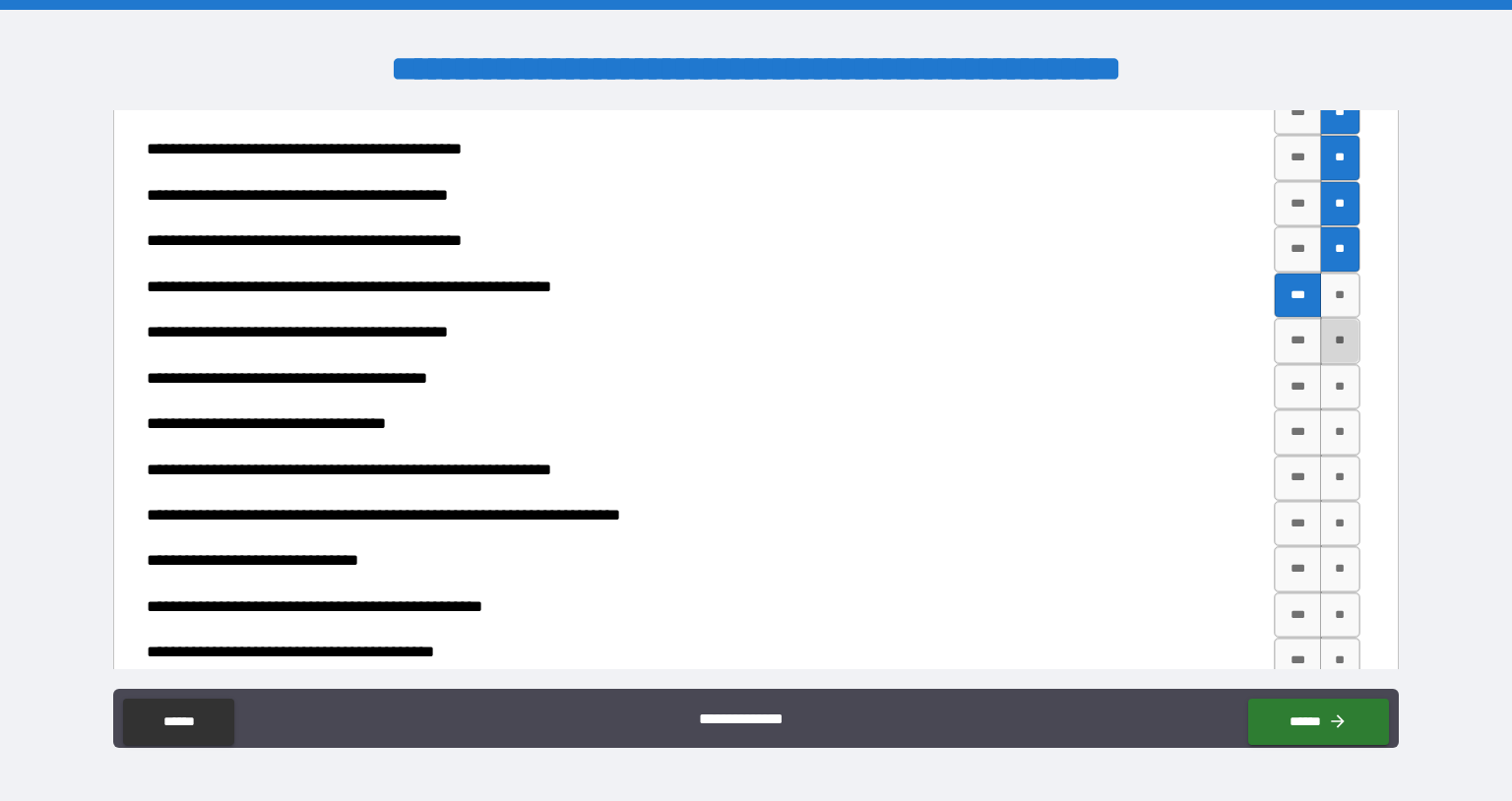 click on "**" at bounding box center [1341, 340] 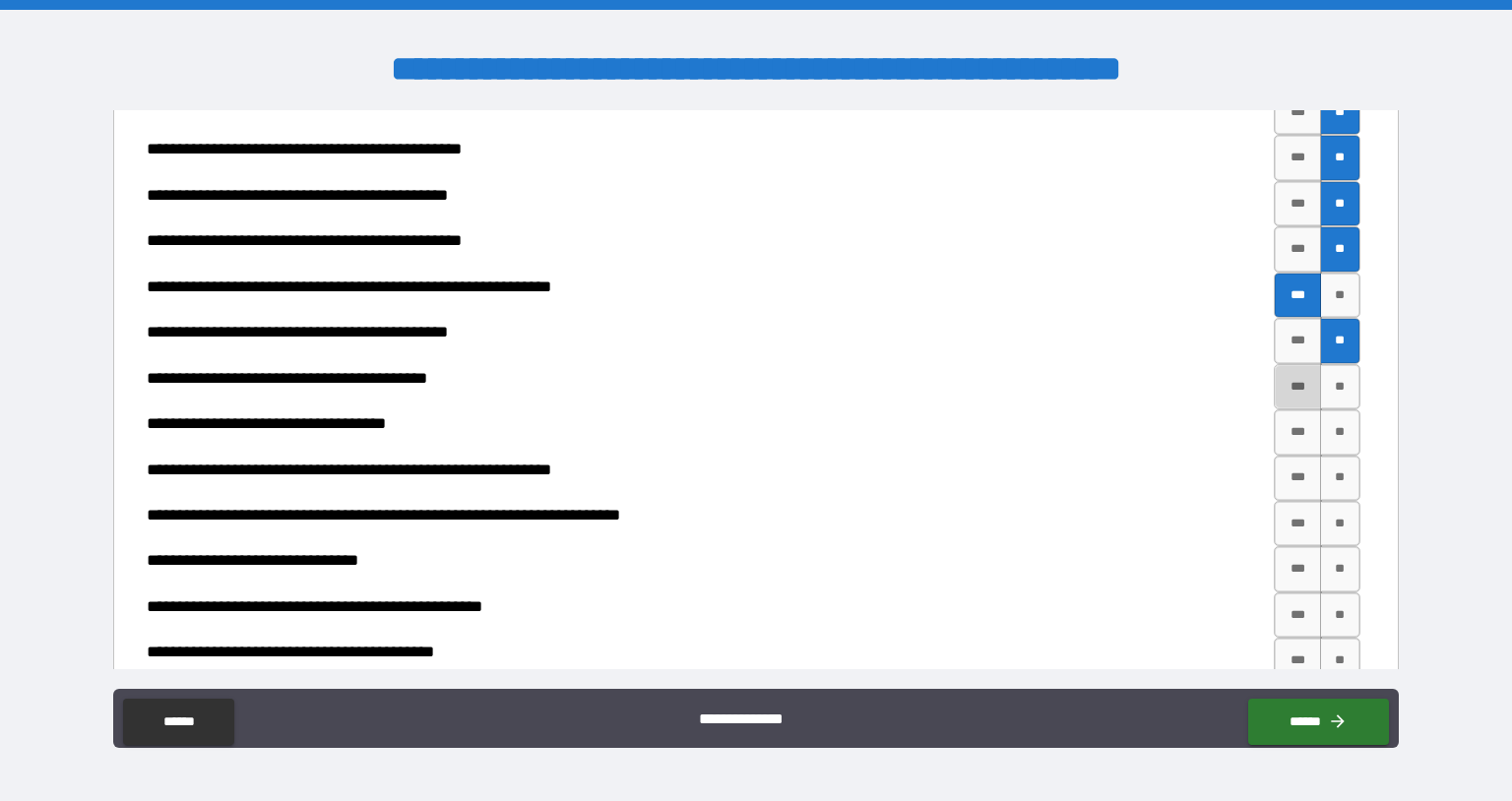 click on "***" at bounding box center (1297, 387) 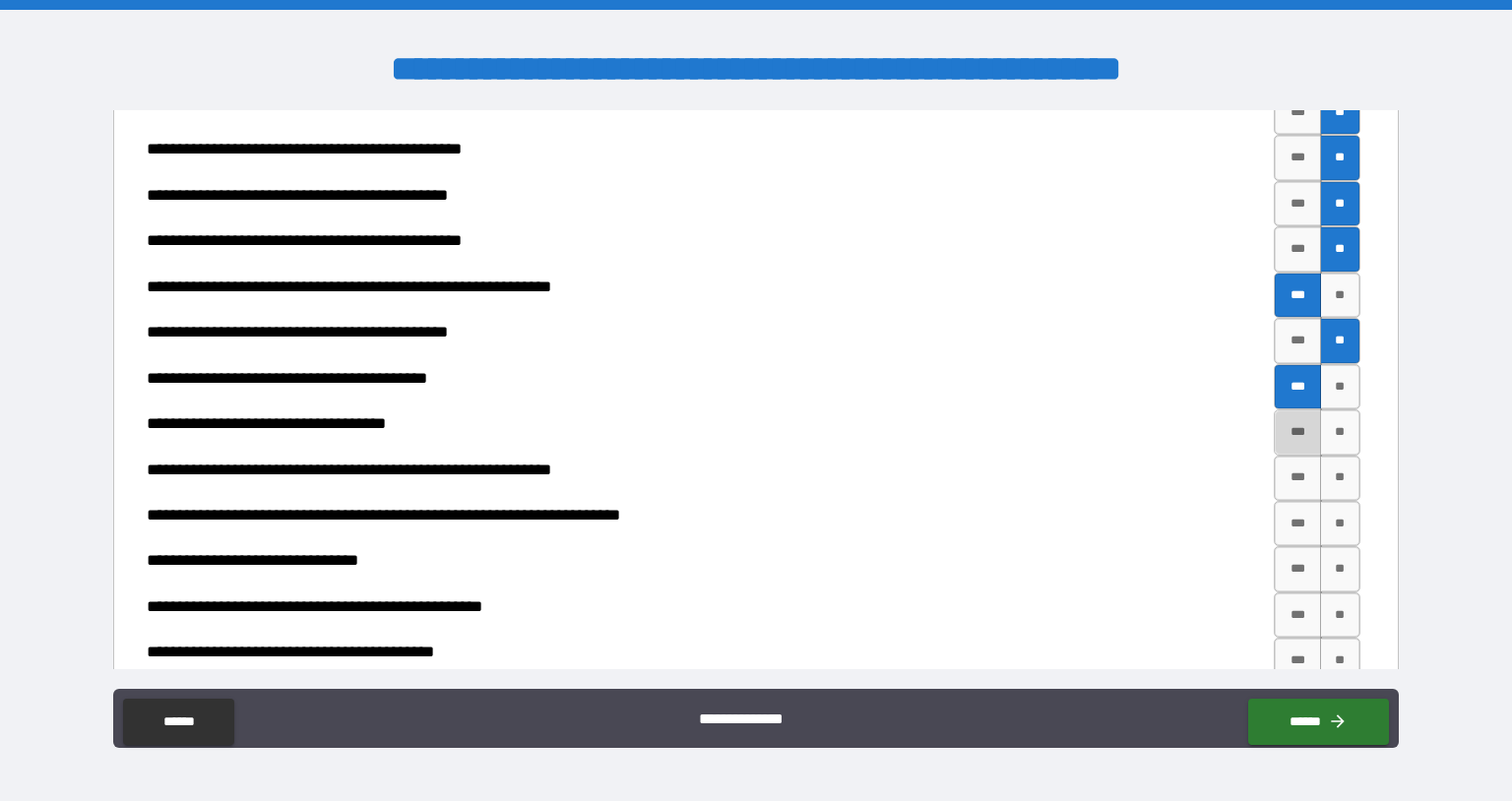 click on "***" at bounding box center (1297, 432) 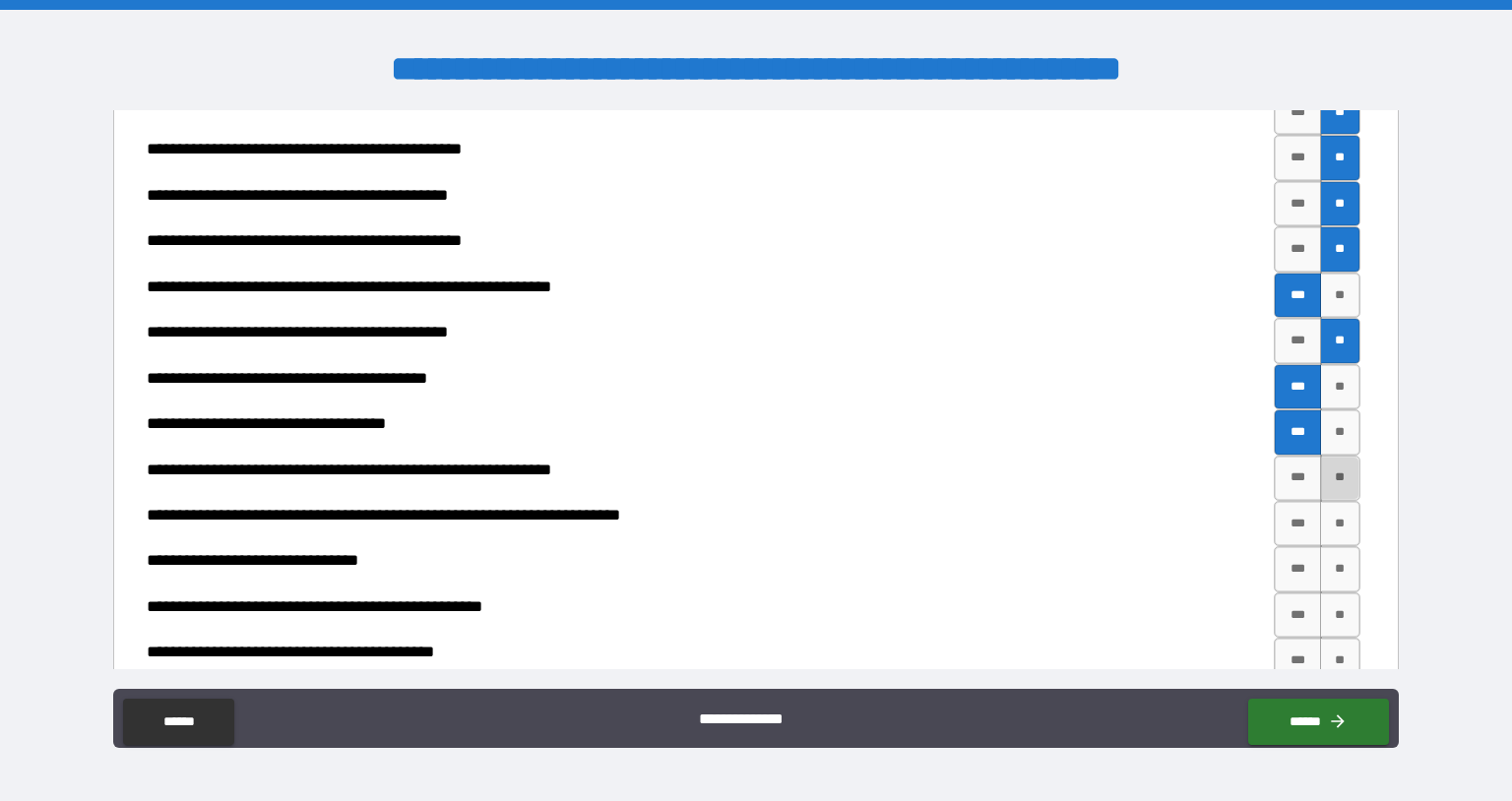 click on "**" at bounding box center [1341, 478] 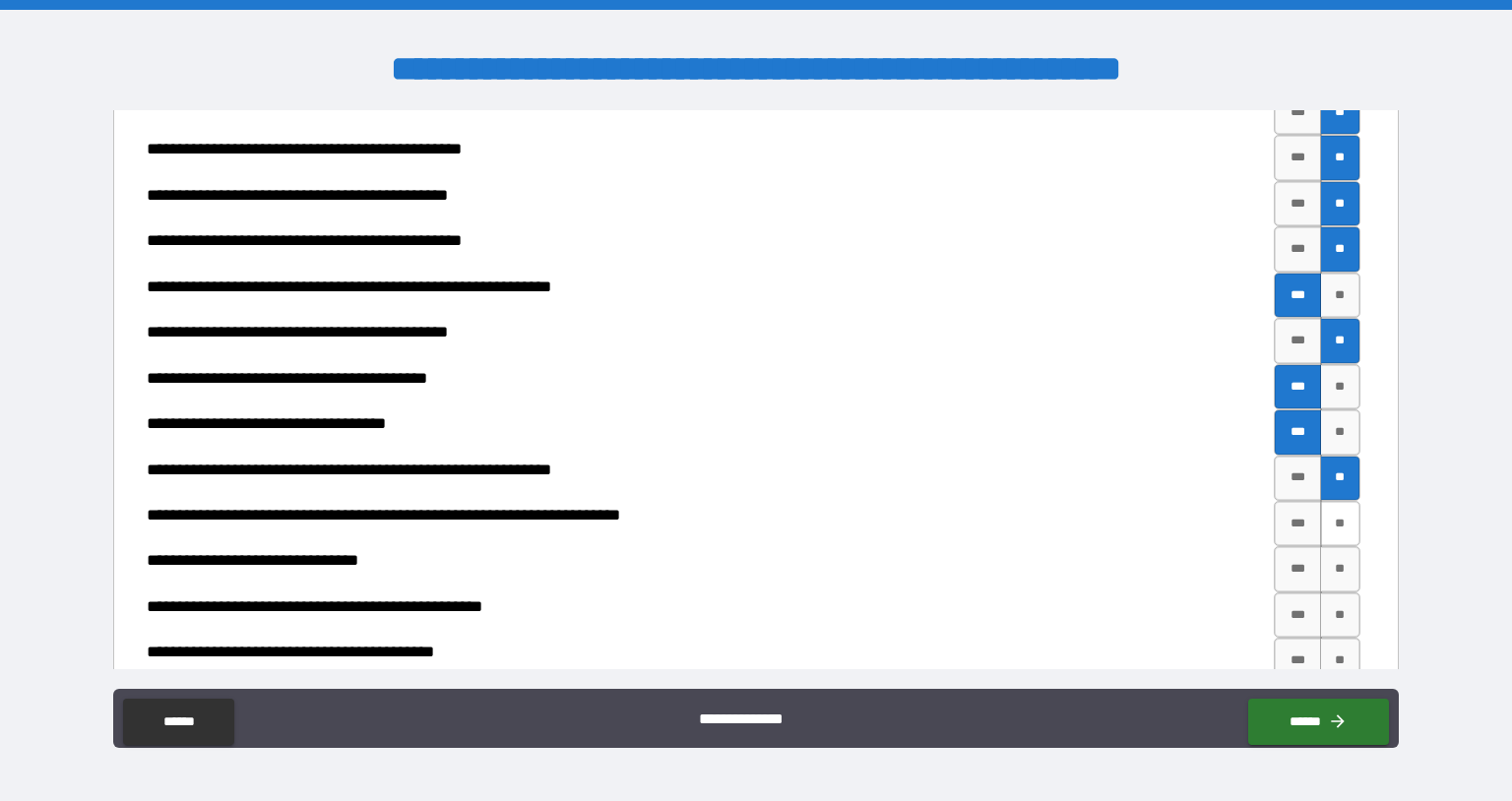 click on "**" at bounding box center [1341, 524] 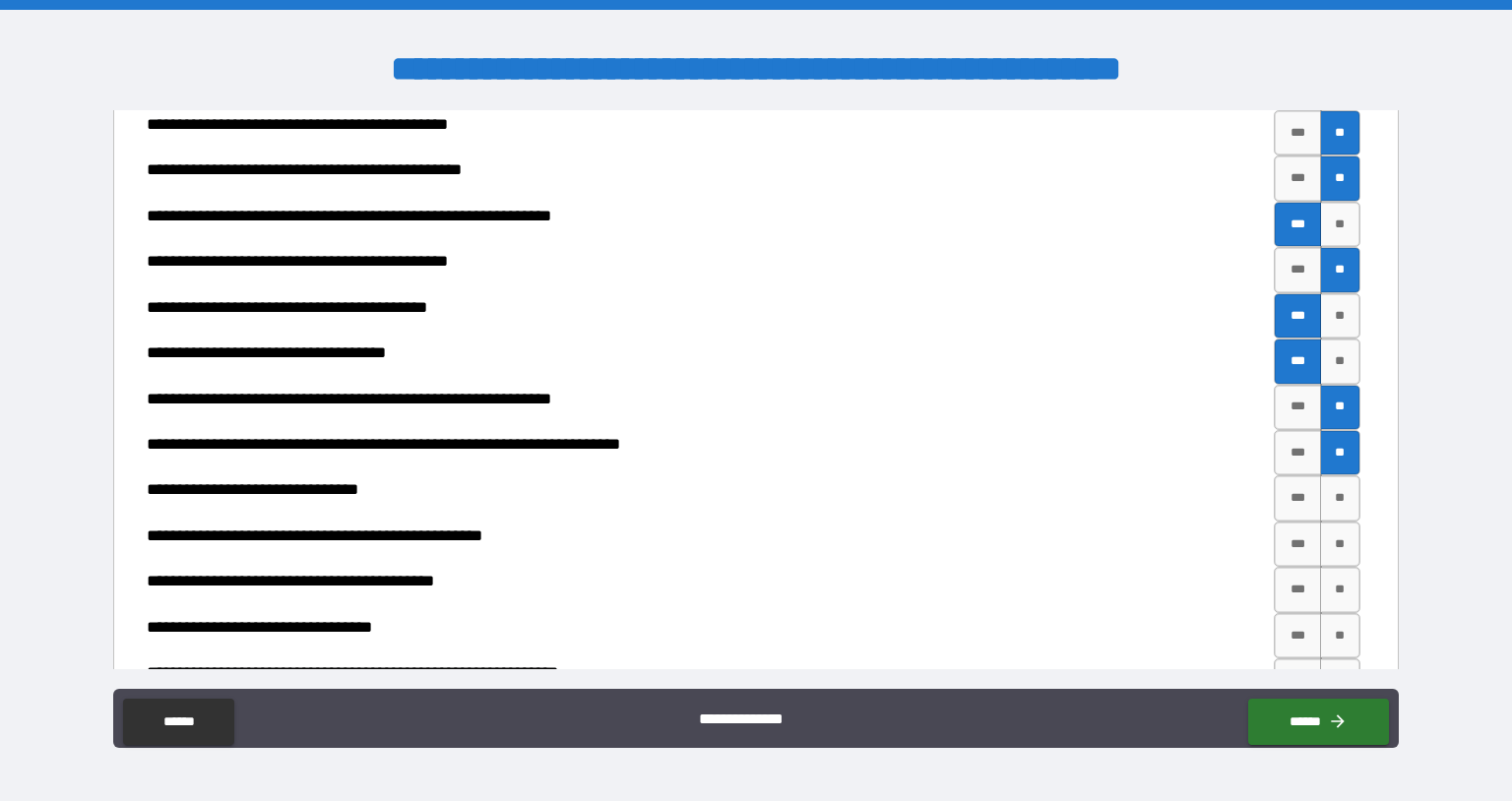 scroll, scrollTop: 2068, scrollLeft: 0, axis: vertical 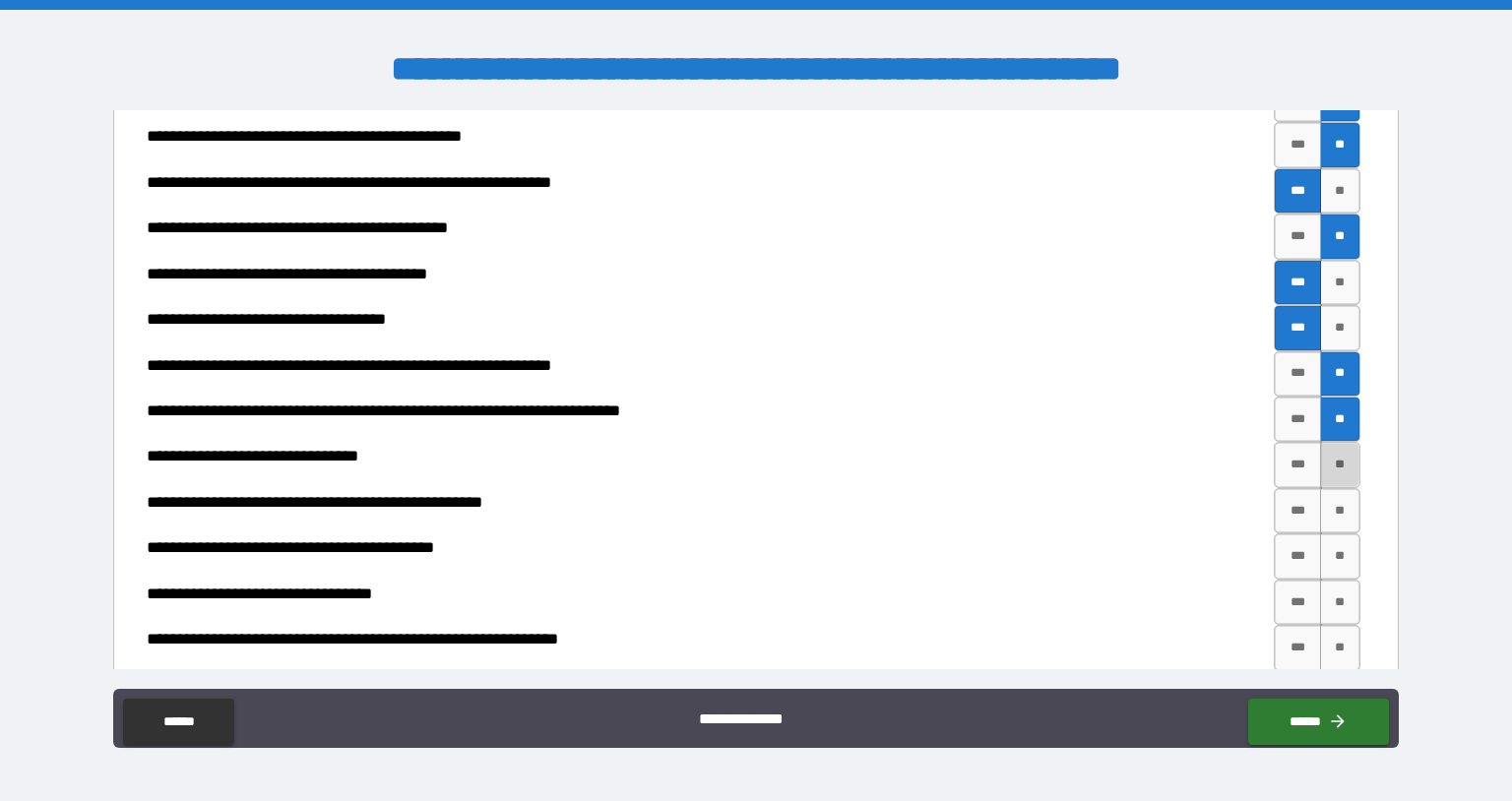 click on "**" at bounding box center (1341, 464) 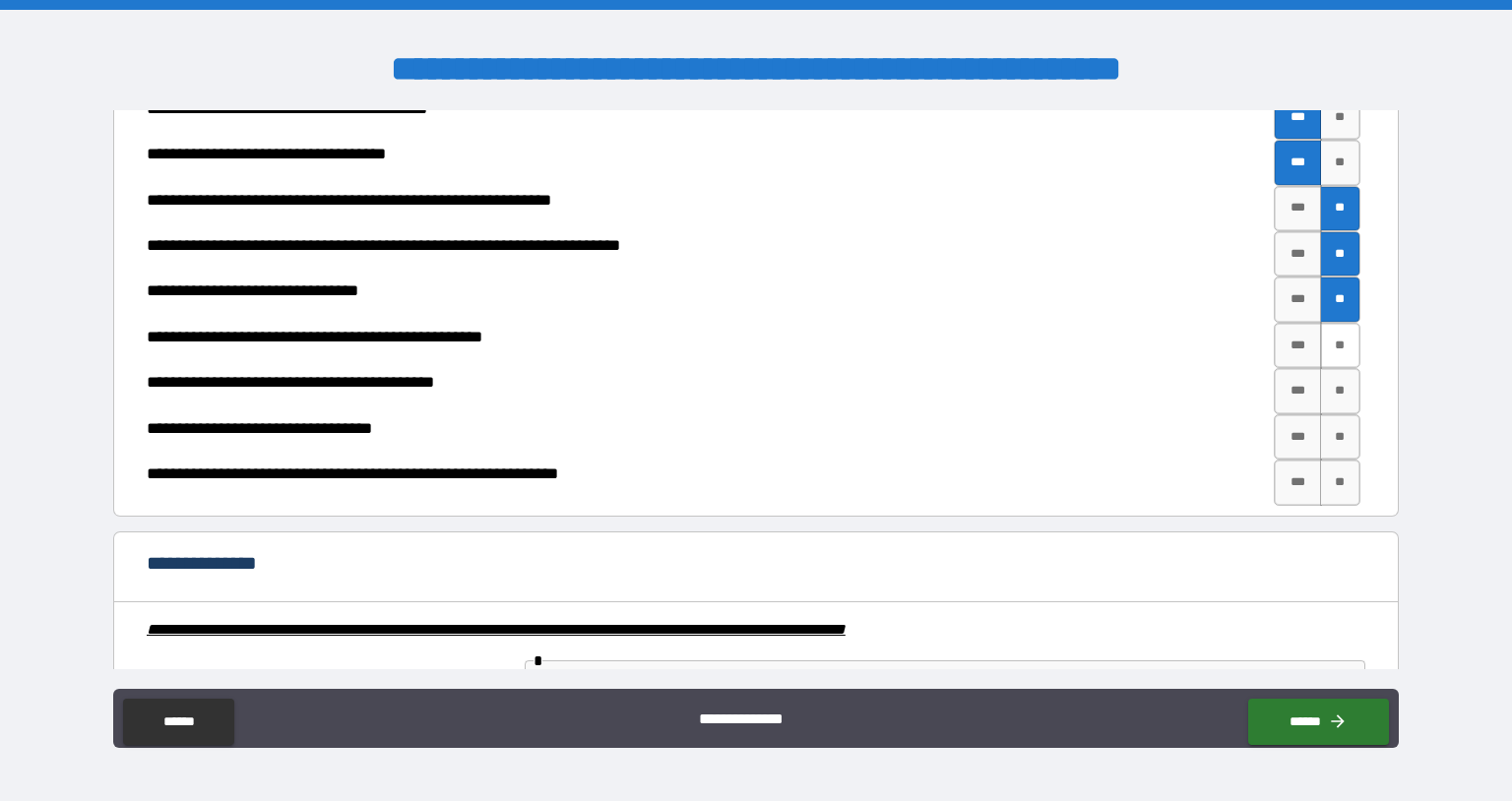 scroll, scrollTop: 2238, scrollLeft: 0, axis: vertical 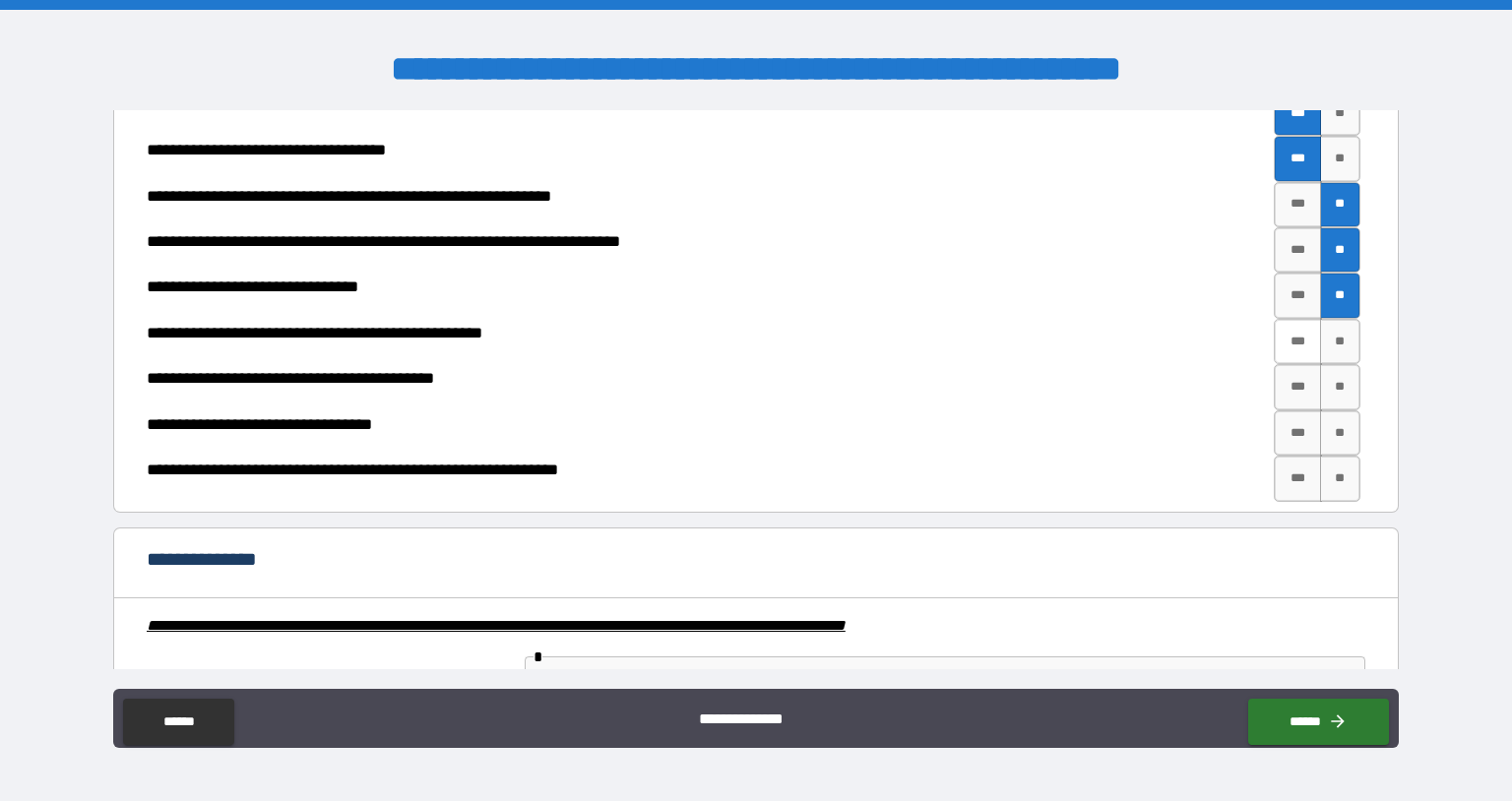 click on "***" at bounding box center (1297, 341) 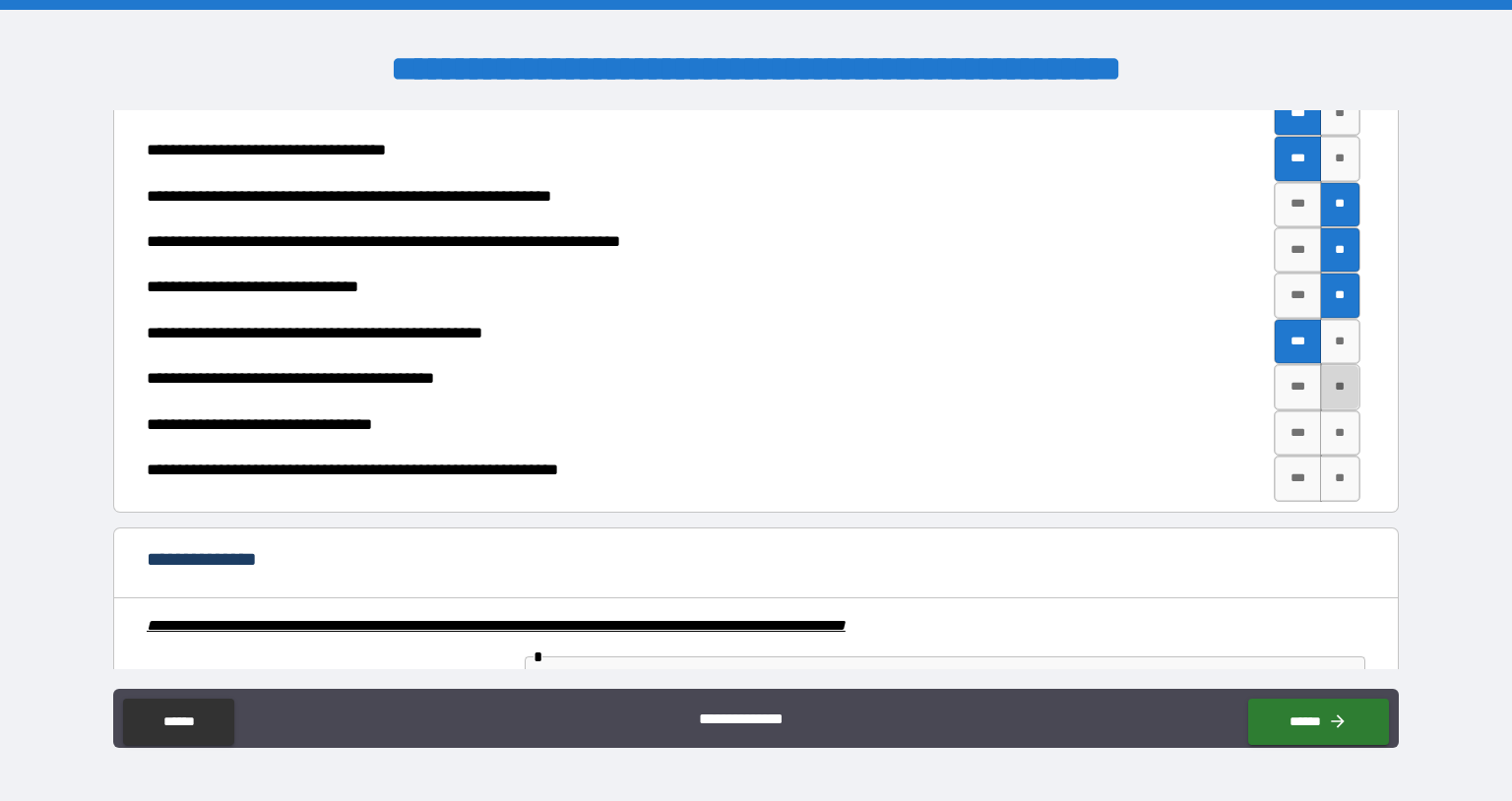 click on "**" at bounding box center [1341, 387] 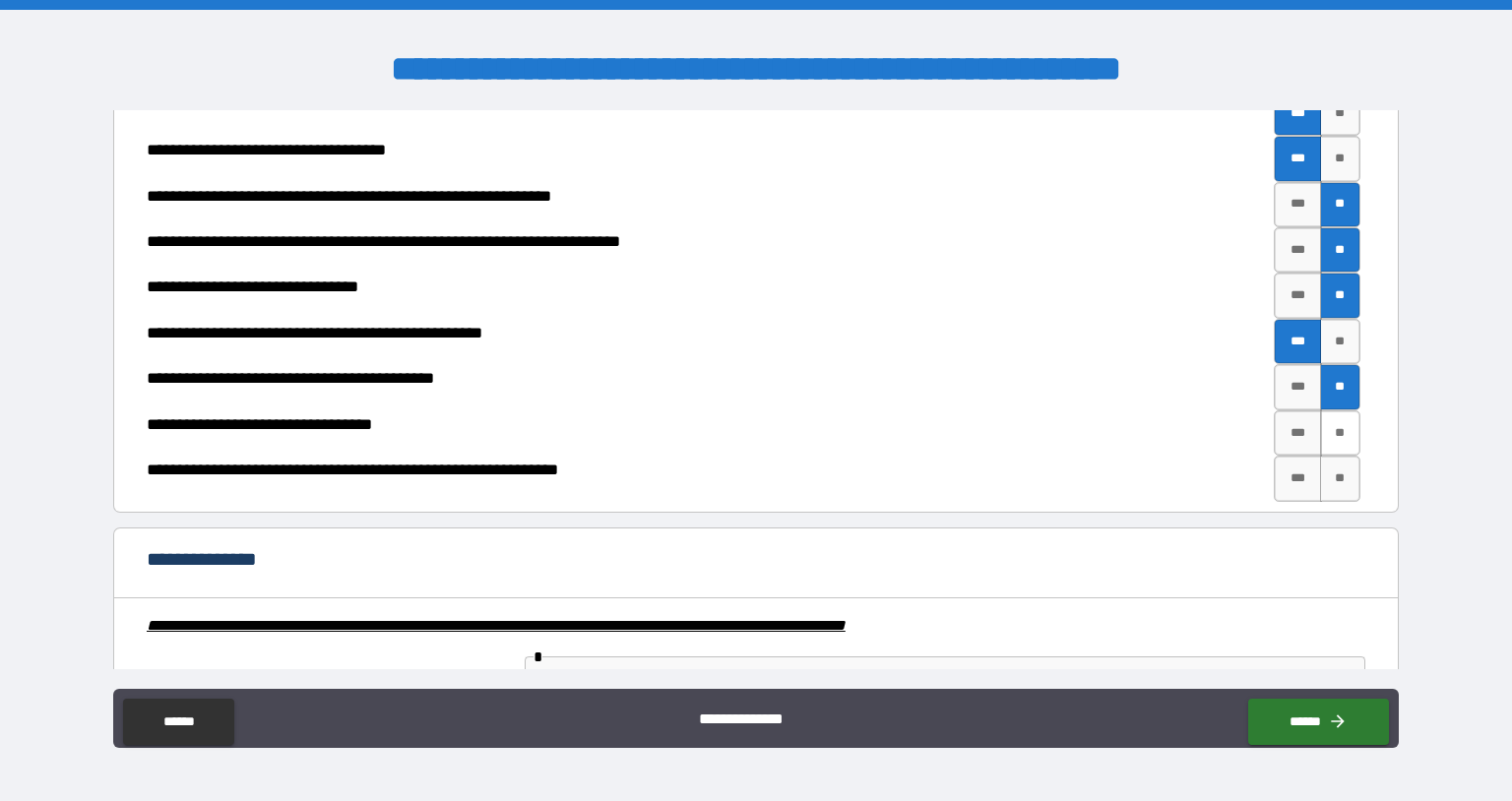 click on "**" at bounding box center (1341, 433) 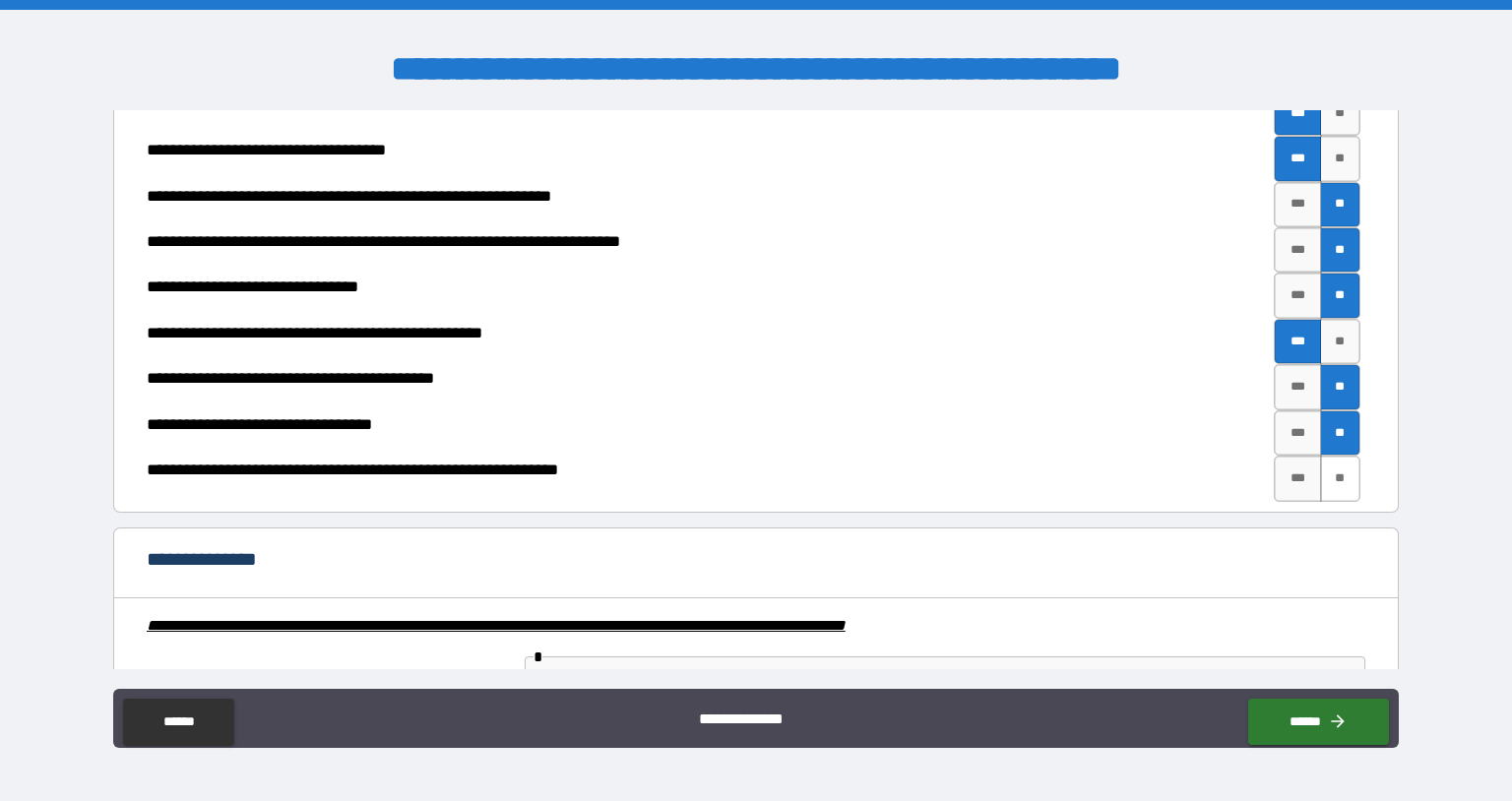 click on "**" at bounding box center (1341, 478) 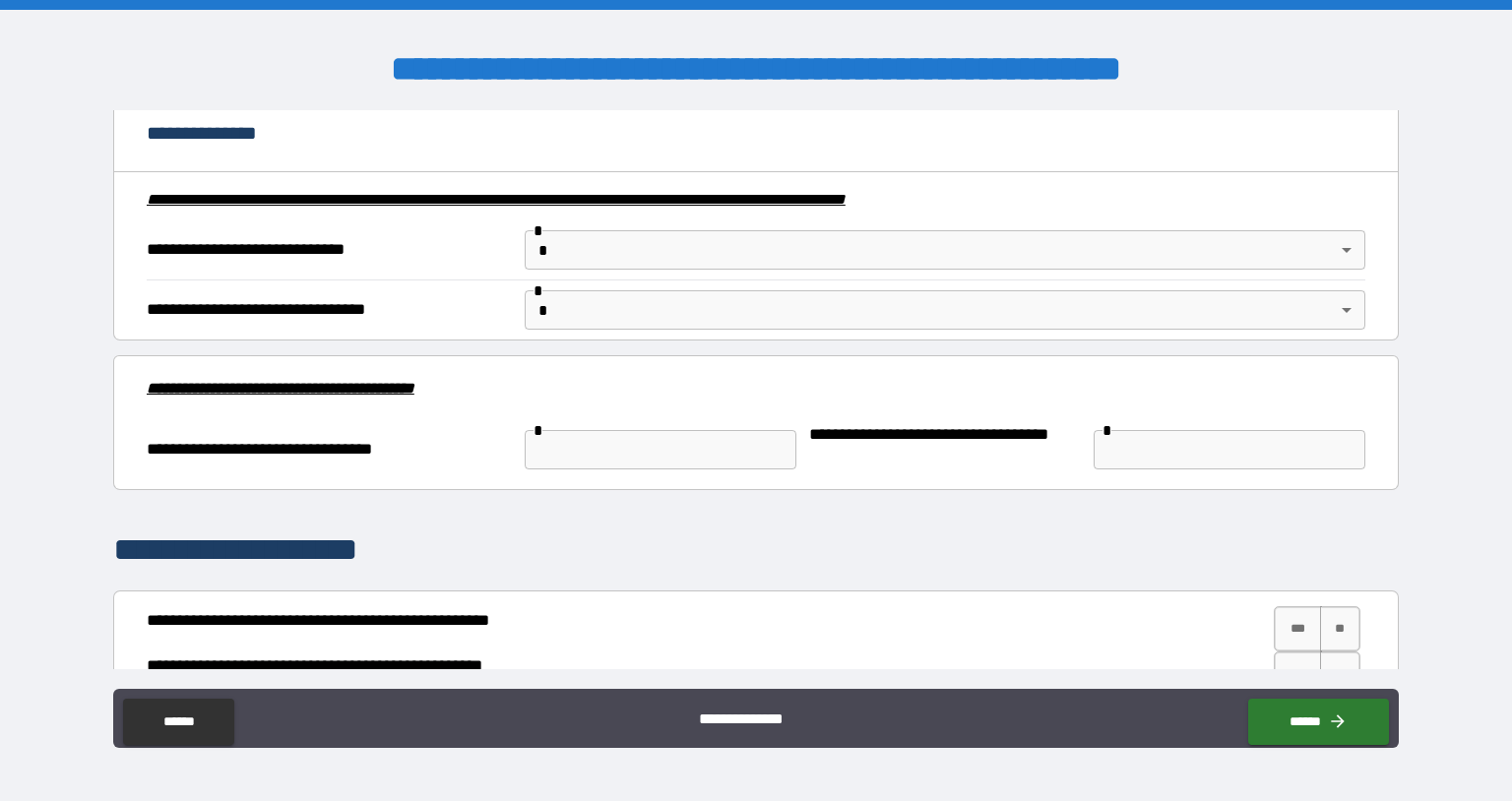 scroll, scrollTop: 2679, scrollLeft: 0, axis: vertical 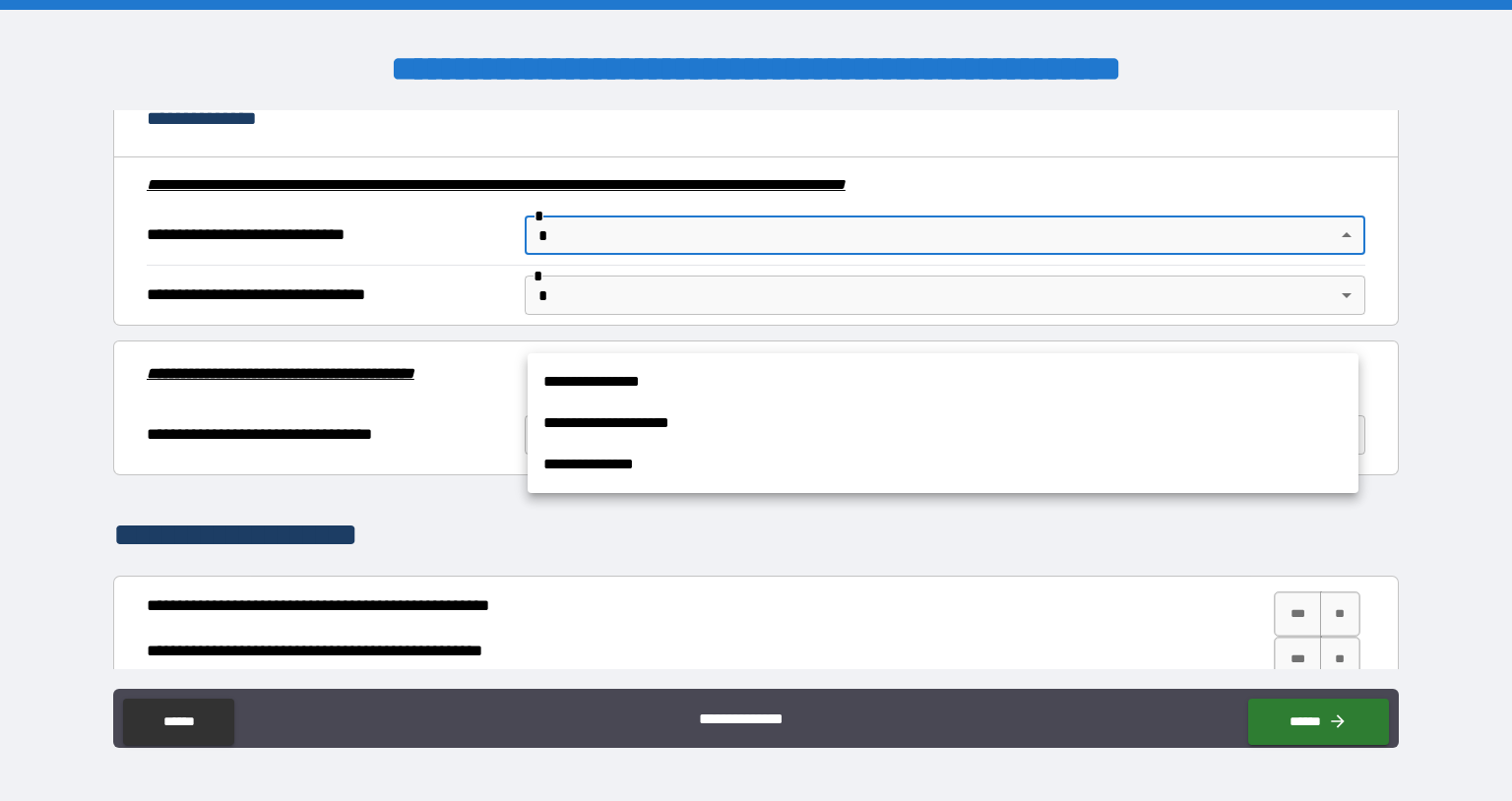 click on "**********" at bounding box center (756, 400) 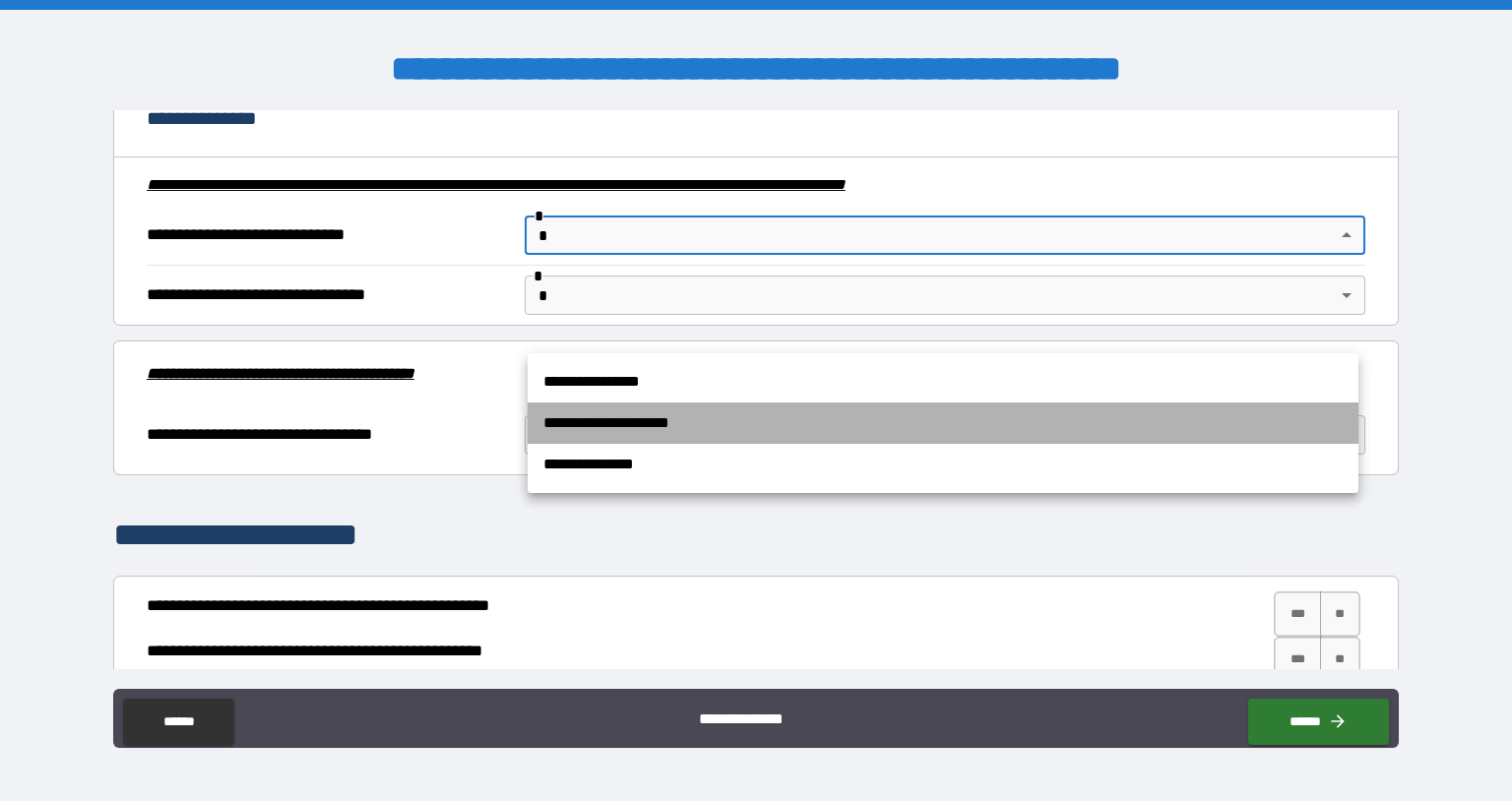 click on "**********" at bounding box center (943, 423) 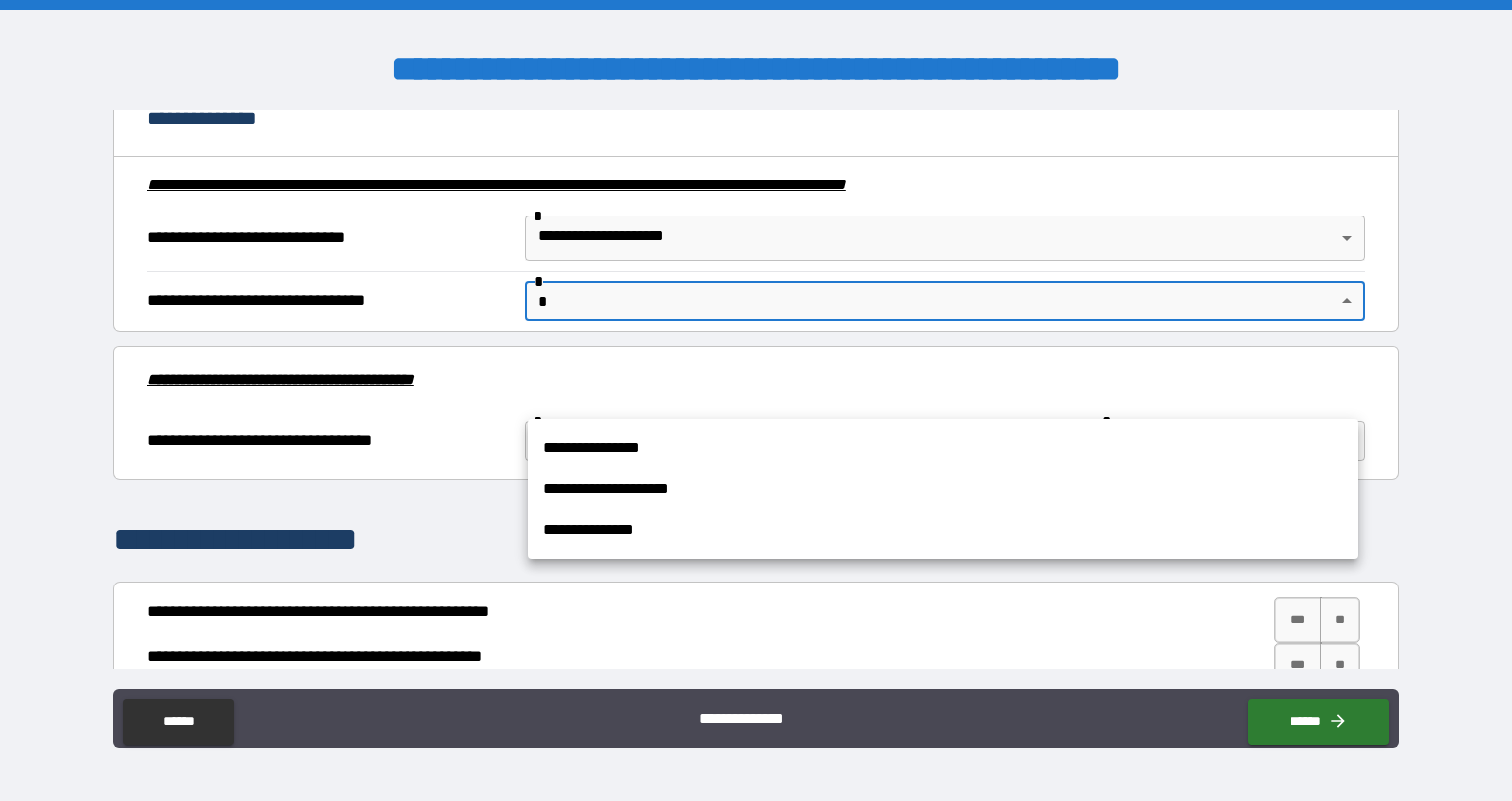 click on "**********" at bounding box center (756, 400) 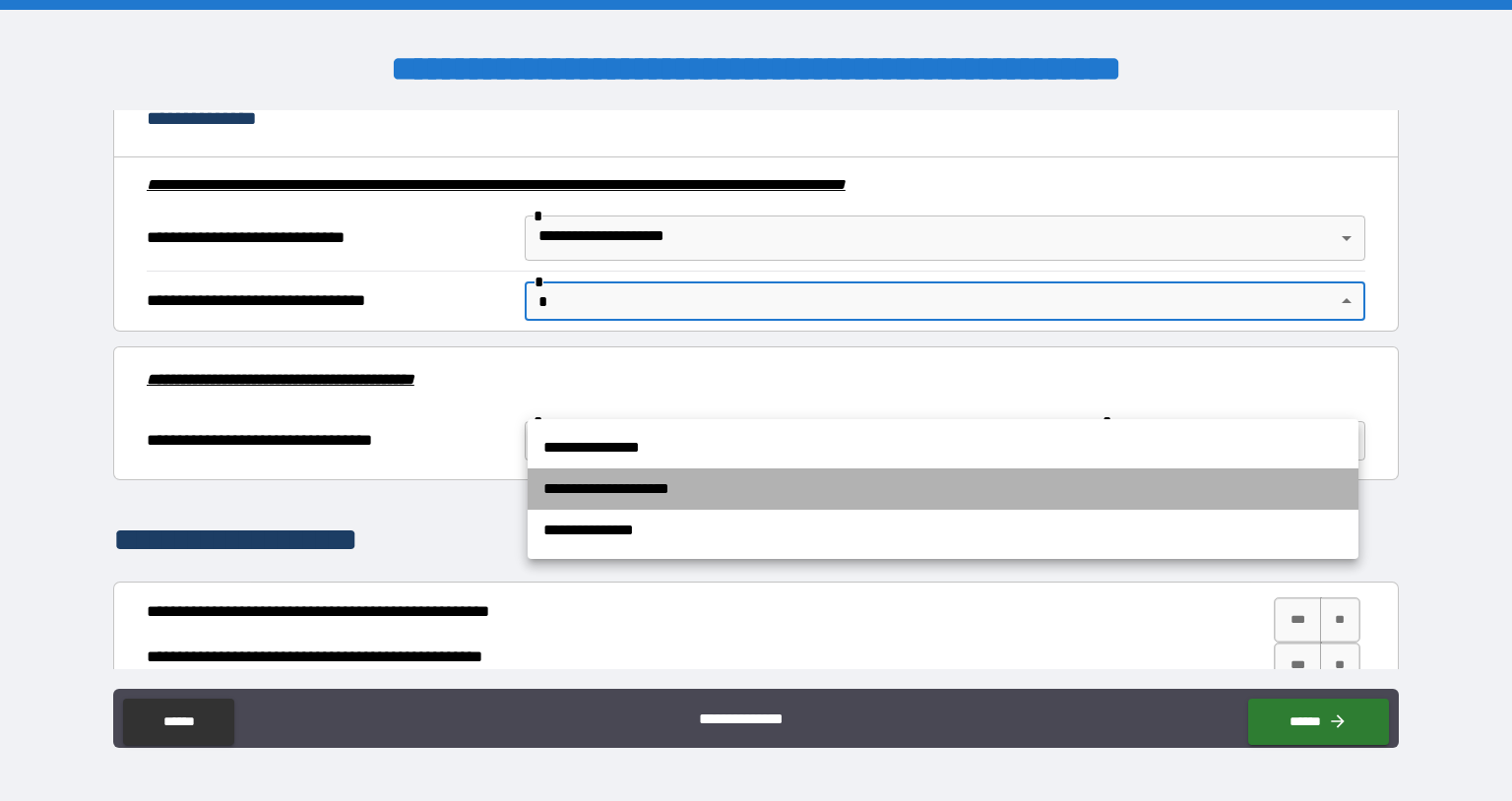 click on "**********" at bounding box center [943, 489] 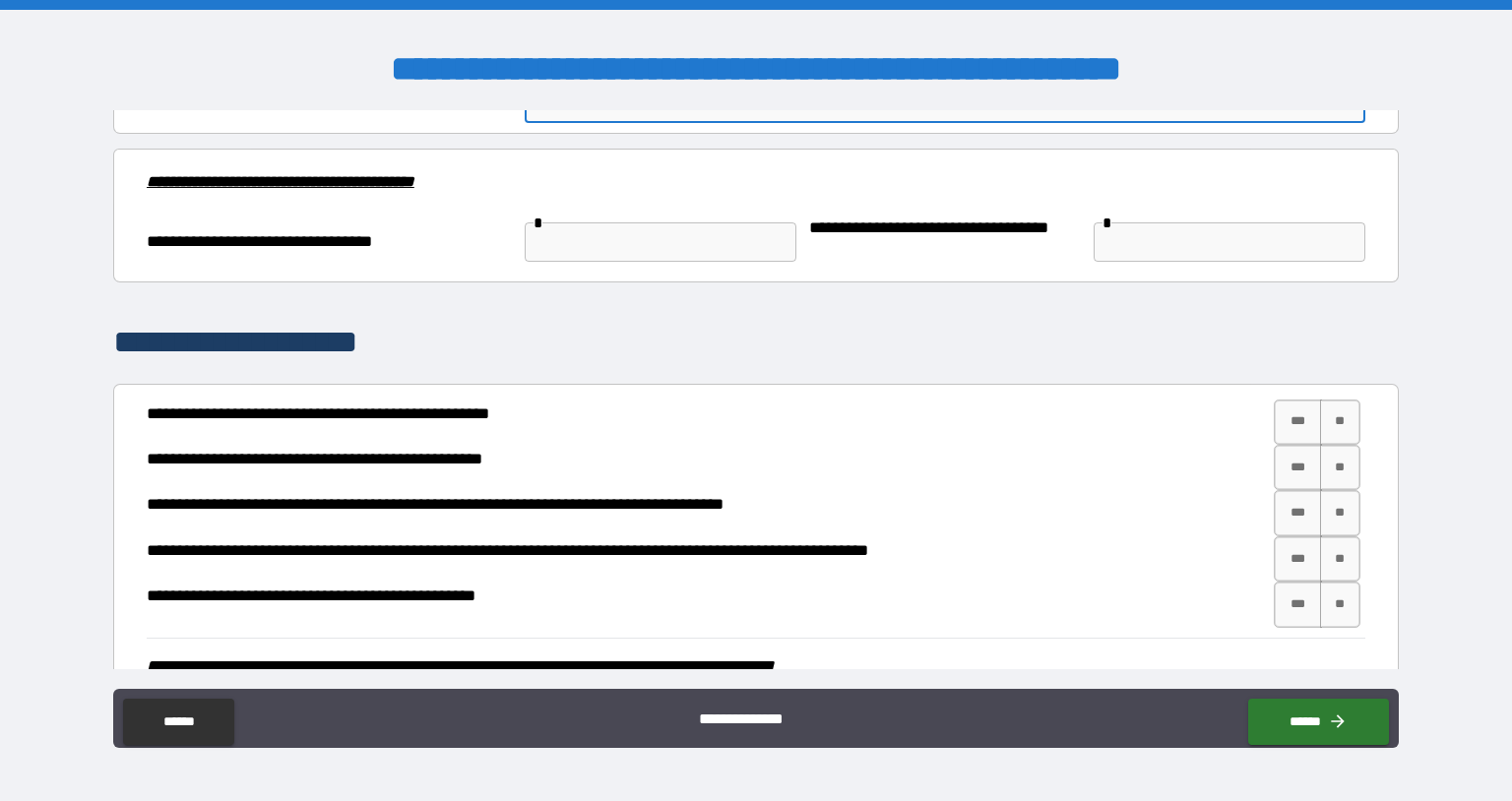 scroll, scrollTop: 2901, scrollLeft: 0, axis: vertical 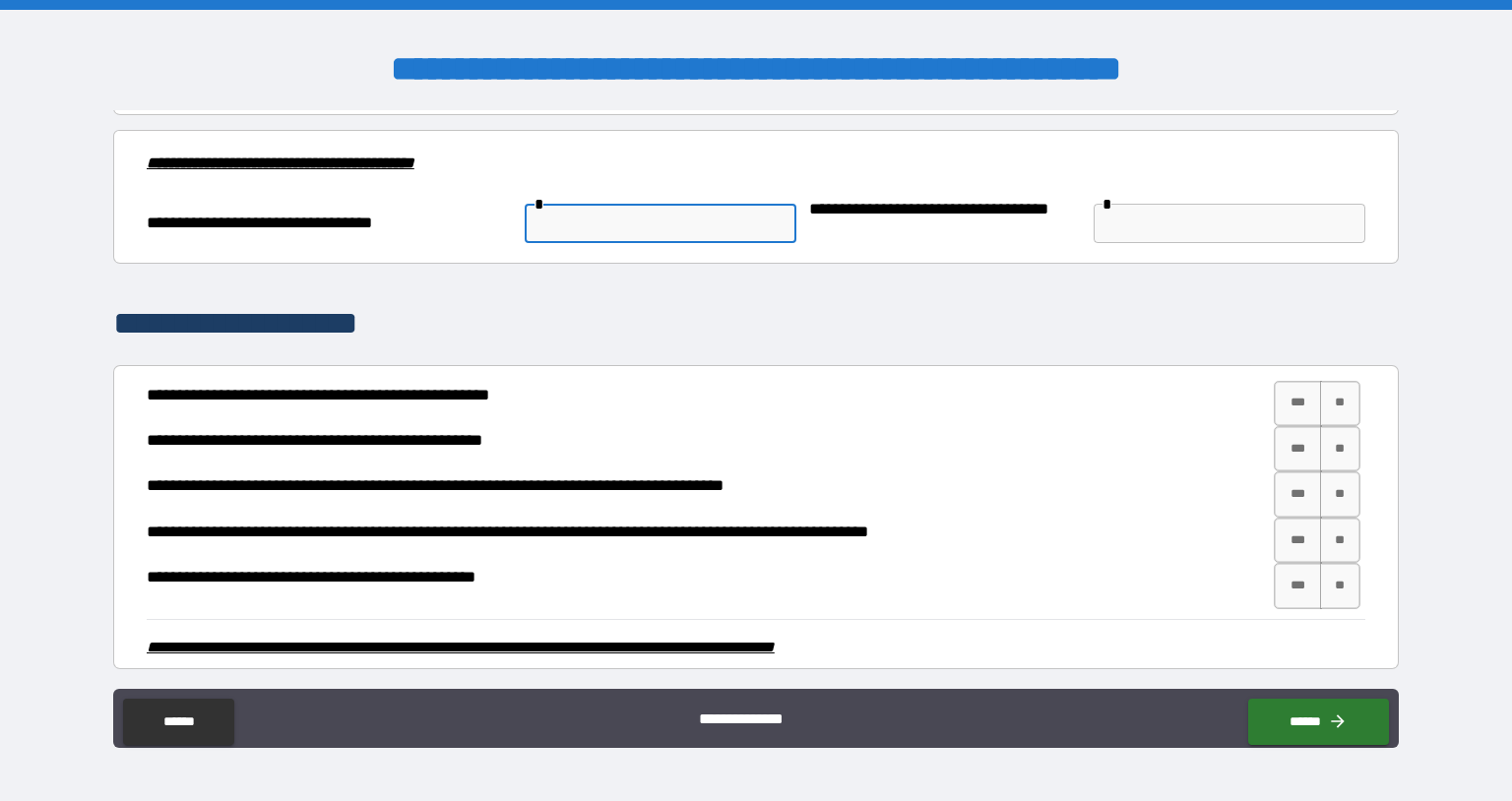 click at bounding box center [661, 223] 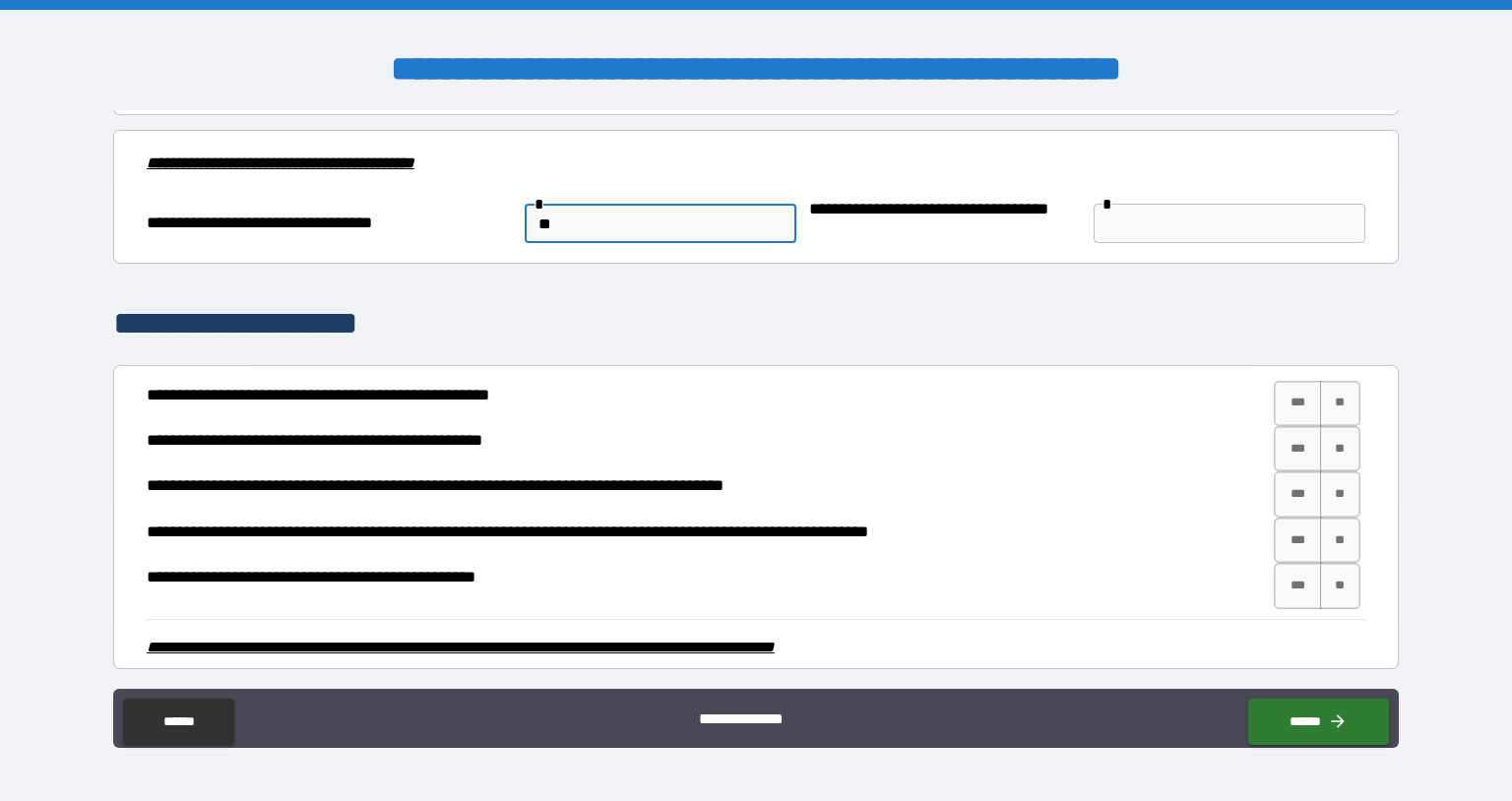 type on "*" 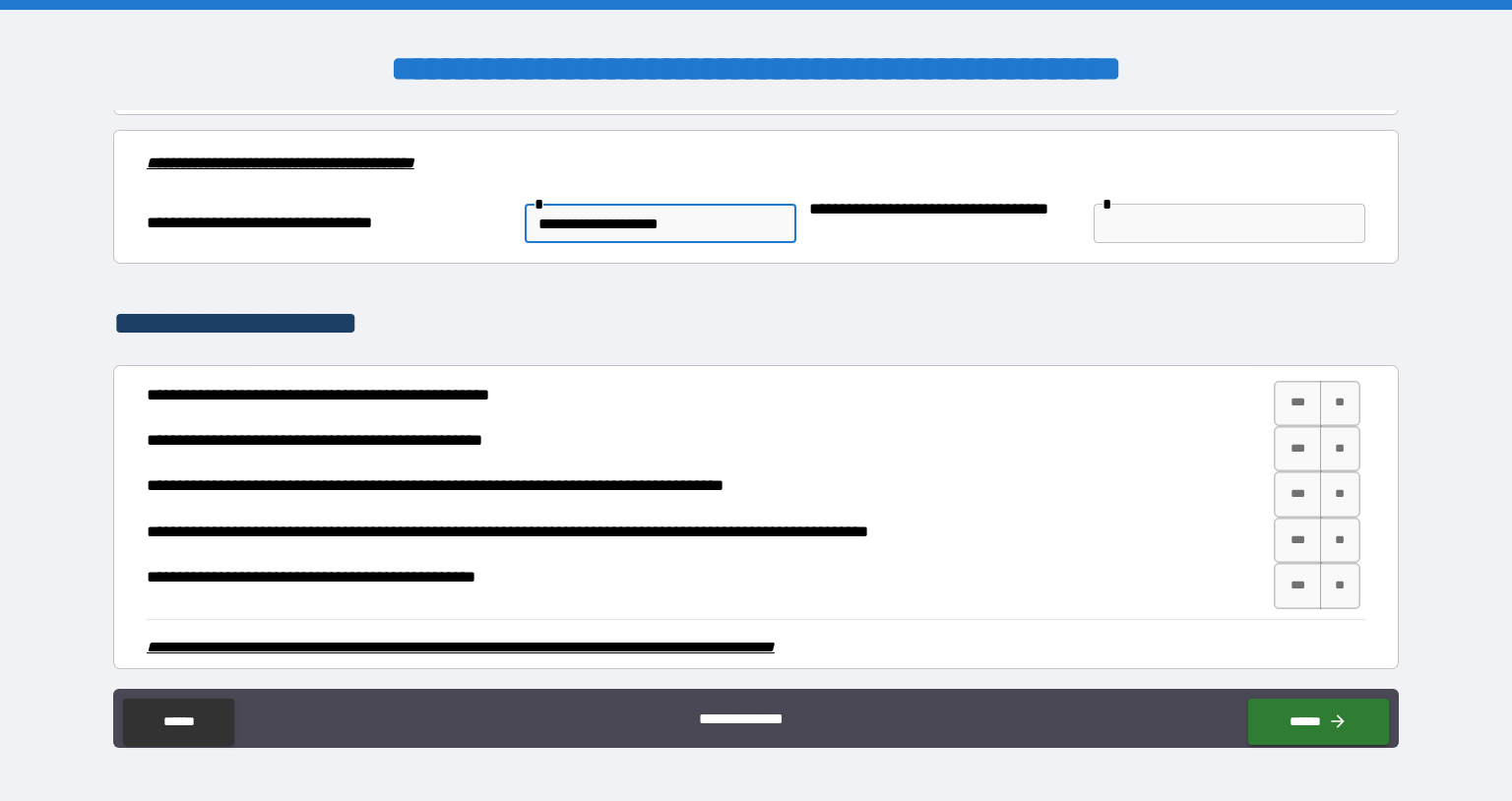 type on "**********" 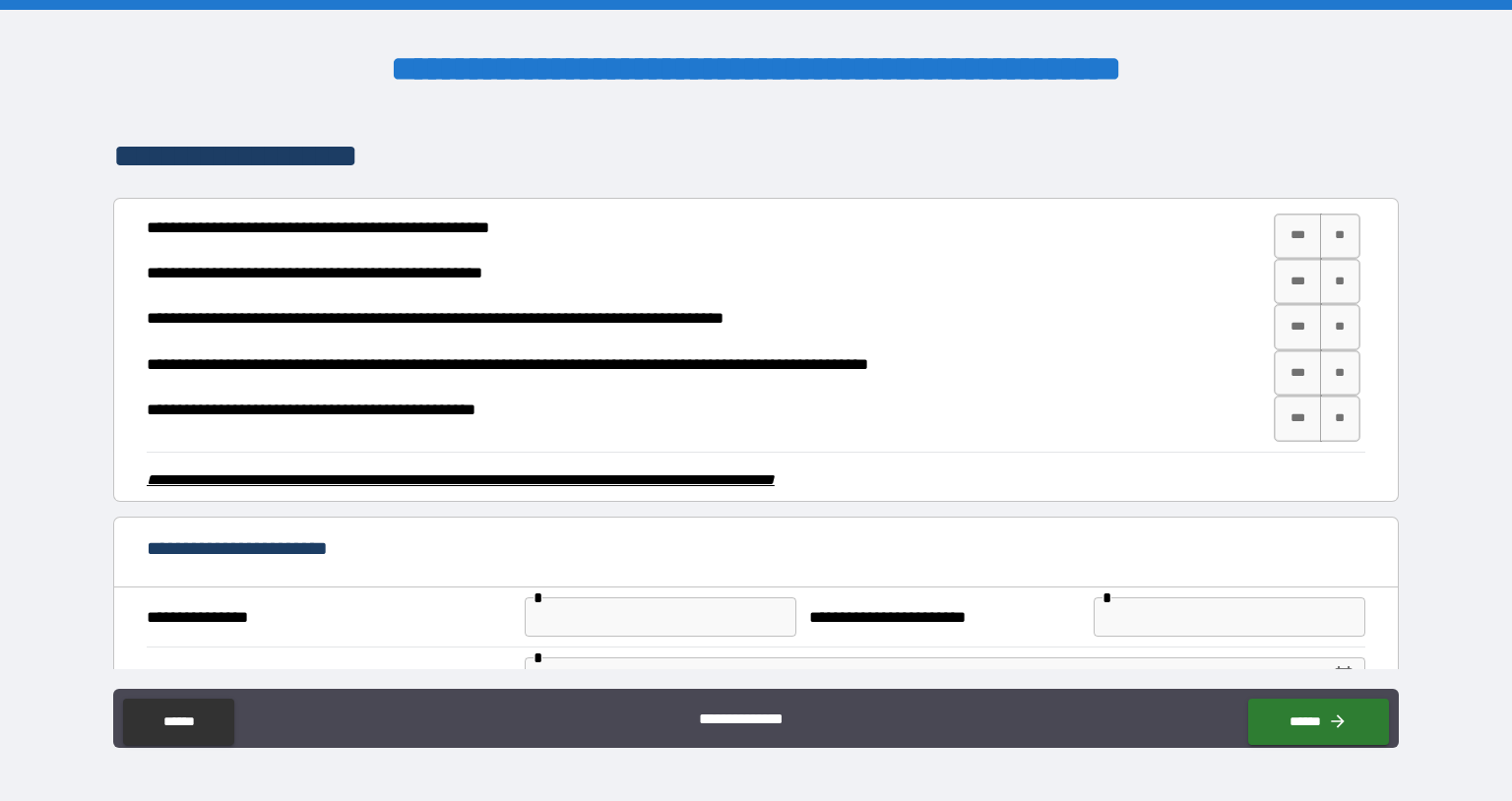 scroll, scrollTop: 3079, scrollLeft: 0, axis: vertical 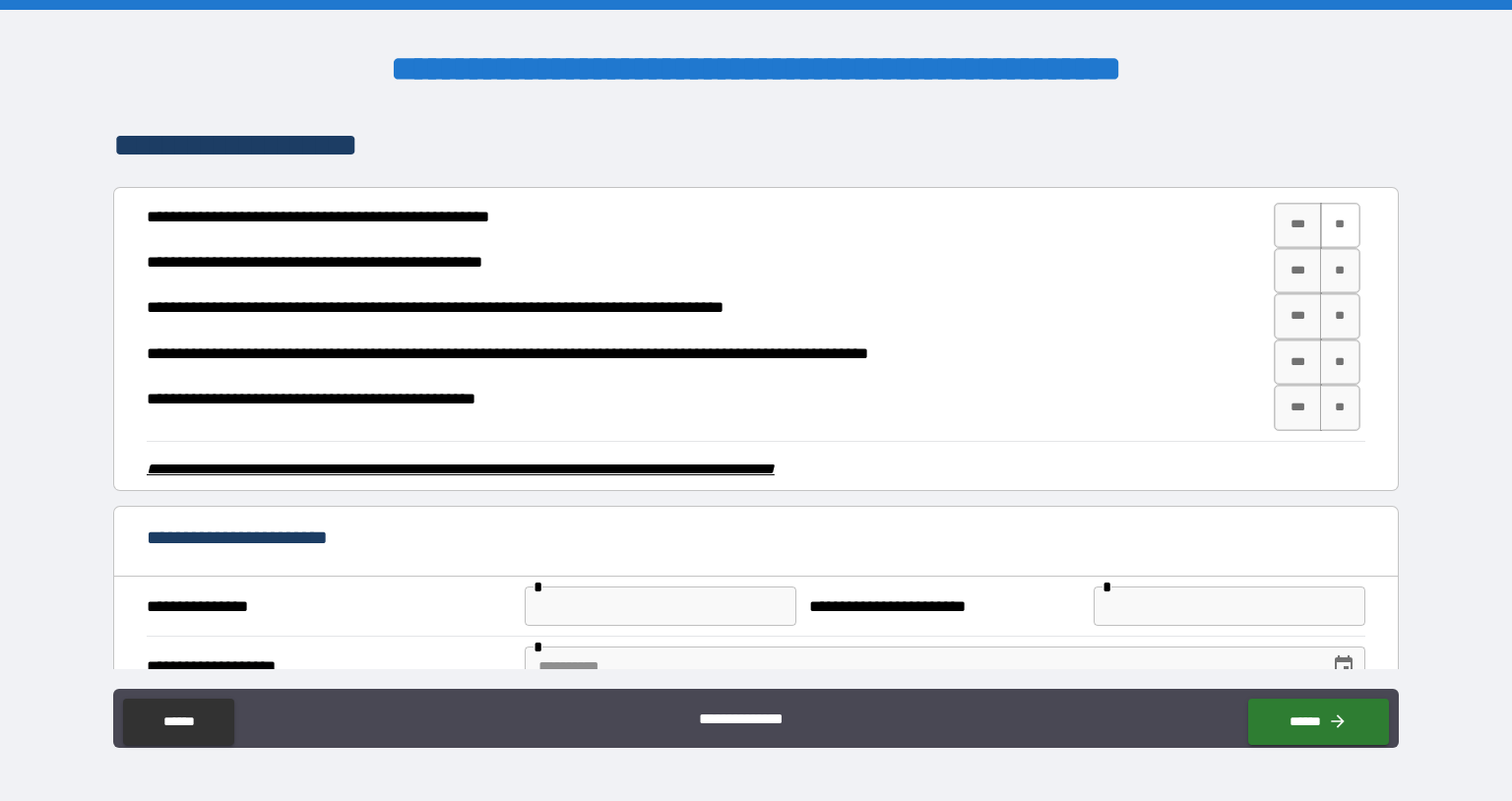 type on "**********" 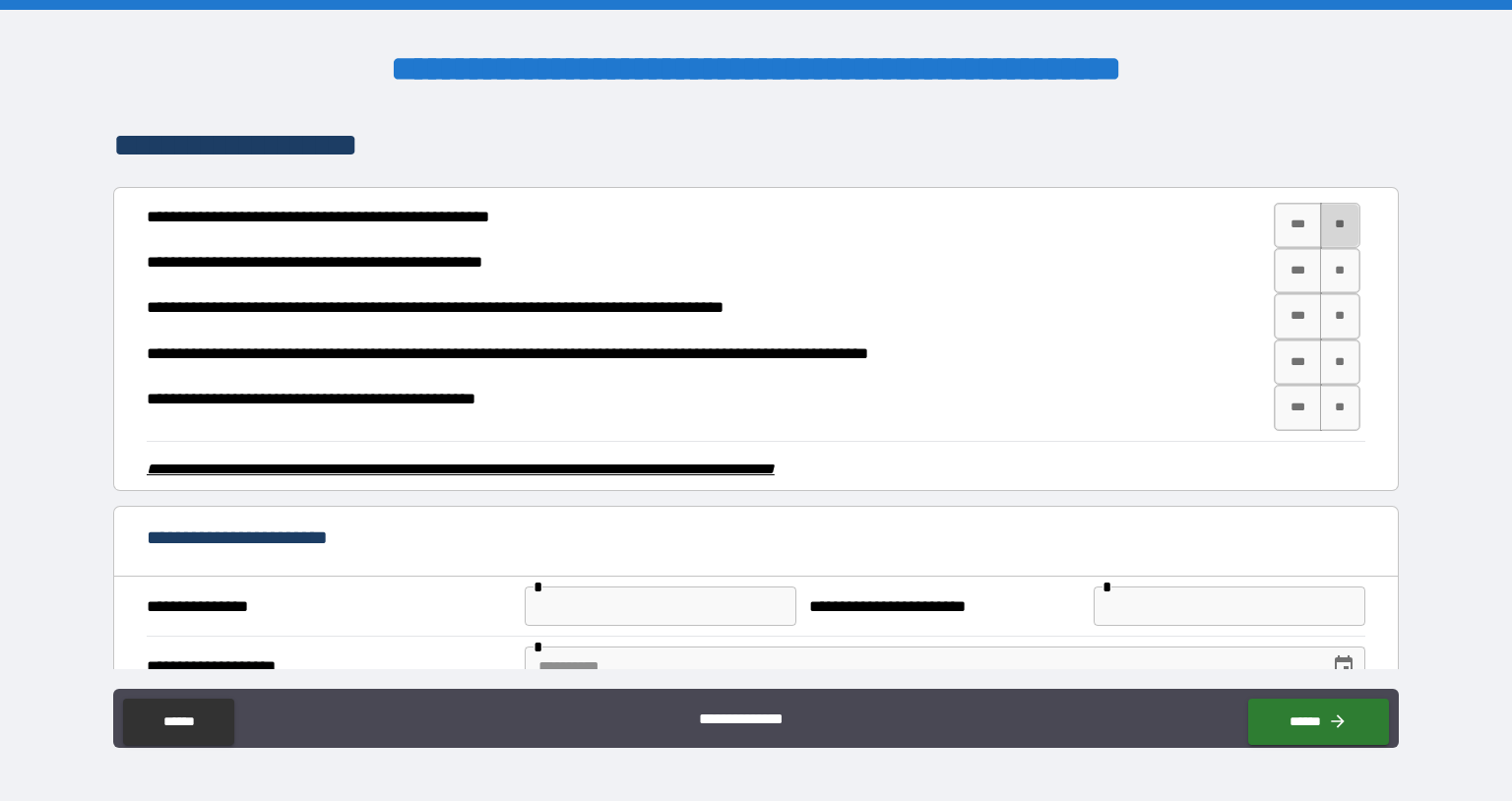 click on "**" at bounding box center (1341, 225) 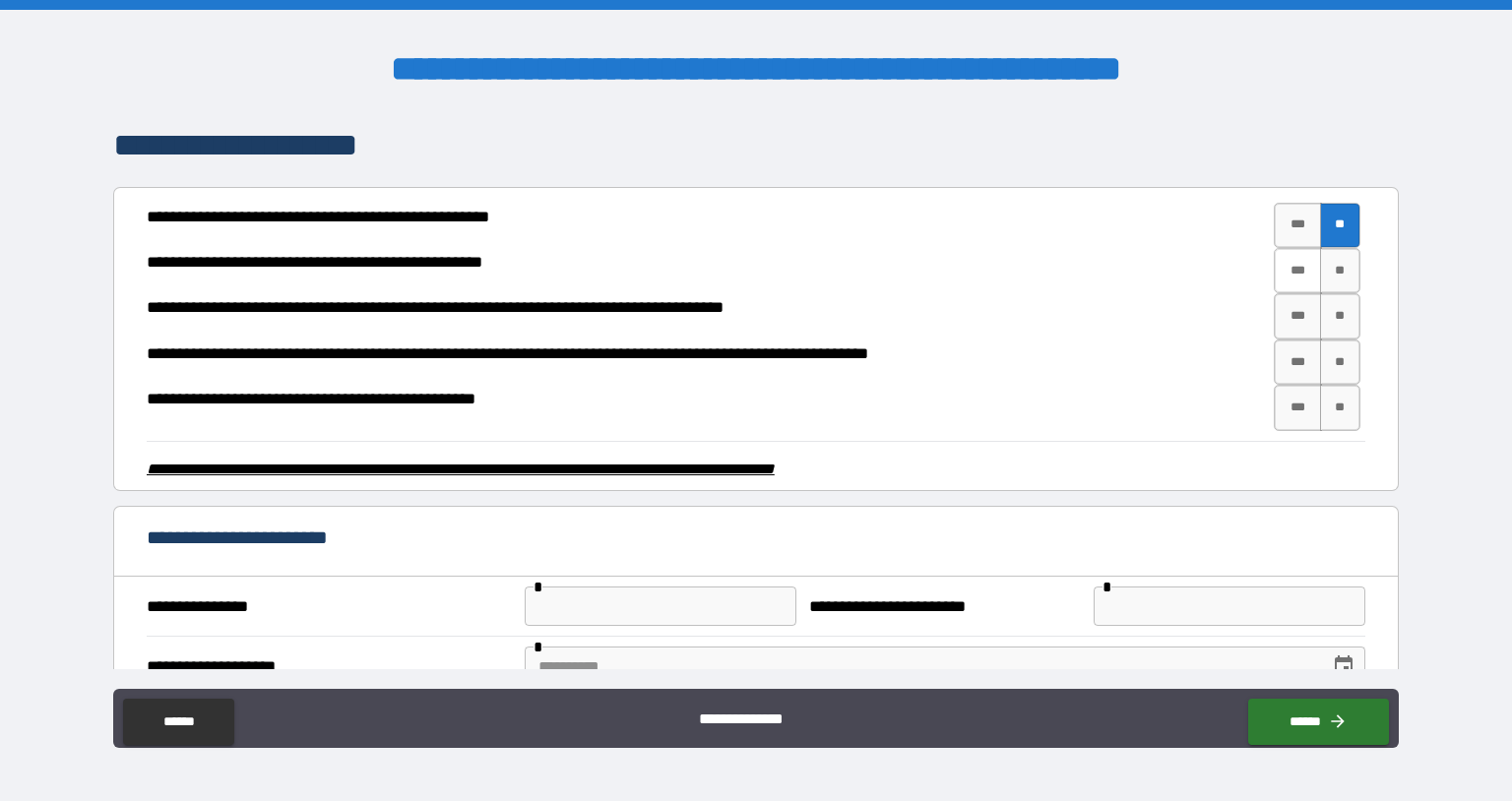 click on "***" at bounding box center [1297, 271] 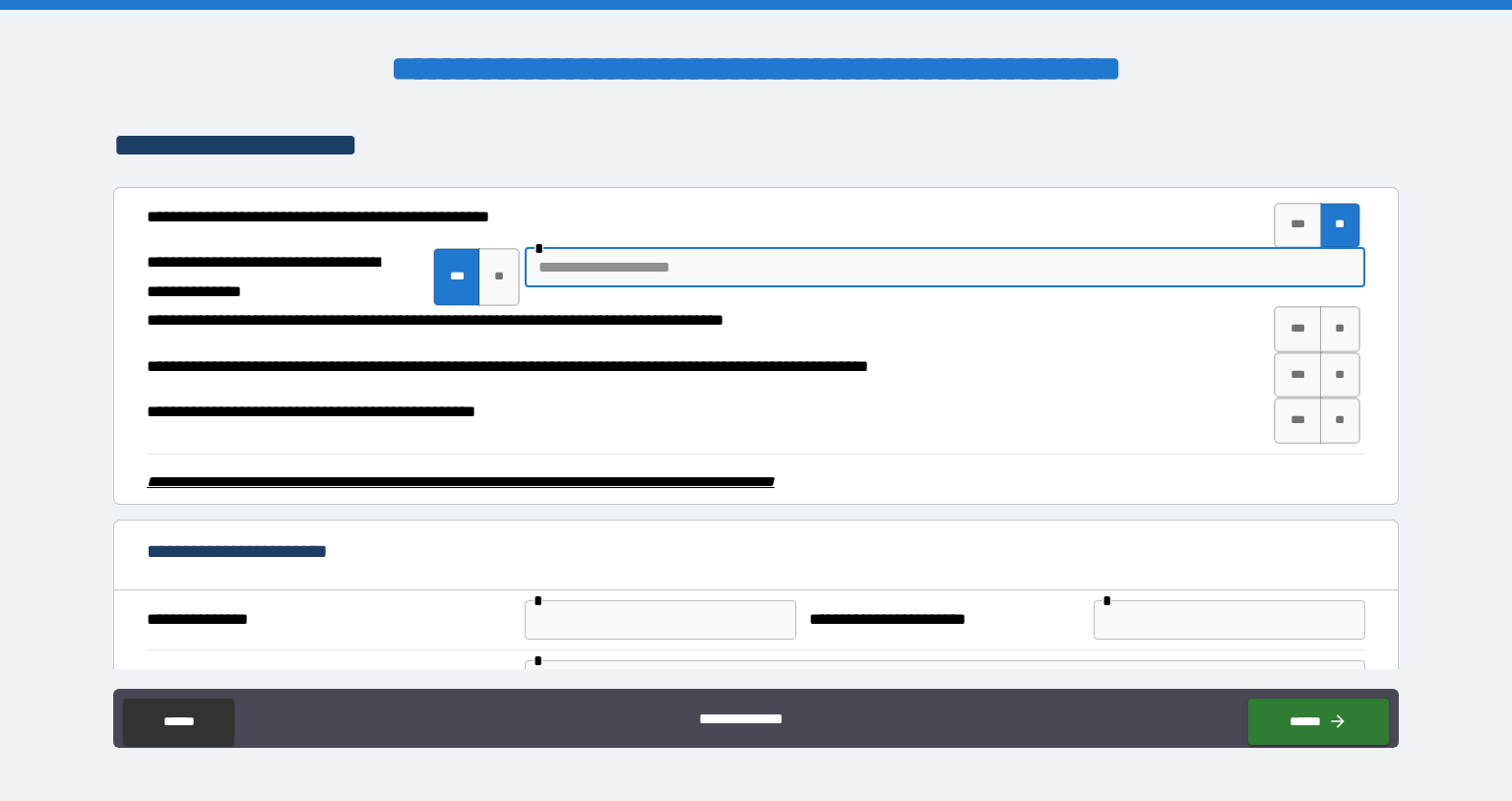 click at bounding box center [945, 268] 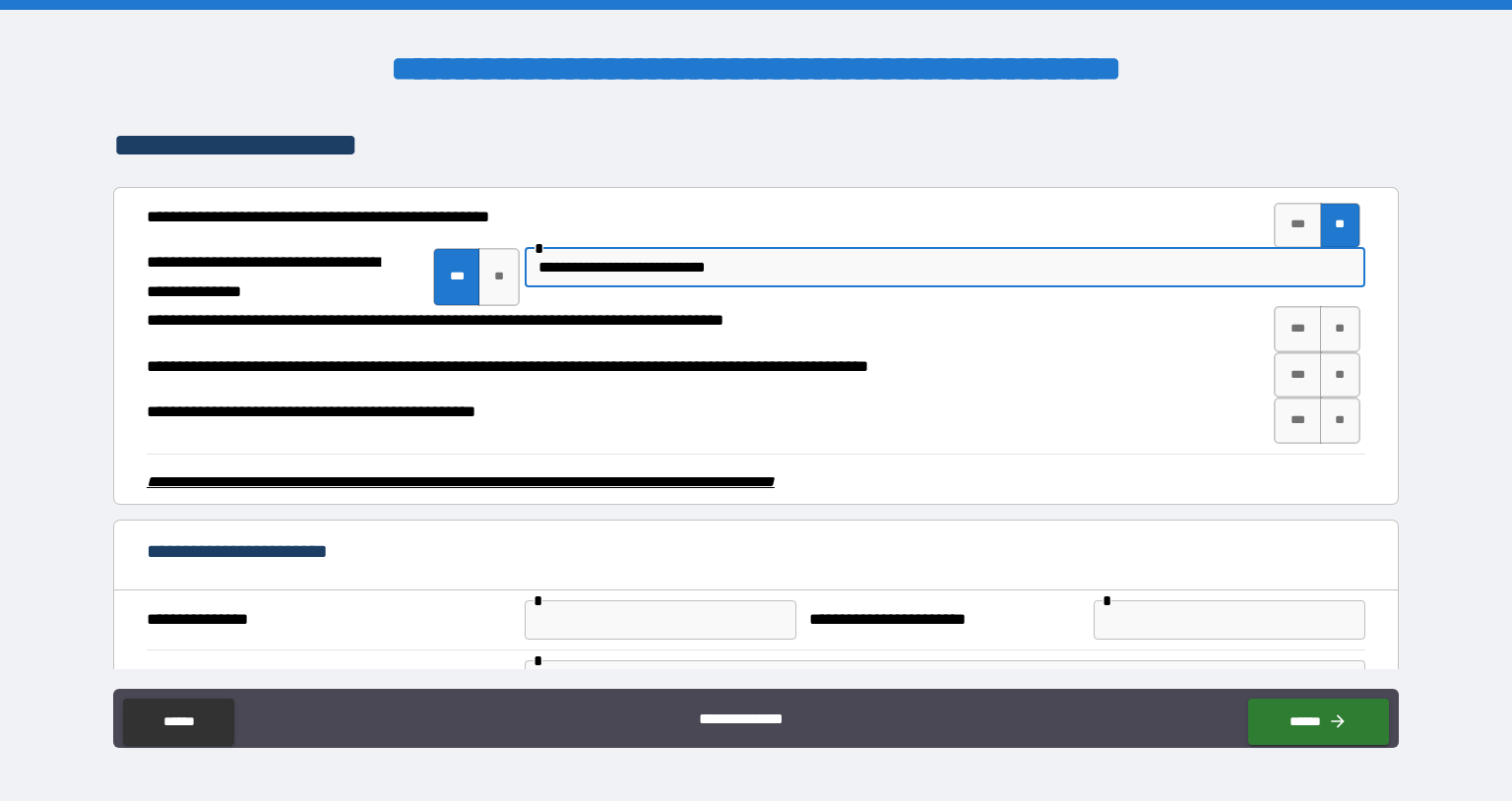 type on "**********" 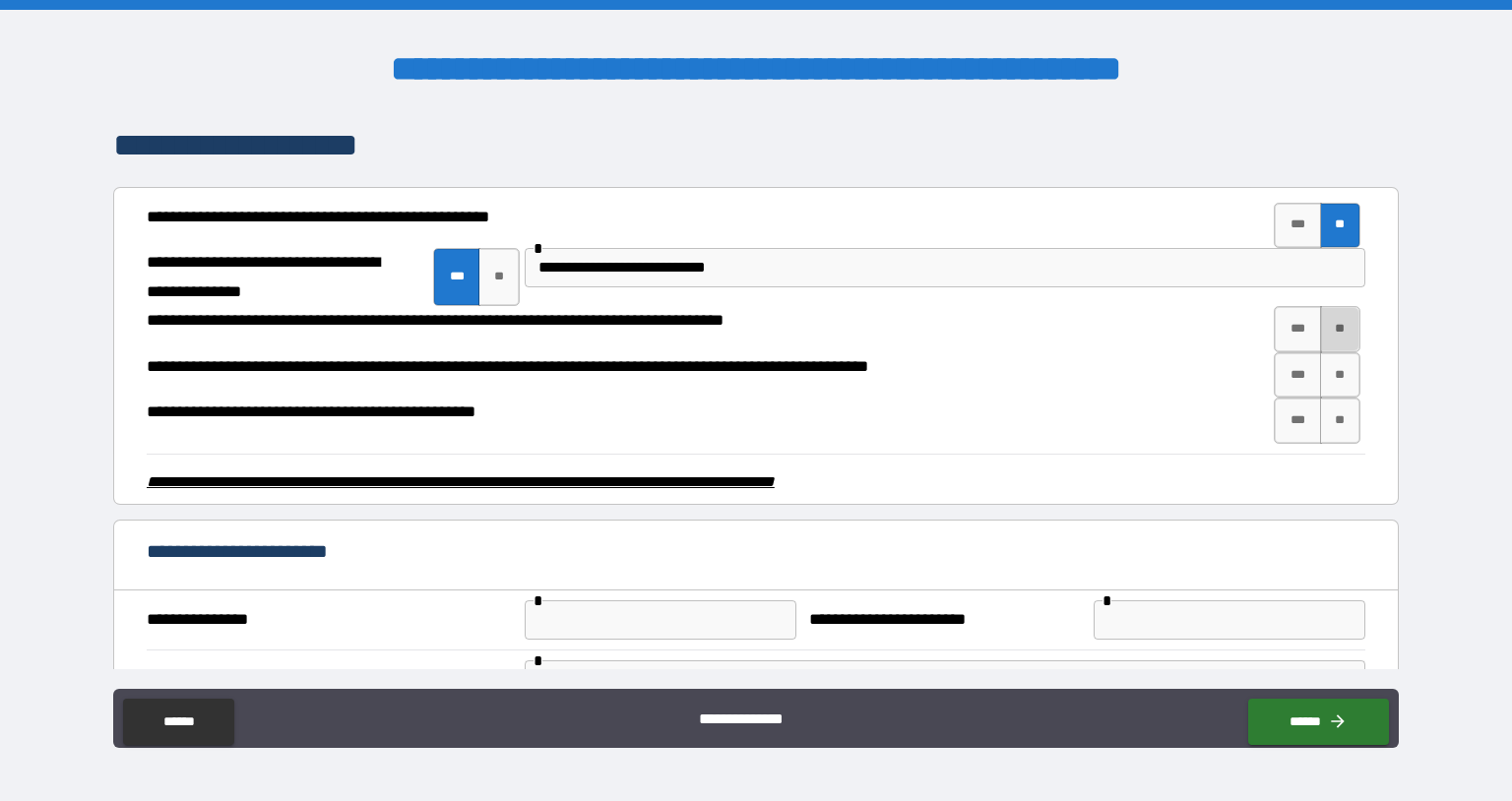 click on "**" at bounding box center [1341, 329] 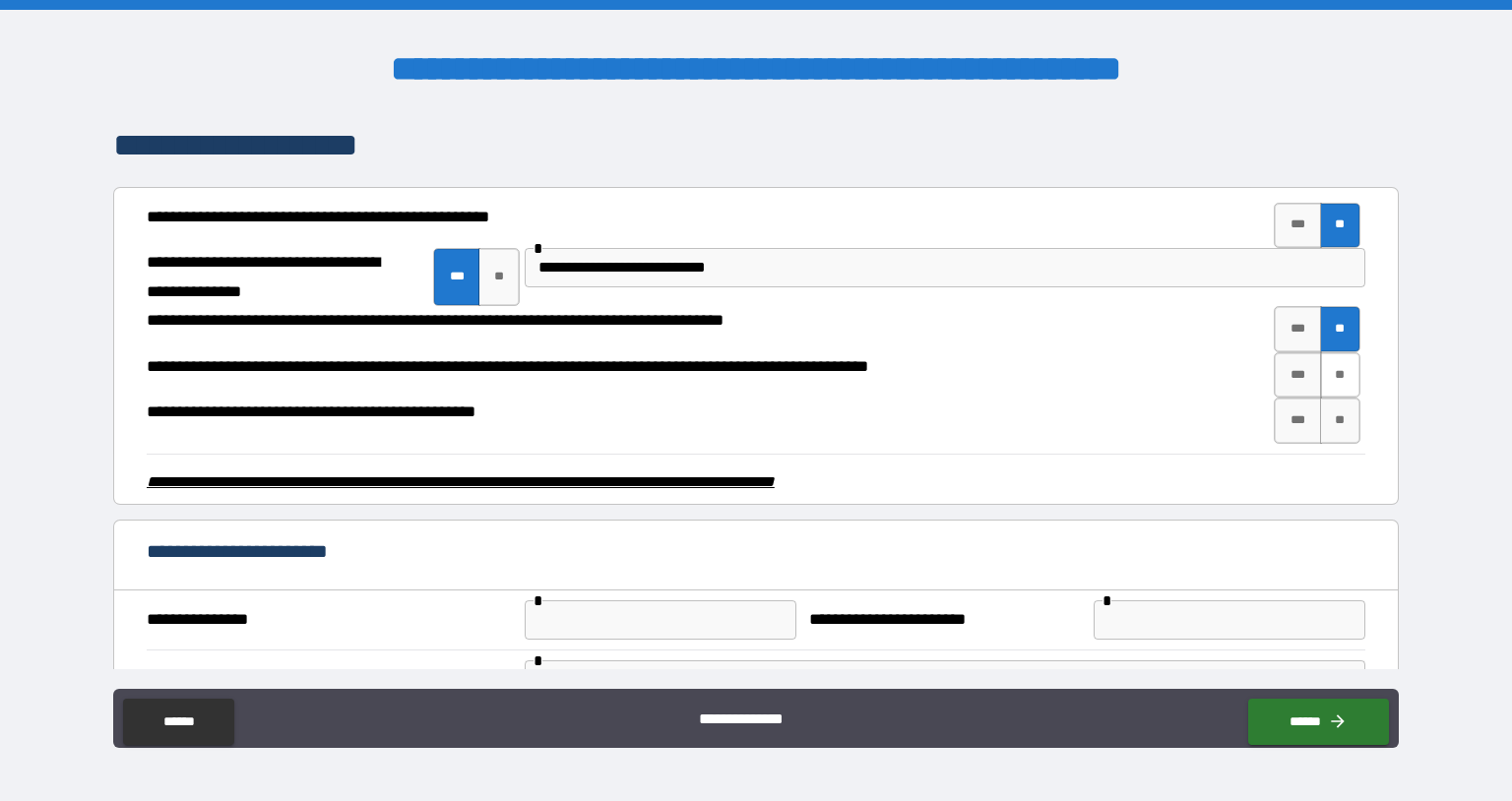 click on "**" at bounding box center [1341, 375] 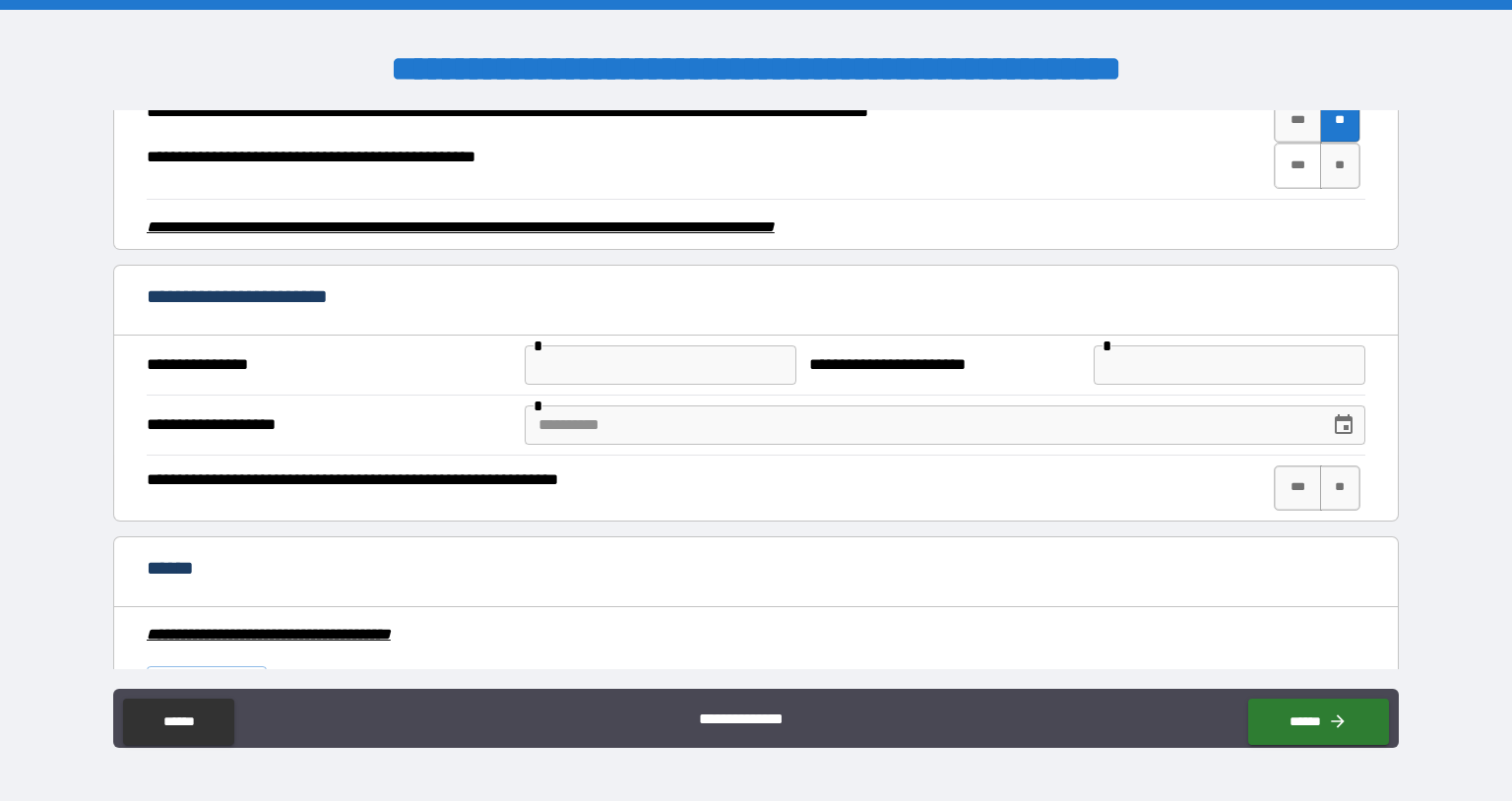 scroll, scrollTop: 3370, scrollLeft: 0, axis: vertical 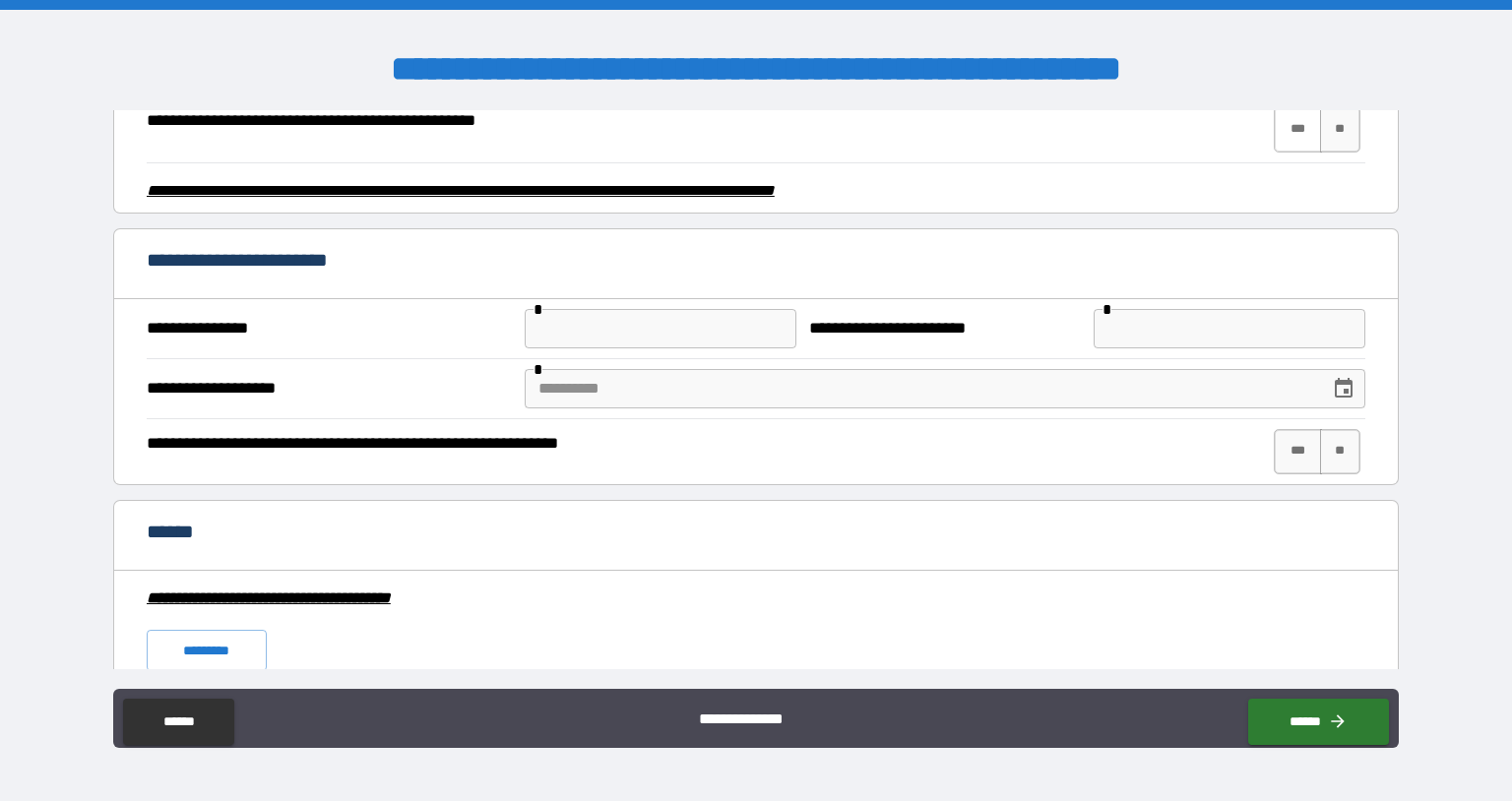 click on "***" at bounding box center [1297, 129] 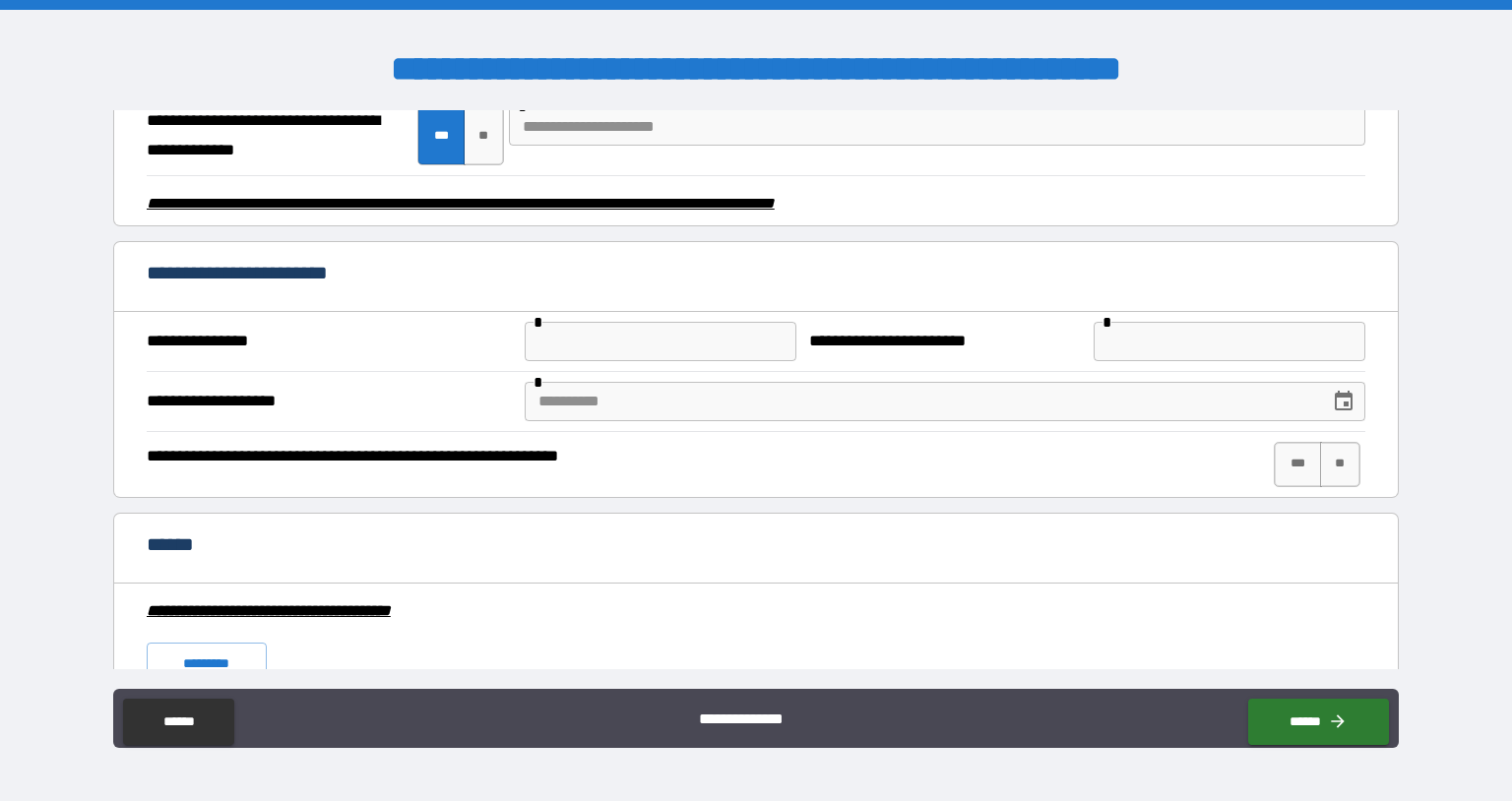 click at bounding box center [661, 341] 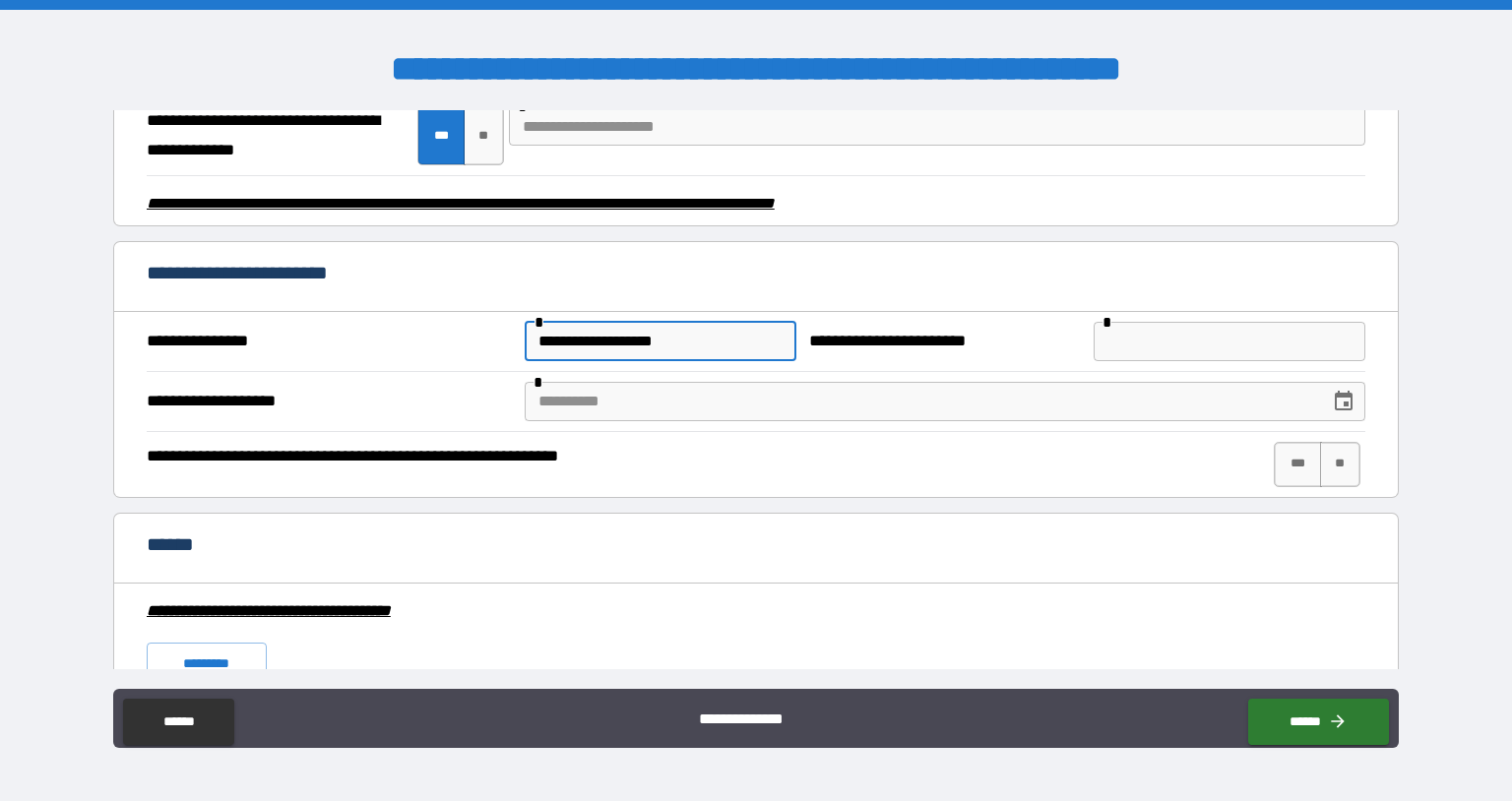 type on "**********" 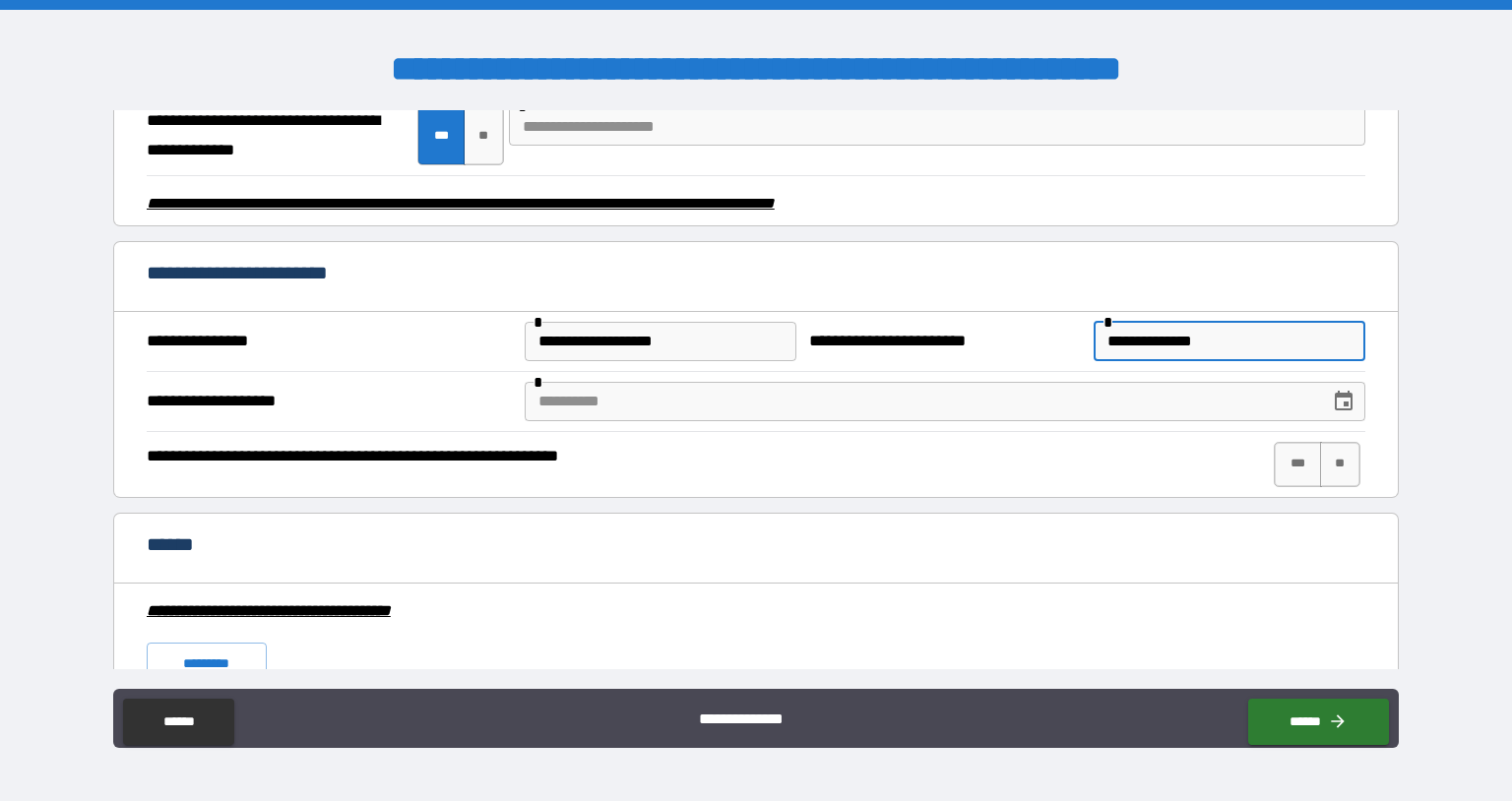type on "**********" 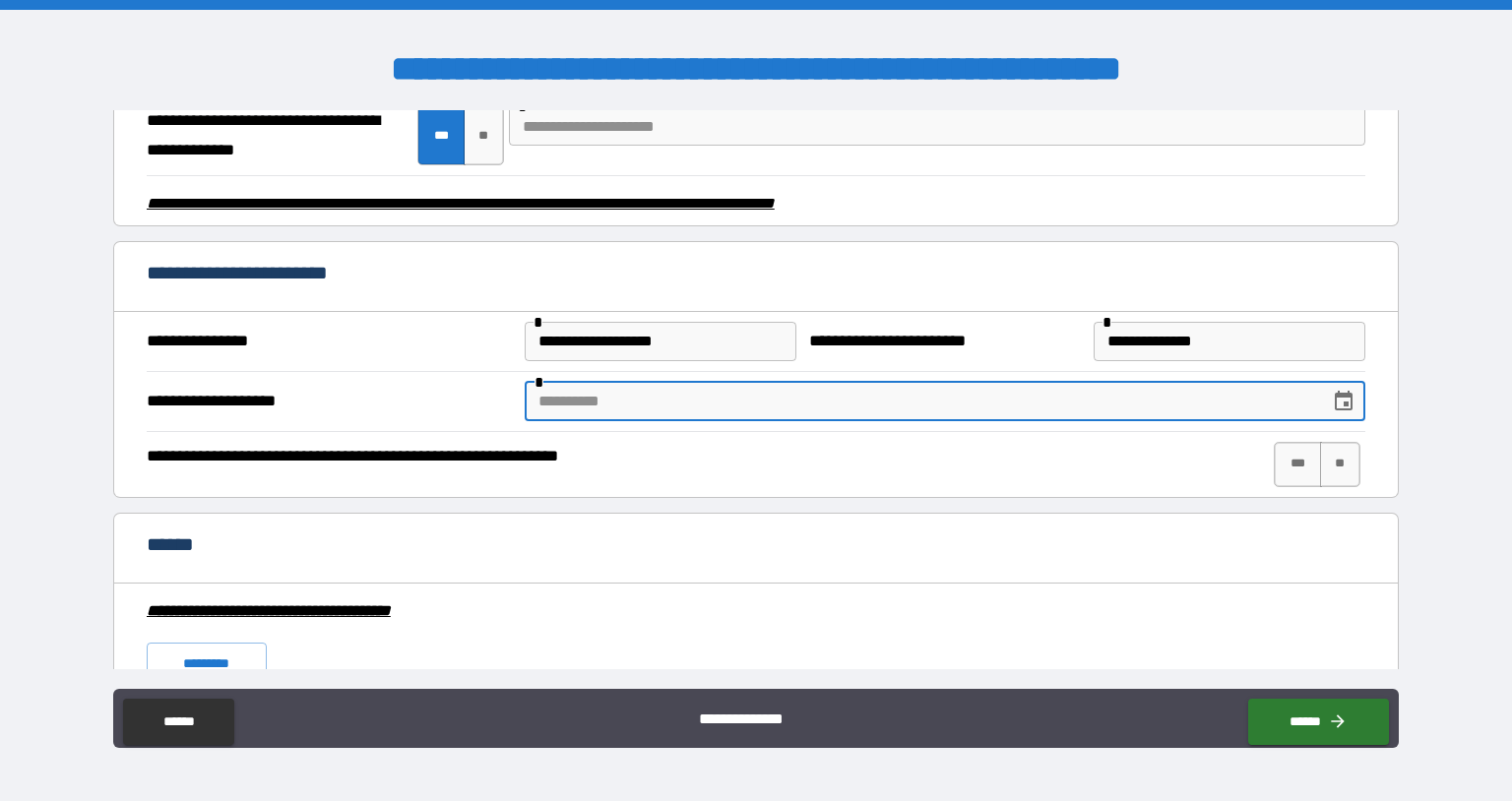 click 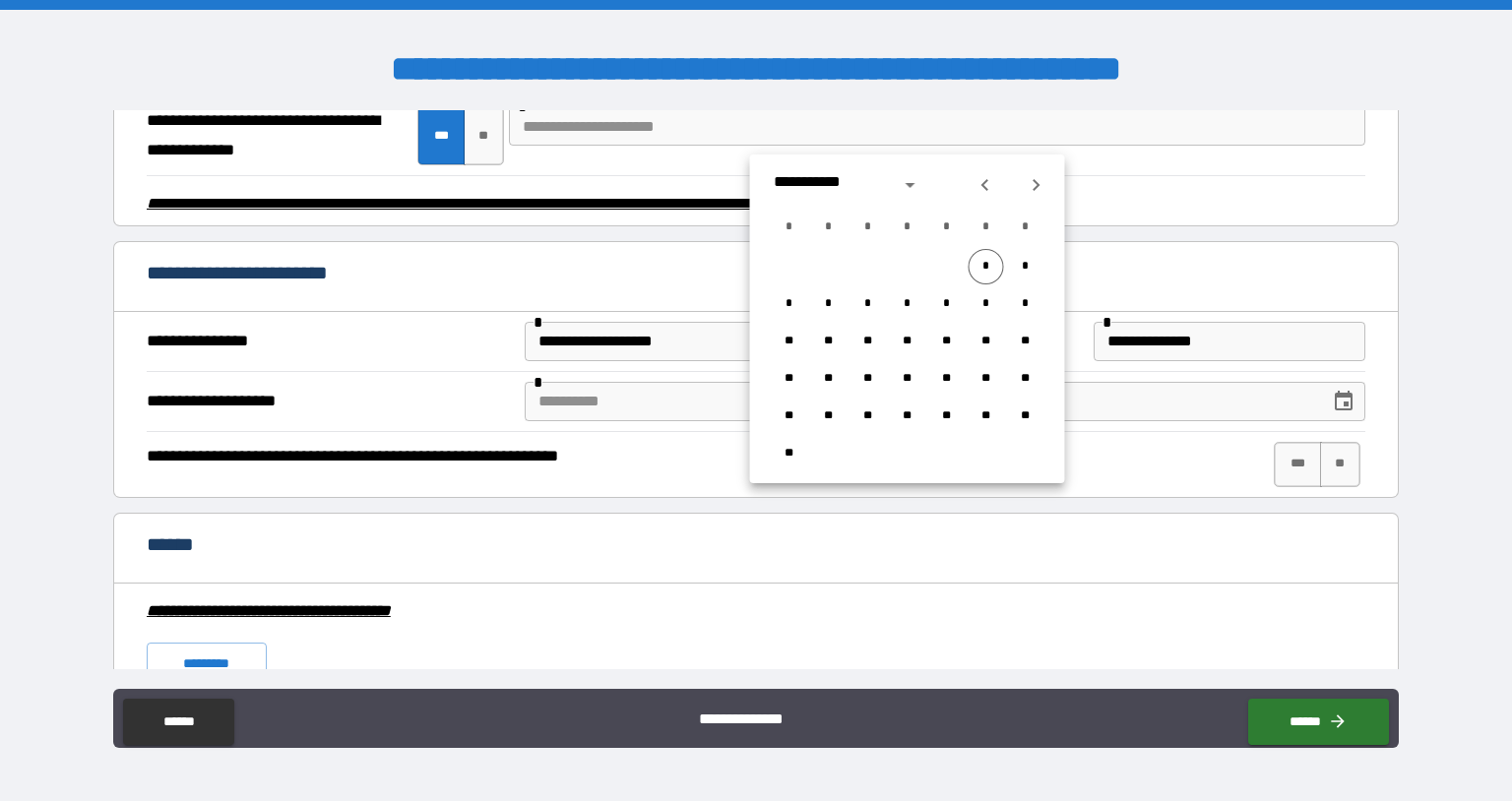 click at bounding box center [911, 185] 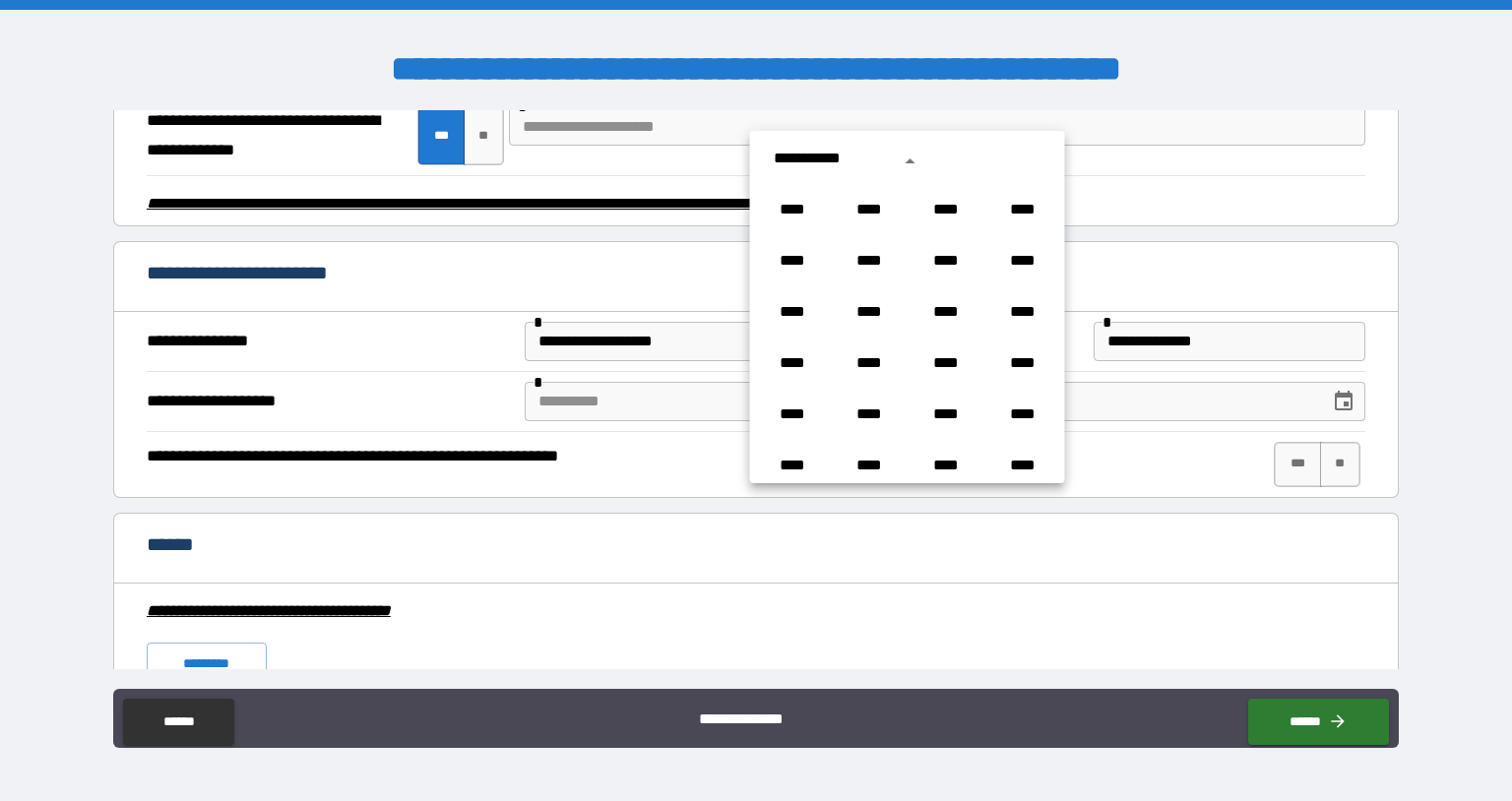 scroll, scrollTop: 1462, scrollLeft: 0, axis: vertical 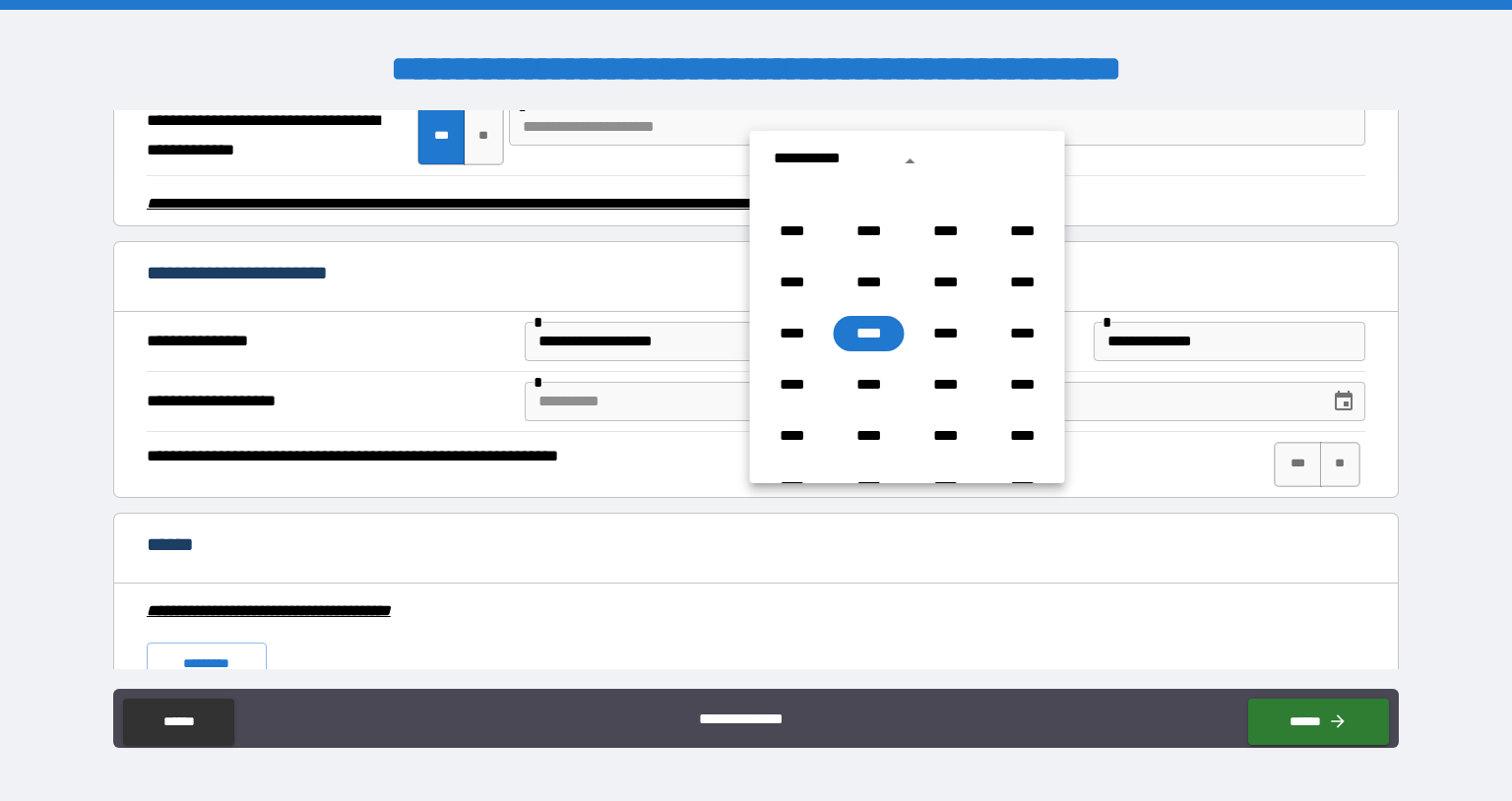 click 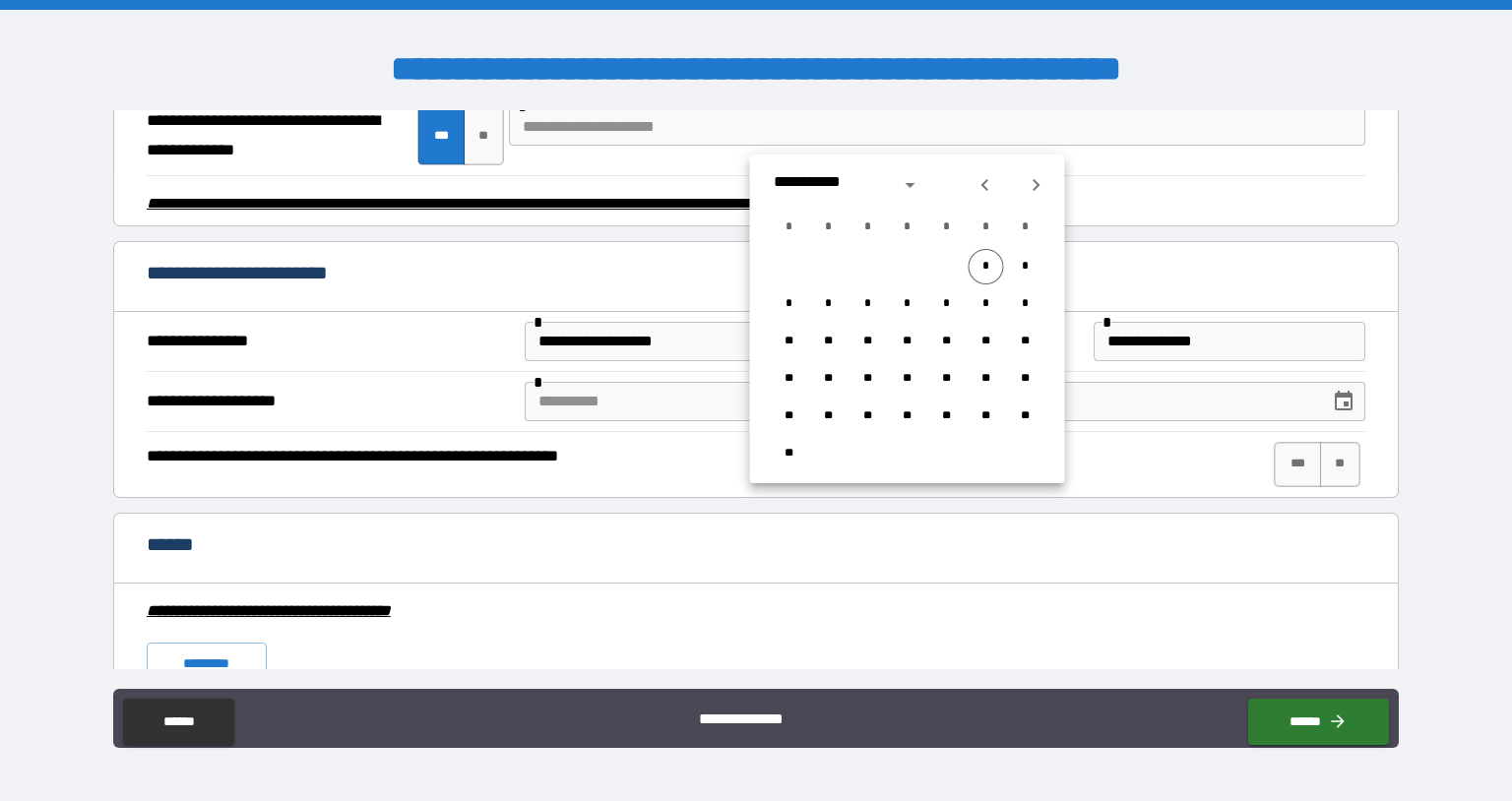 click on "**********" at bounding box center (831, 185) 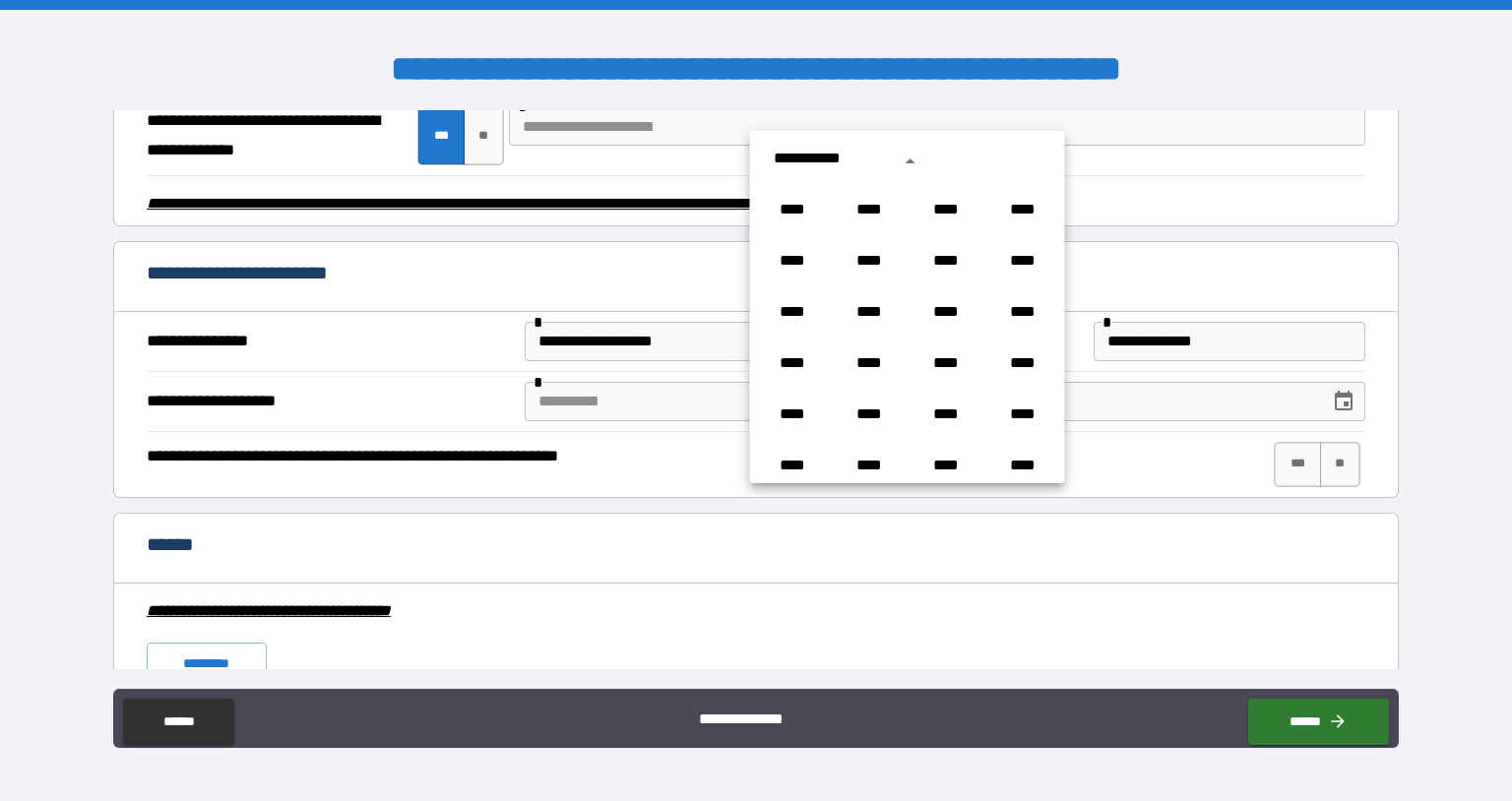 scroll, scrollTop: 1462, scrollLeft: 0, axis: vertical 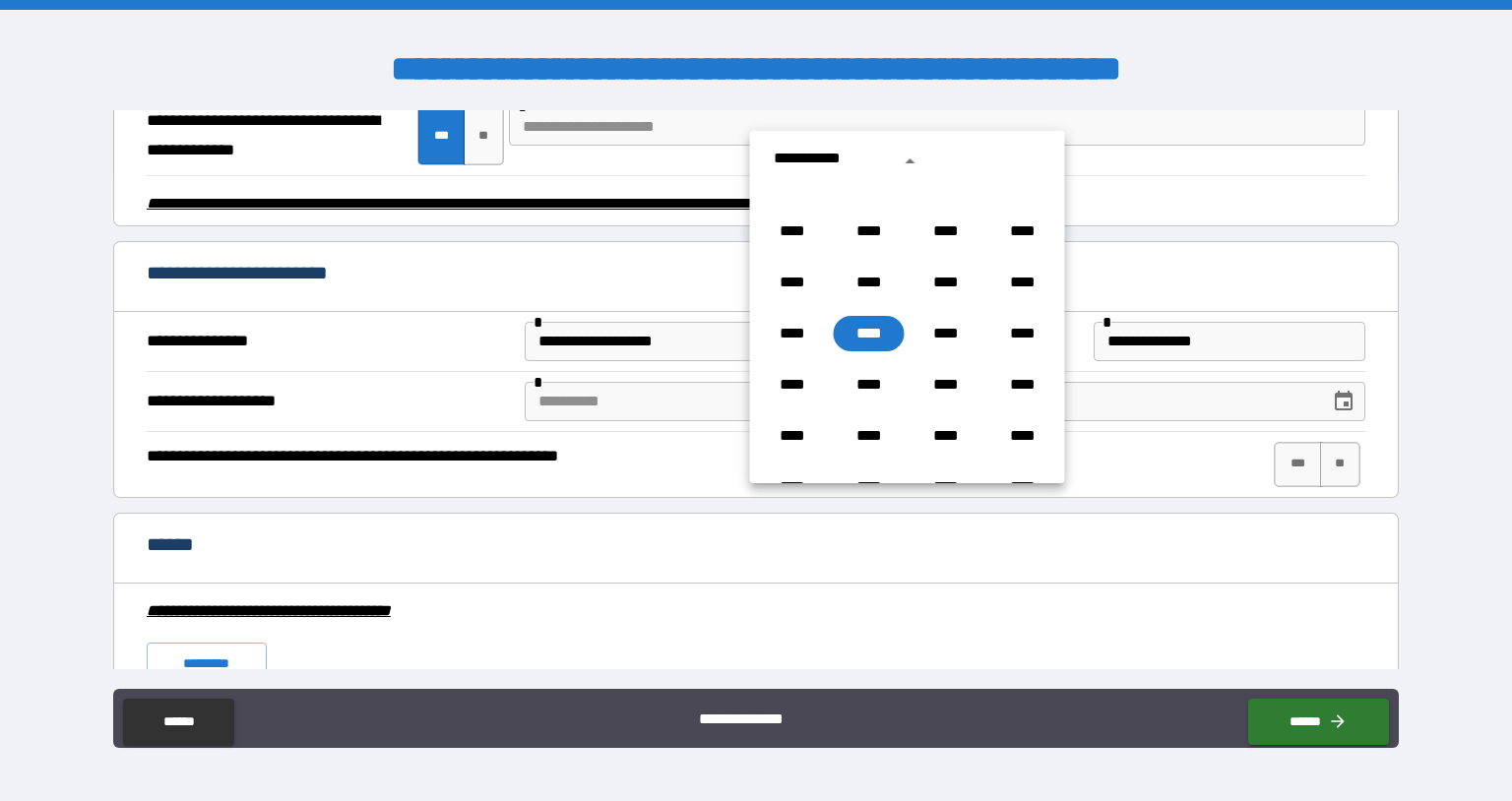 click 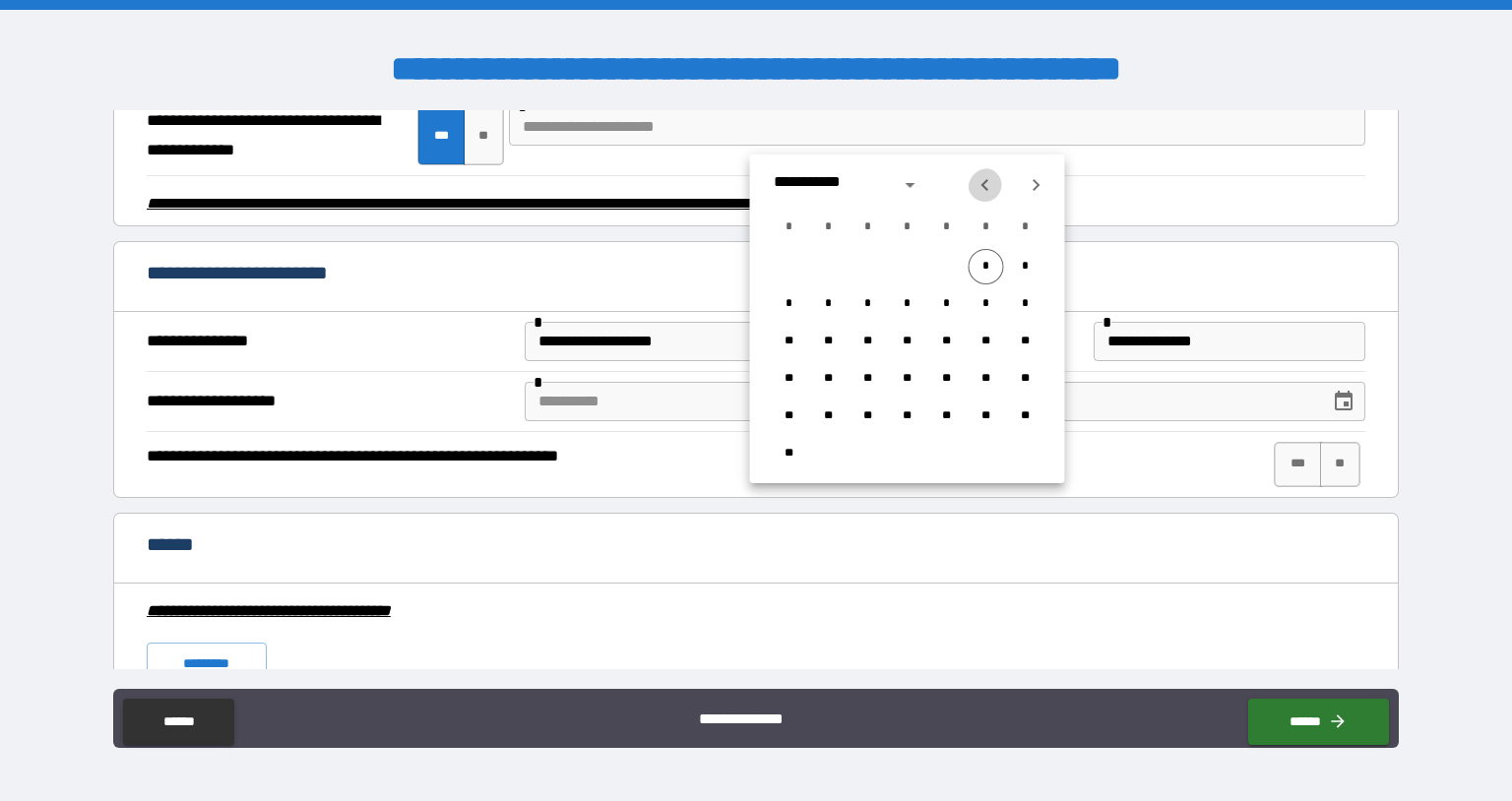 click 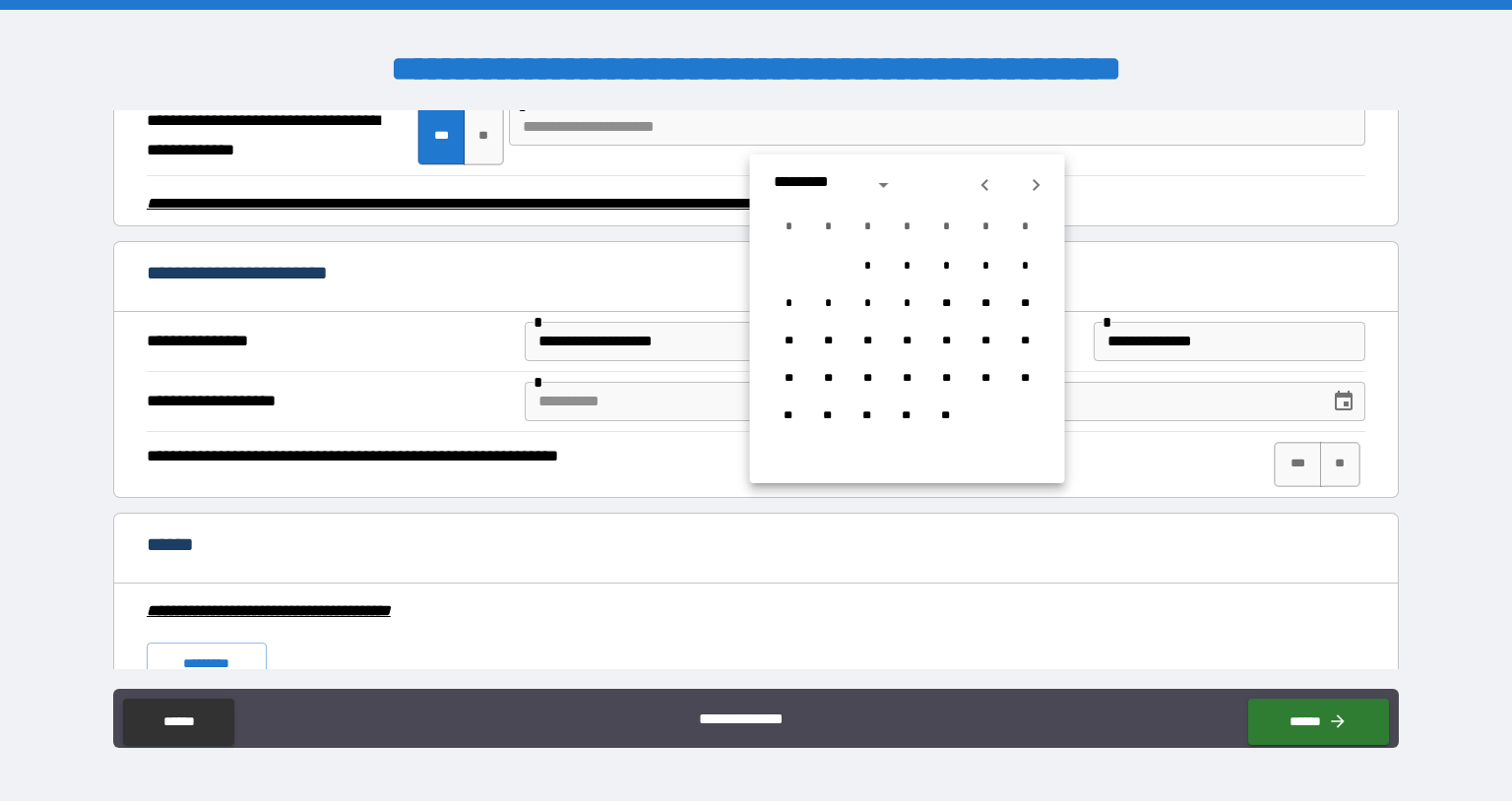 click 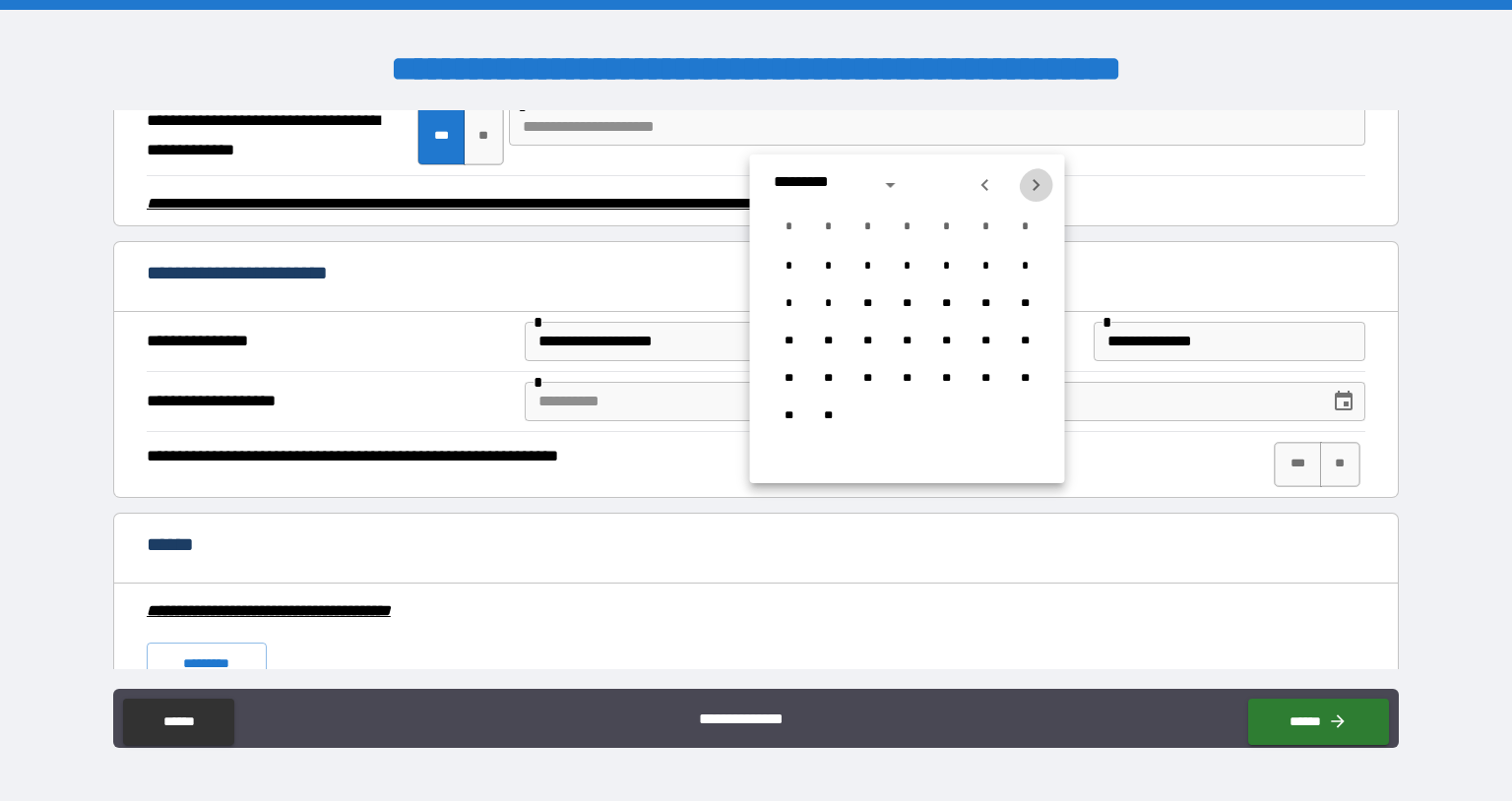 click 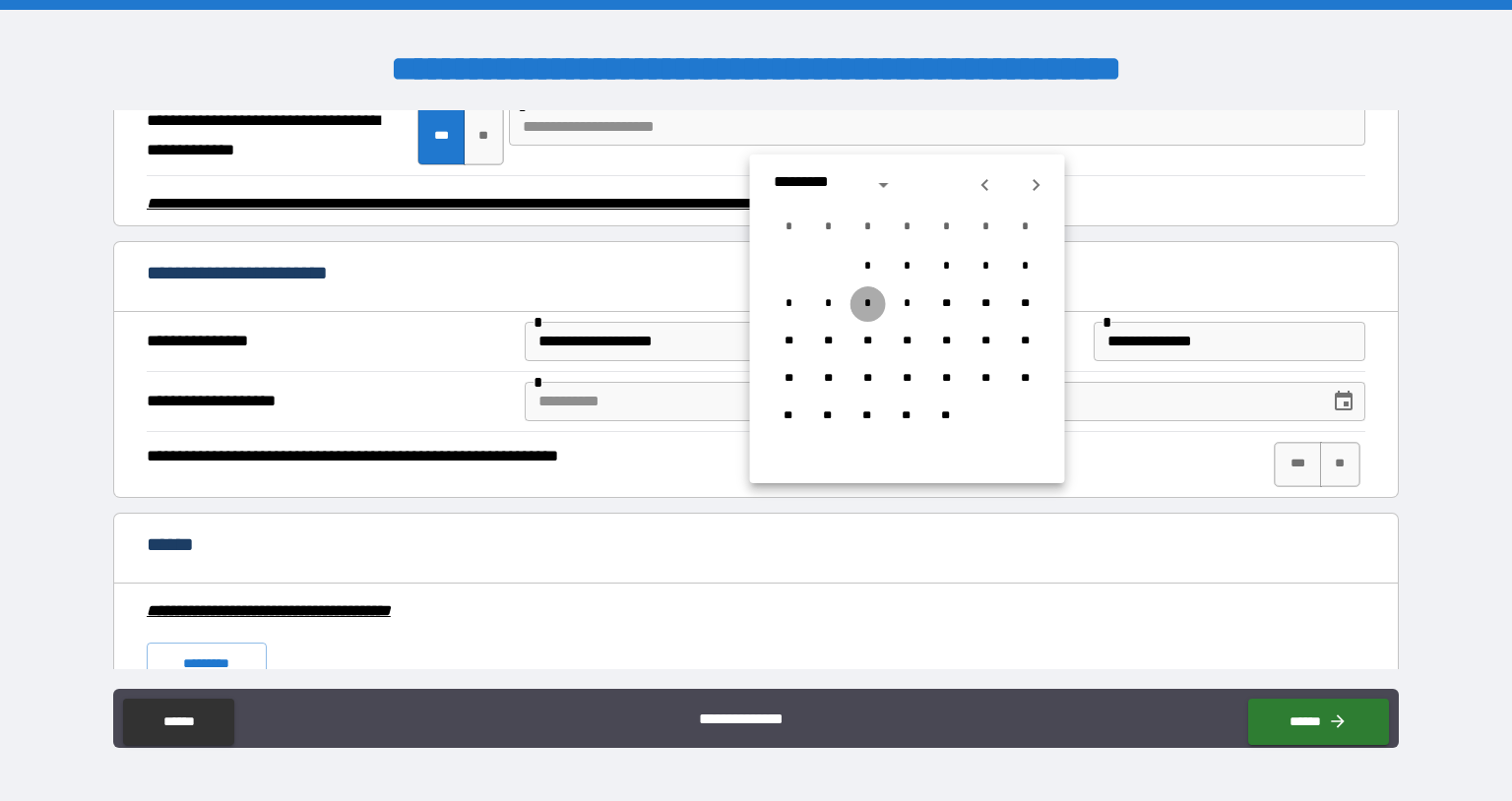 click on "*" at bounding box center [868, 304] 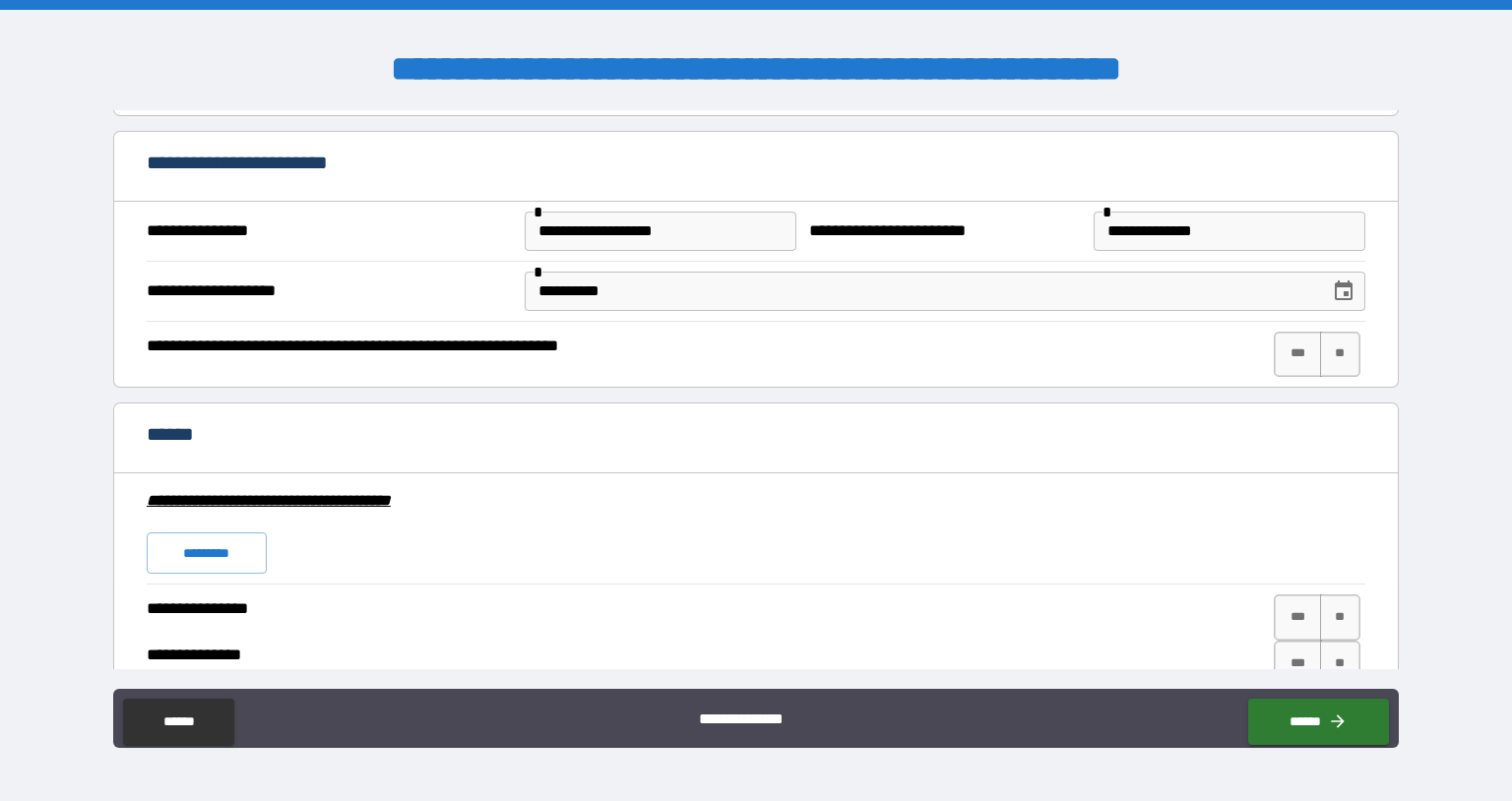scroll, scrollTop: 3495, scrollLeft: 0, axis: vertical 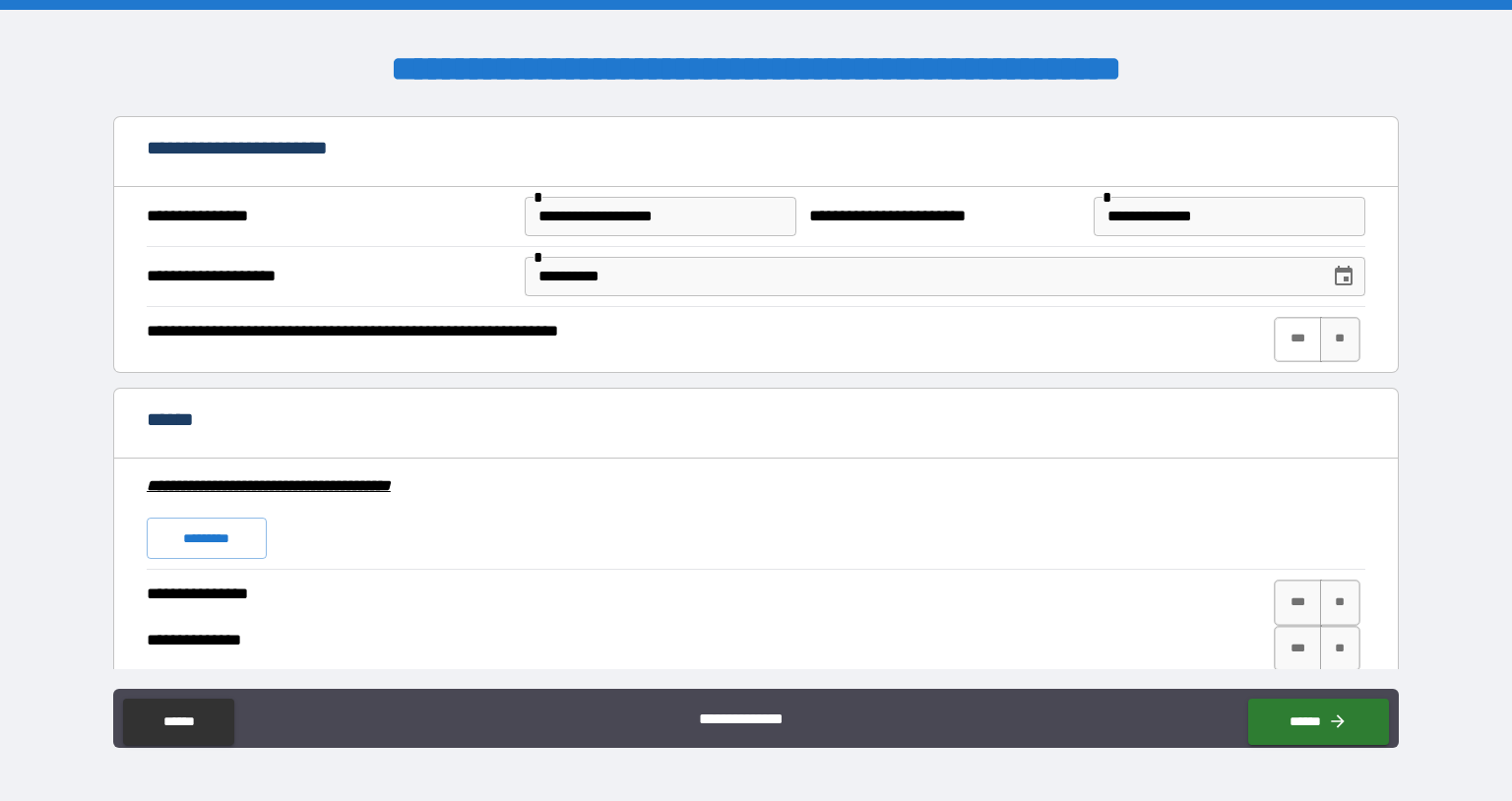 click on "***" at bounding box center [1297, 339] 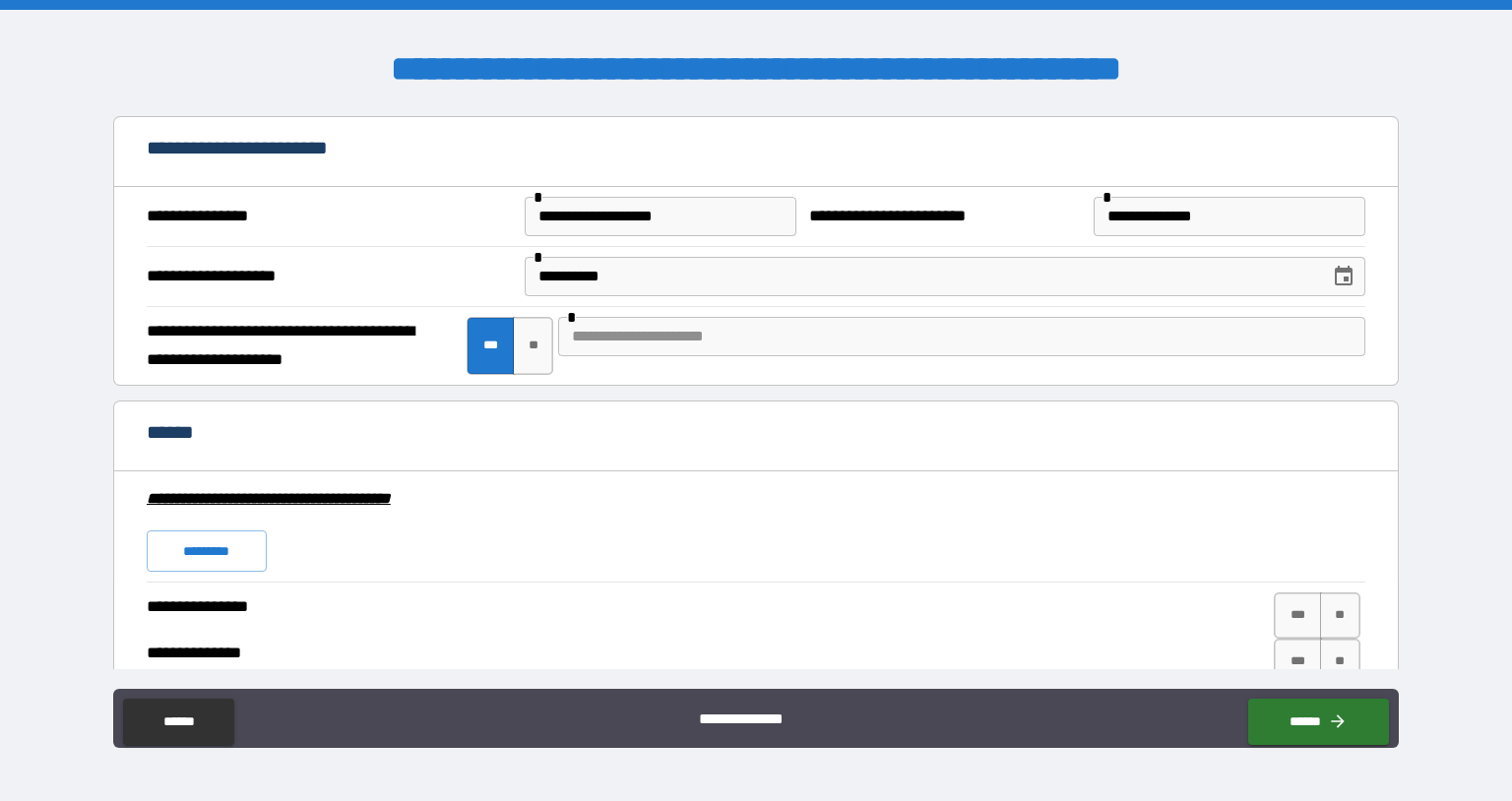 click at bounding box center (962, 337) 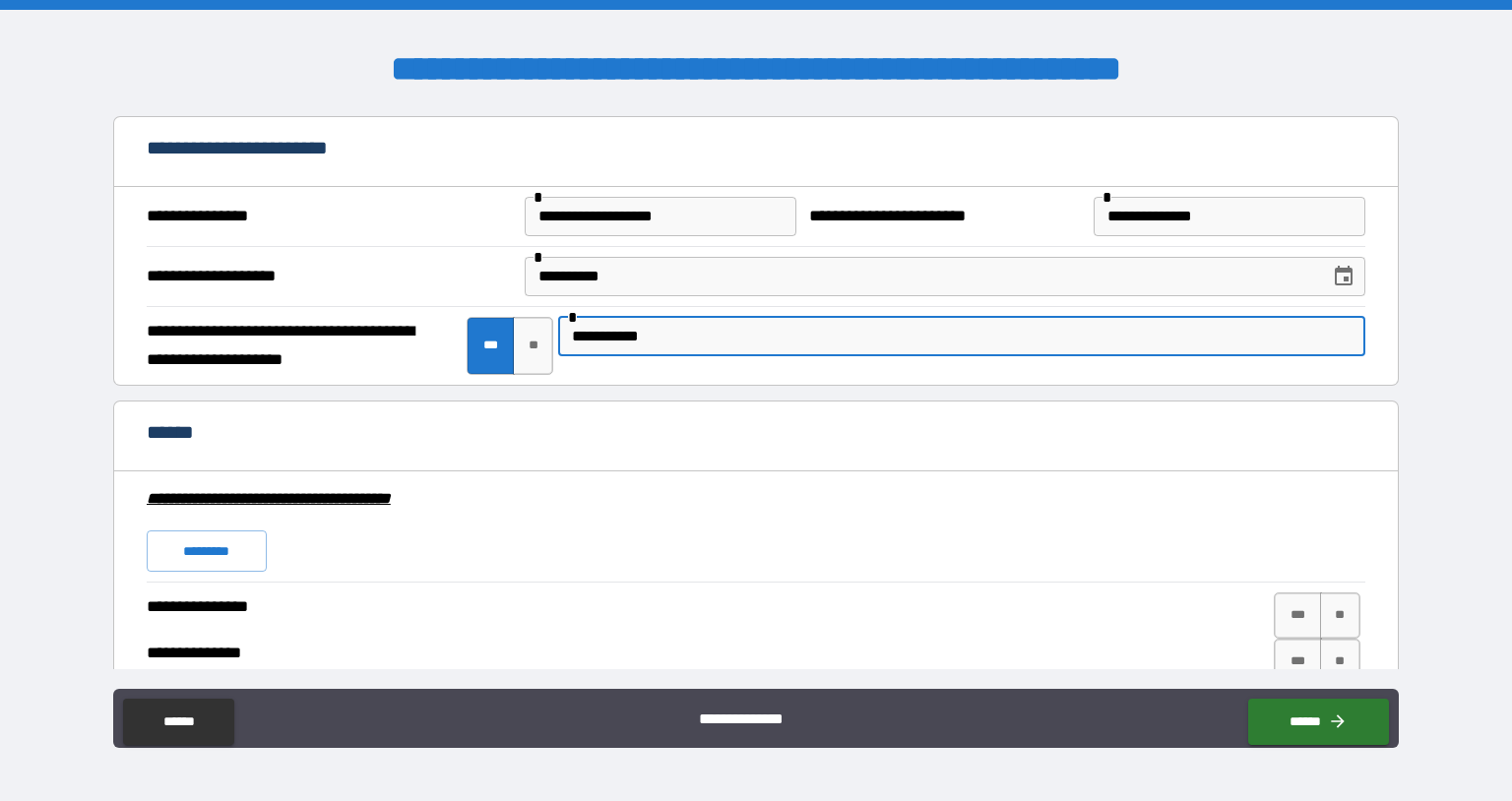 click on "**********" at bounding box center [962, 337] 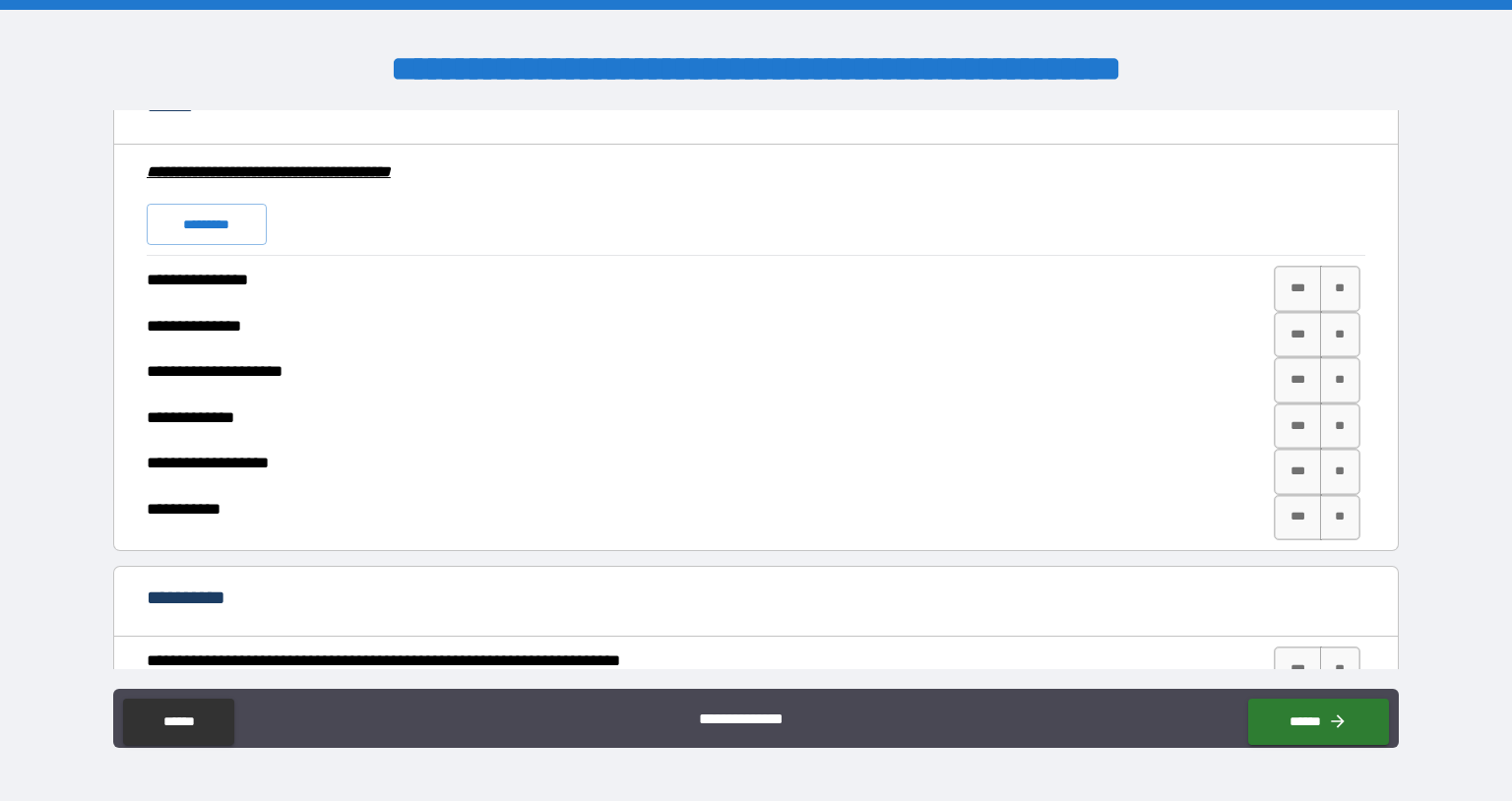 scroll, scrollTop: 3835, scrollLeft: 0, axis: vertical 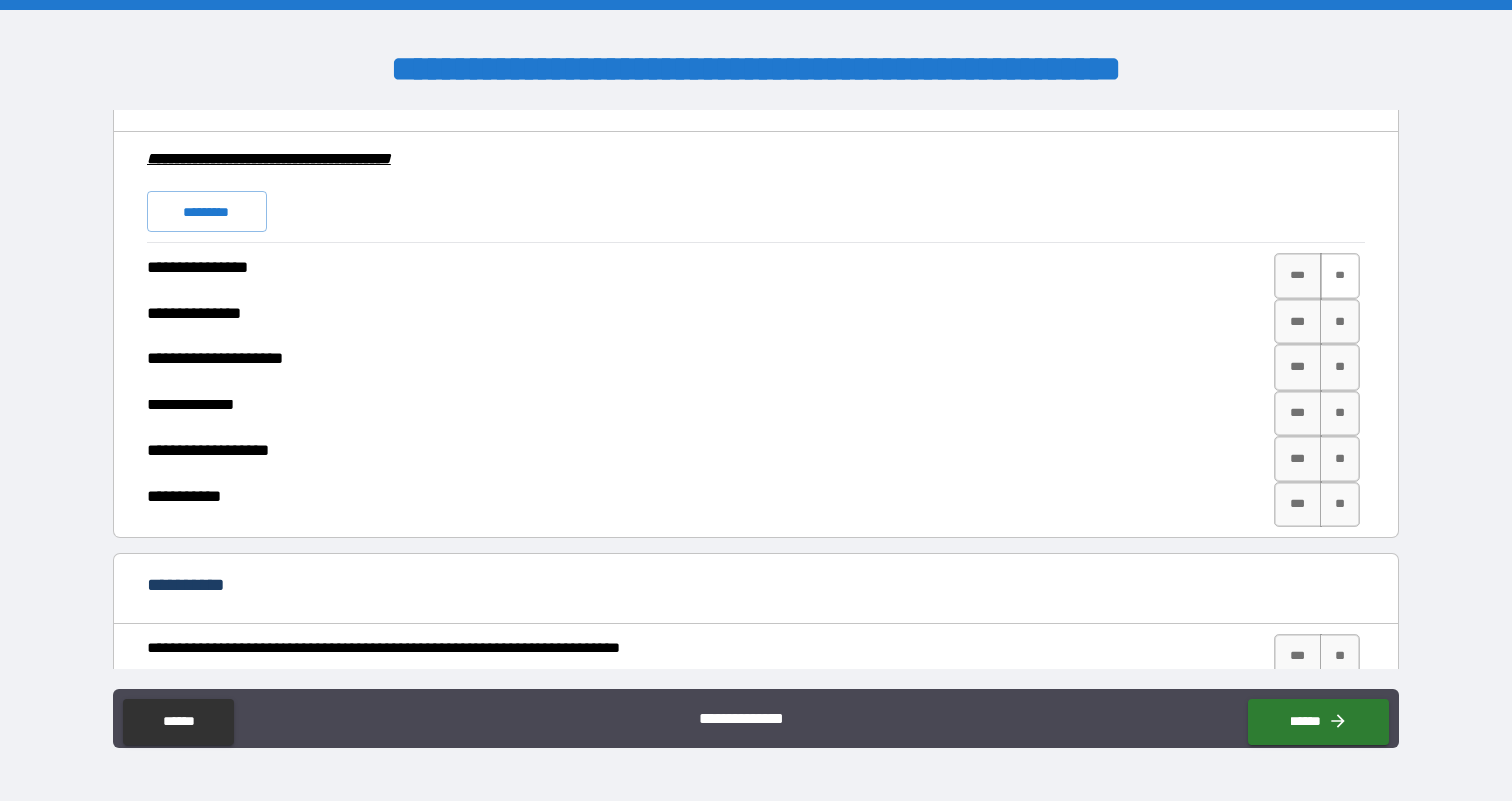 type on "**********" 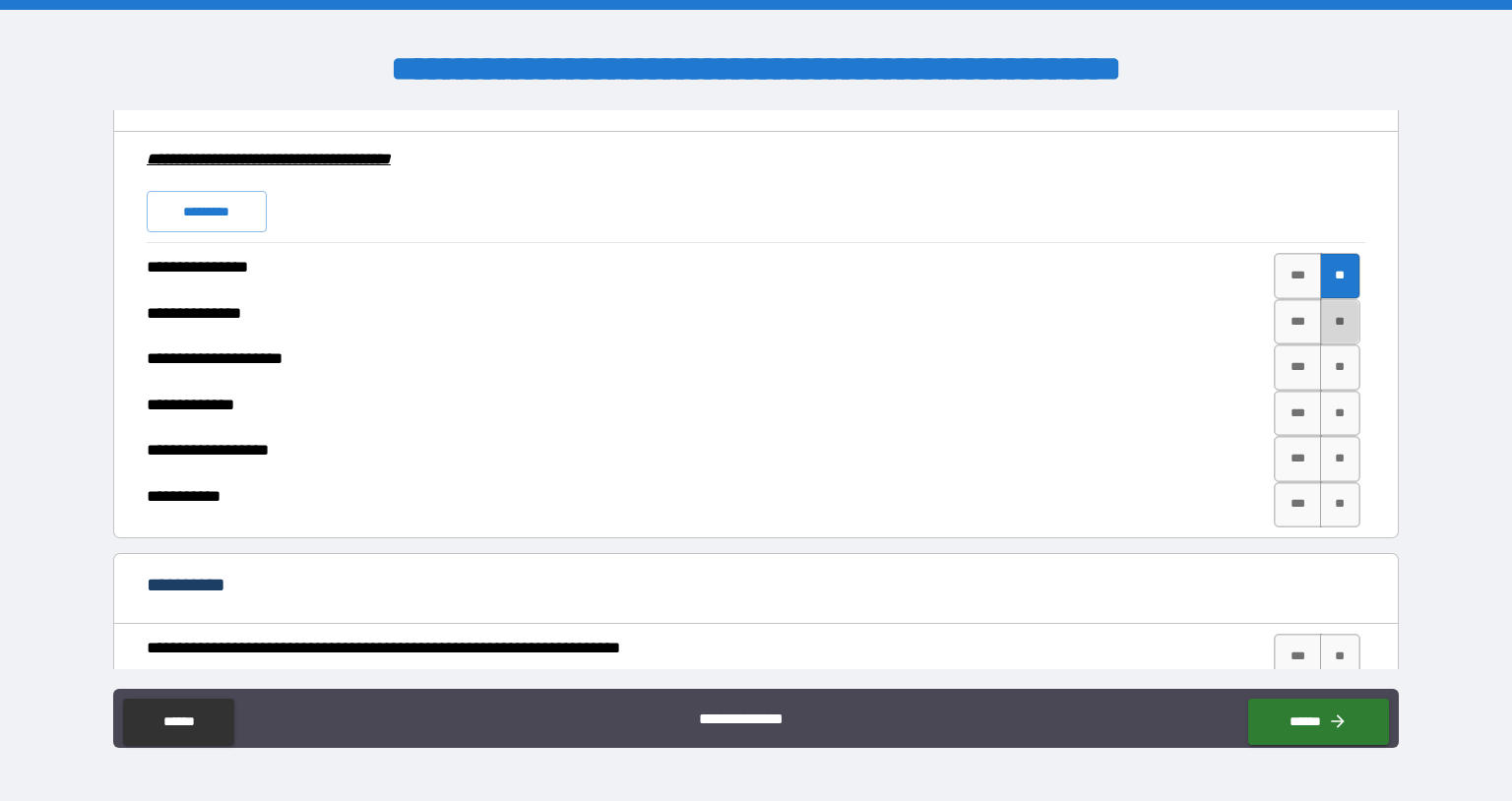click on "**" at bounding box center (1341, 322) 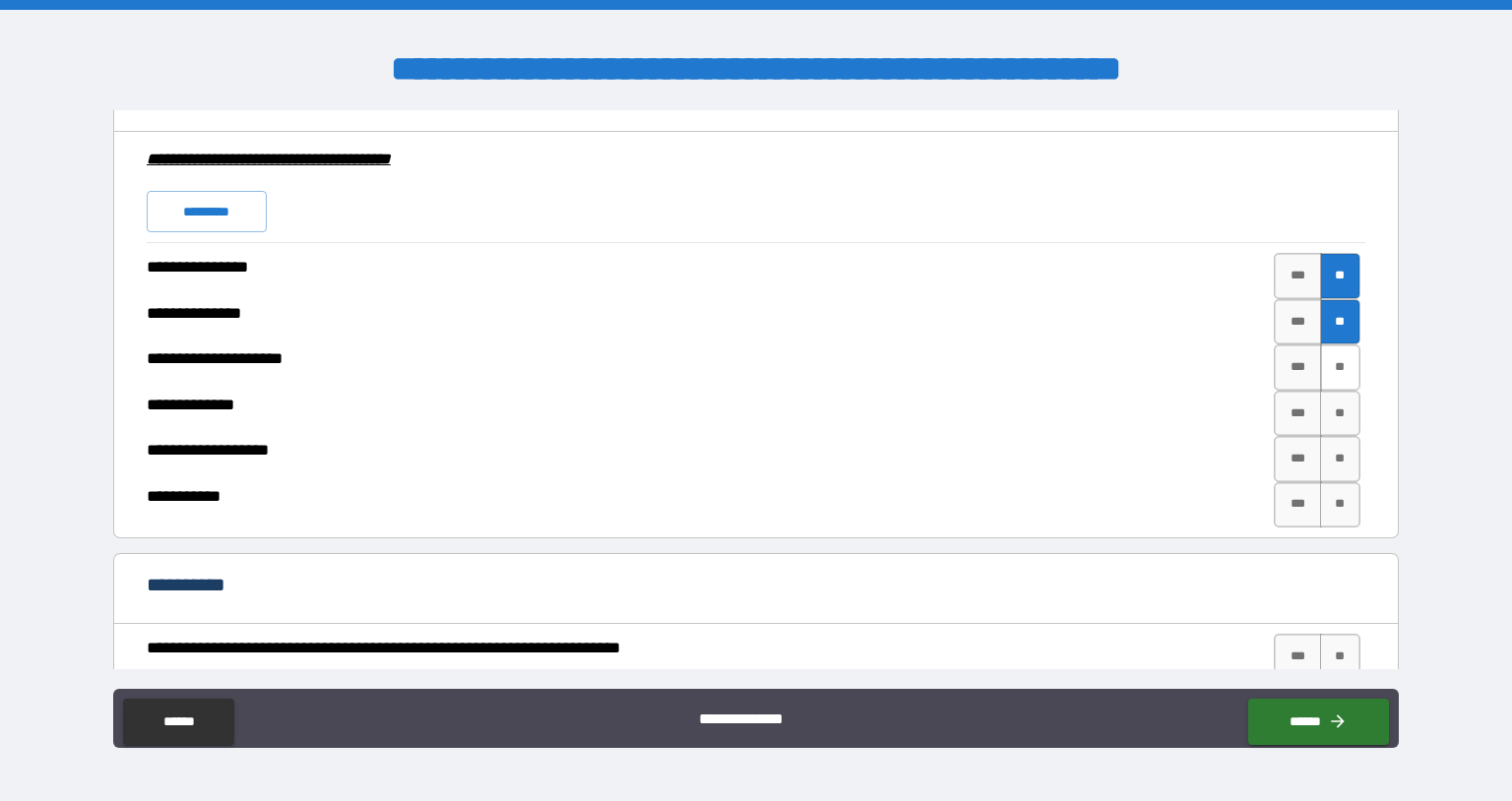 click on "**" at bounding box center (1341, 367) 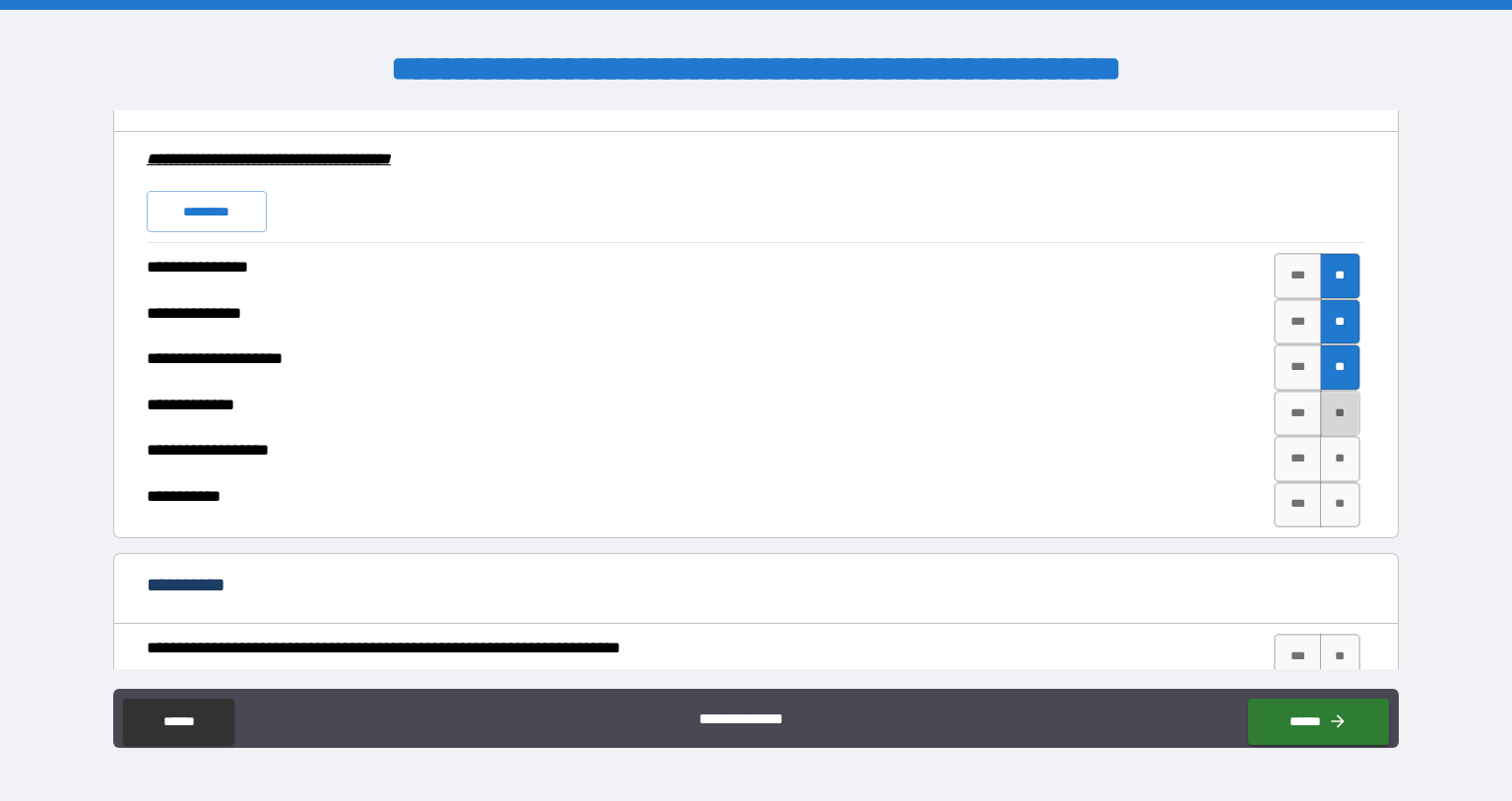 click on "**" at bounding box center [1341, 413] 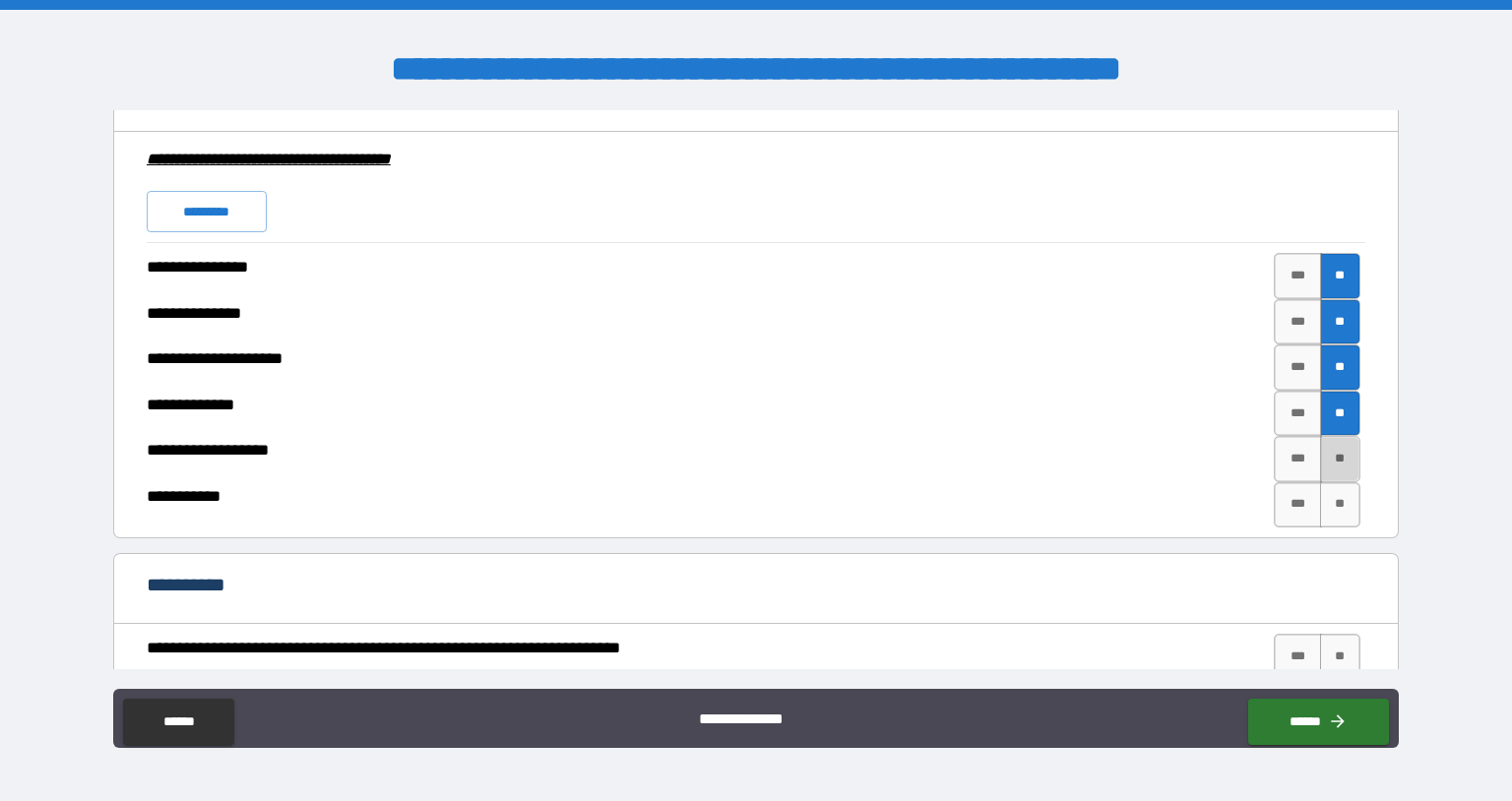 click on "**" at bounding box center [1341, 459] 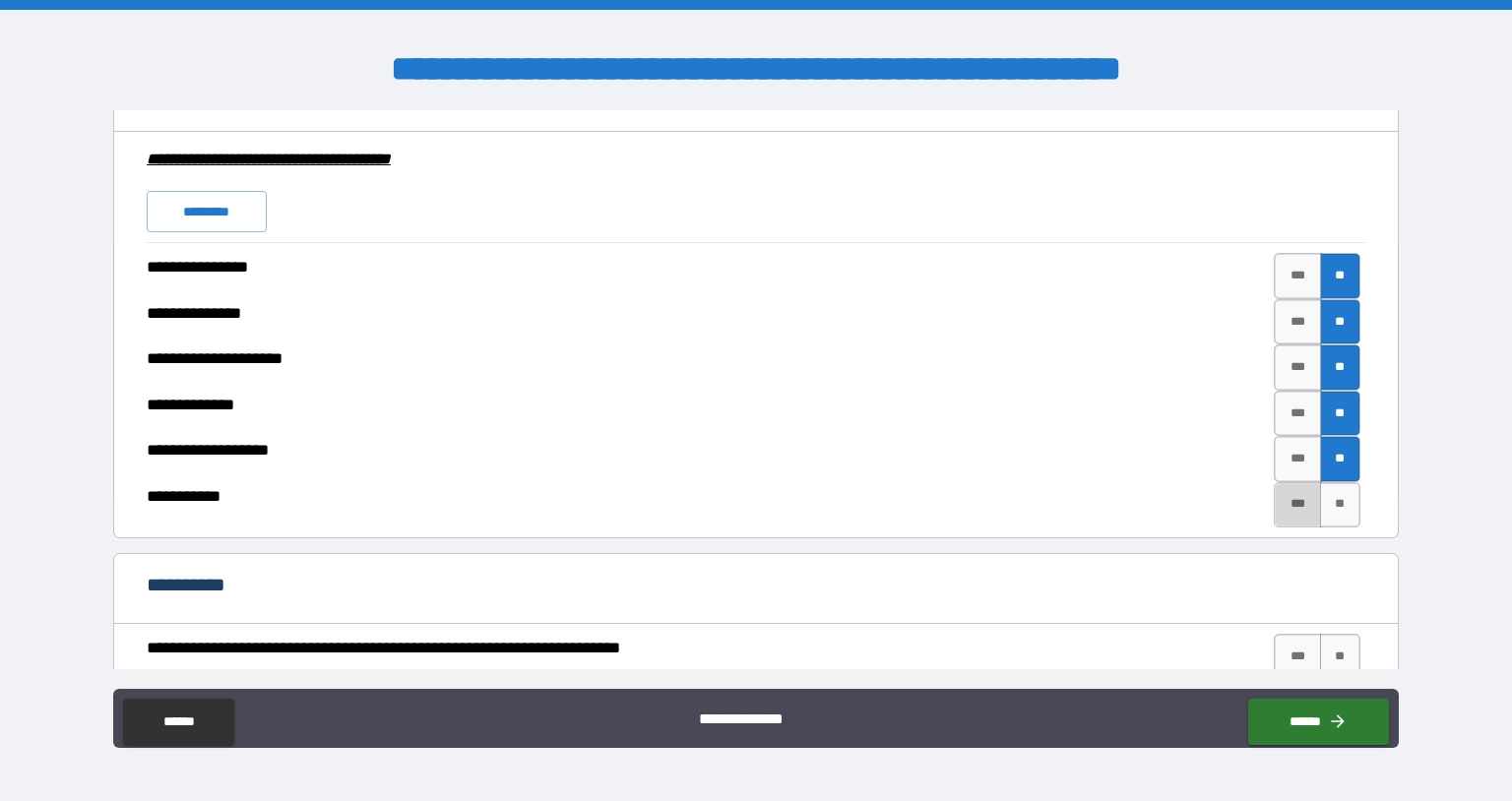 click on "***" at bounding box center (1297, 505) 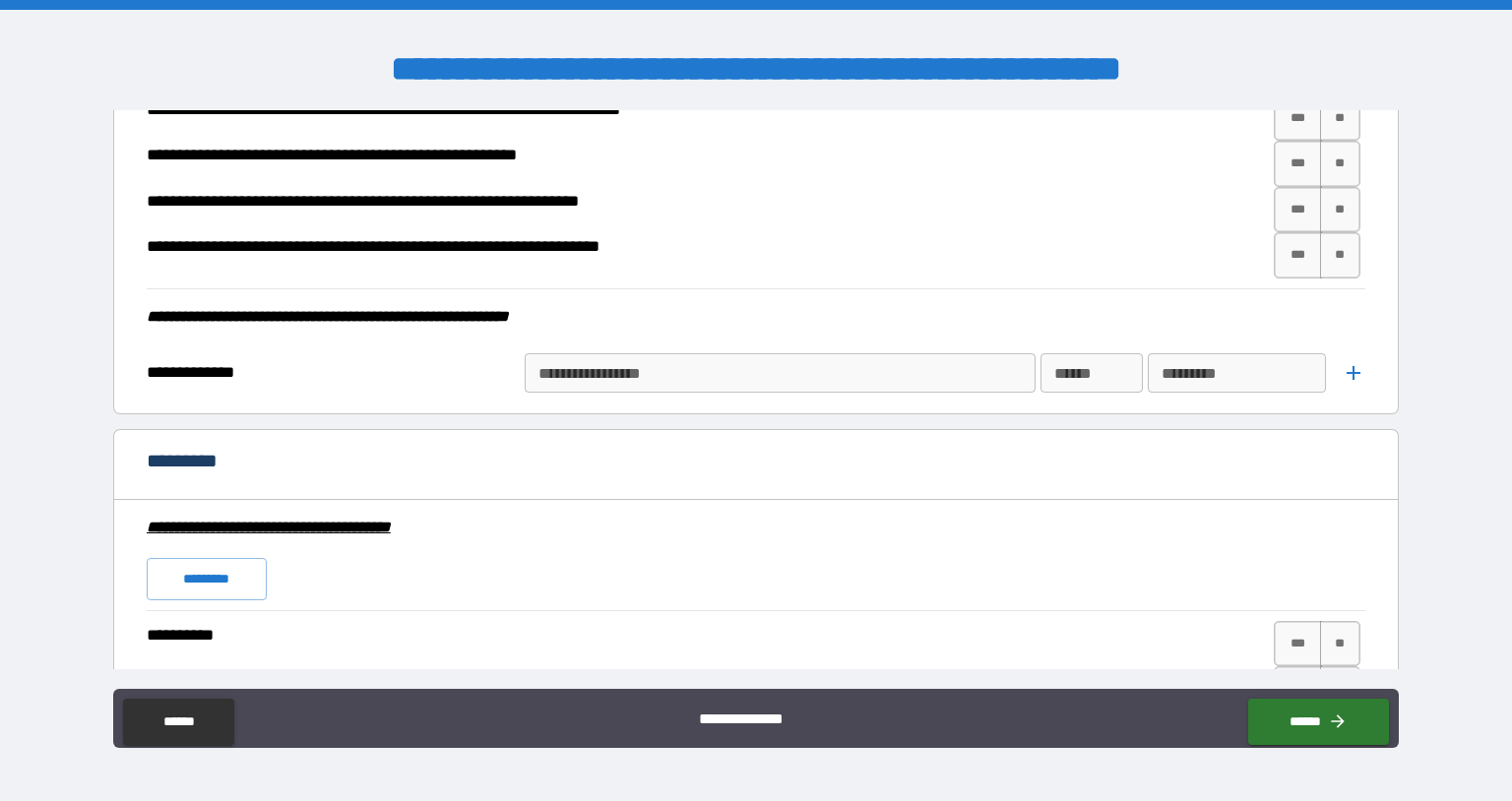 scroll, scrollTop: 4376, scrollLeft: 0, axis: vertical 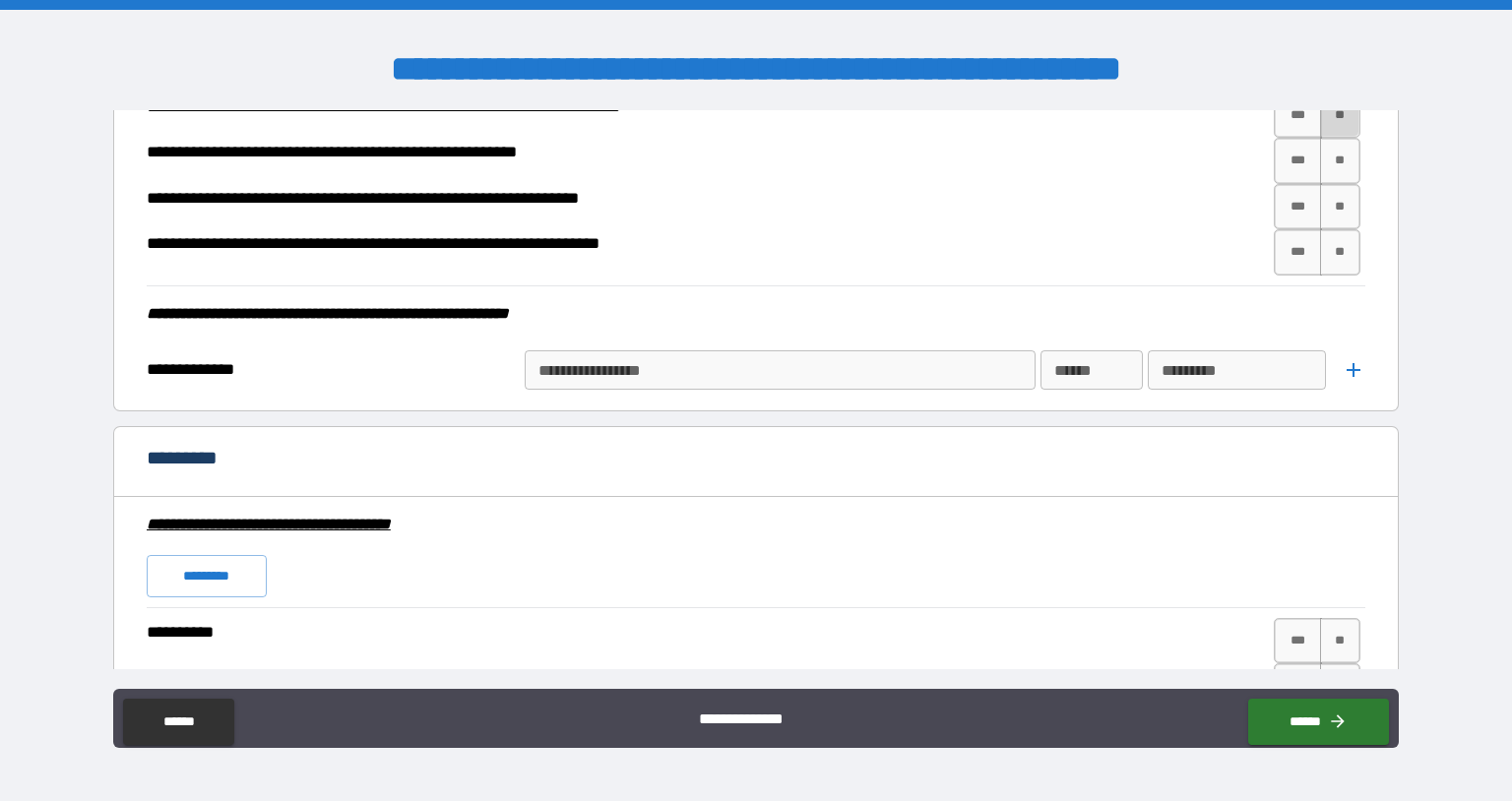 click on "**" at bounding box center [1341, 115] 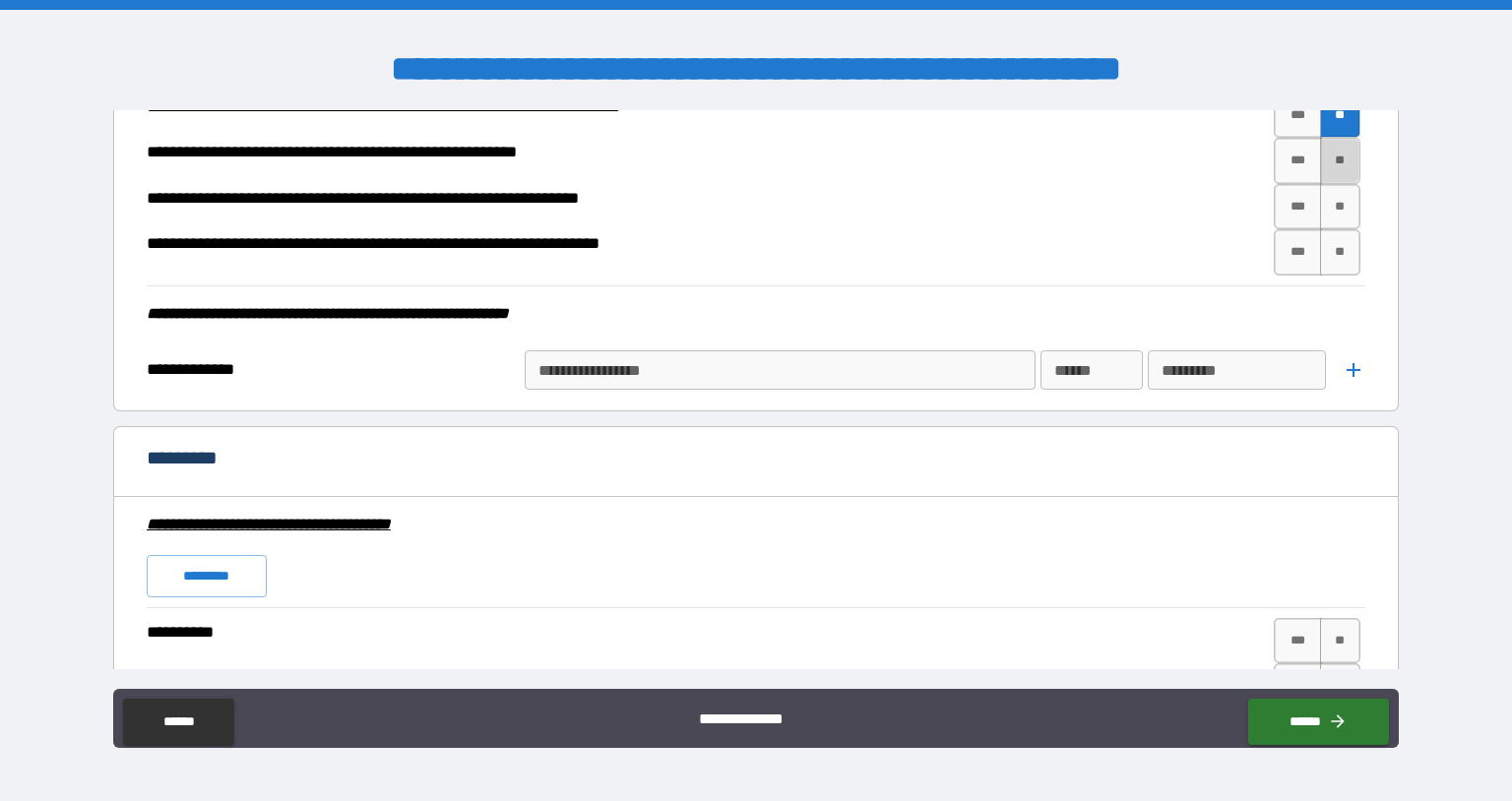 click on "**" at bounding box center [1341, 160] 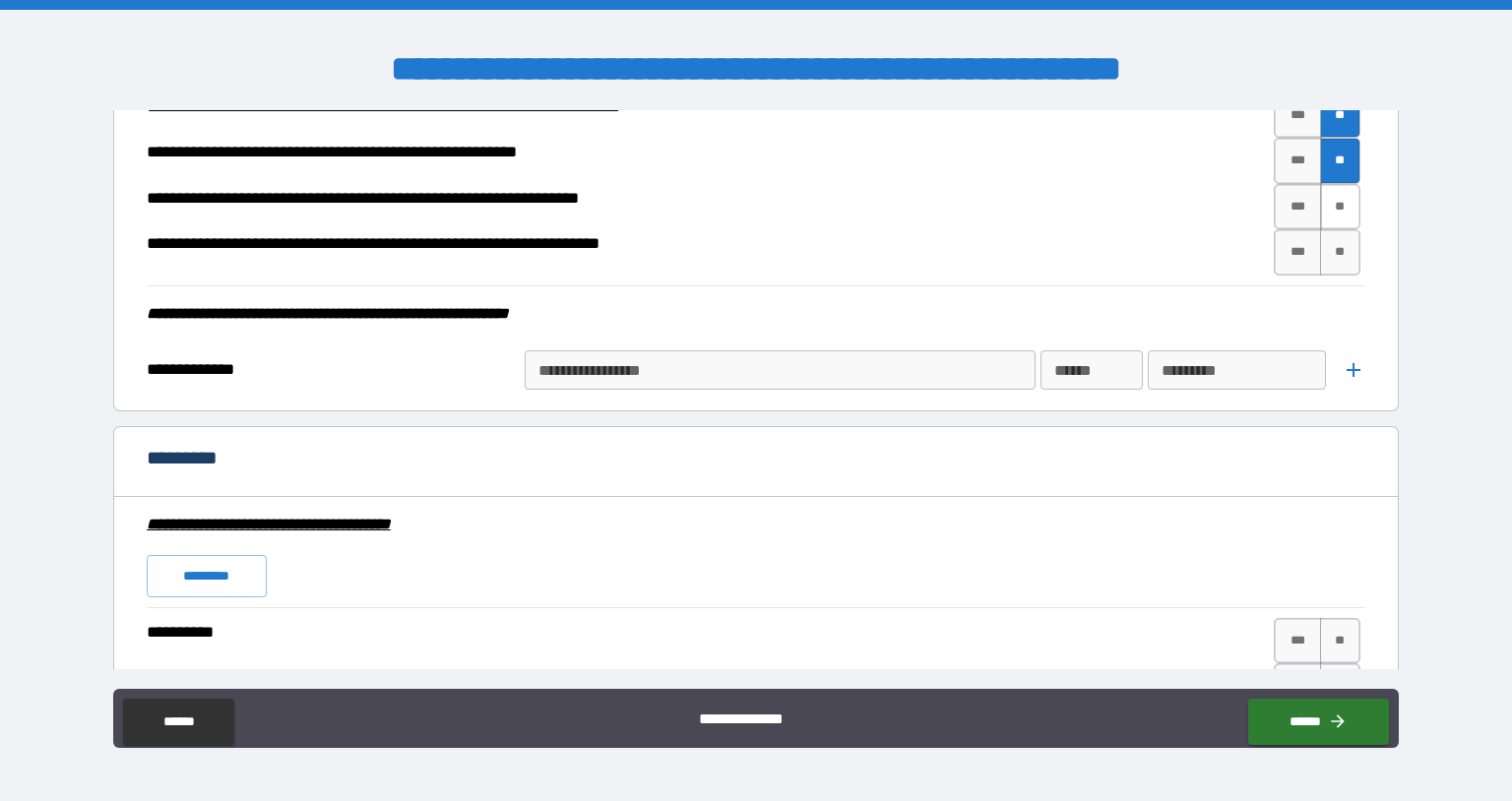 click on "**" at bounding box center [1341, 207] 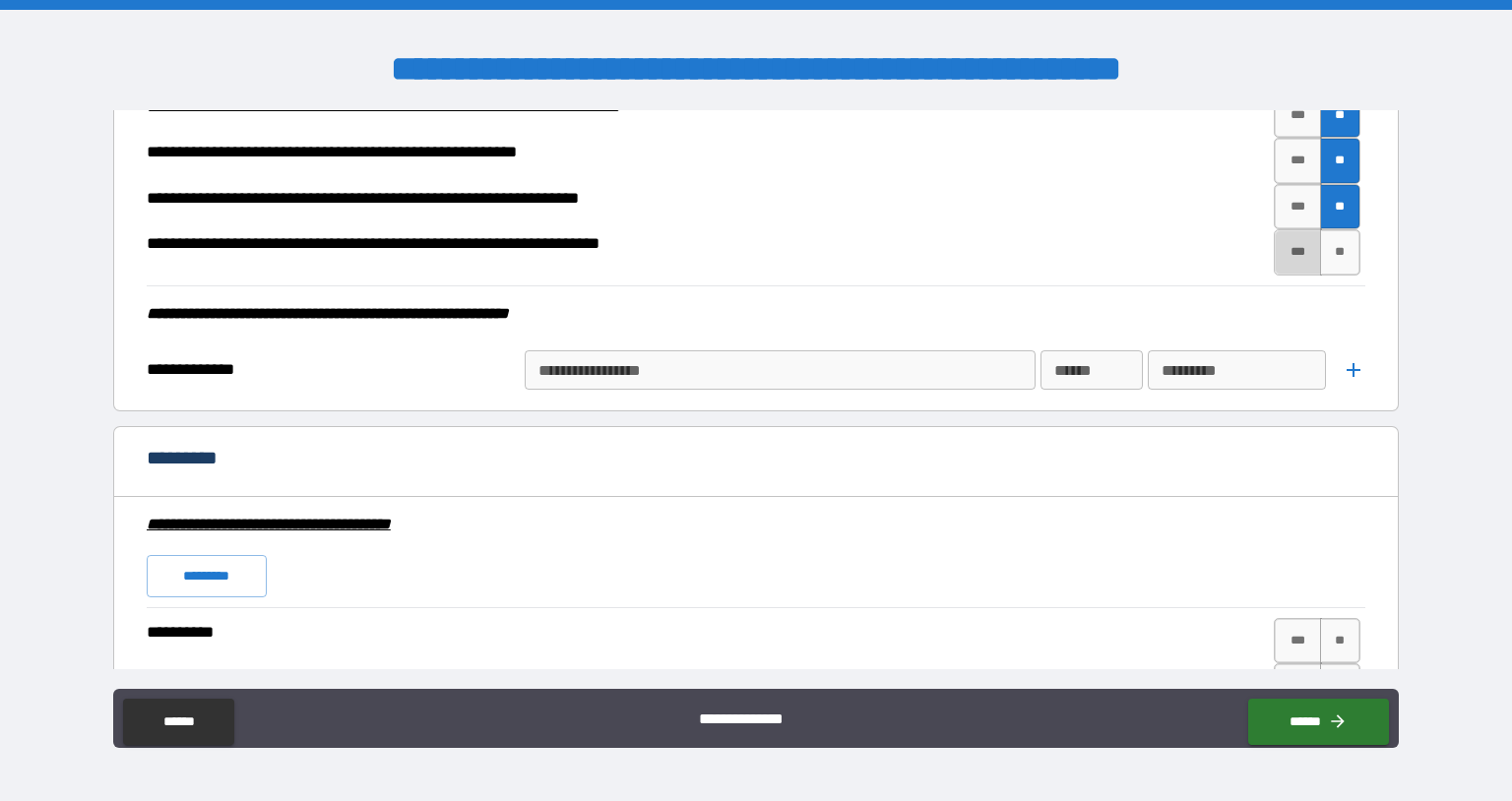 click on "***" at bounding box center (1297, 252) 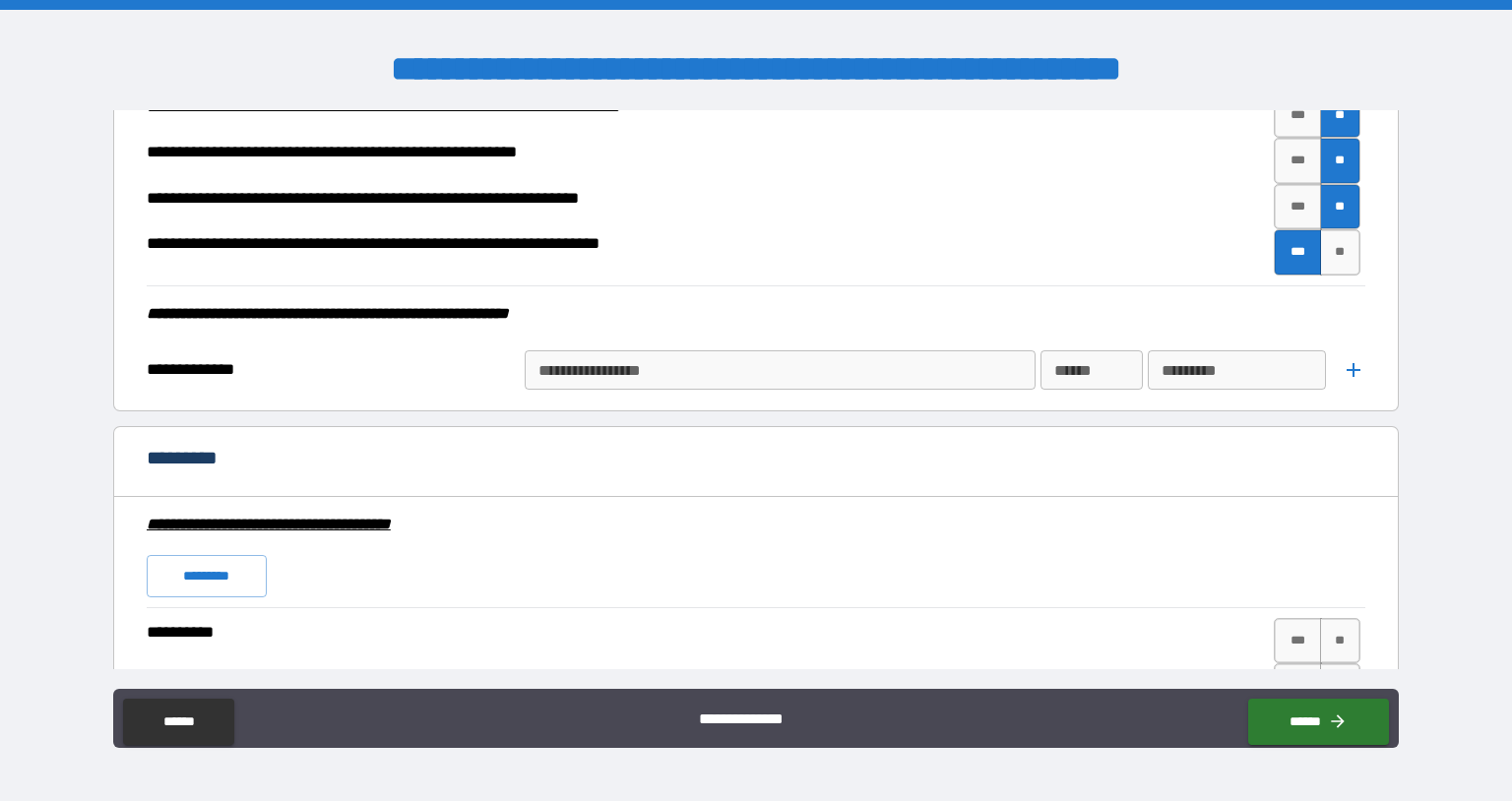 click on "**********" at bounding box center [780, 370] 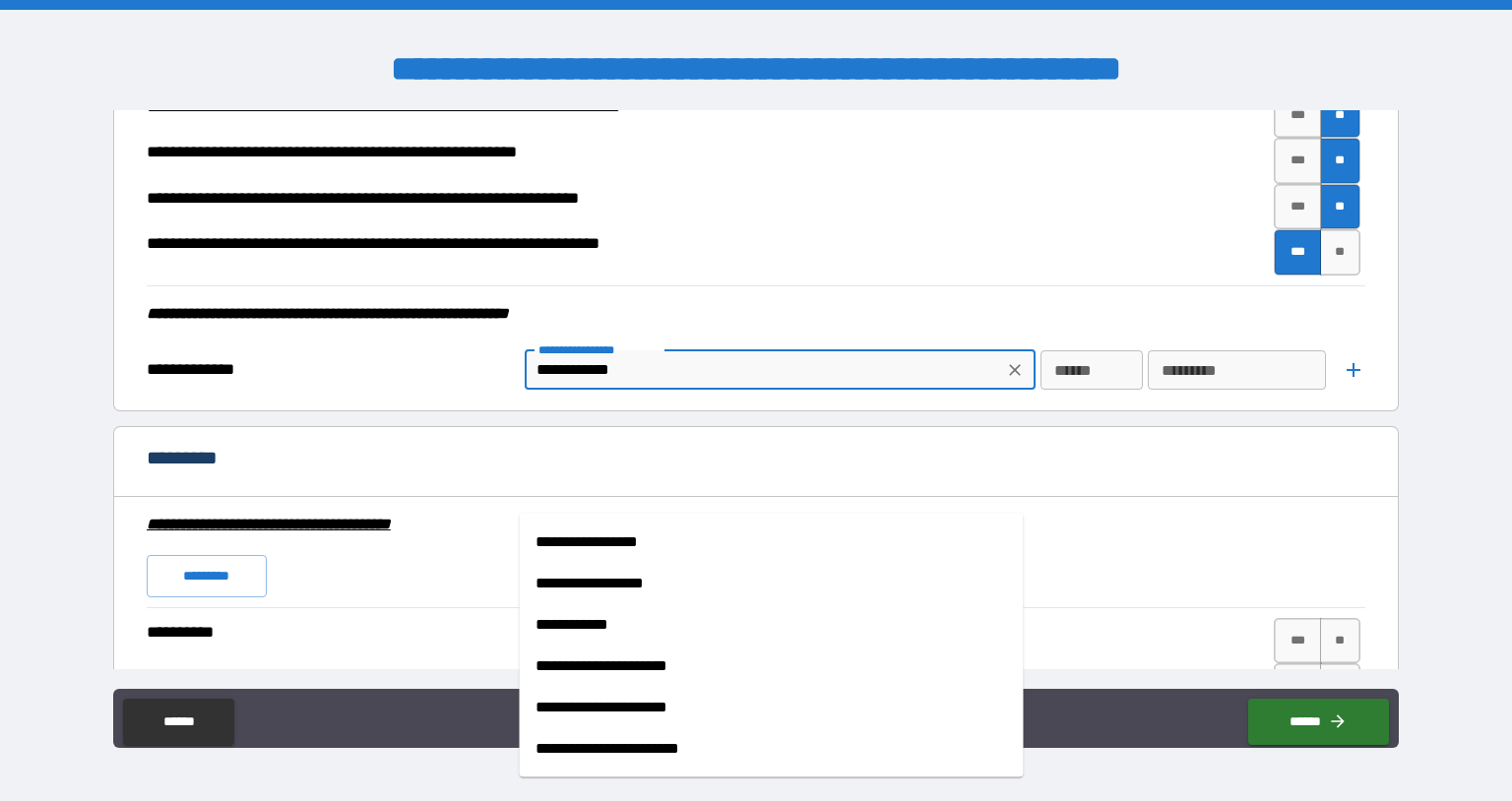 click on "**********" at bounding box center [772, 625] 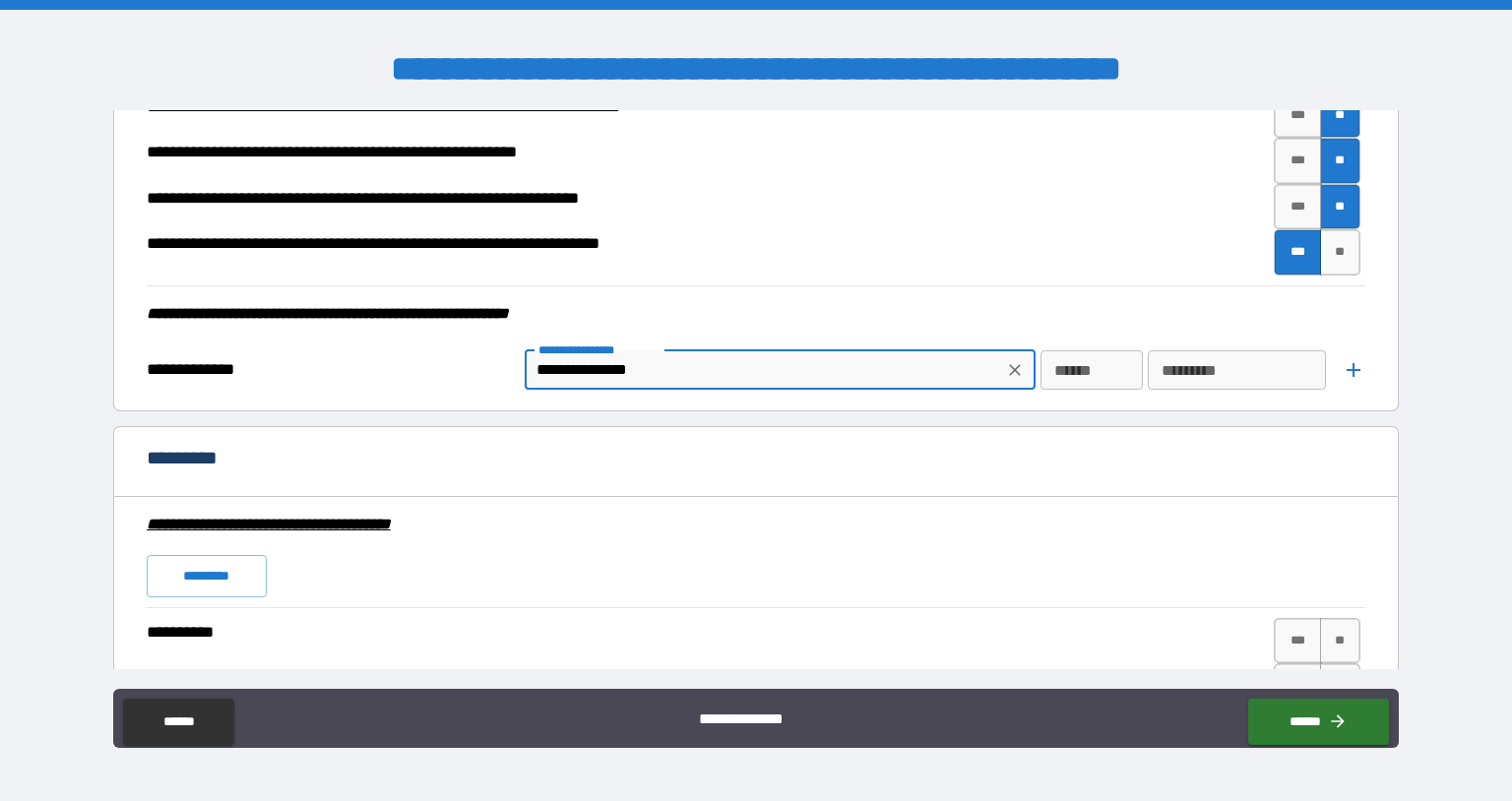 type on "**********" 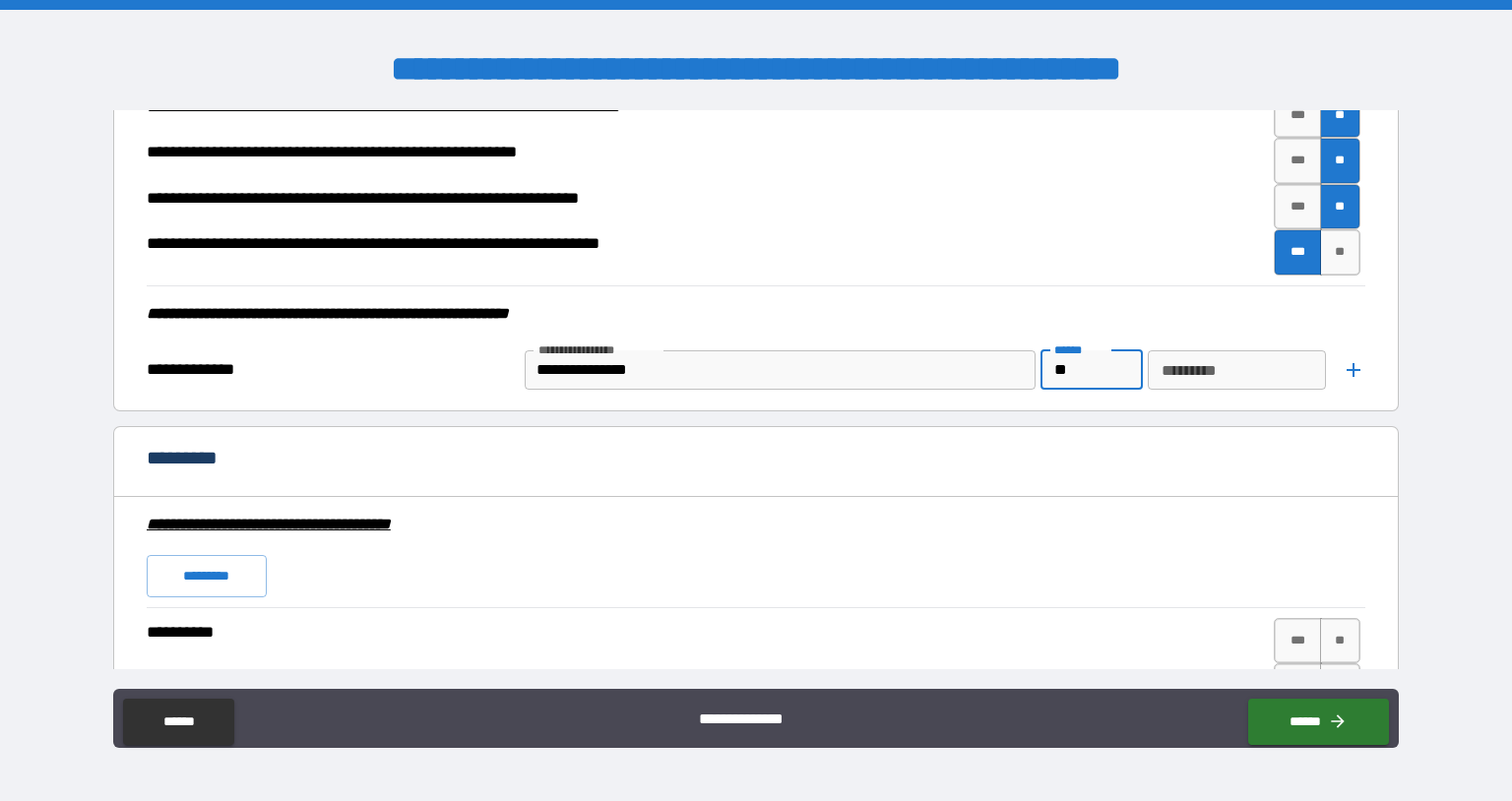 type on "**" 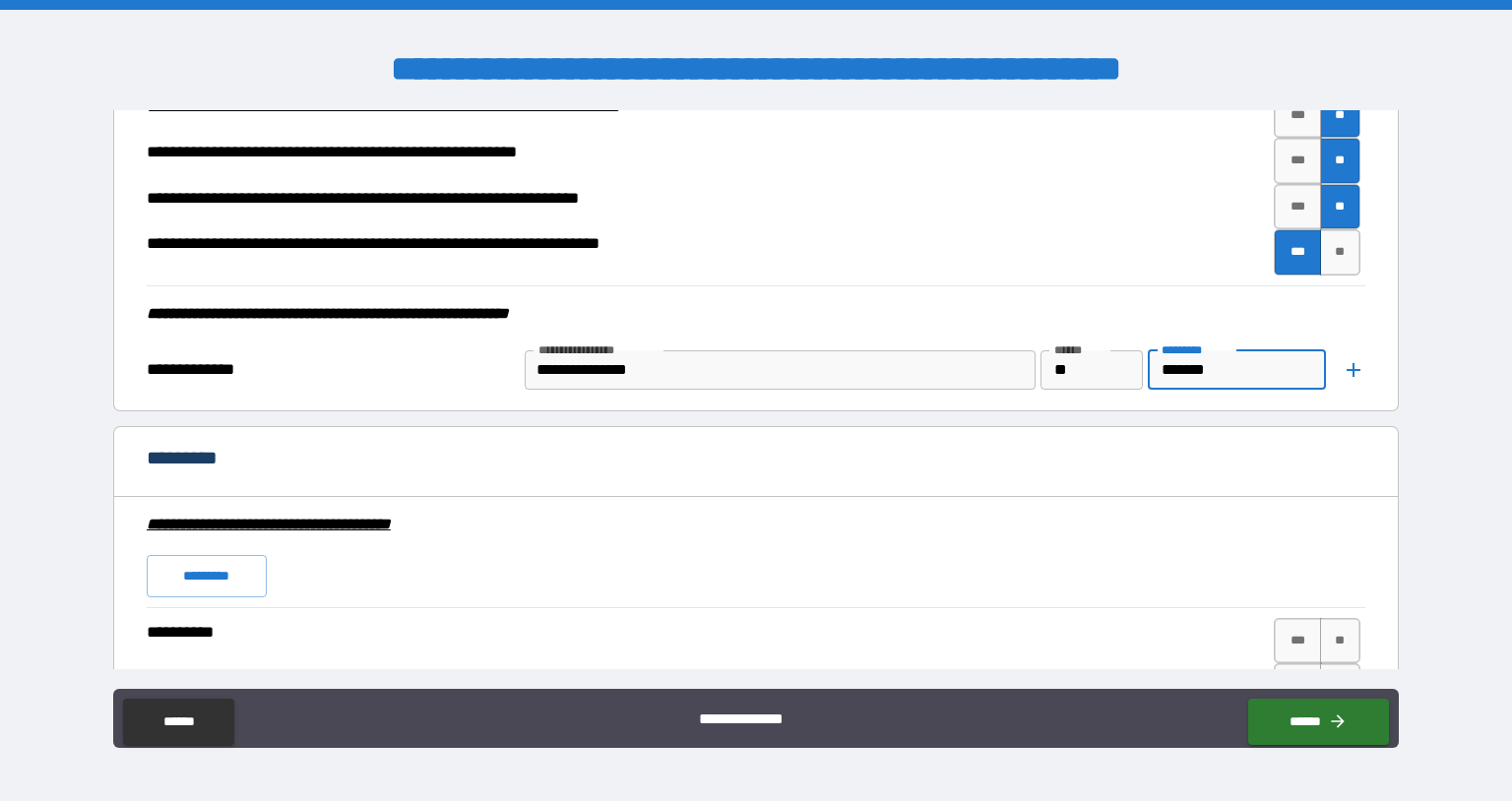 type on "*******" 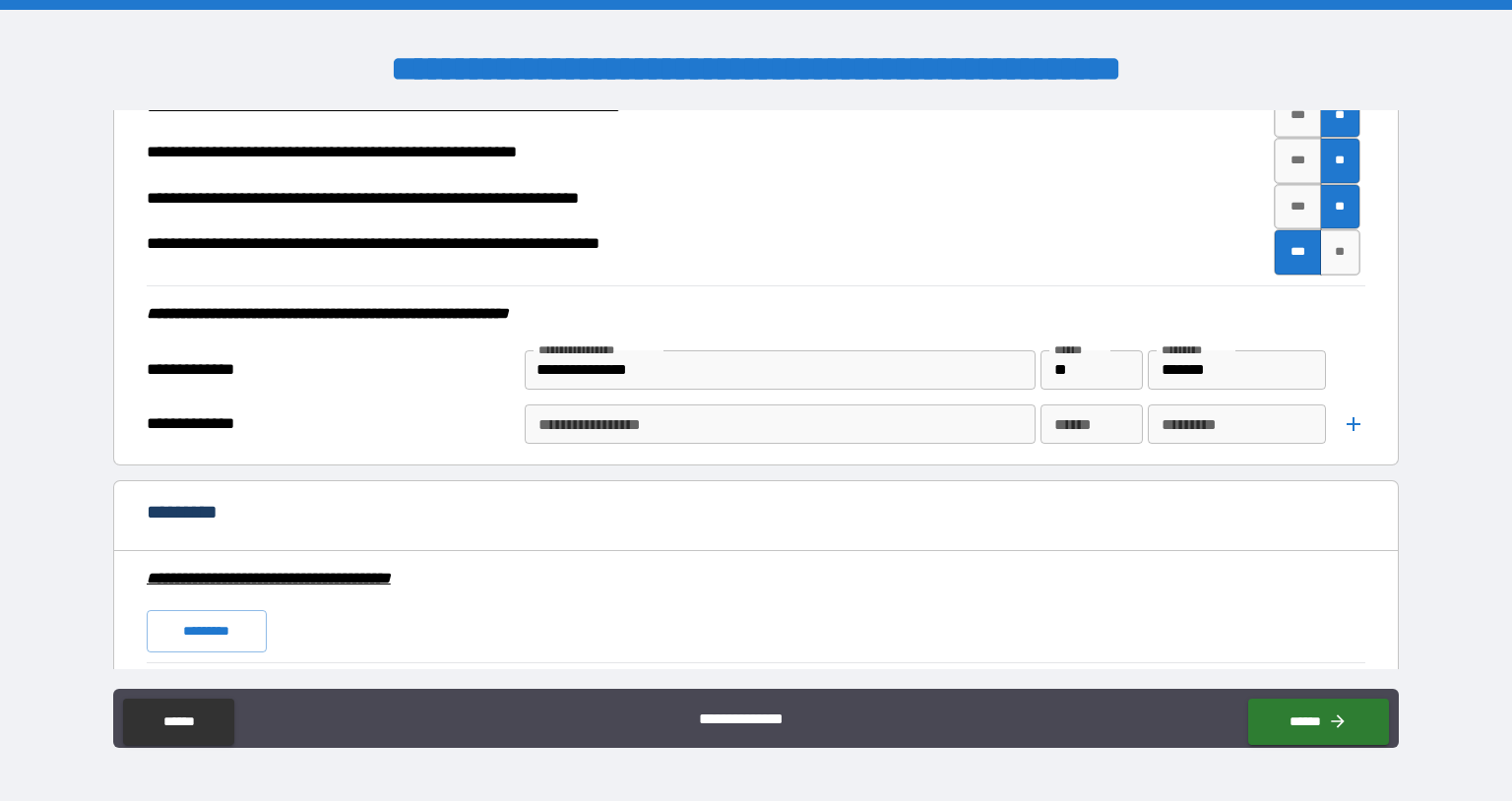 click on "**********" at bounding box center (779, 424) 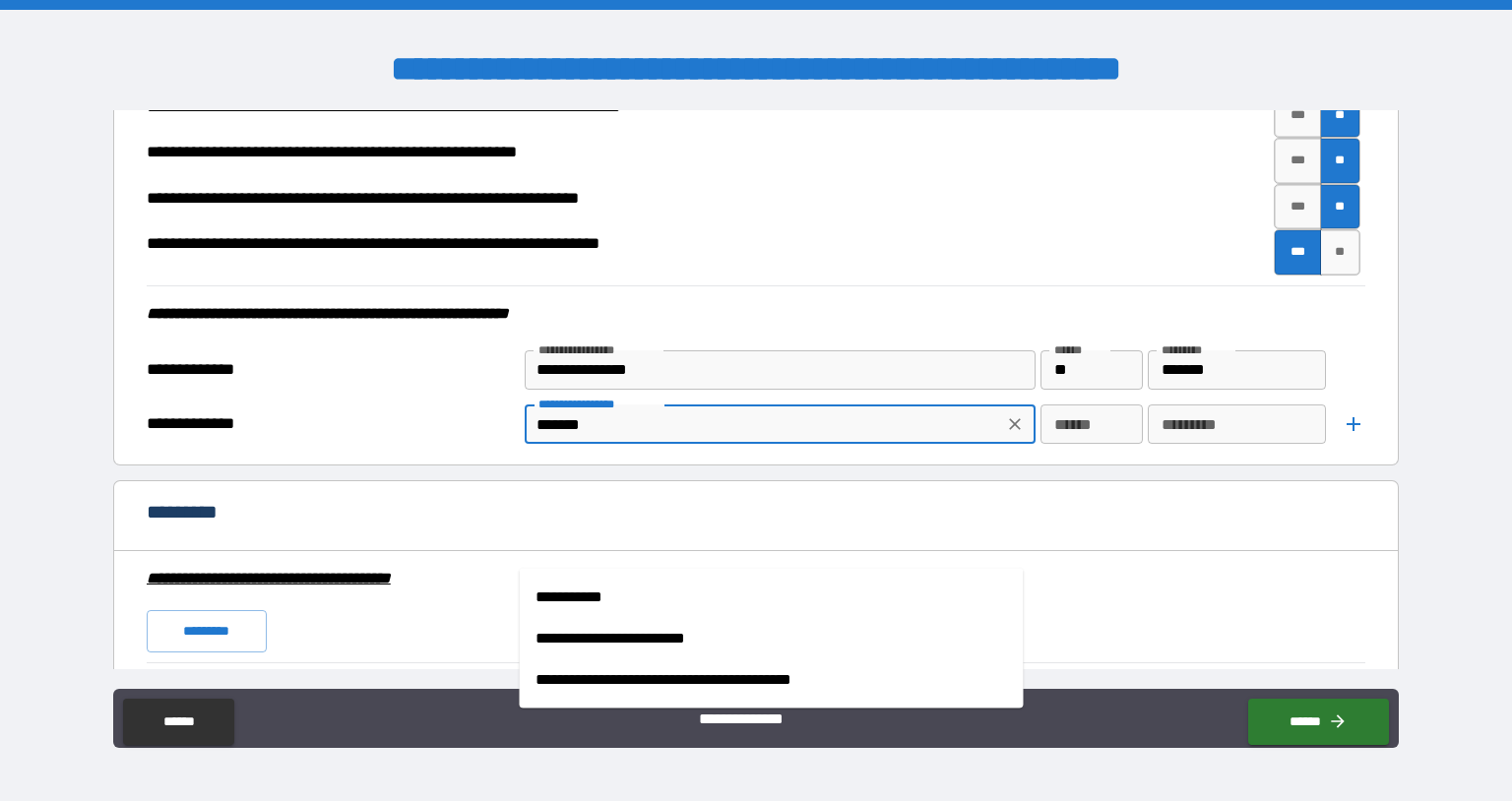 click on "**********" at bounding box center (772, 597) 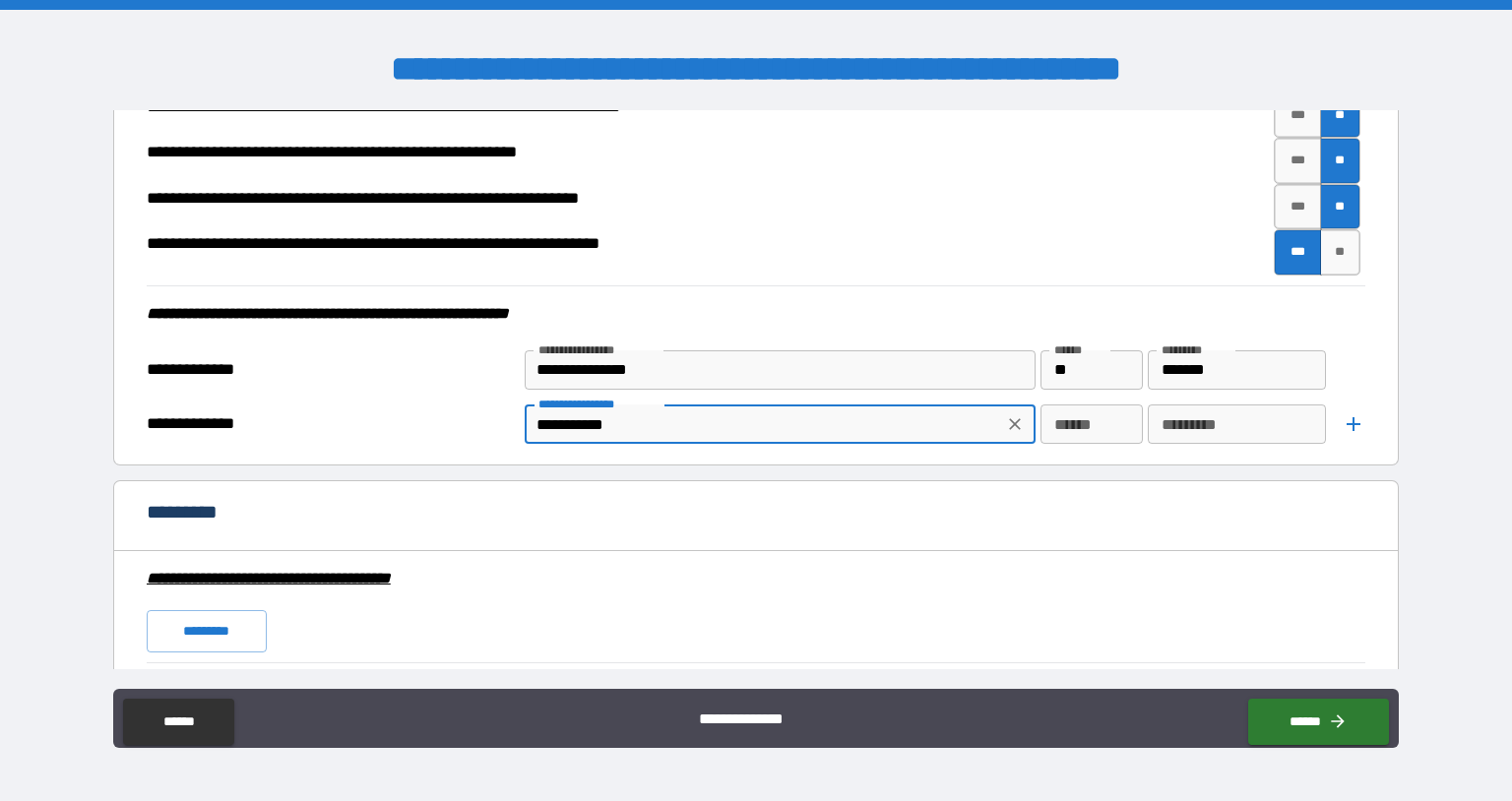 type on "**********" 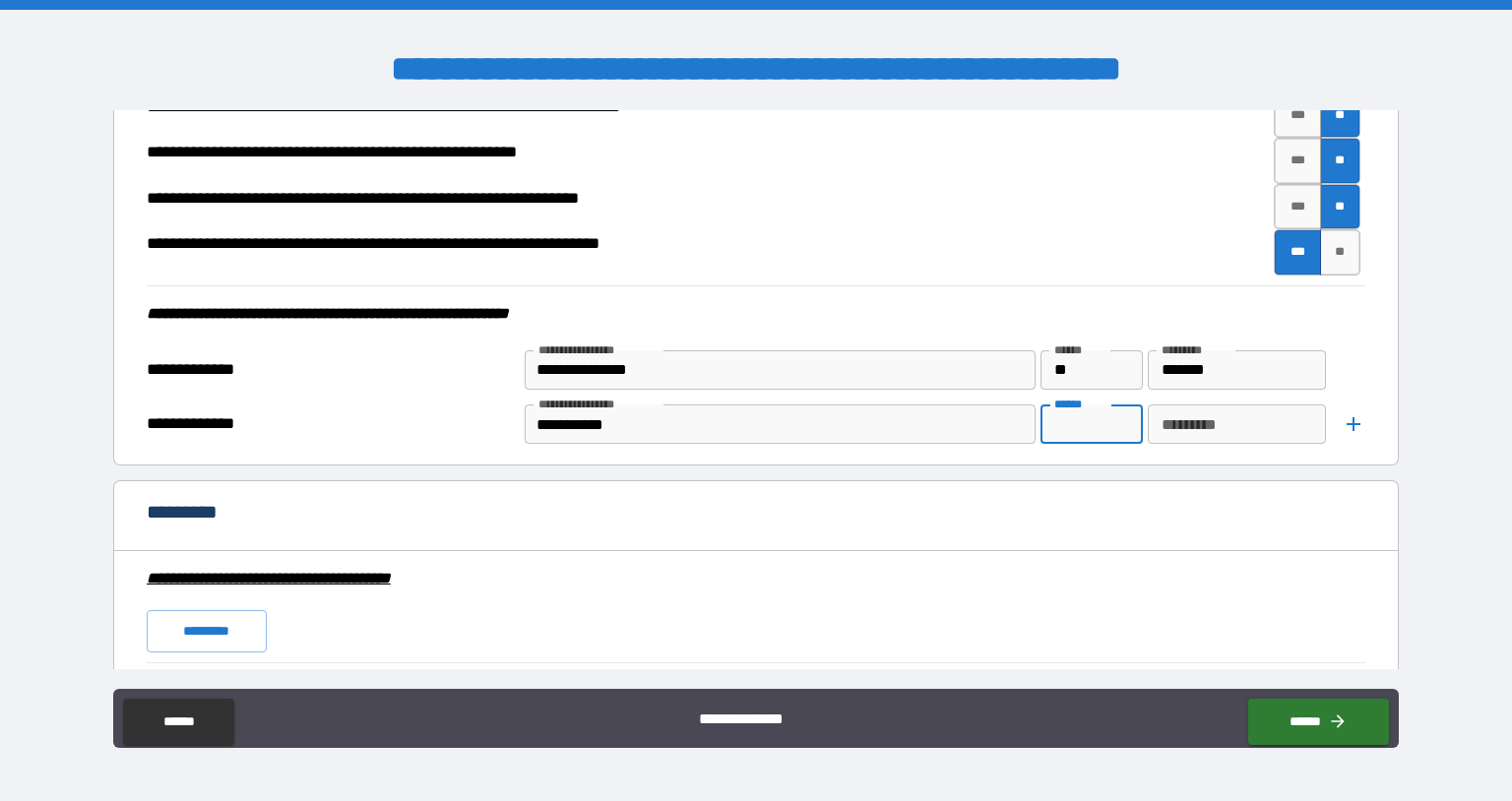 click on "****** ******" at bounding box center (1092, 427) 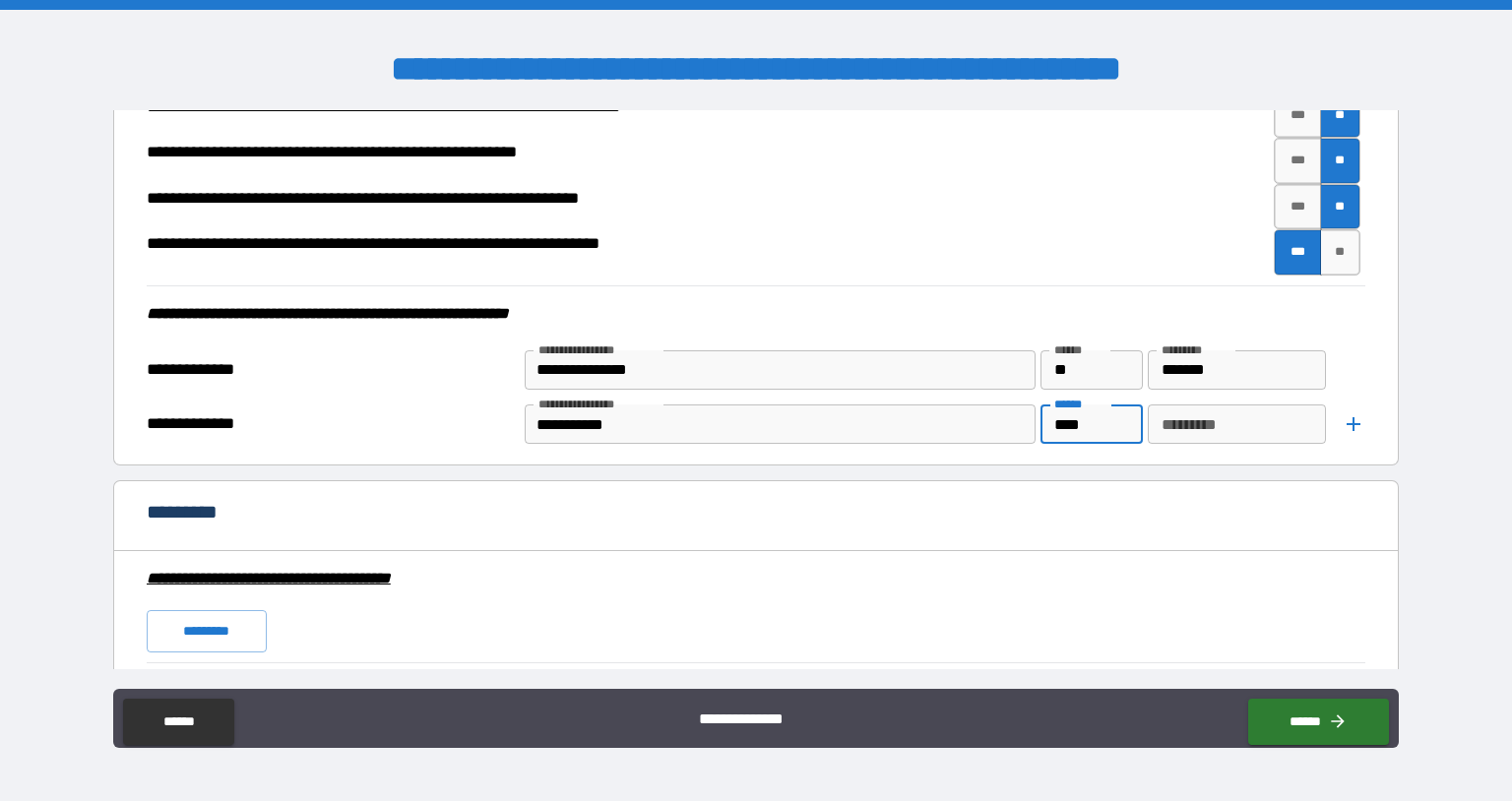 type on "****" 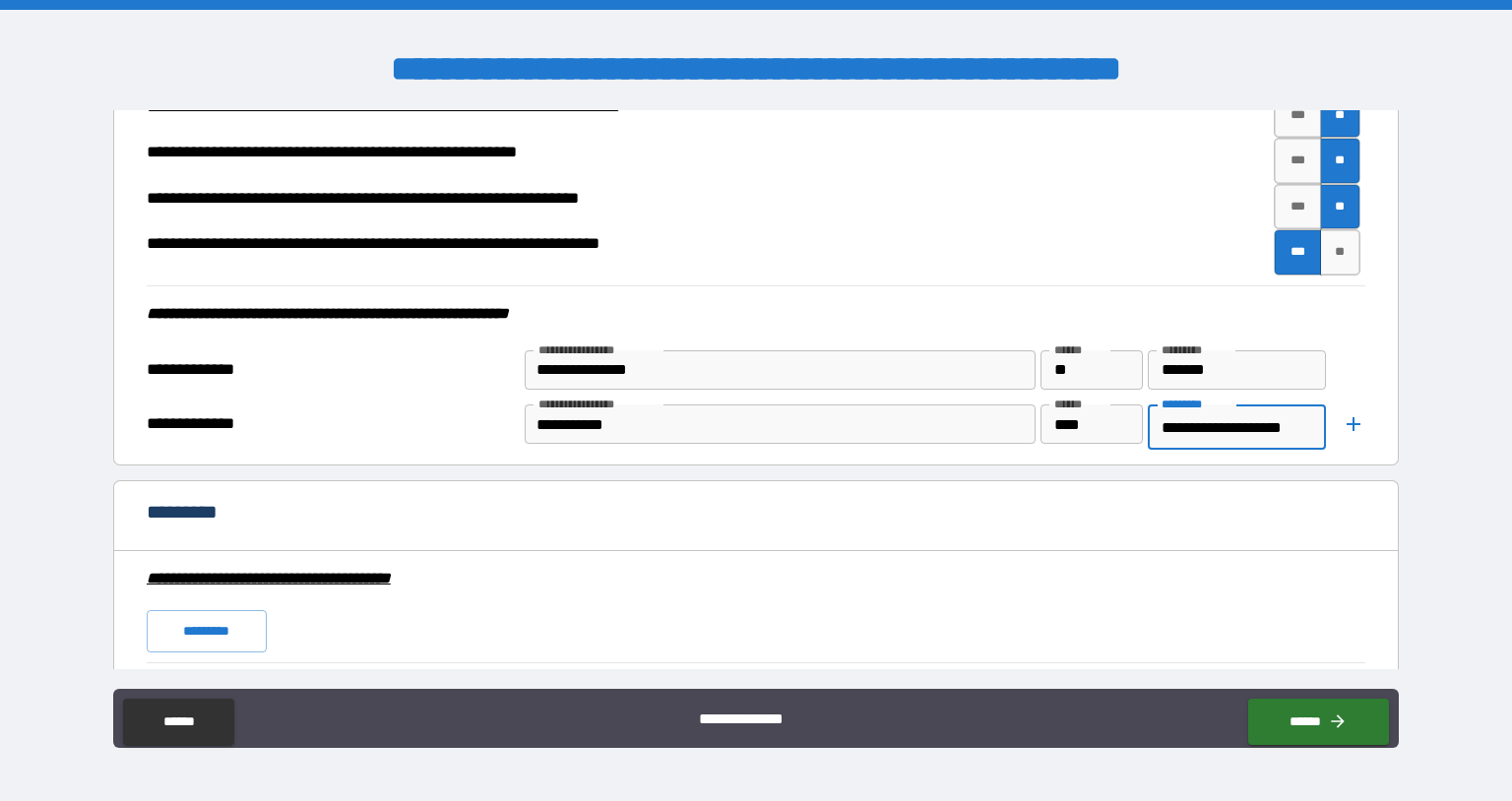 scroll, scrollTop: 0, scrollLeft: 29, axis: horizontal 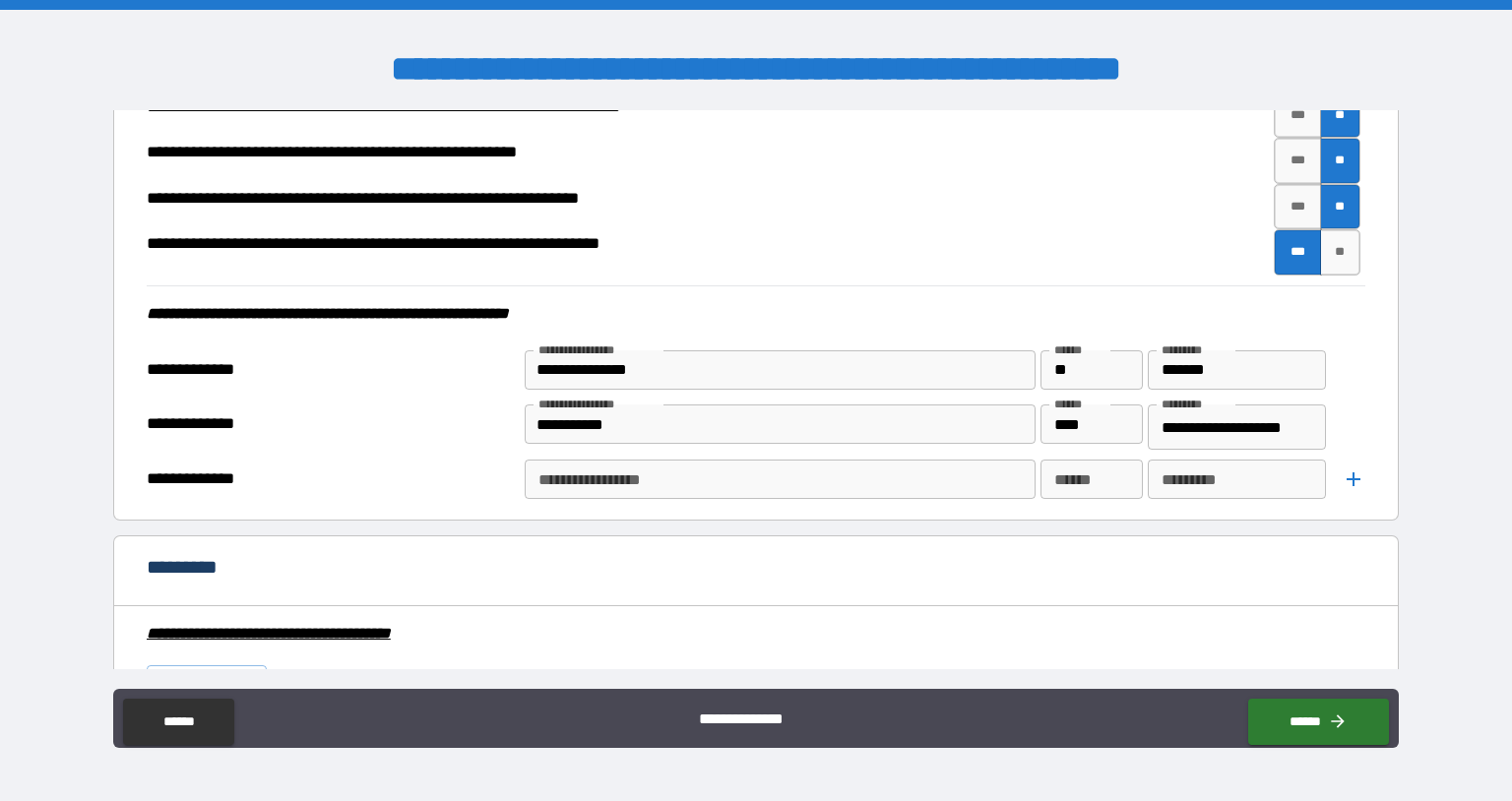 click on "**********" at bounding box center [779, 479] 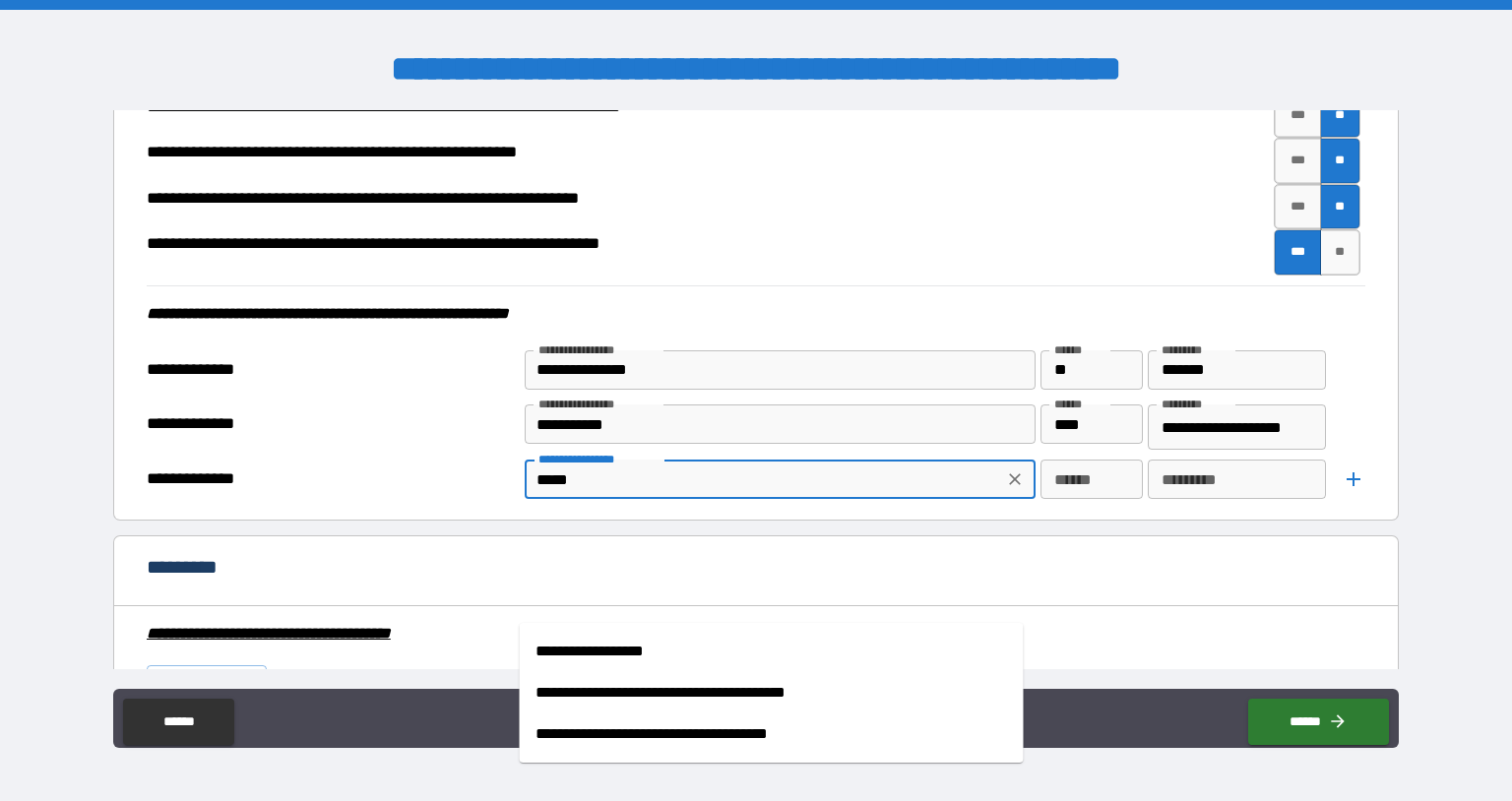 click on "**********" at bounding box center (772, 651) 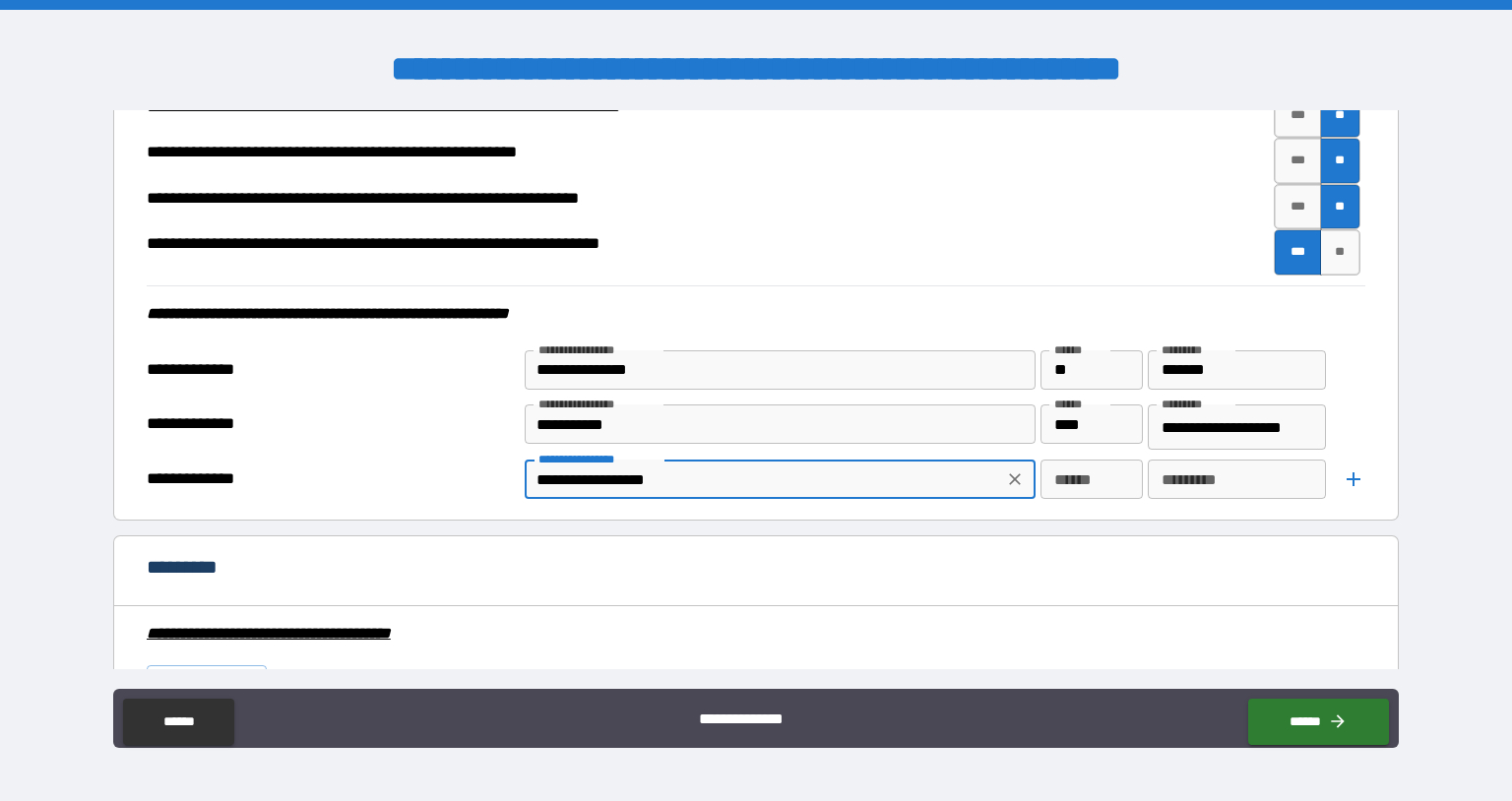 type on "**********" 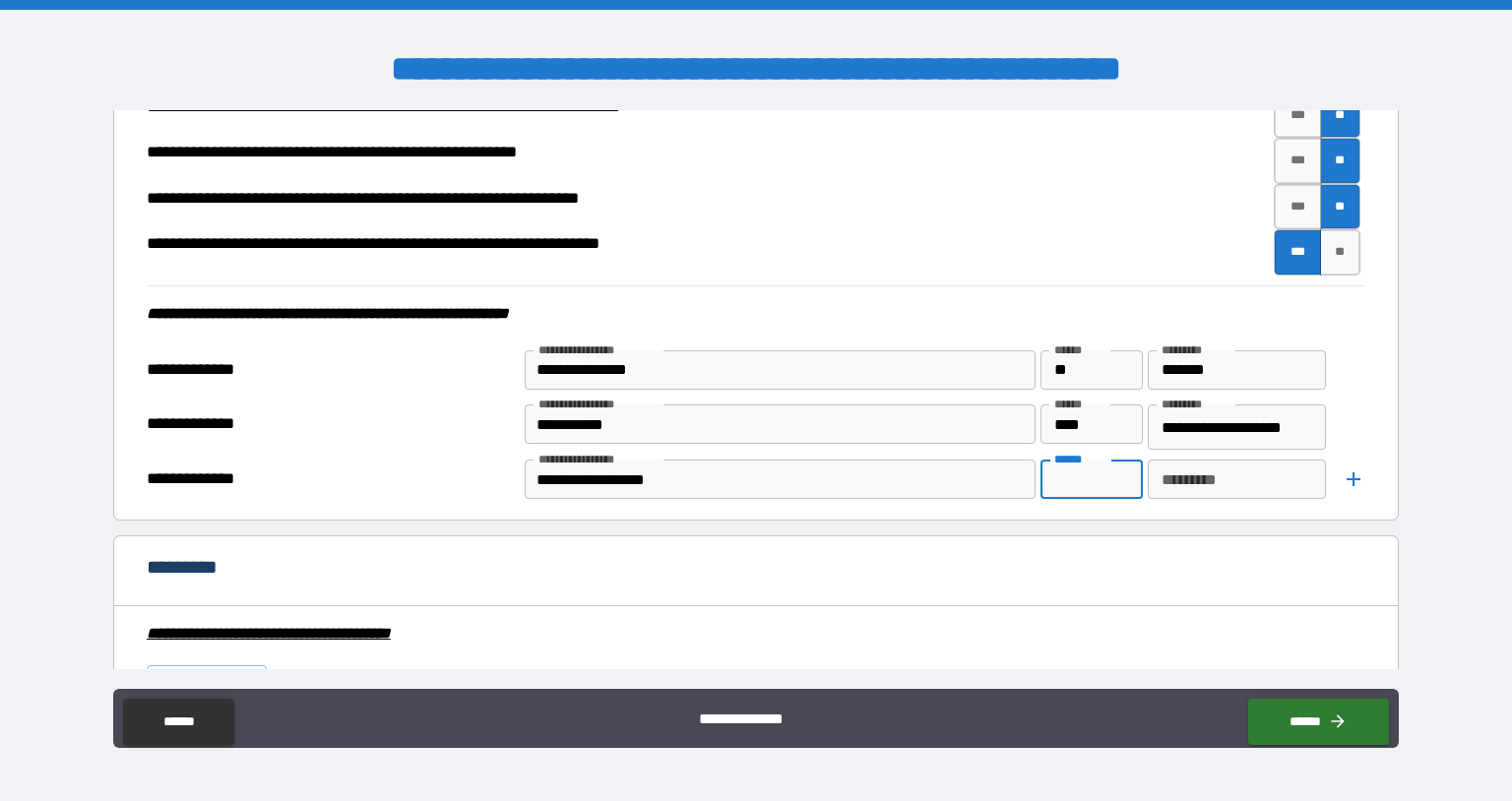 click on "******" at bounding box center (1092, 479) 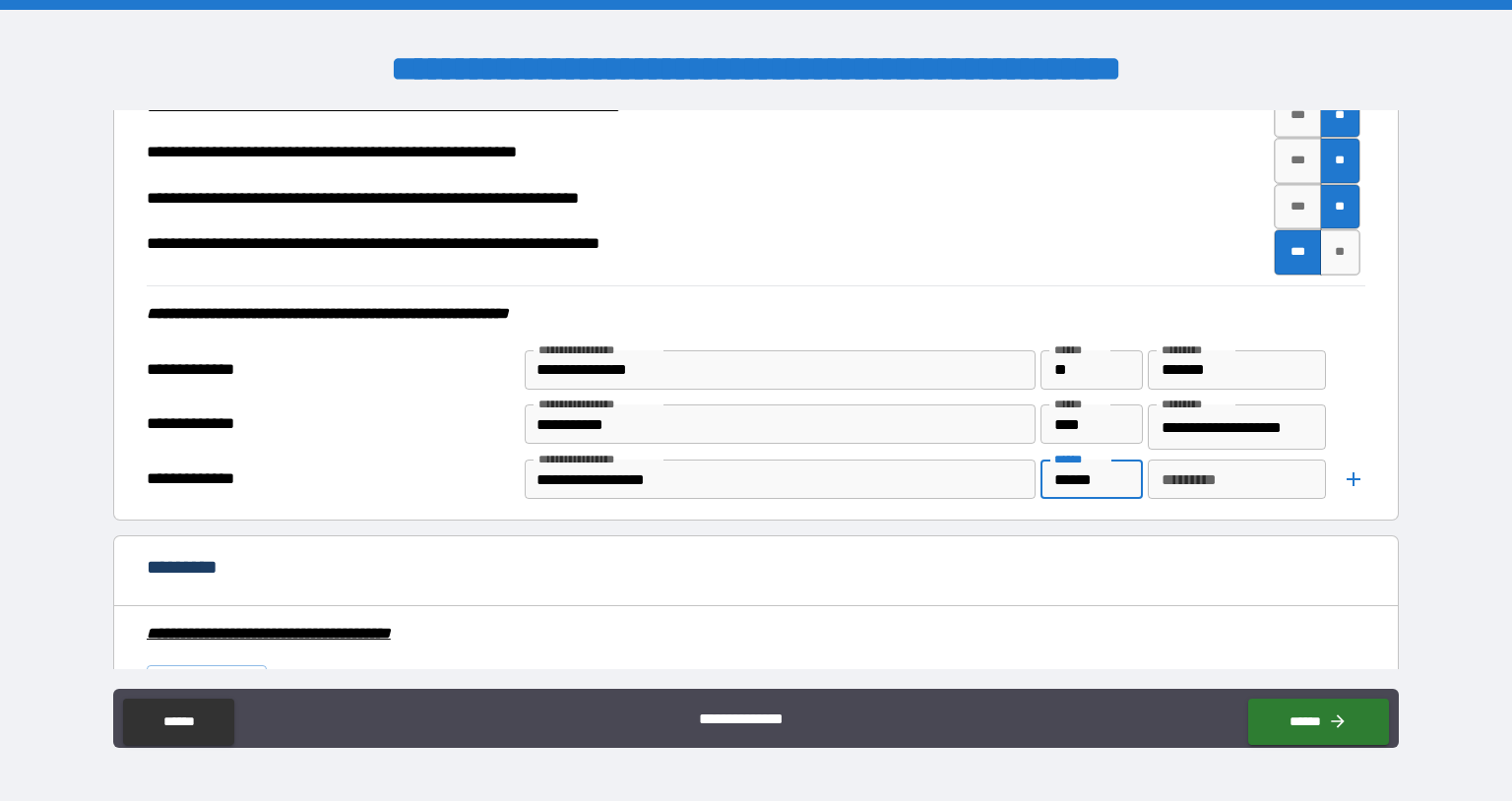 type on "******" 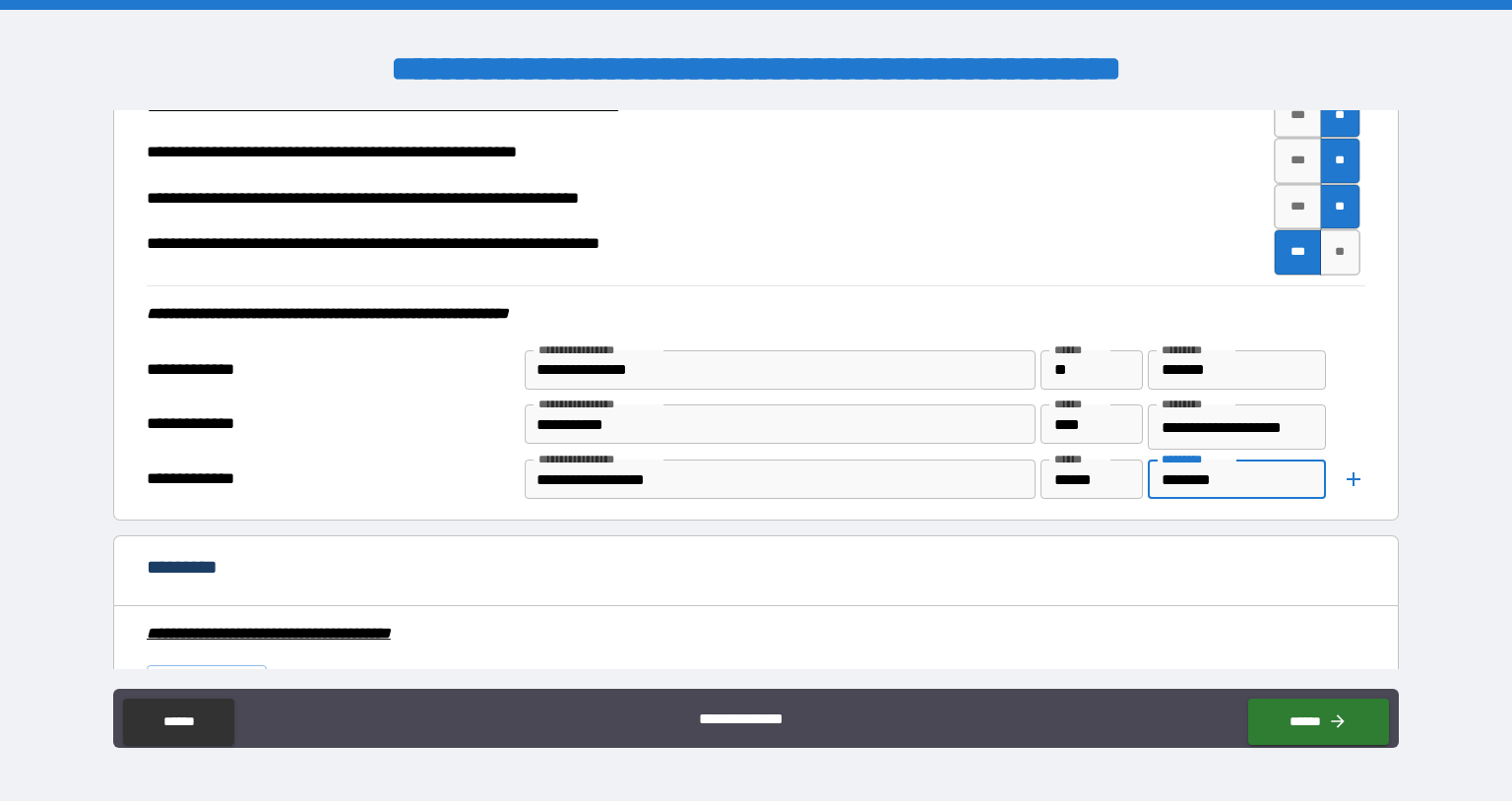 type on "*******" 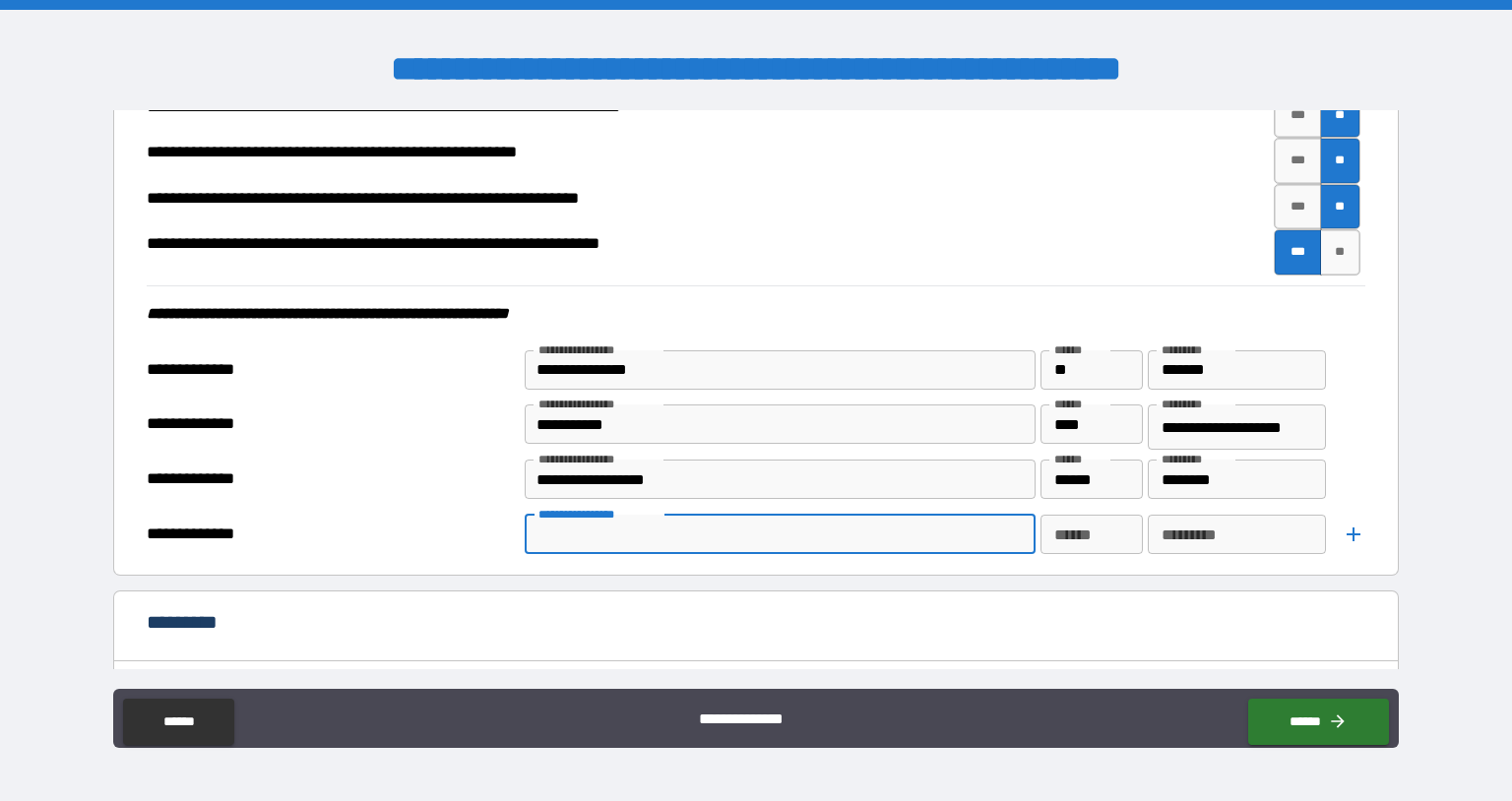 click on "**********" at bounding box center (779, 534) 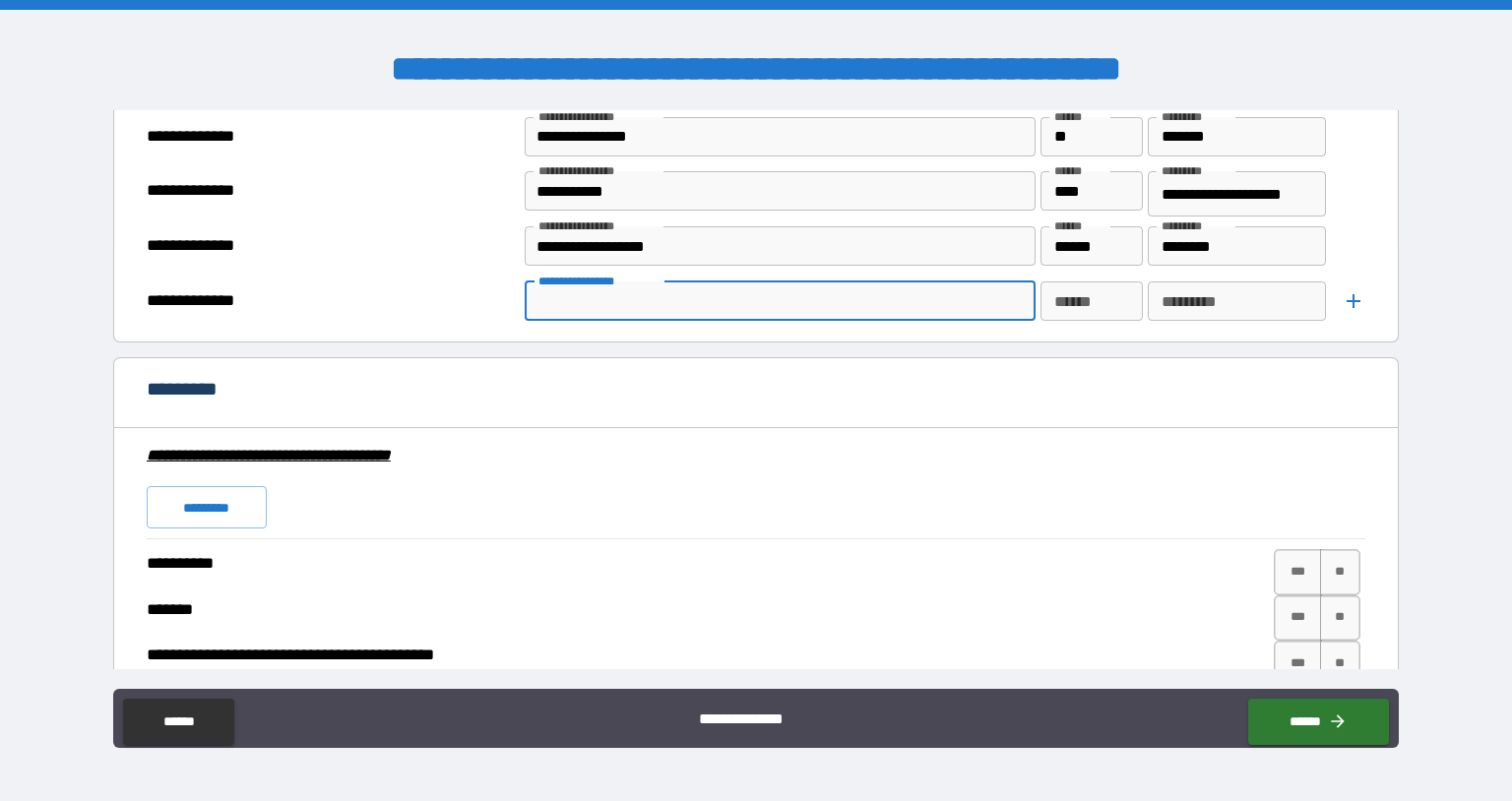 scroll, scrollTop: 4617, scrollLeft: 0, axis: vertical 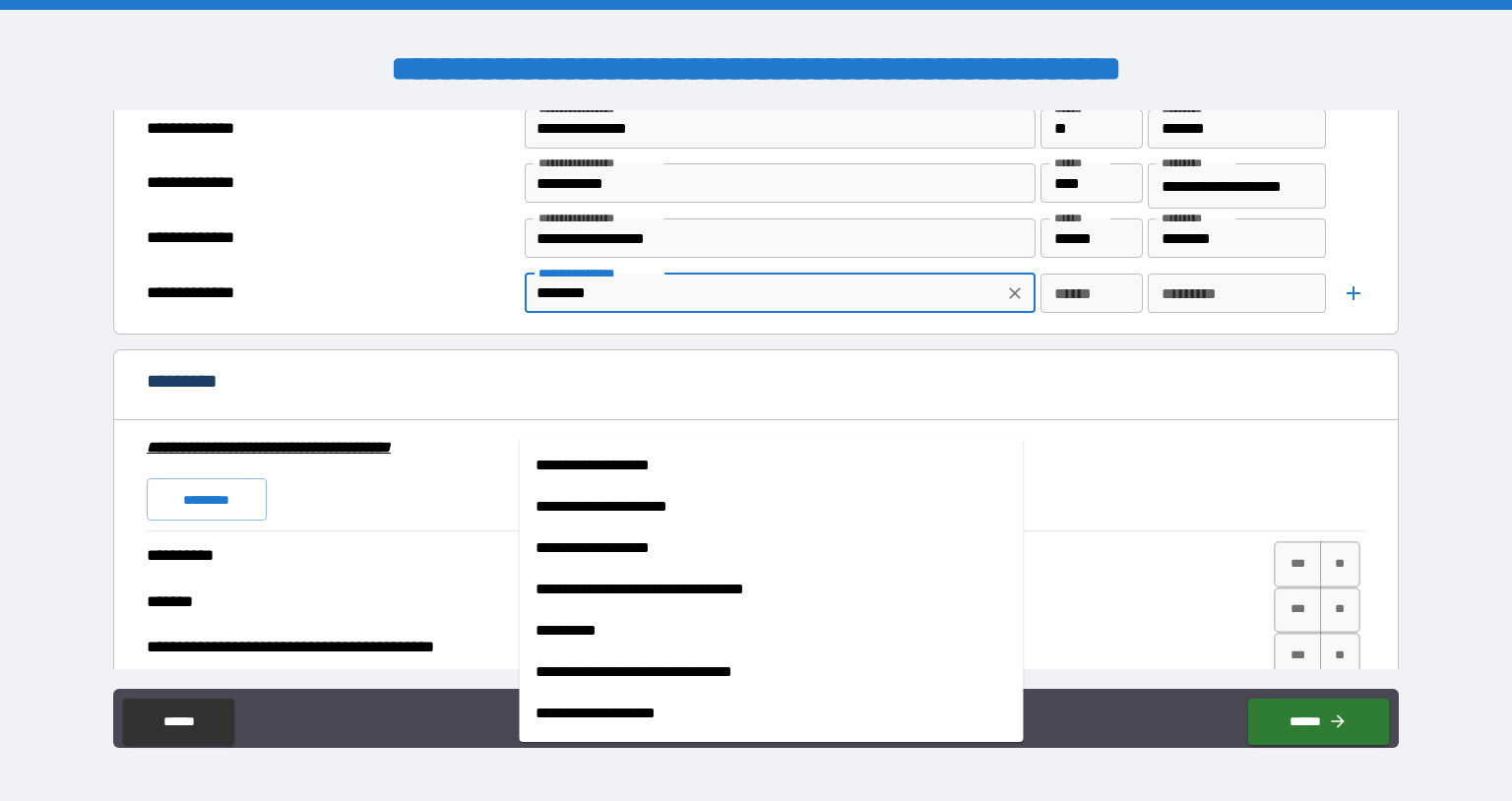 click on "**********" at bounding box center (772, 631) 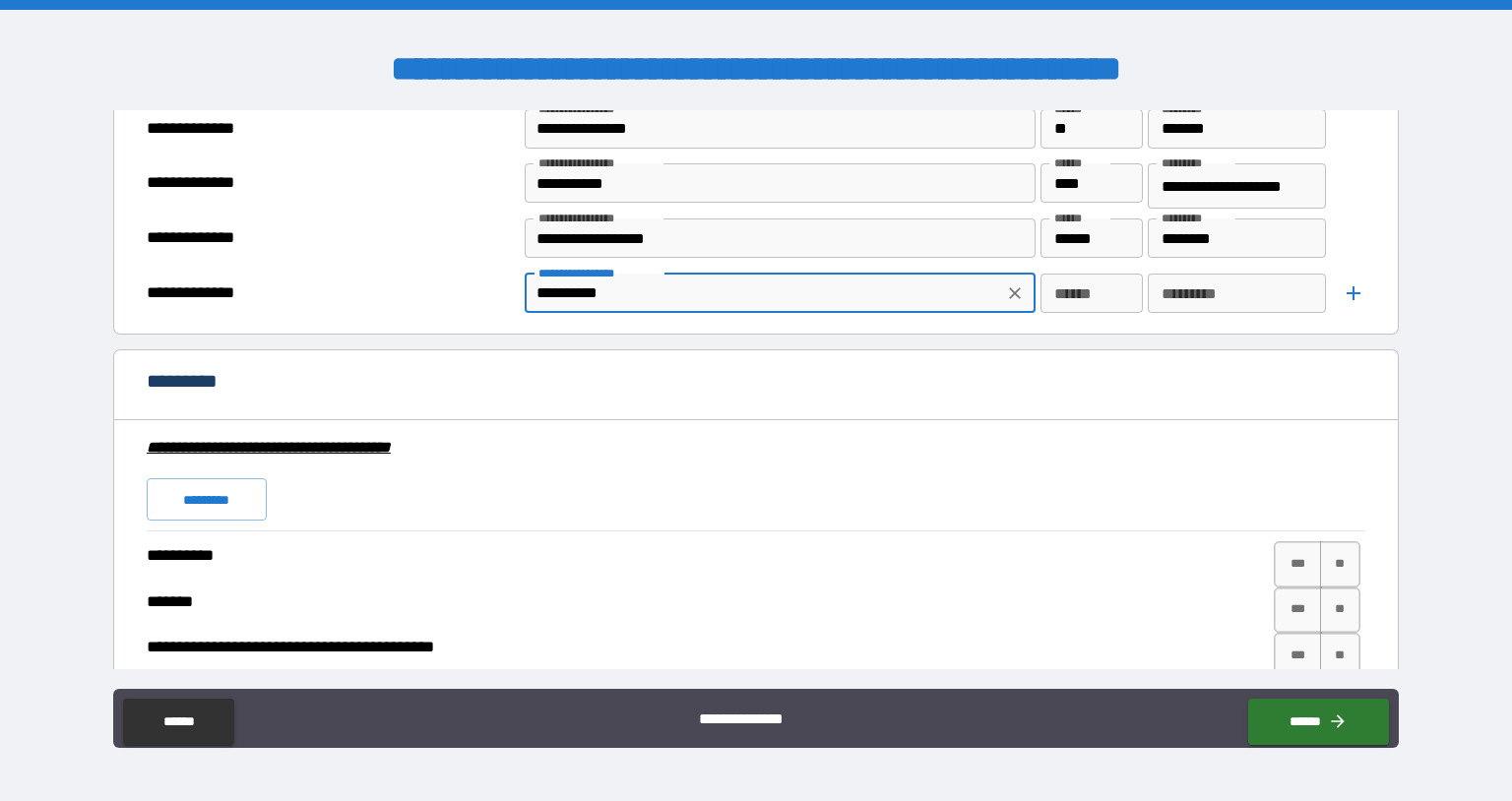 type on "**********" 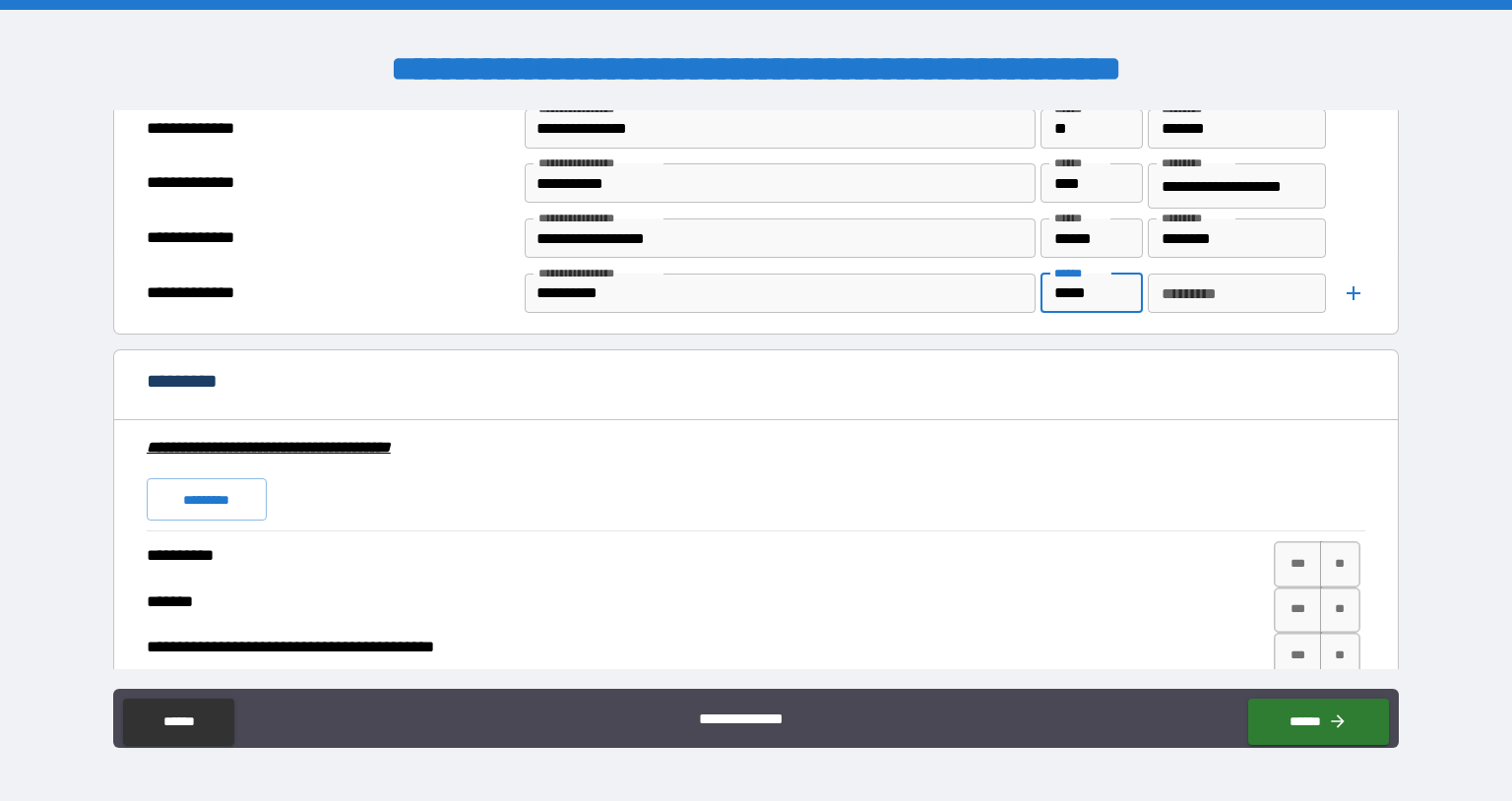 type on "*****" 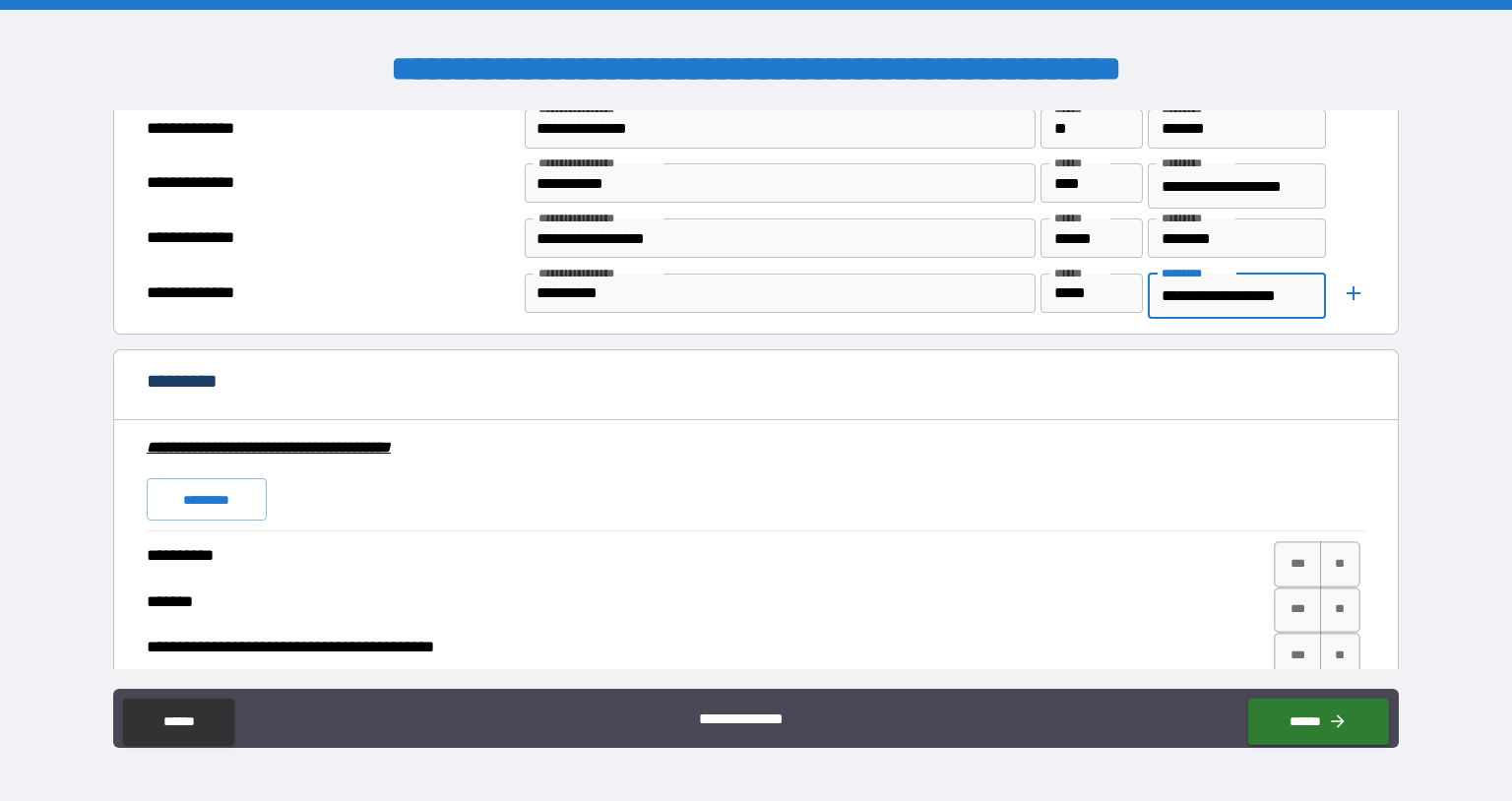 scroll, scrollTop: 0, scrollLeft: 29, axis: horizontal 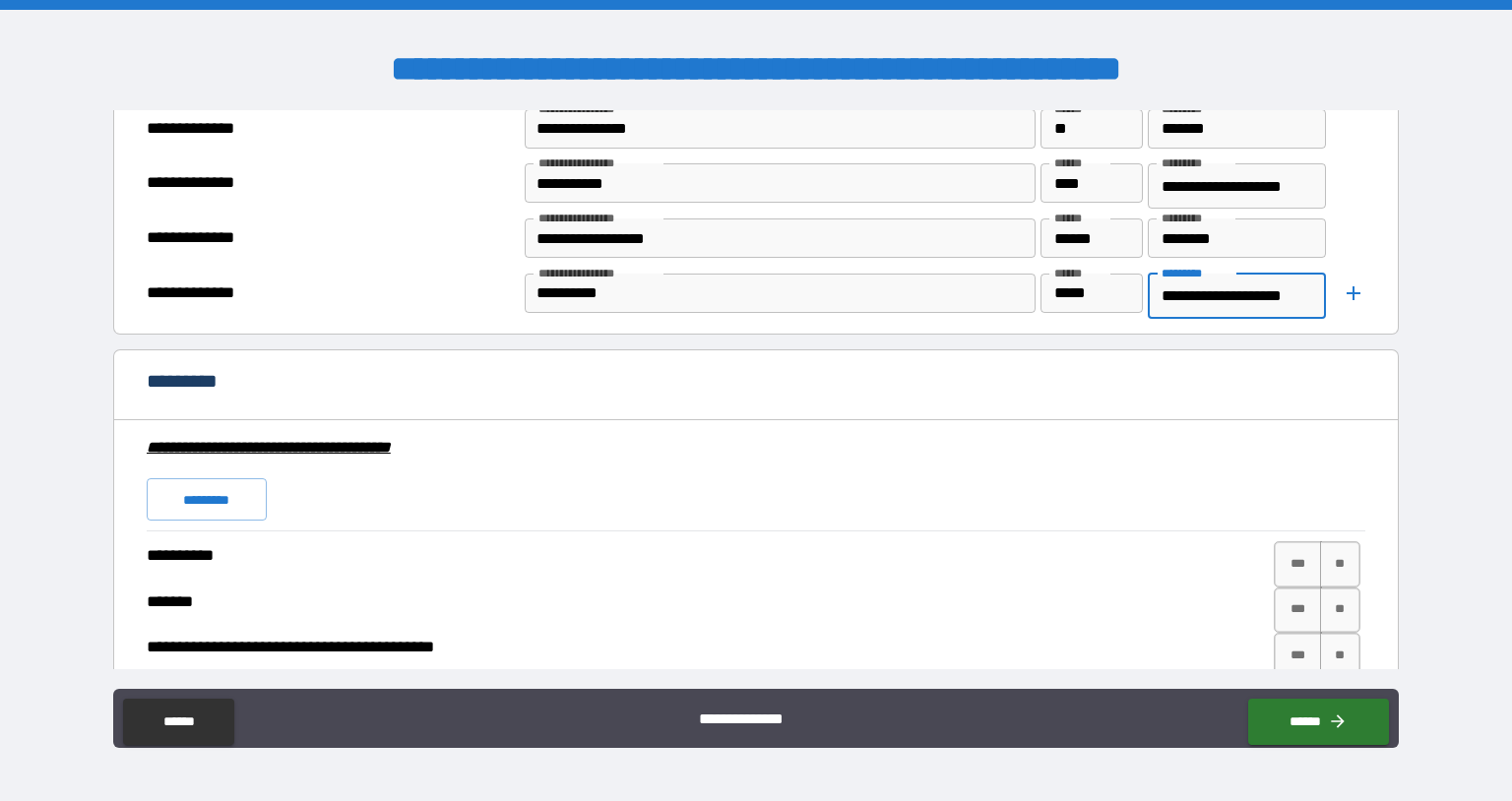 type on "**********" 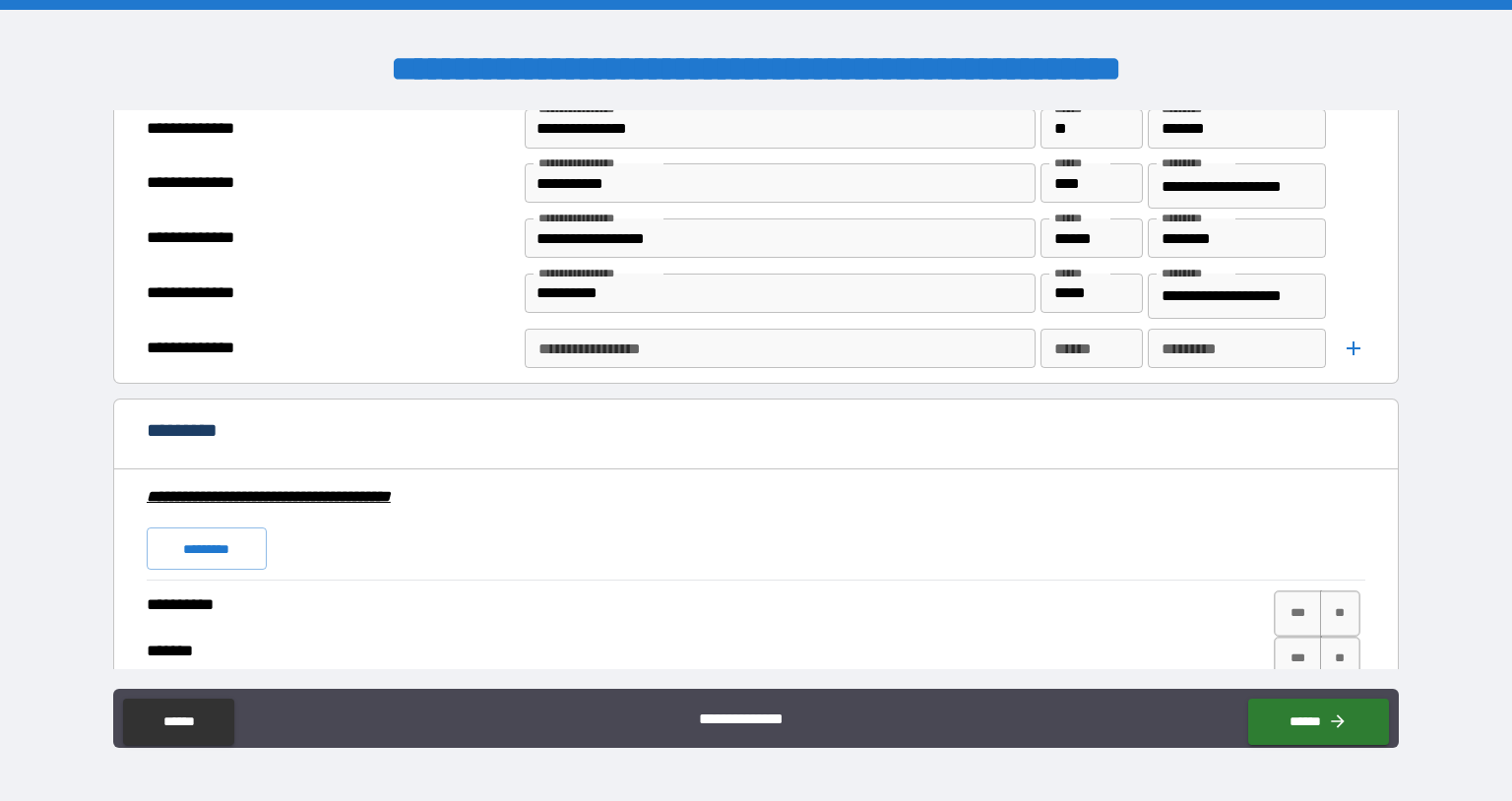 scroll, scrollTop: 0, scrollLeft: 0, axis: both 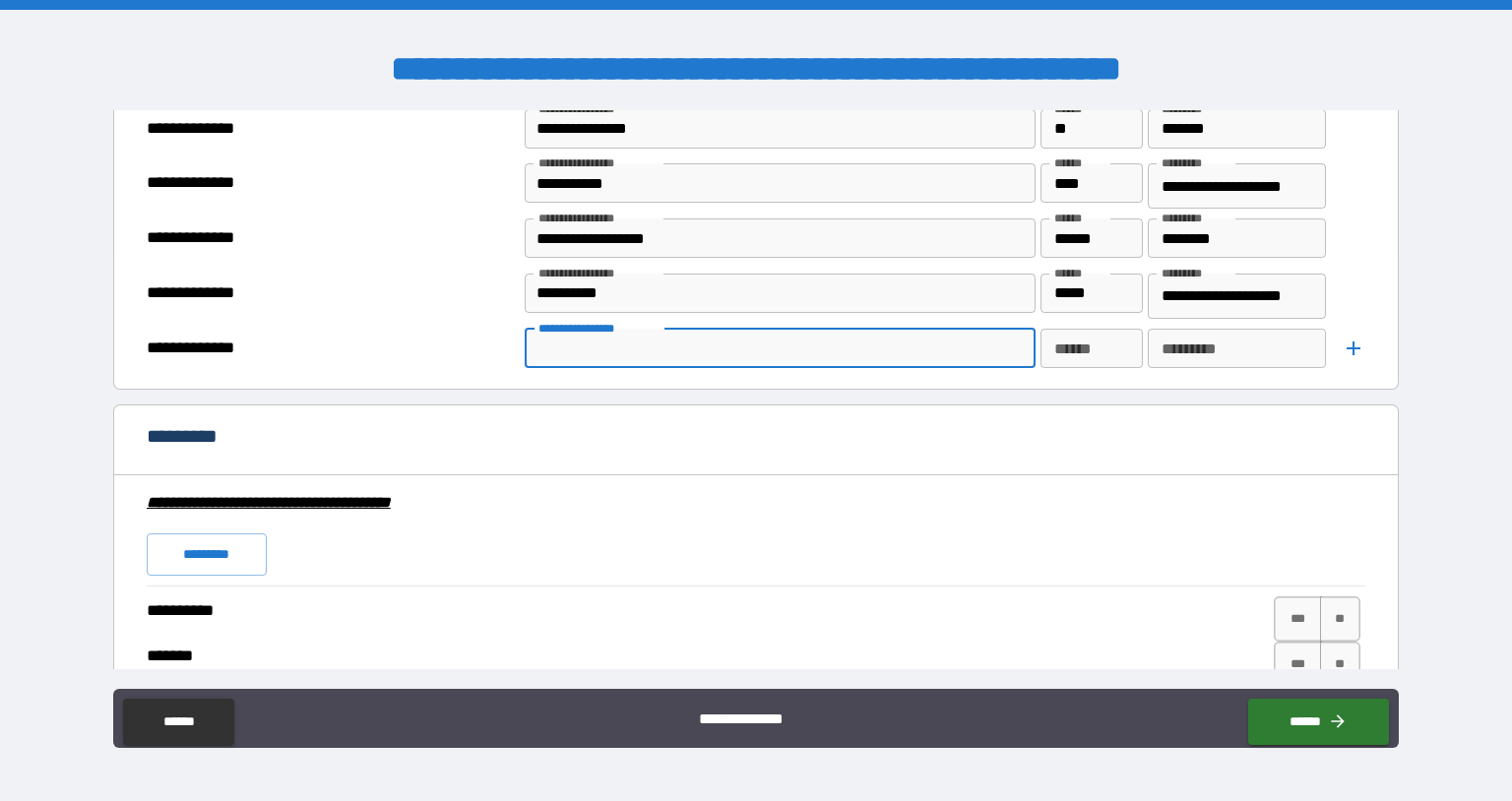 click on "**********" at bounding box center (779, 348) 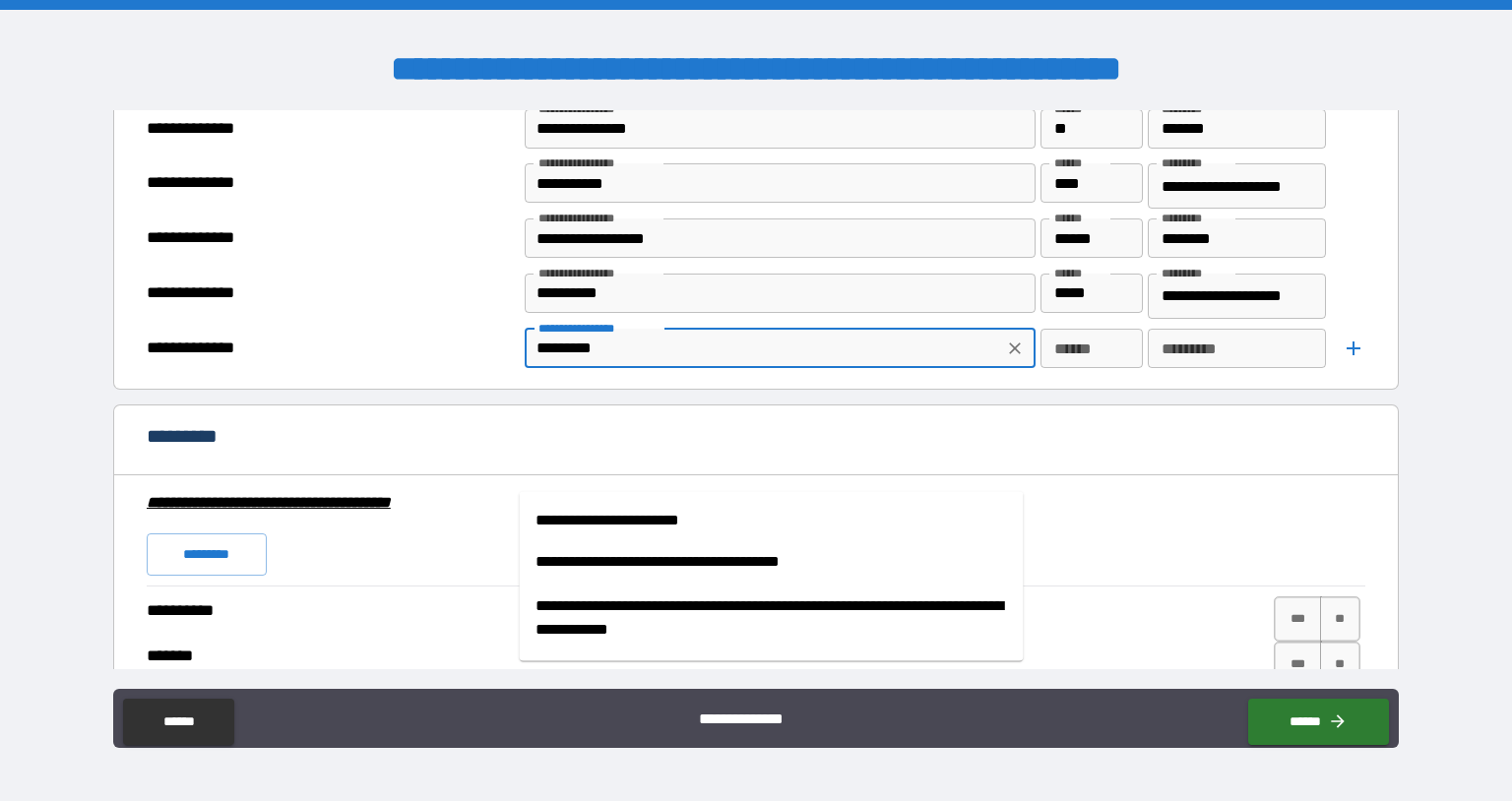 click on "**********" at bounding box center [772, 521] 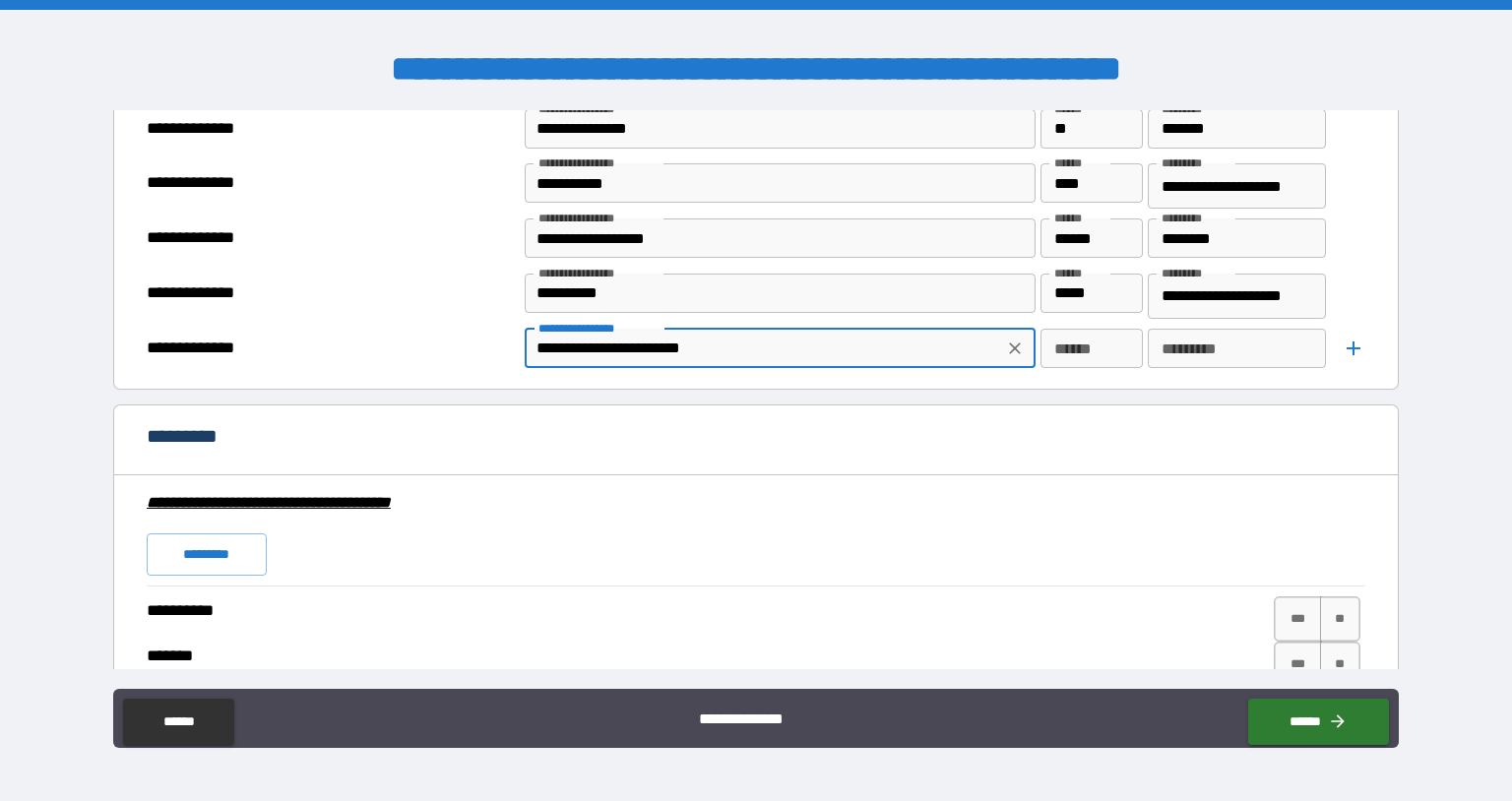 type on "**********" 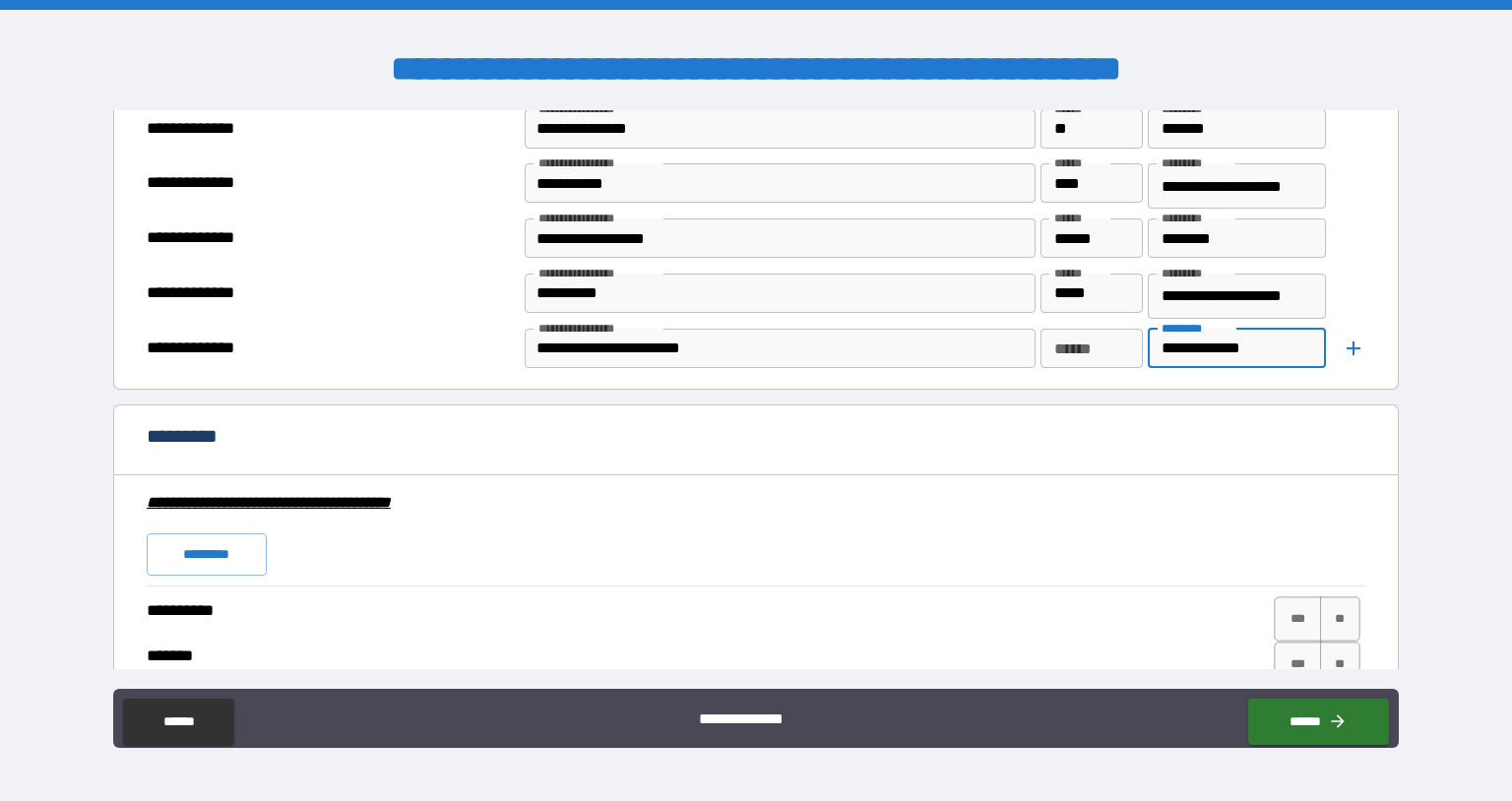 type on "**********" 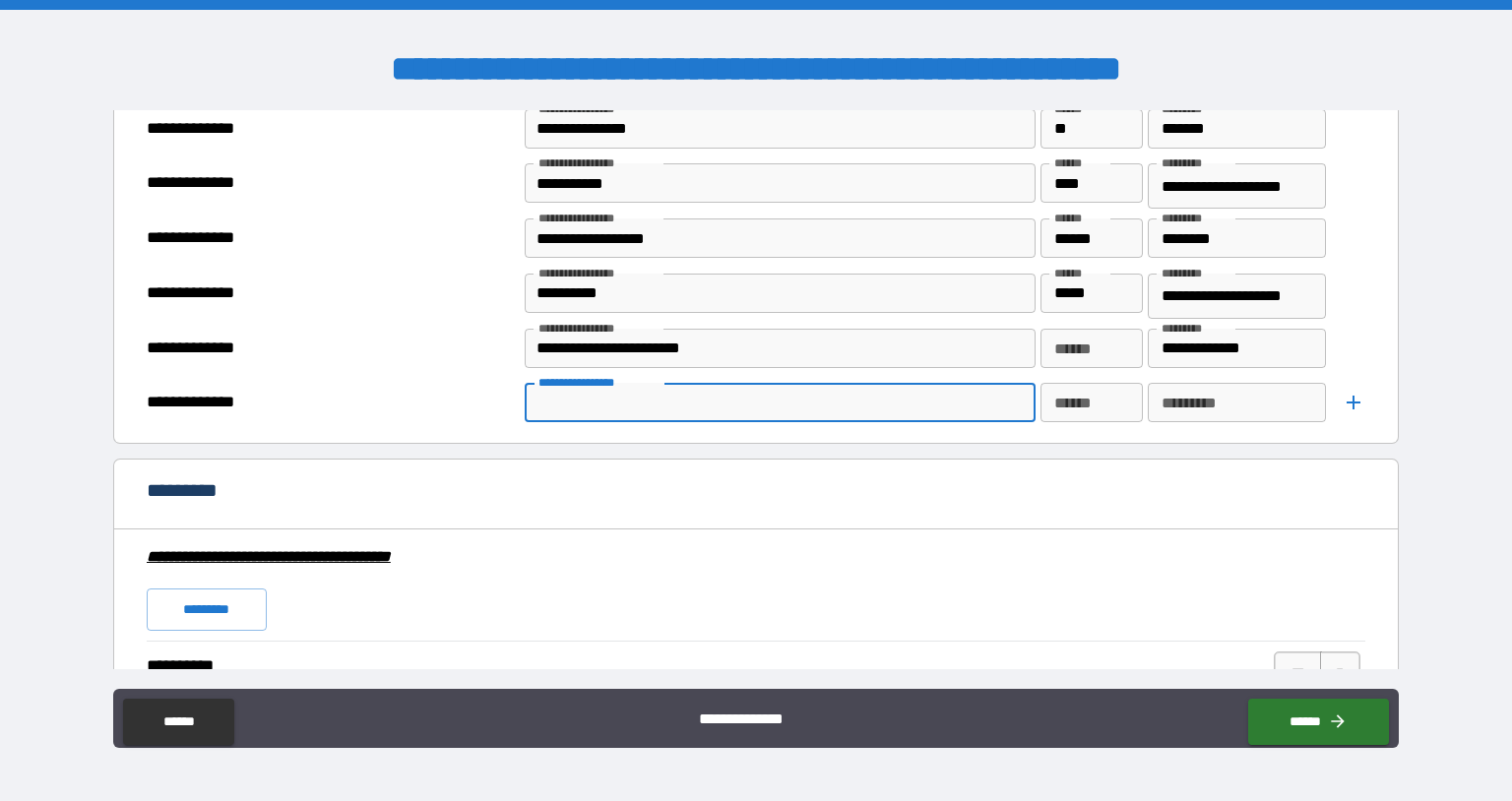 click on "**********" at bounding box center (779, 402) 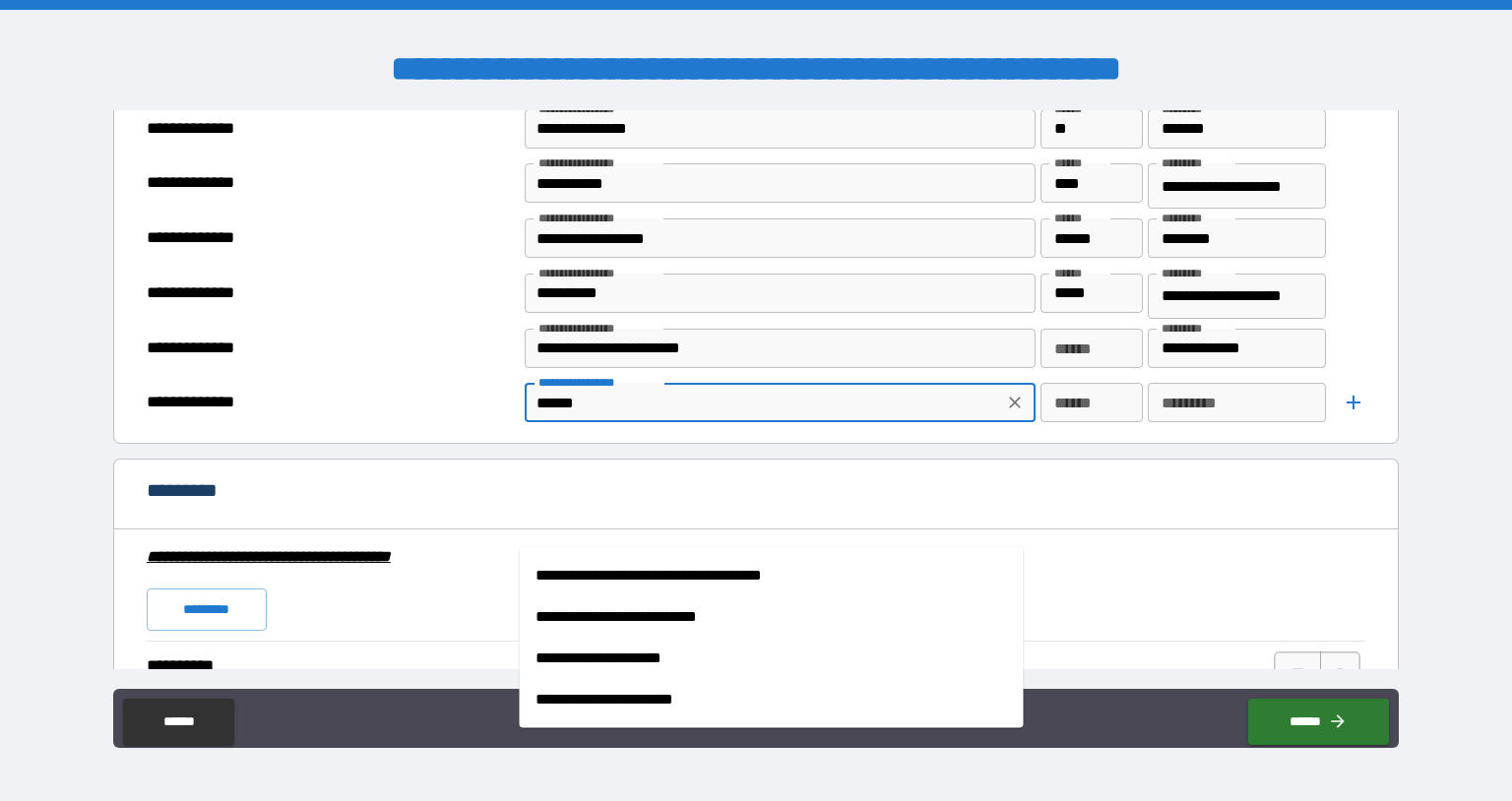 click on "**********" at bounding box center [772, 700] 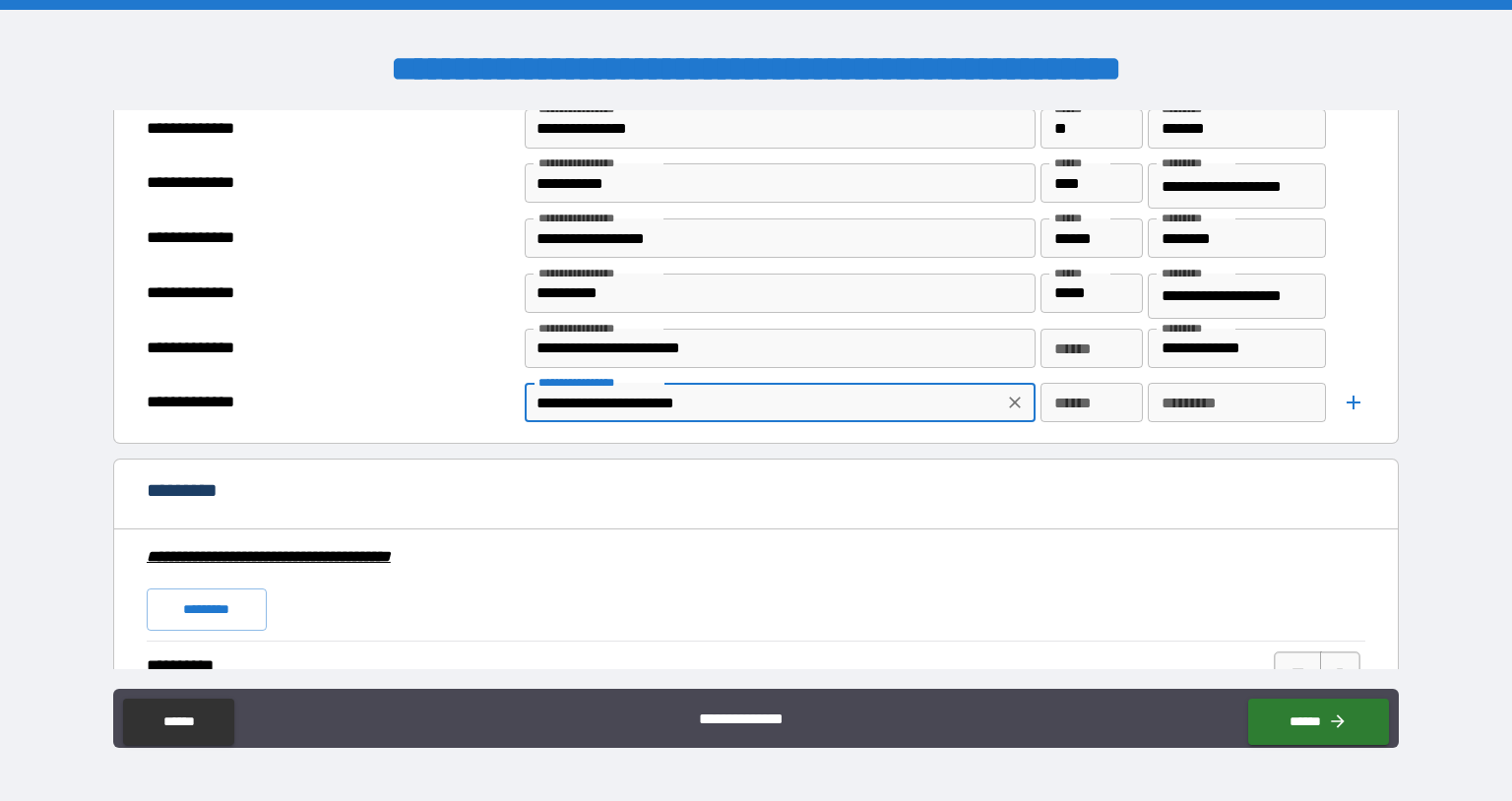 type on "**********" 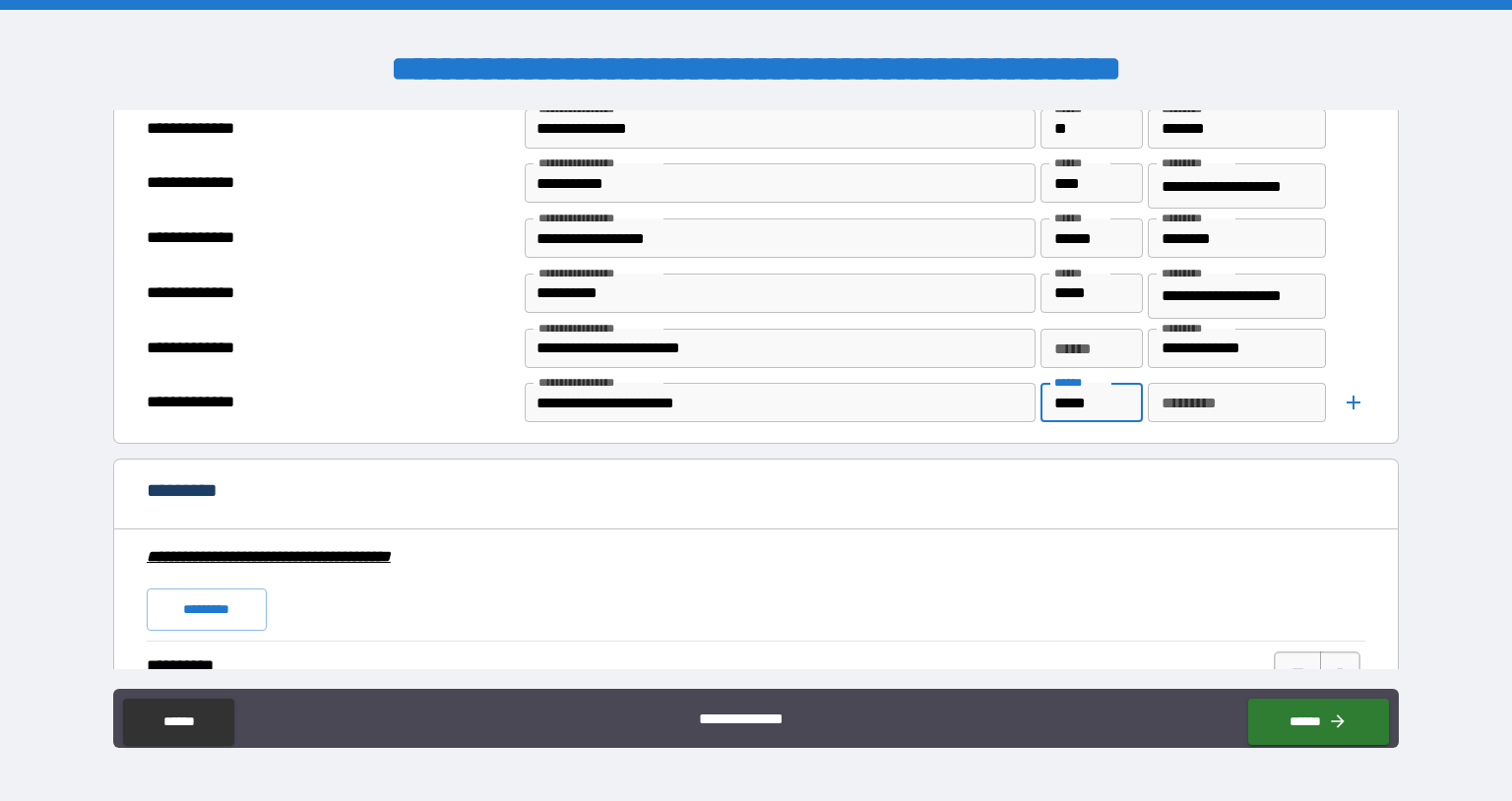 type on "*****" 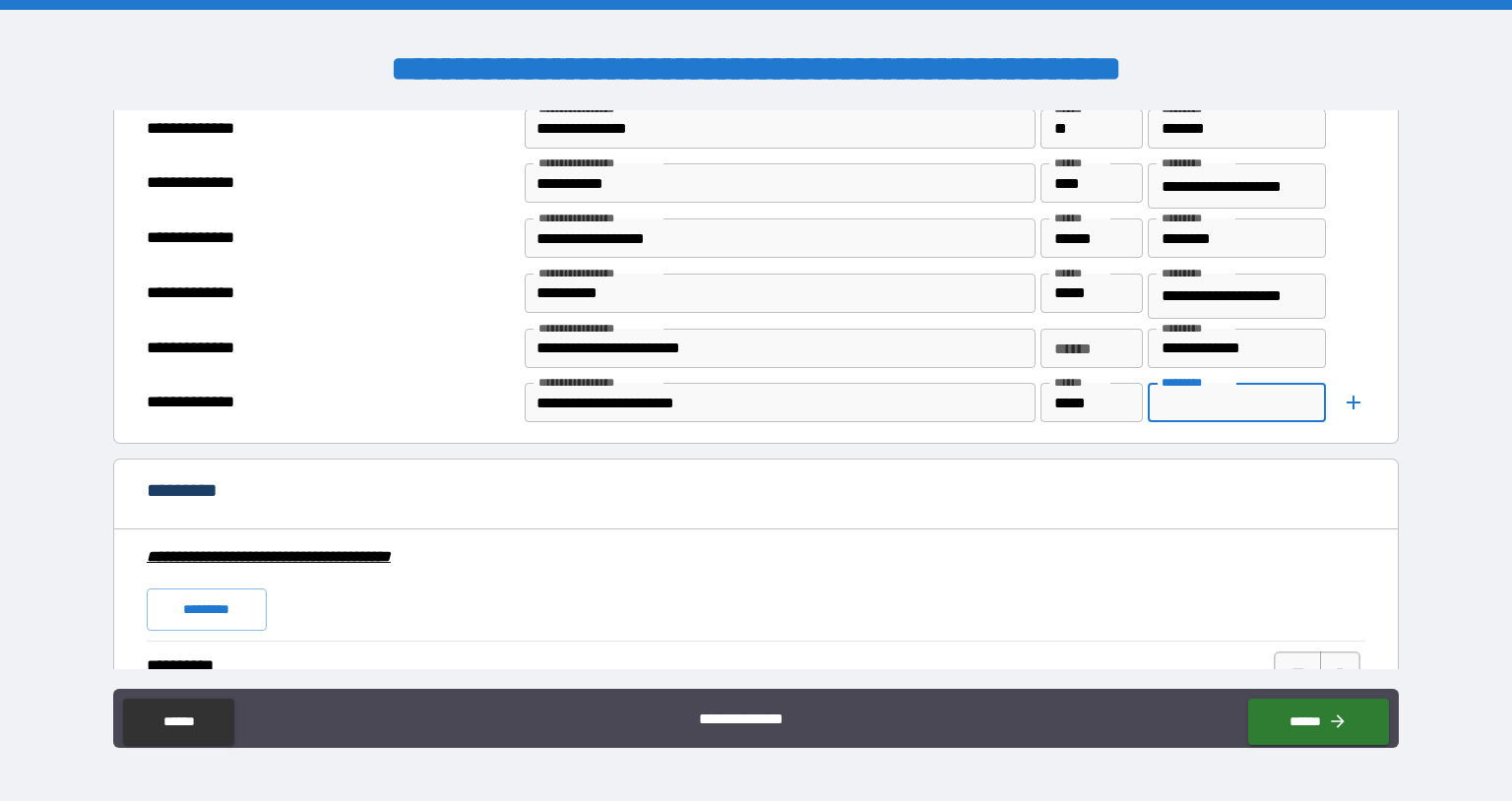 type on "*" 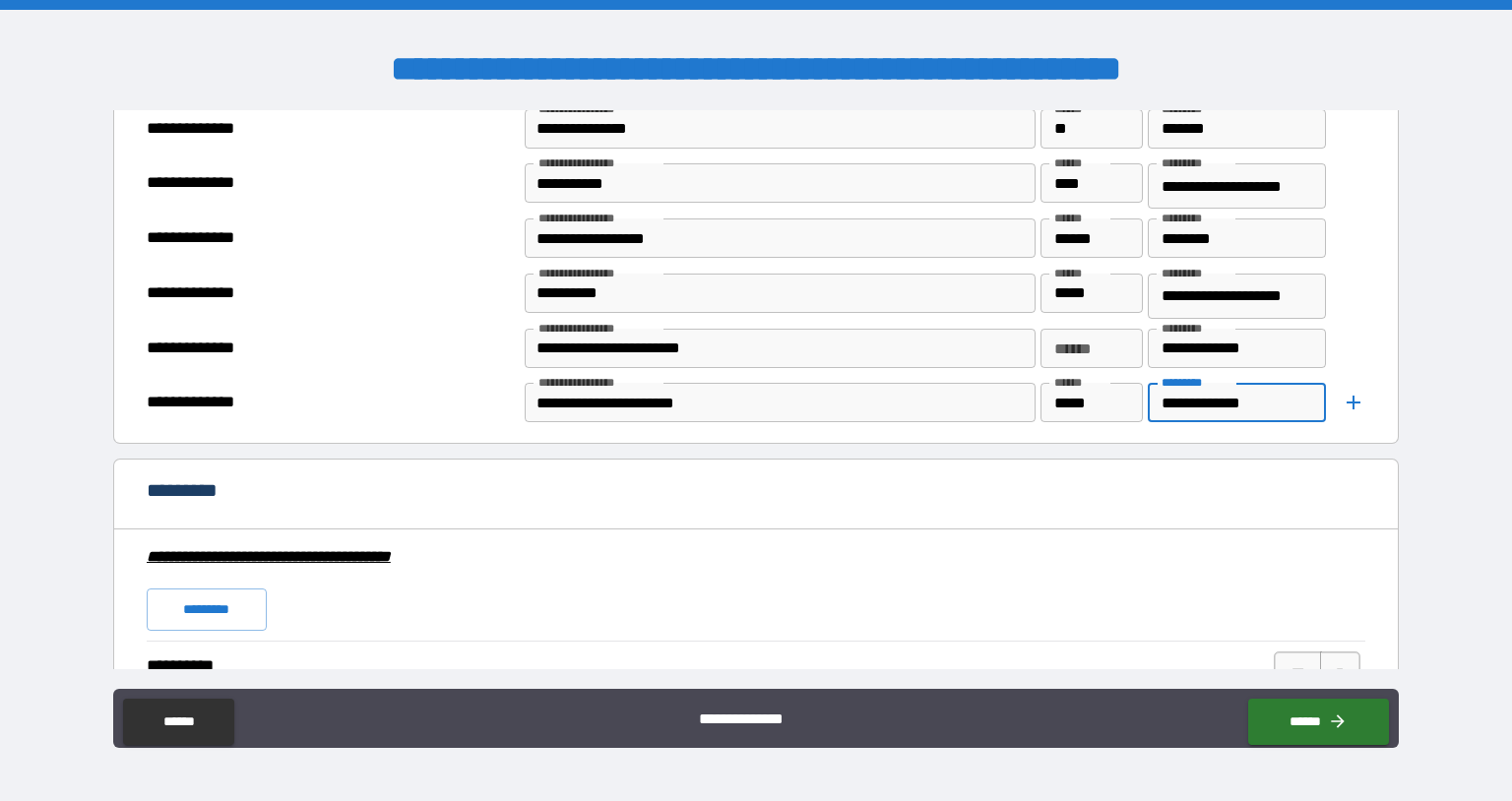 type on "**********" 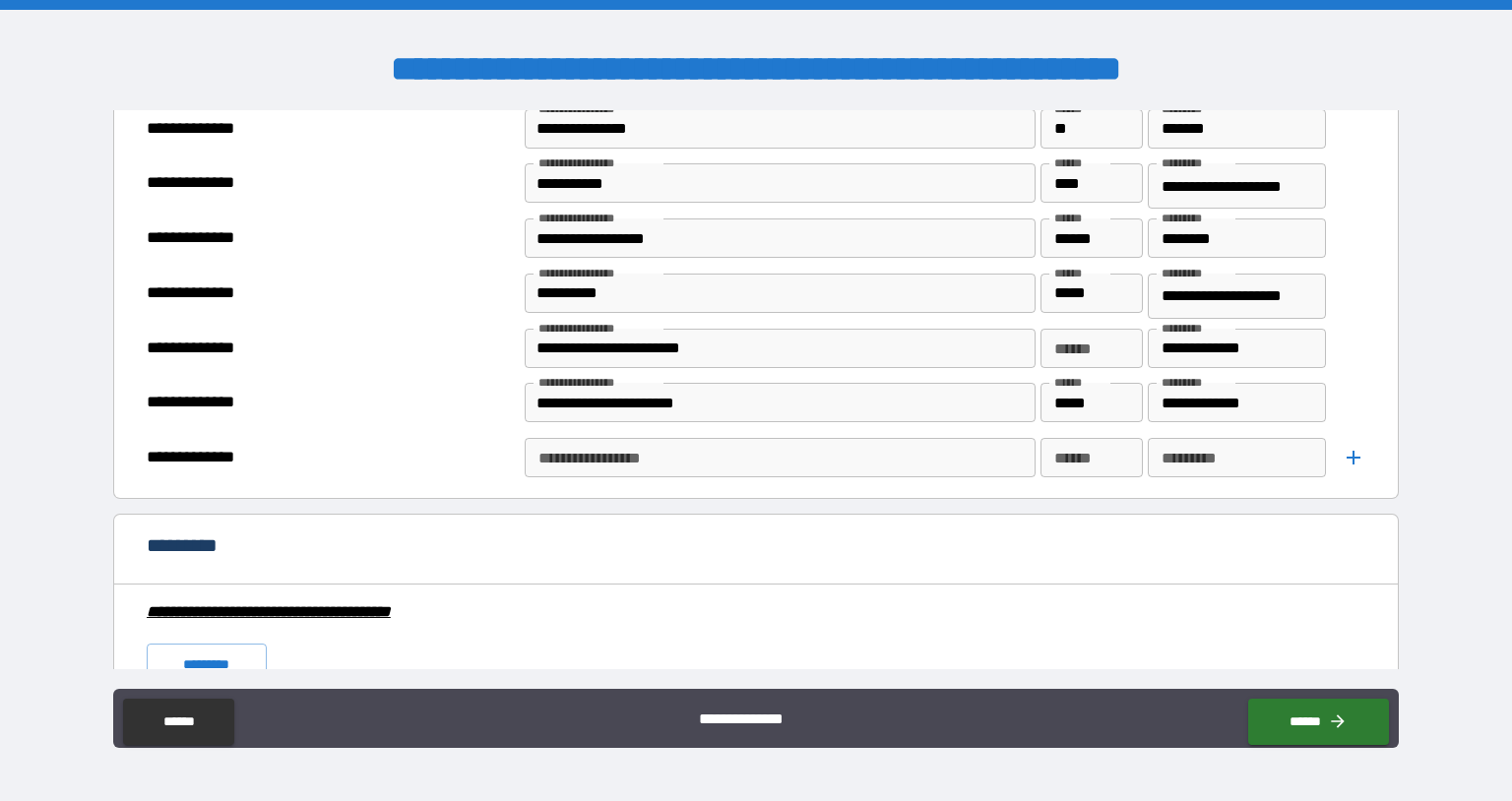 click on "**********" at bounding box center (779, 458) 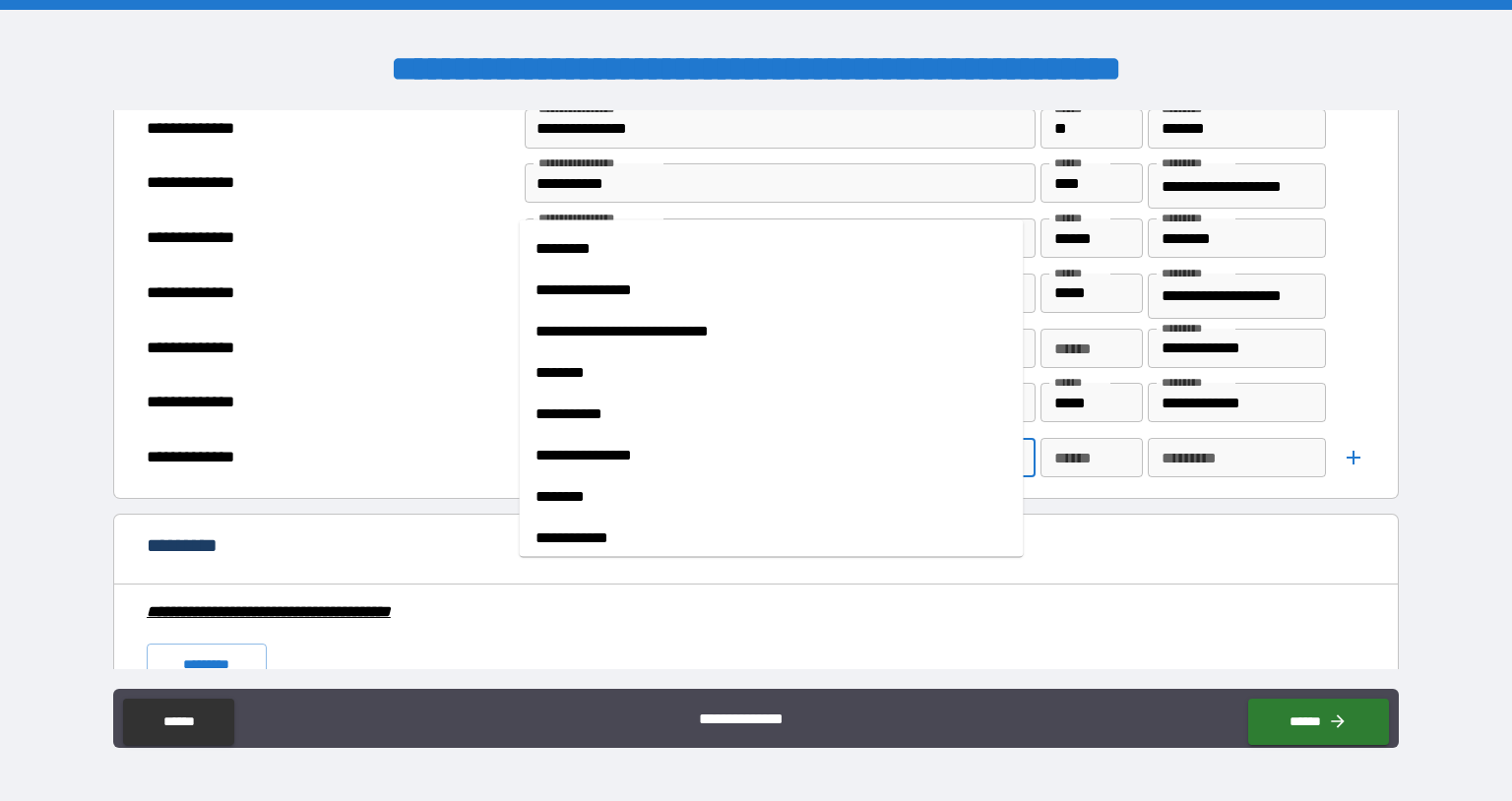 click on "**********" at bounding box center (772, 332) 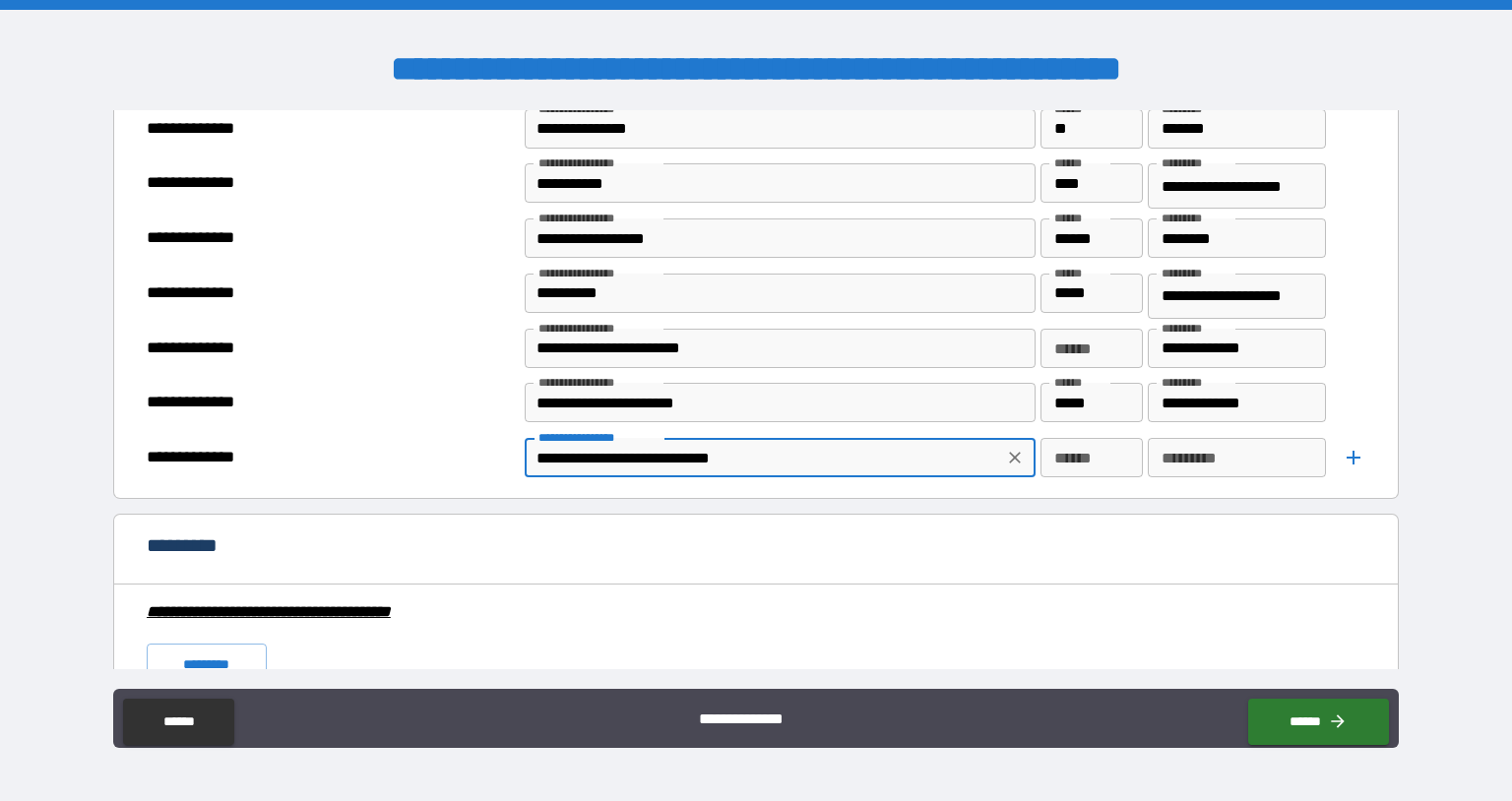 type on "**********" 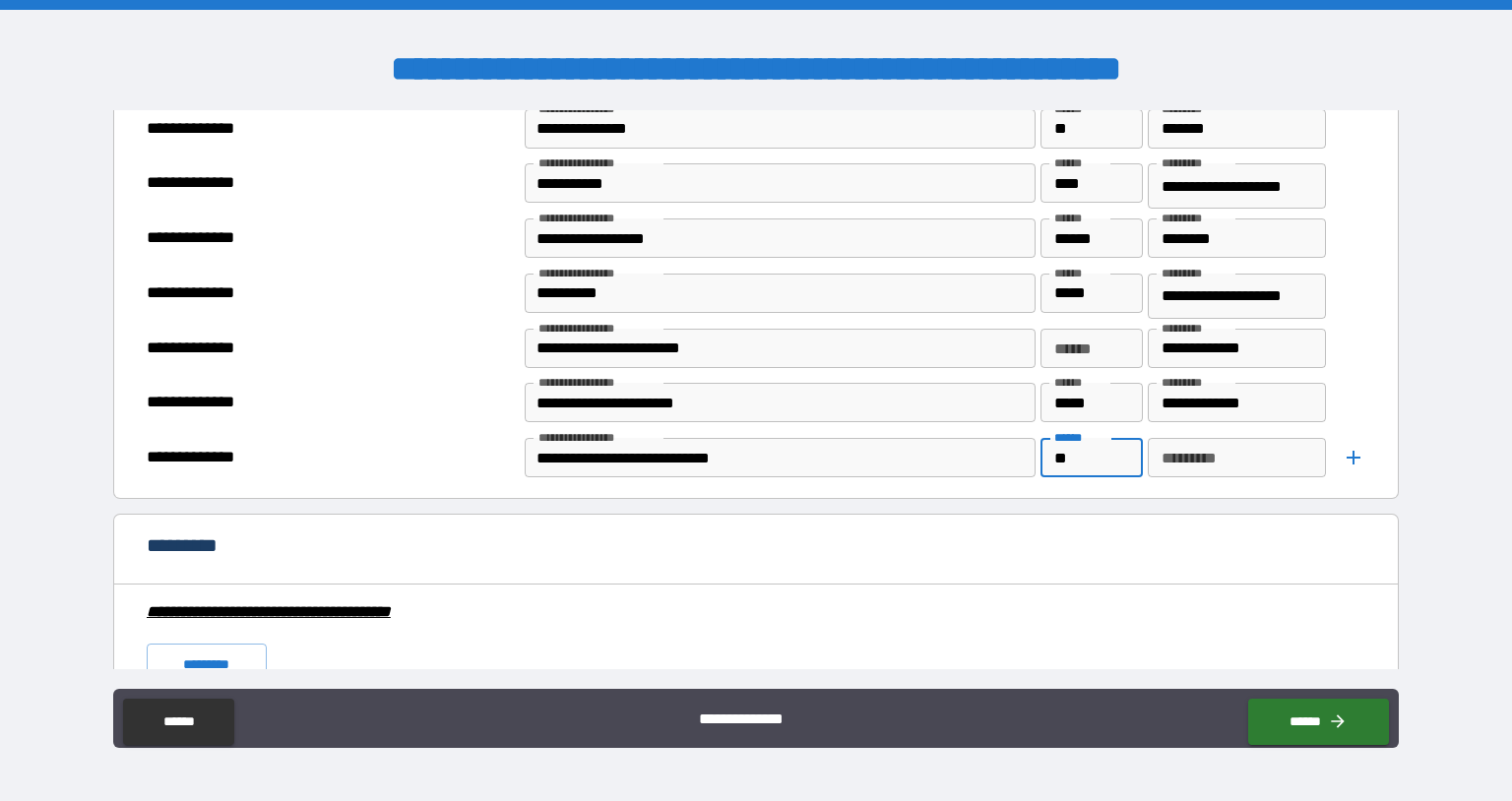 type on "*" 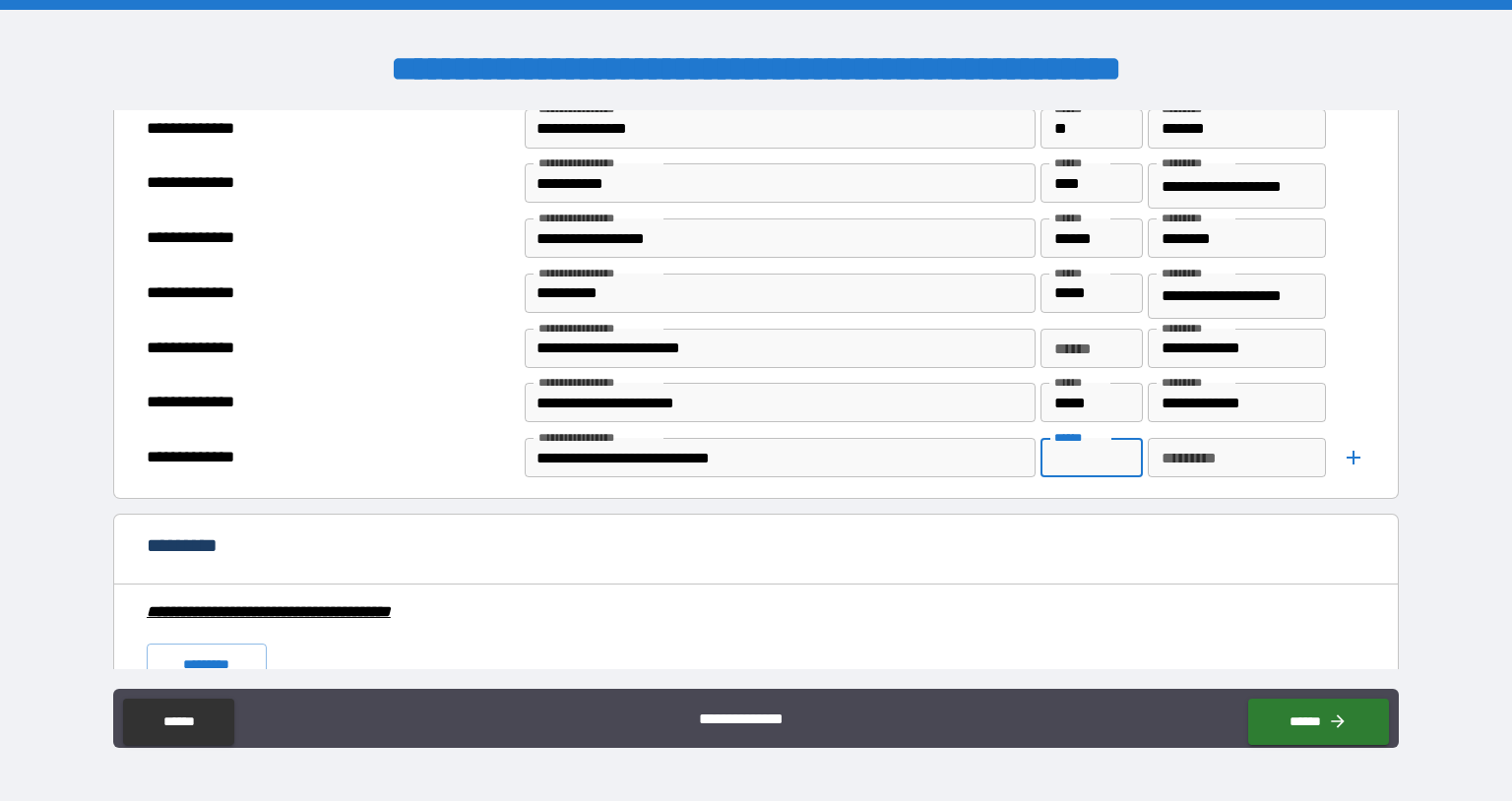 type on "*" 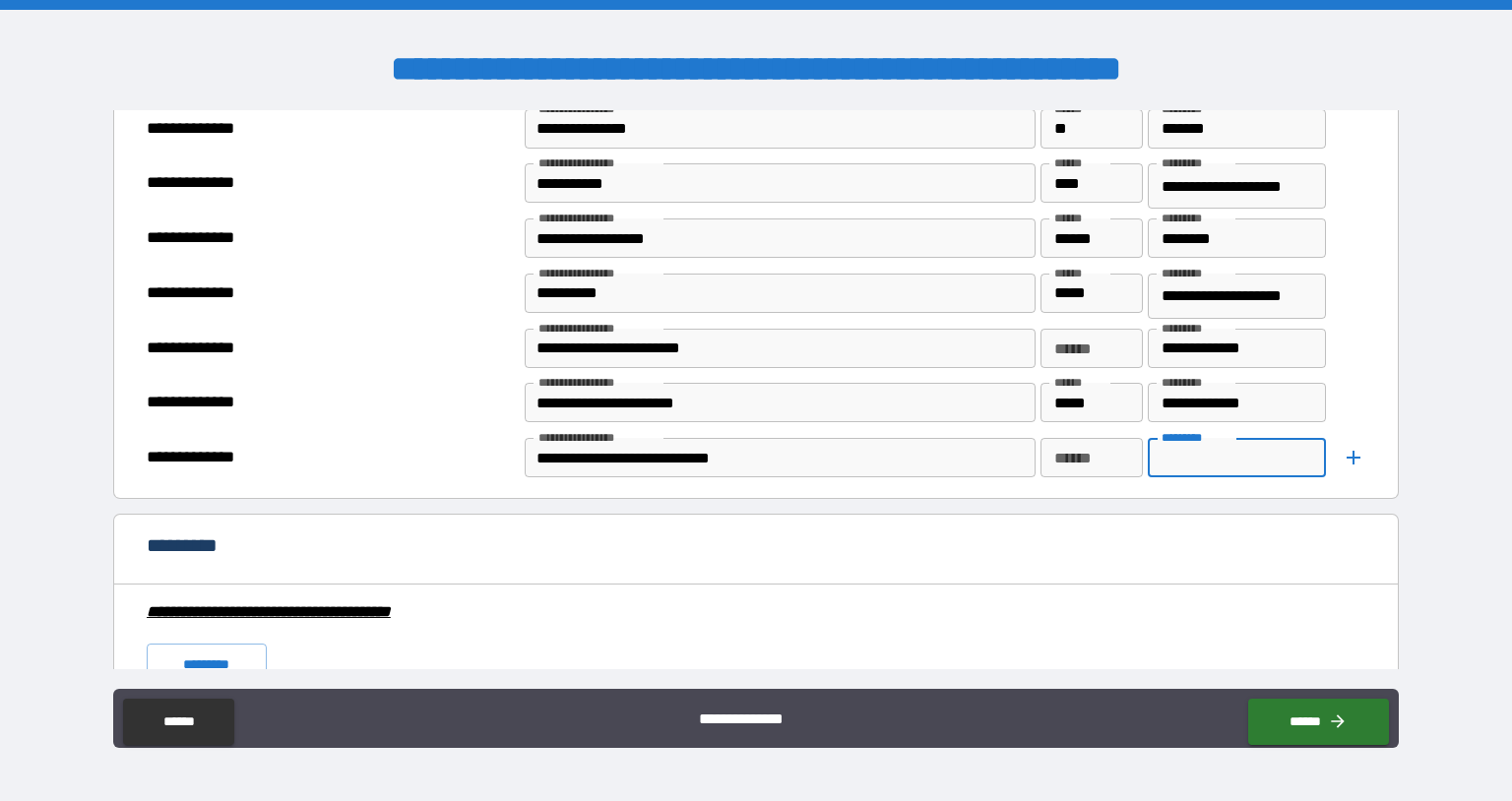 click on "****** ******" at bounding box center [1092, 461] 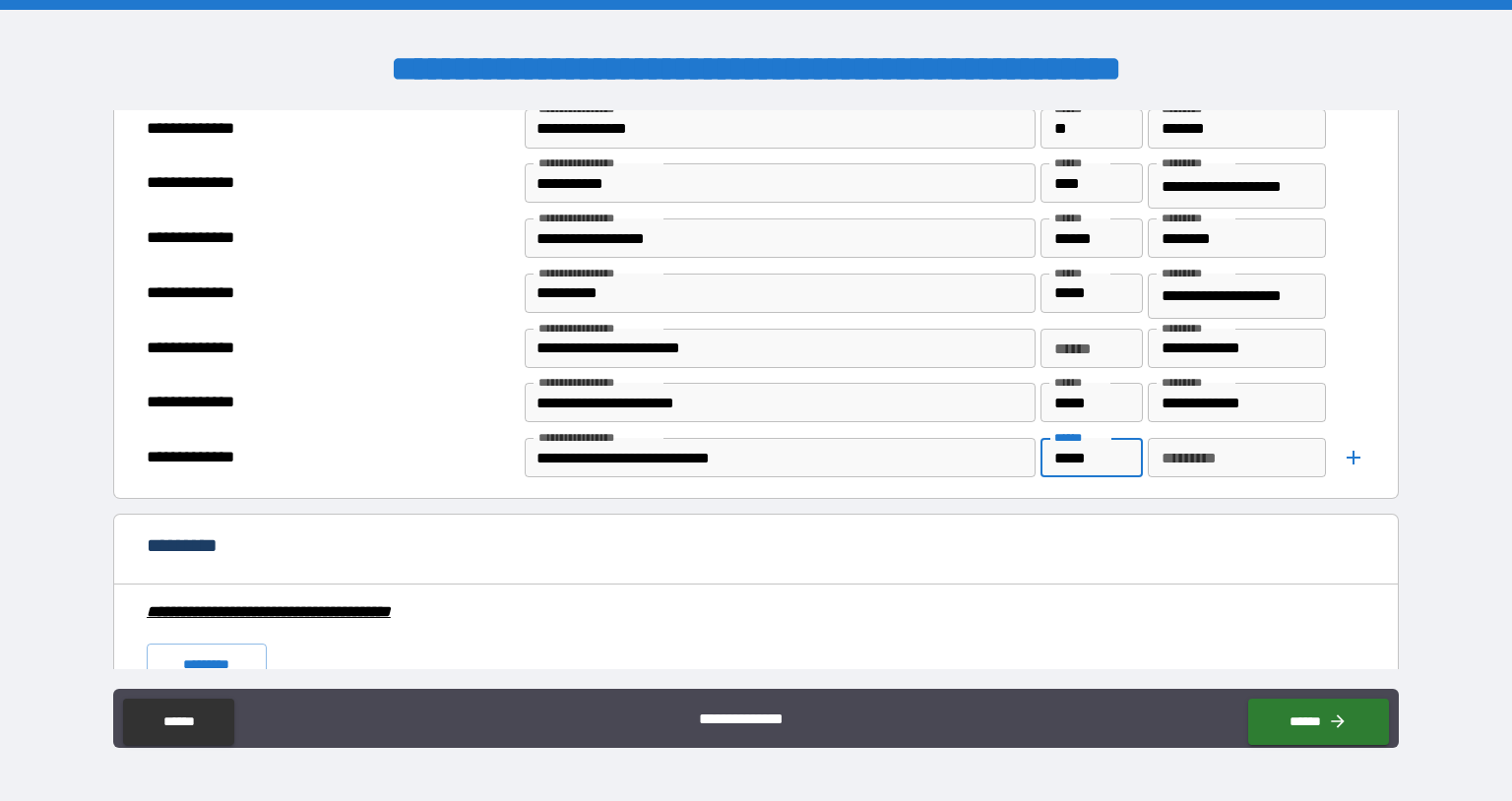 type on "*****" 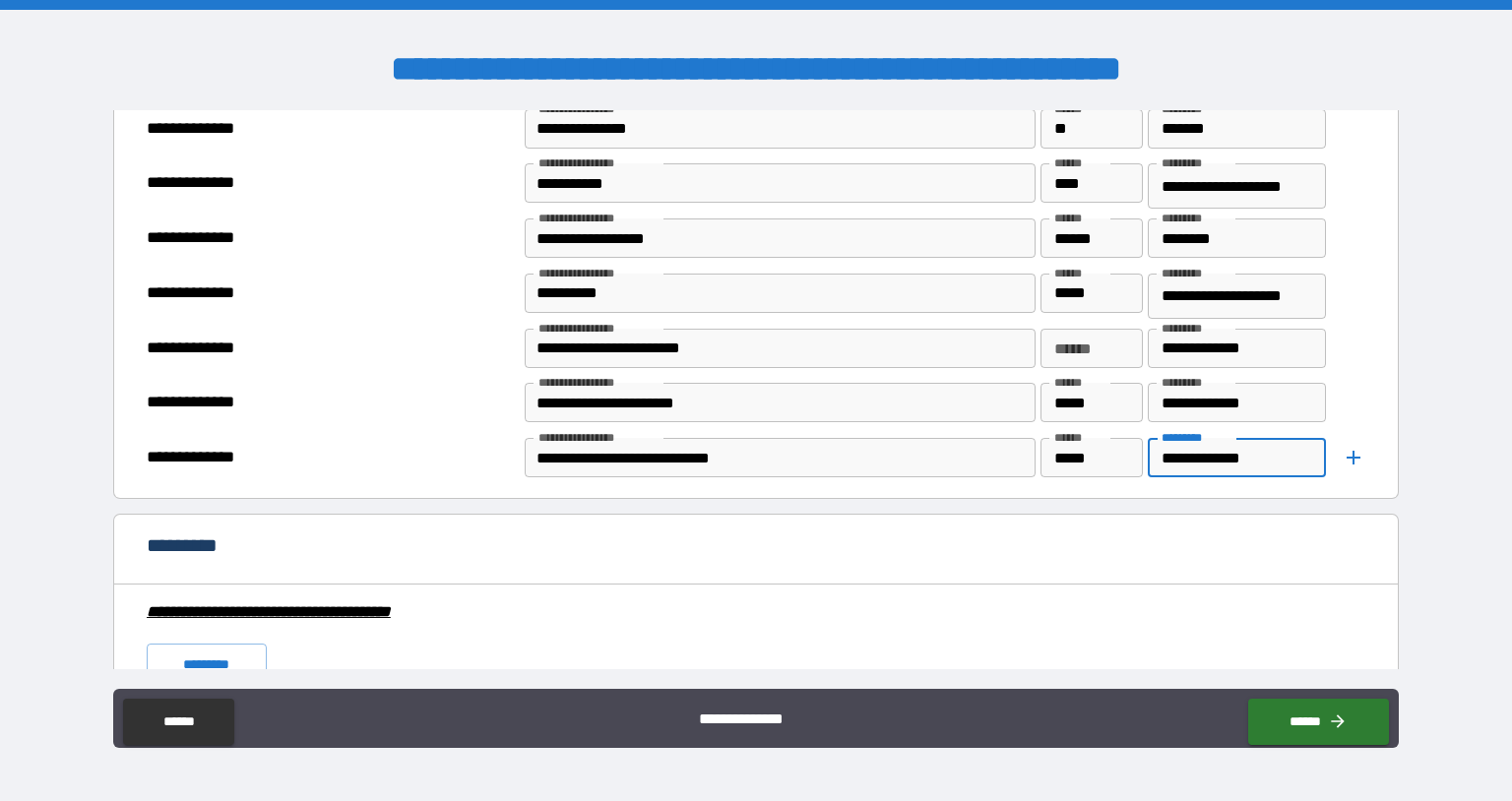 type on "**********" 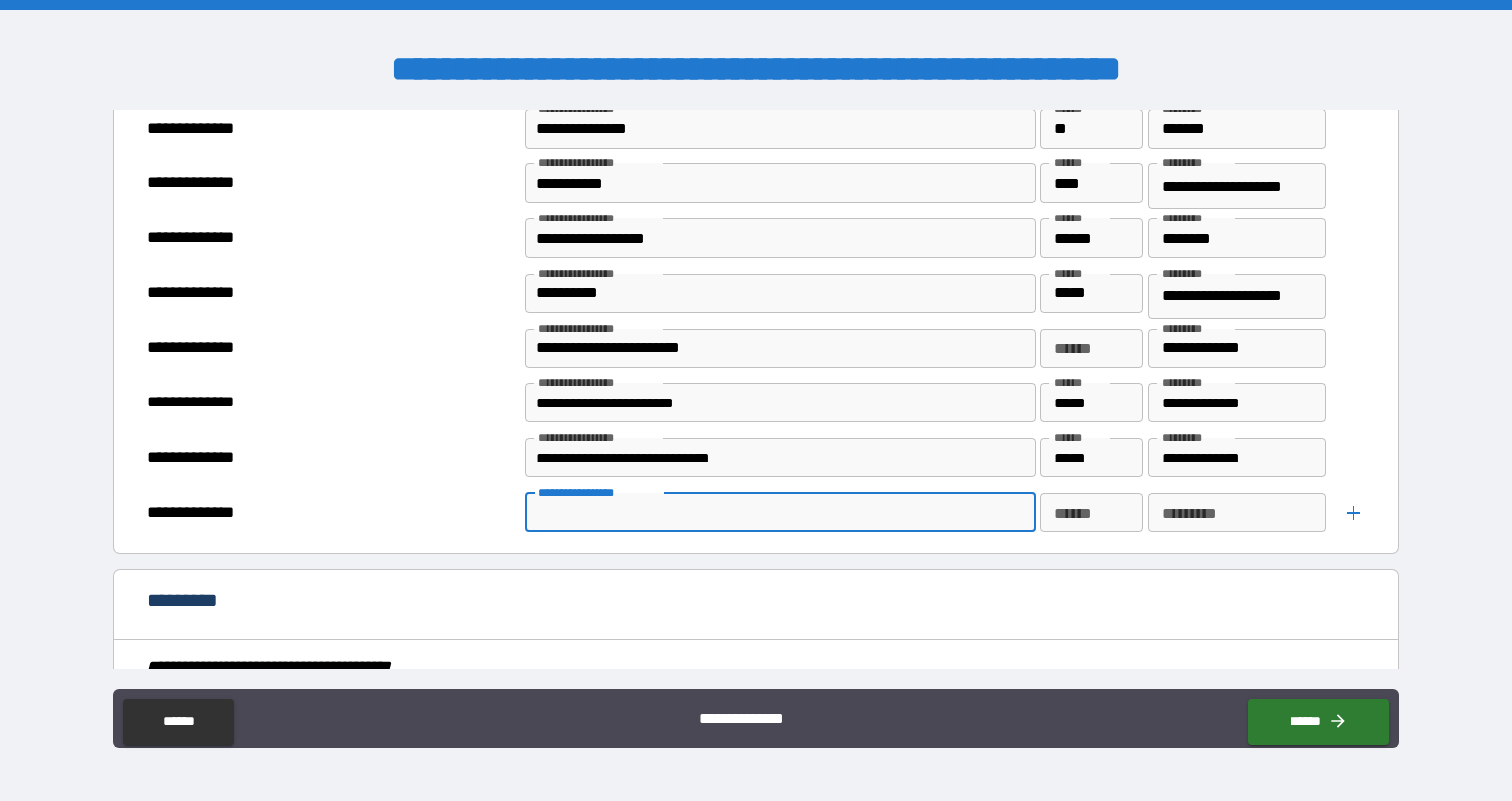 click on "**********" at bounding box center (779, 513) 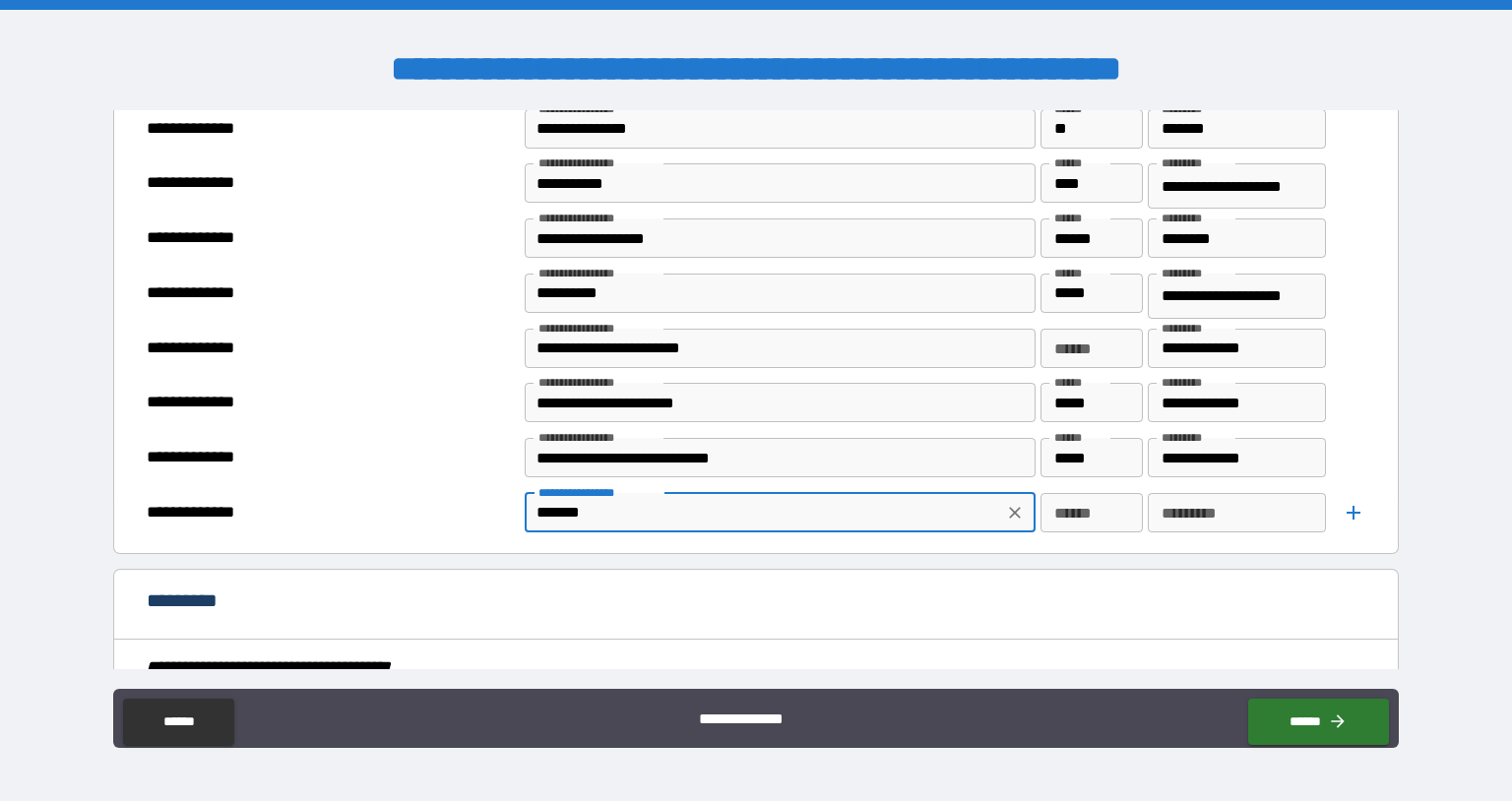 type on "*******" 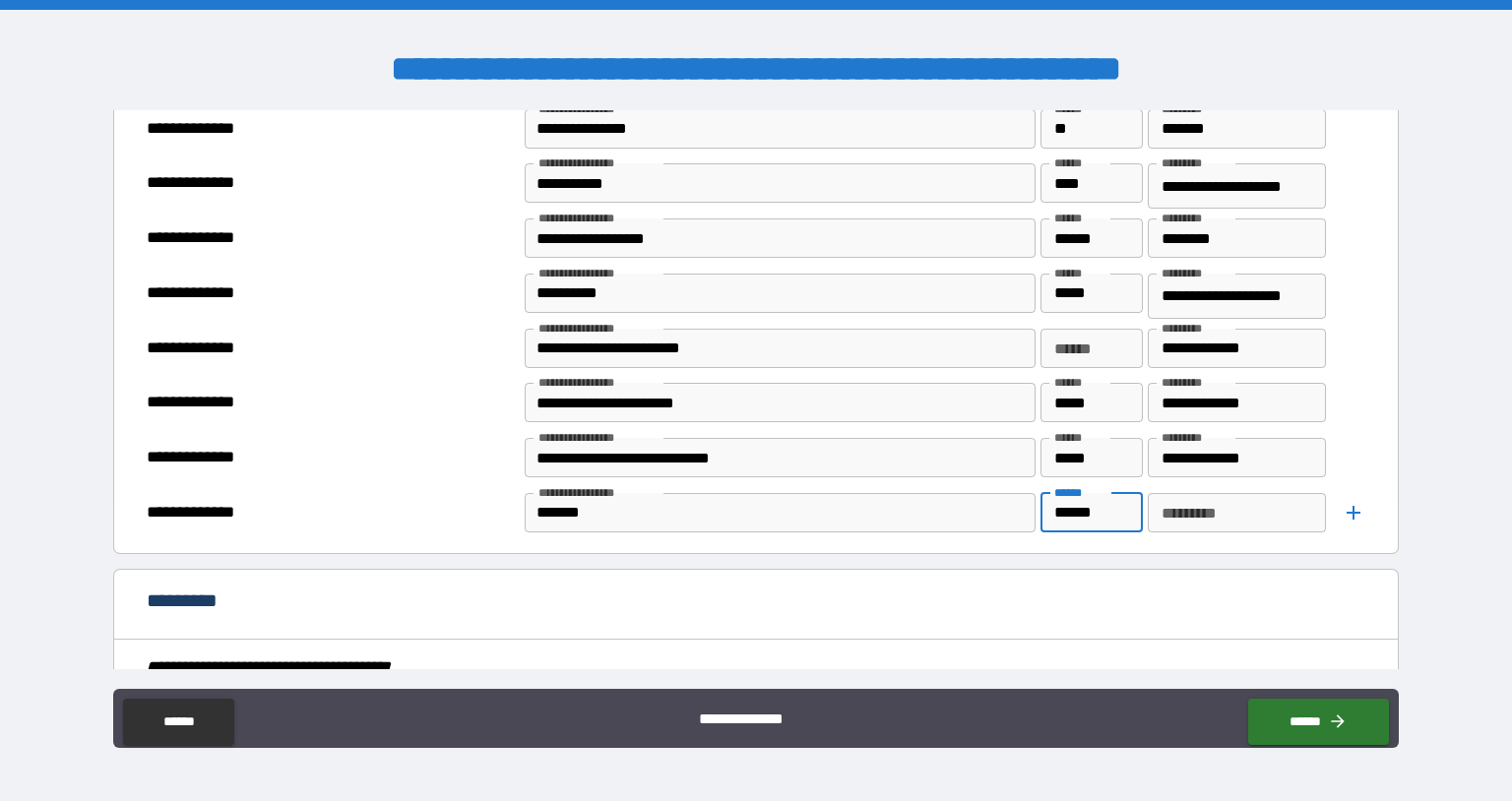 type on "******" 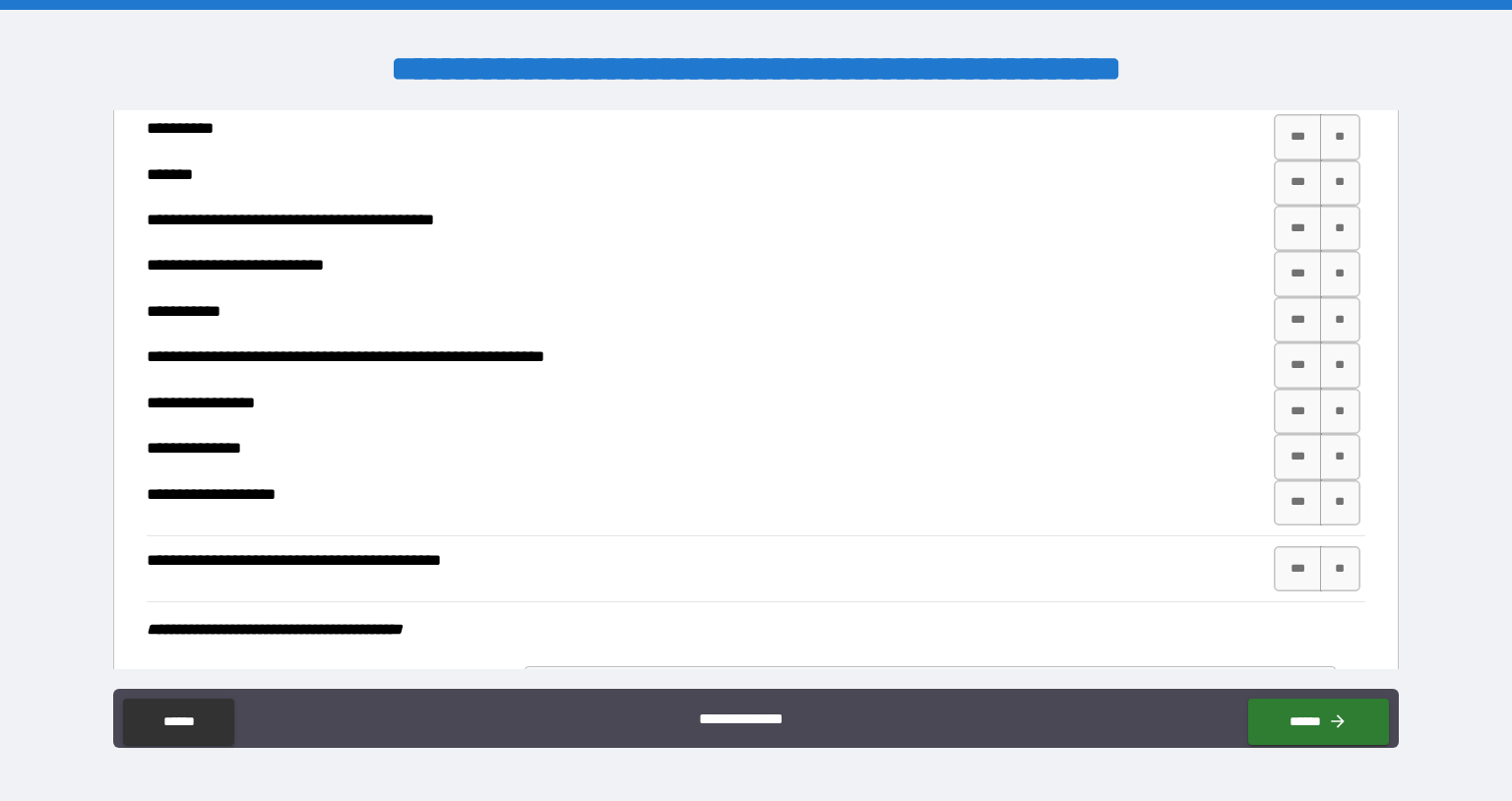 scroll, scrollTop: 5266, scrollLeft: 0, axis: vertical 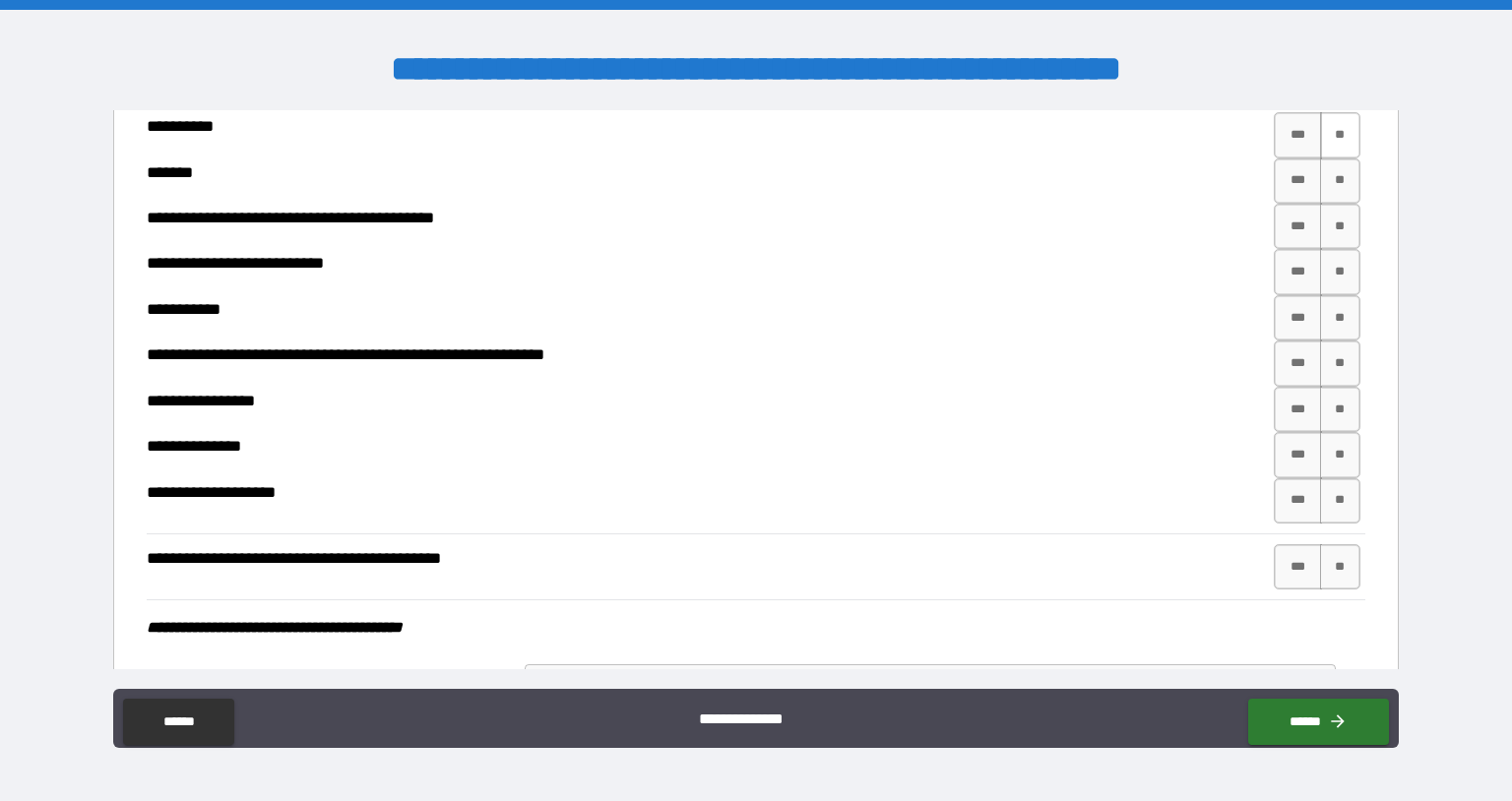 type on "**********" 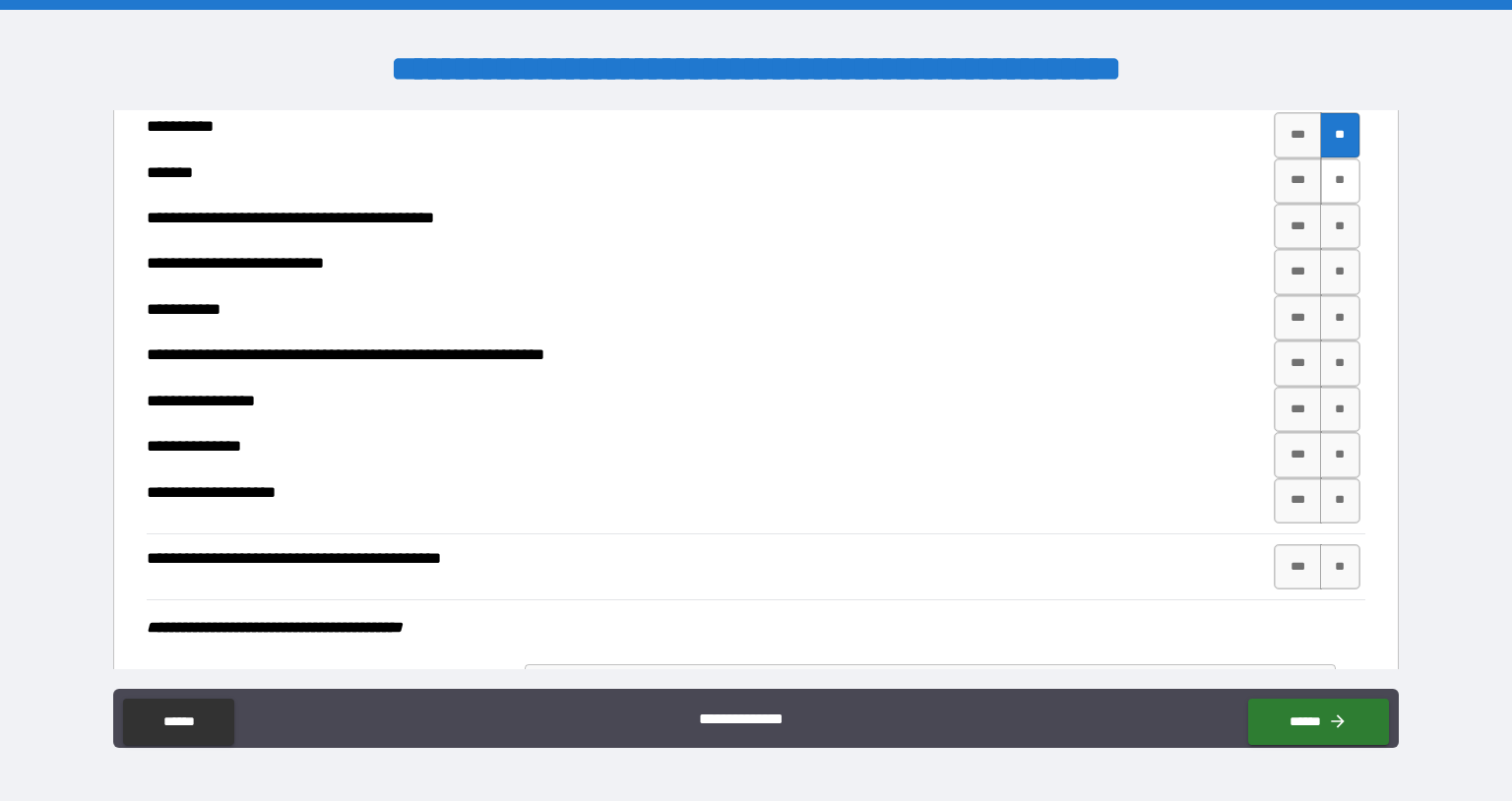 click on "**" at bounding box center (1341, 181) 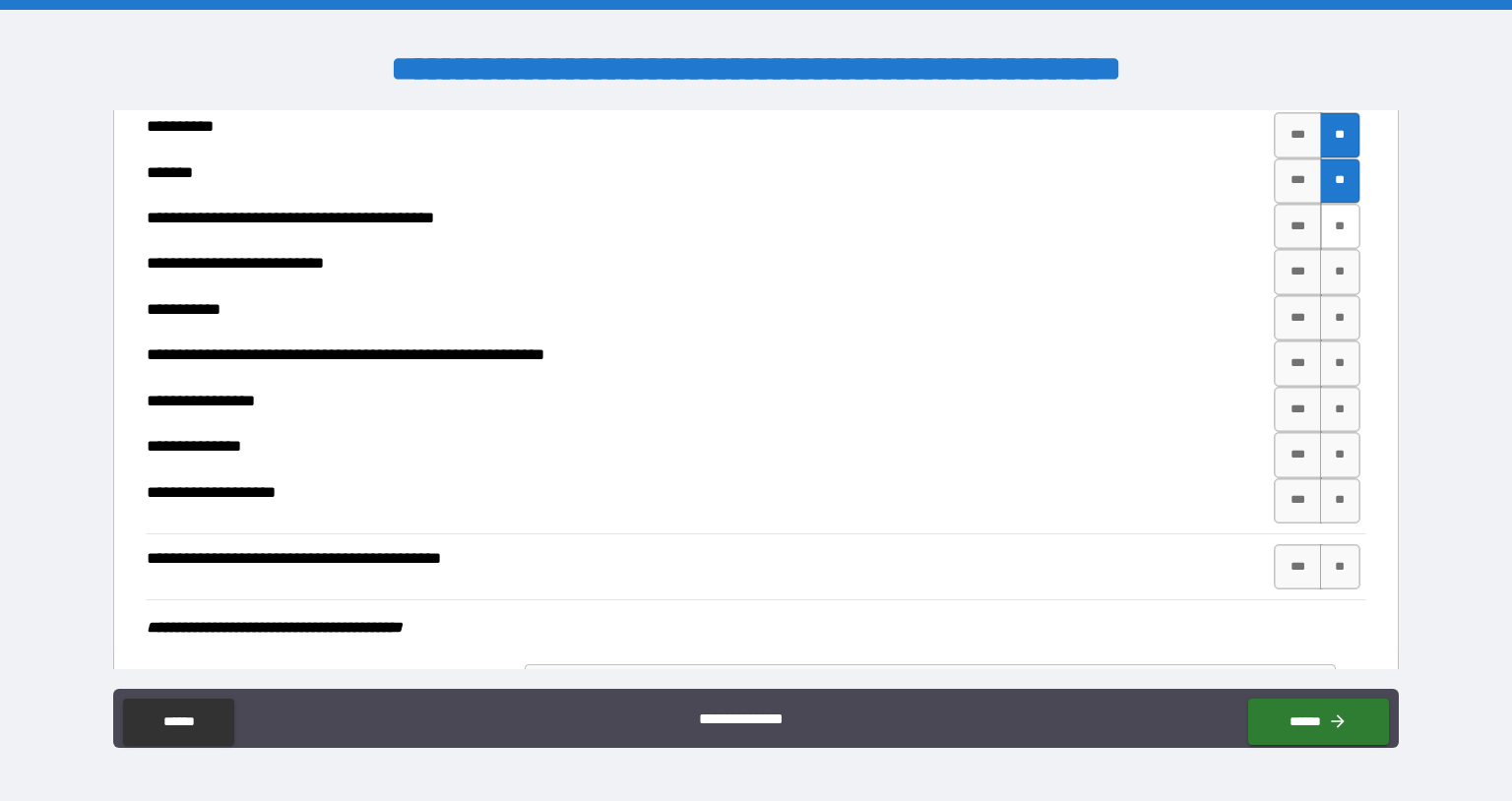 click on "**" at bounding box center (1341, 226) 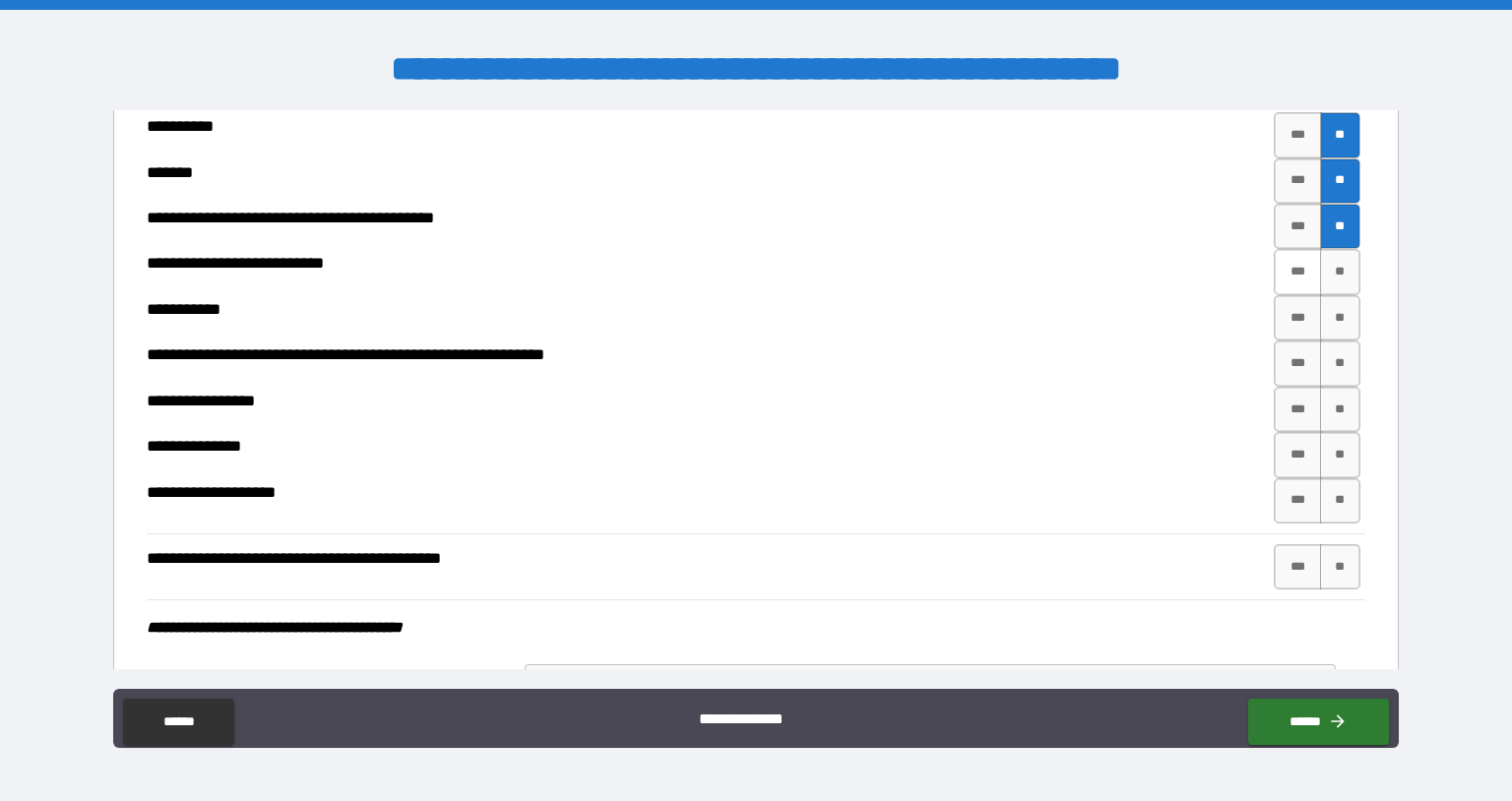 click on "***" at bounding box center (1297, 272) 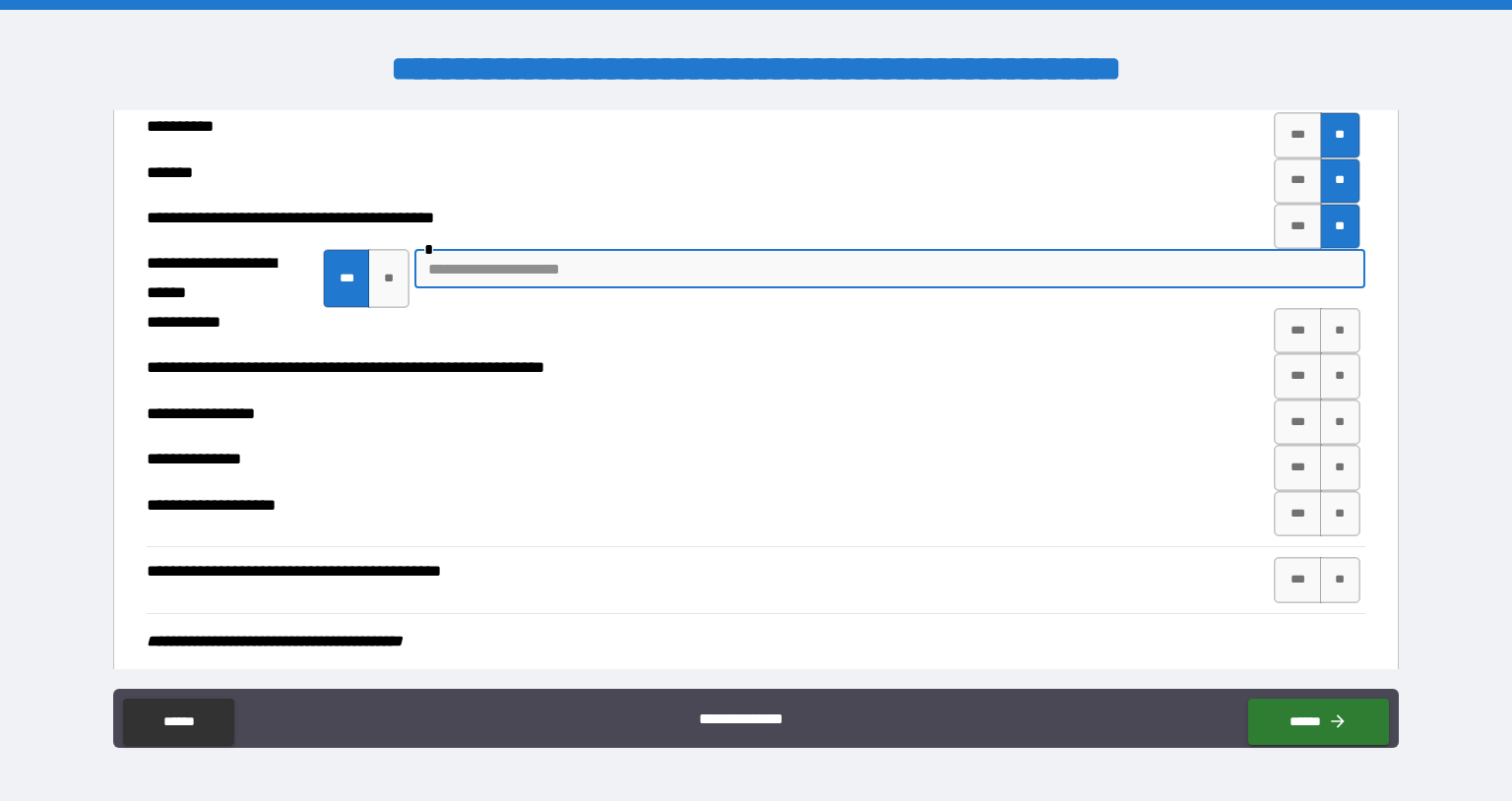 click at bounding box center [890, 269] 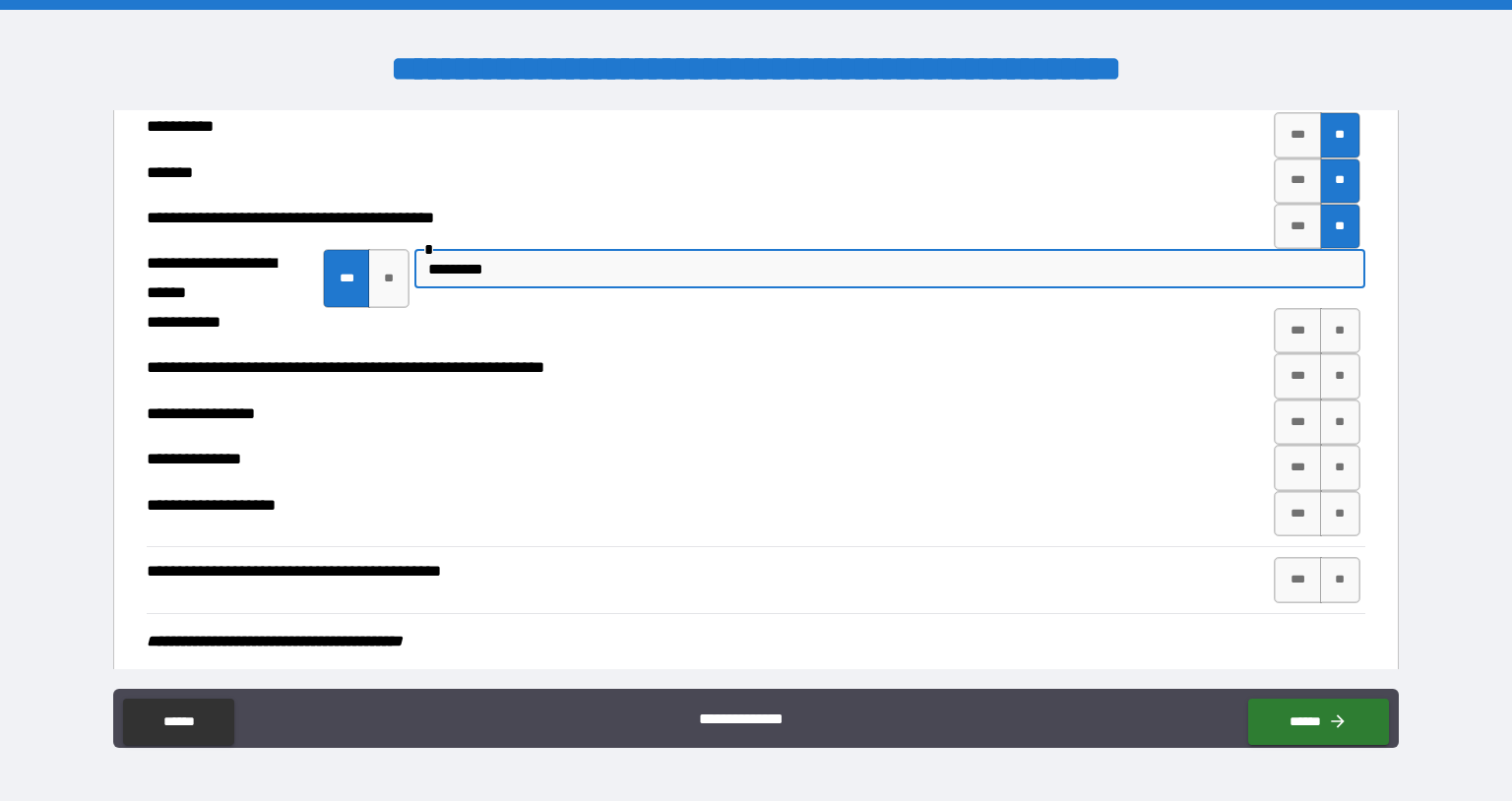 click on "**********" at bounding box center [753, 376] 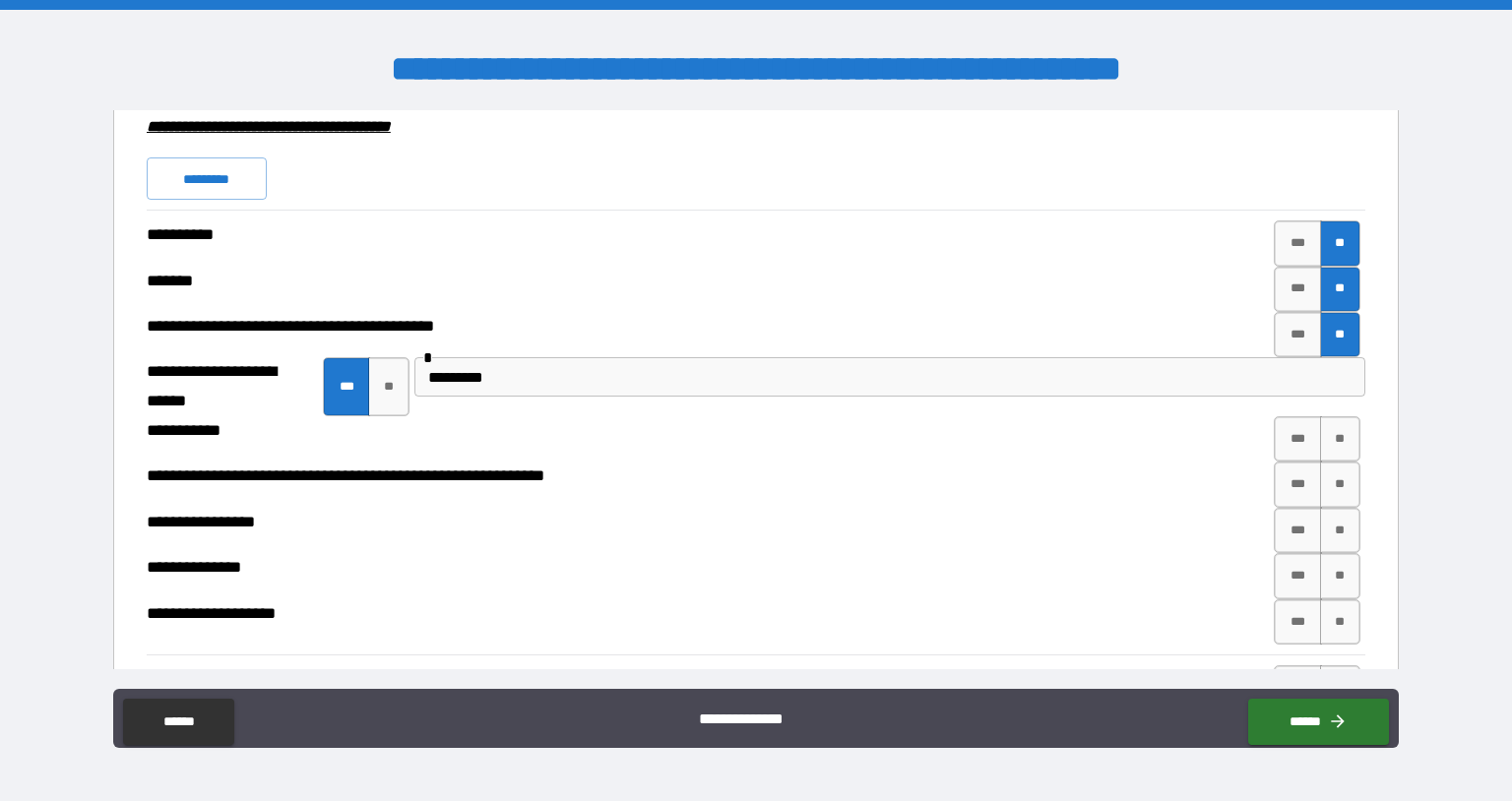 scroll, scrollTop: 5159, scrollLeft: 0, axis: vertical 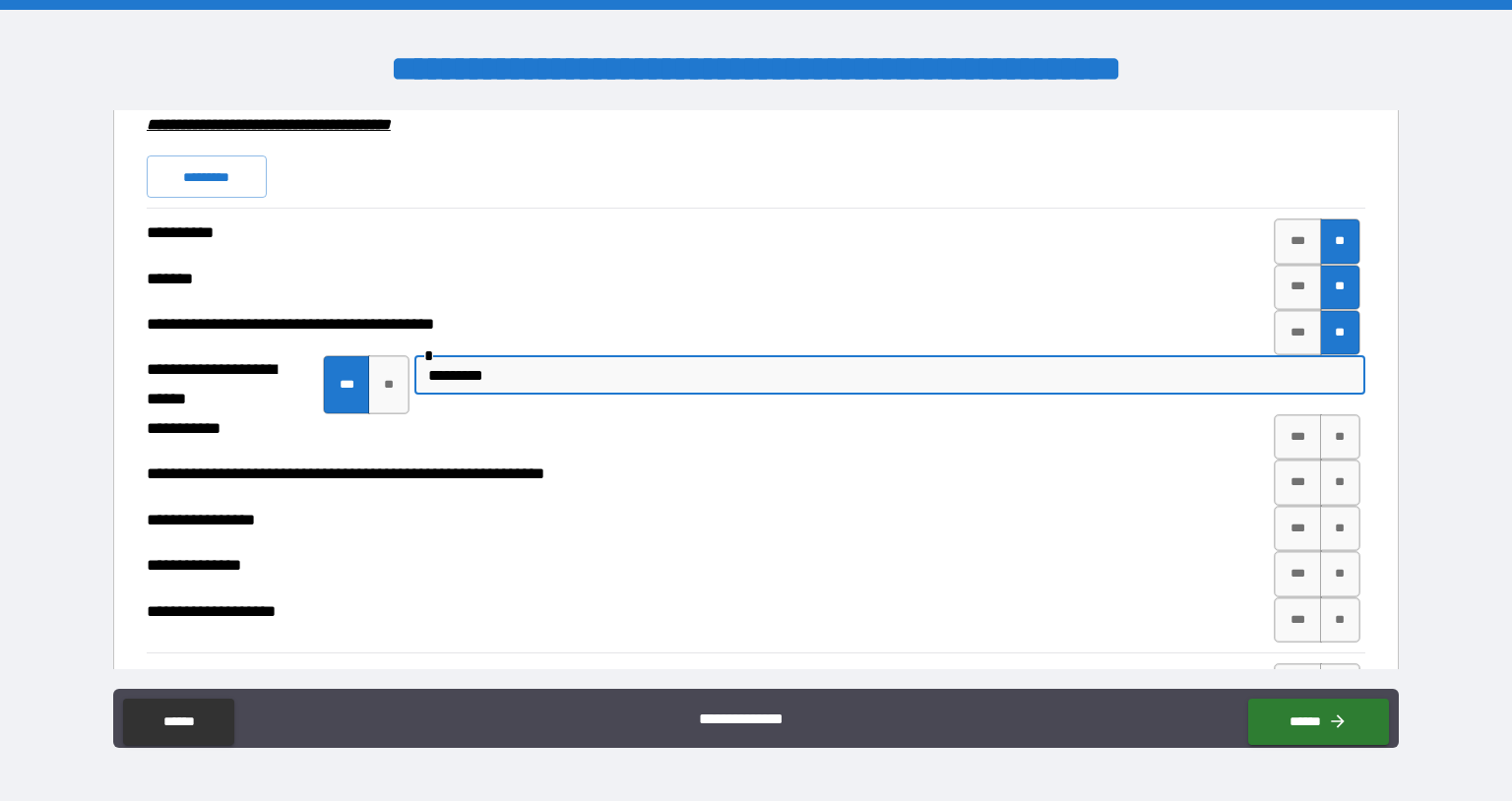 click on "*********" at bounding box center [890, 375] 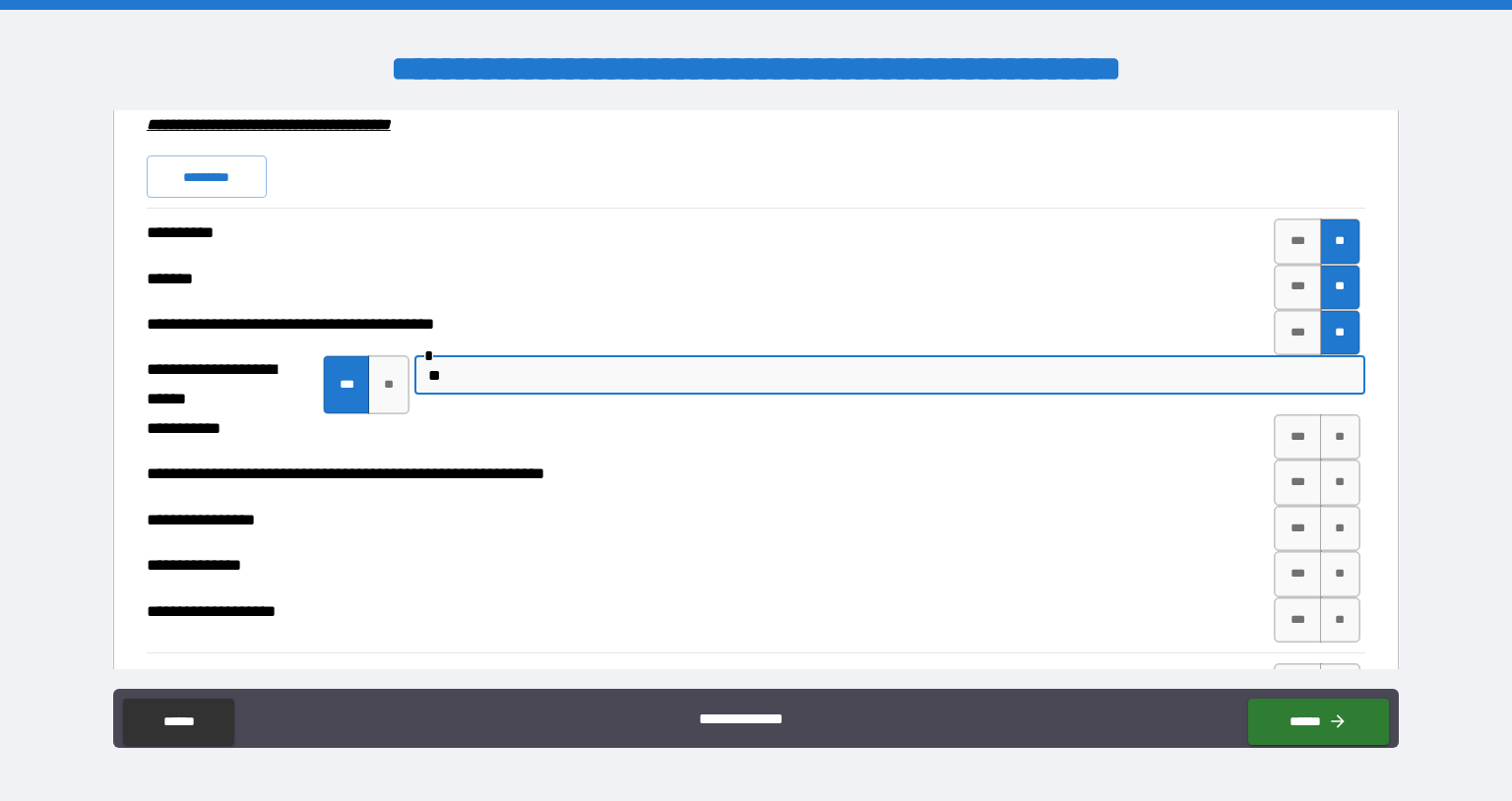 type on "*" 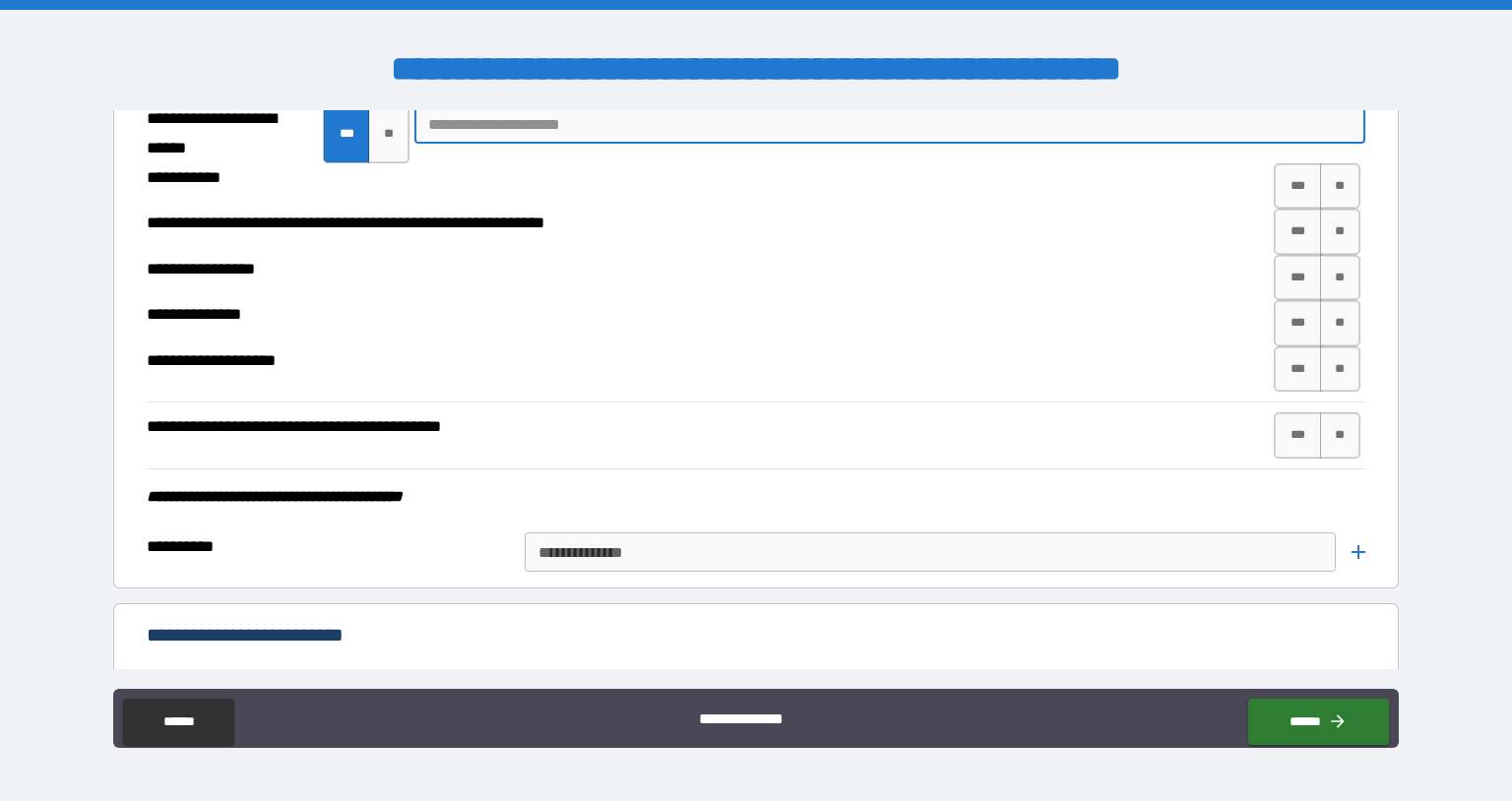 scroll, scrollTop: 5428, scrollLeft: 0, axis: vertical 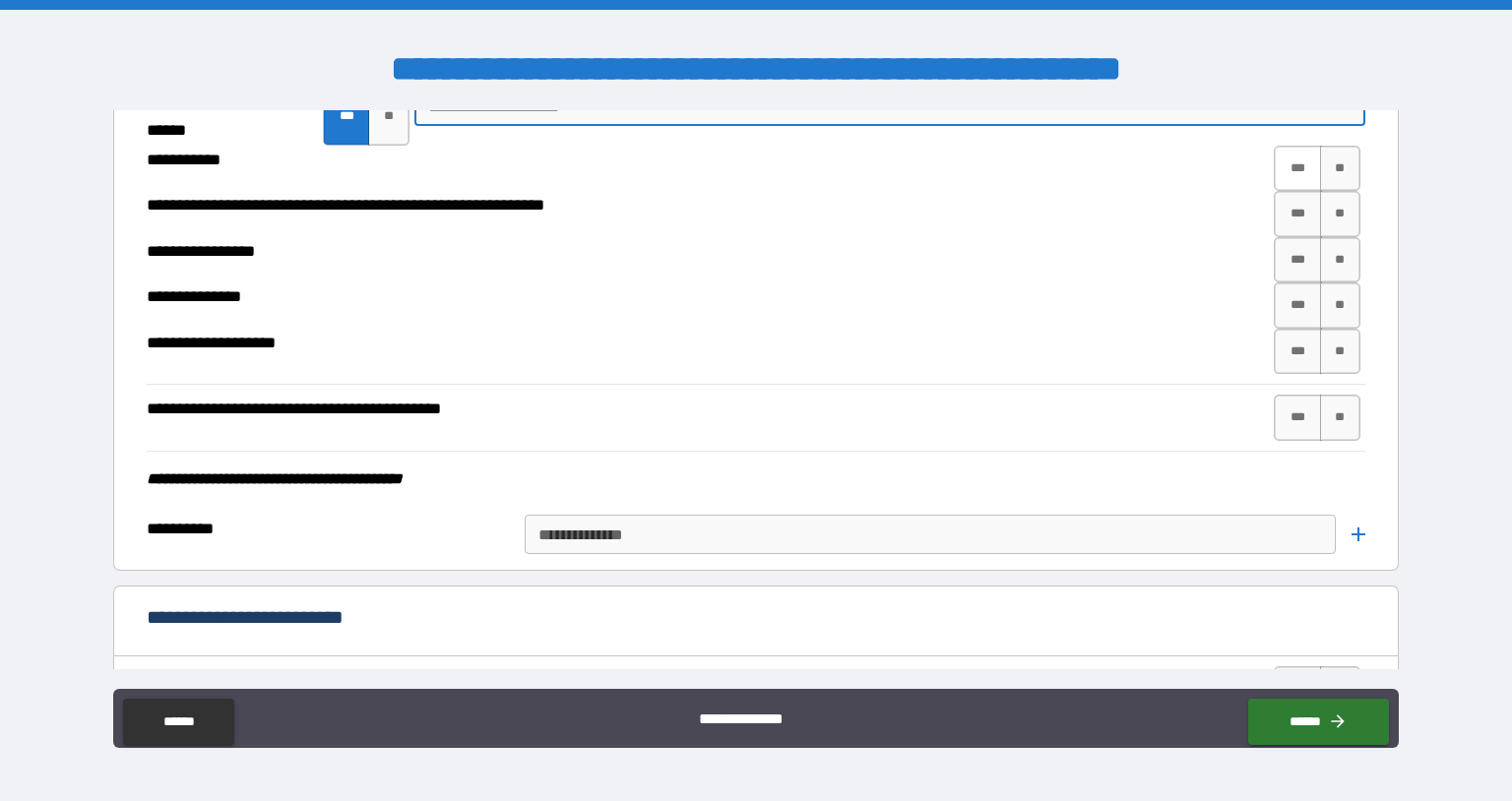 type 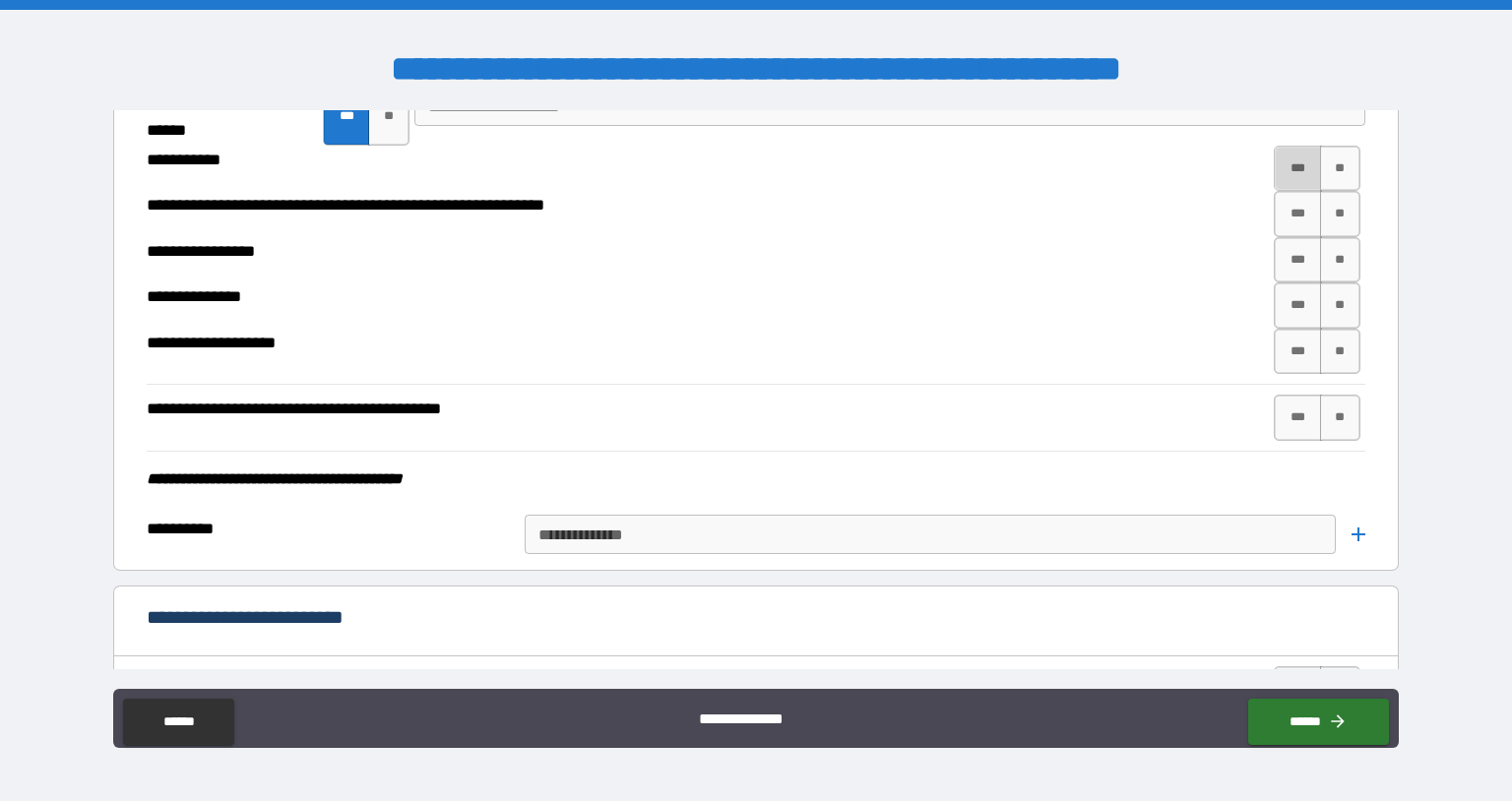 click on "***" at bounding box center [1297, 168] 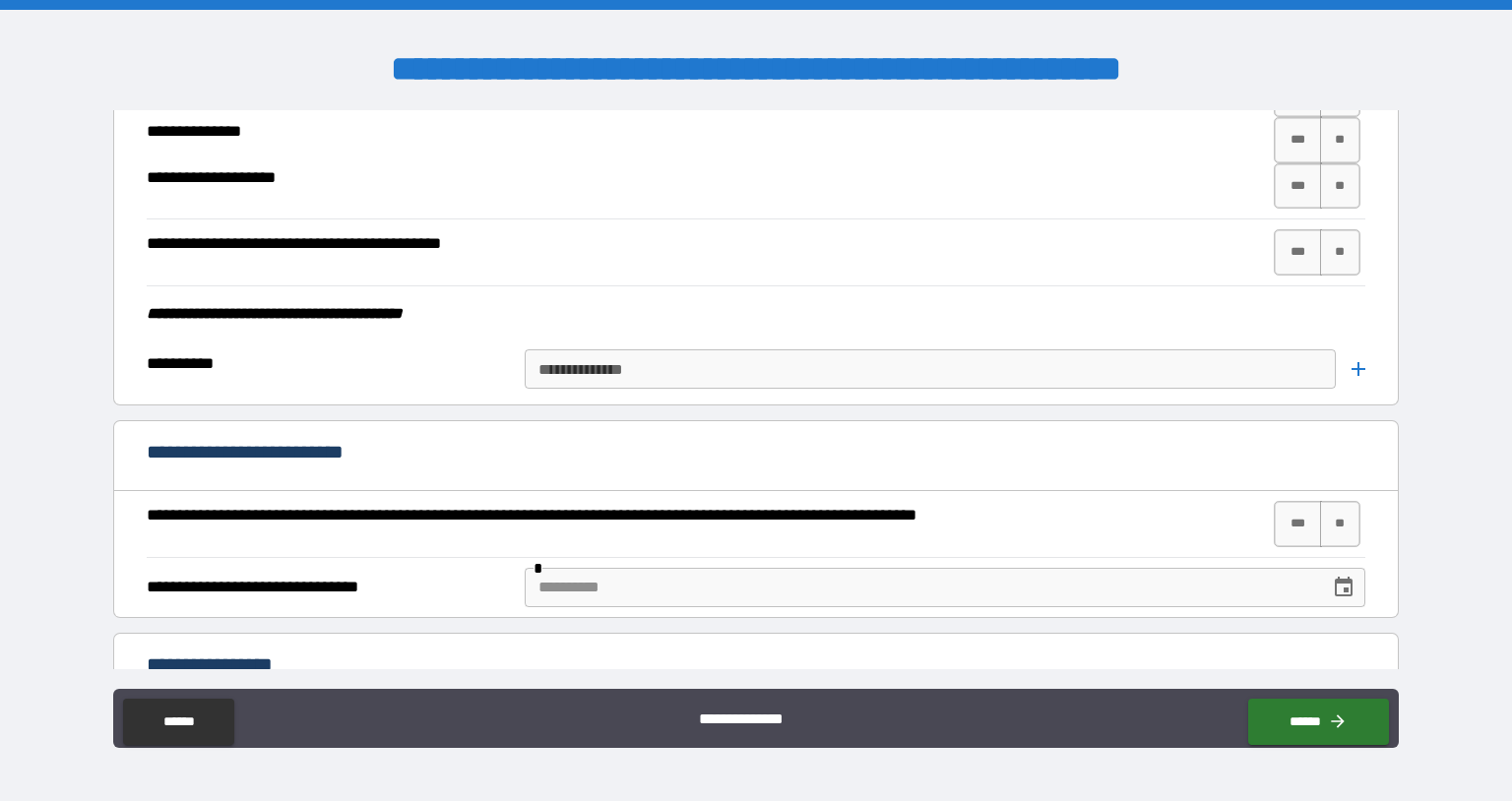 scroll, scrollTop: 5595, scrollLeft: 0, axis: vertical 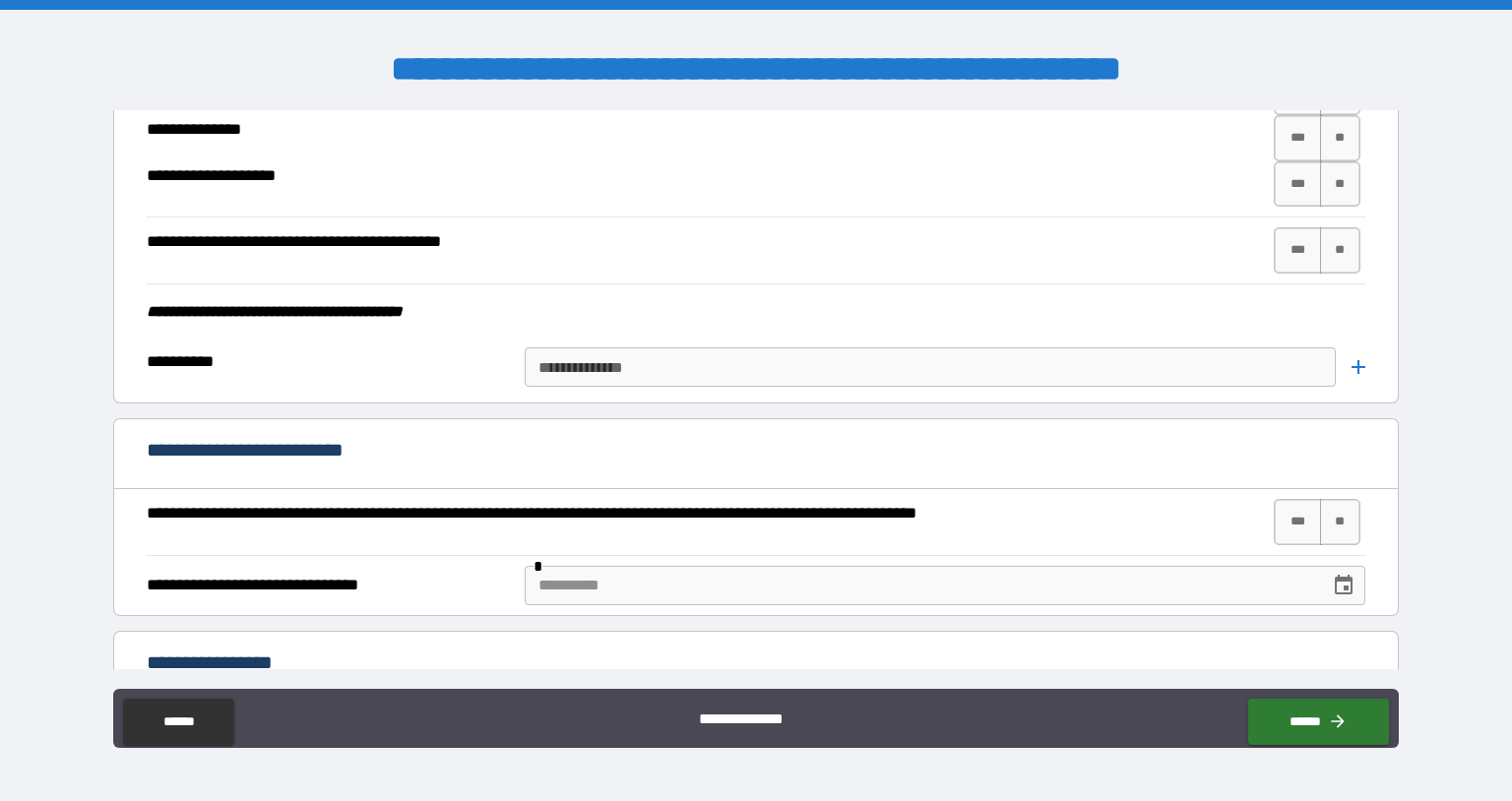 click on "***" at bounding box center [1297, 46] 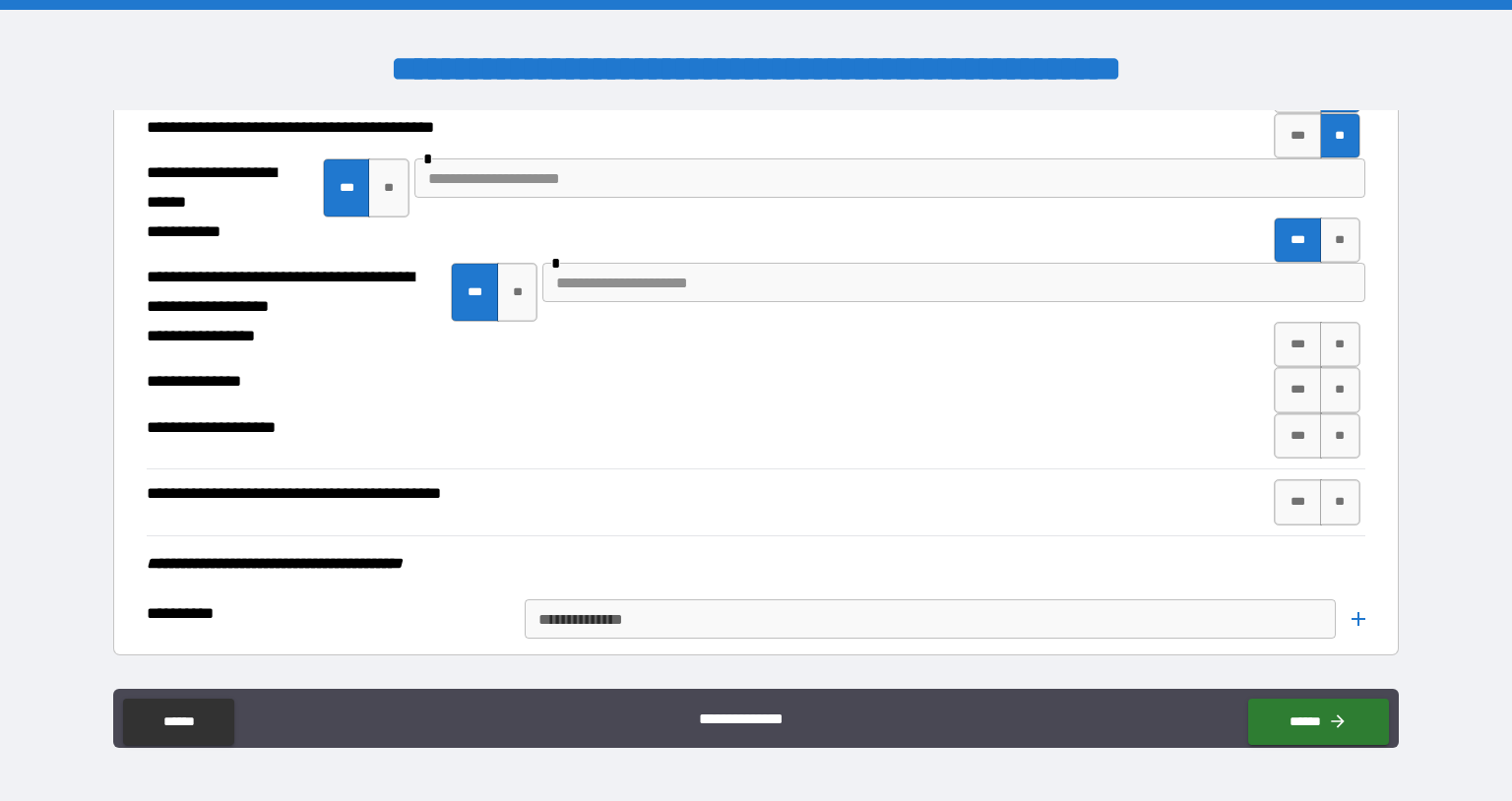 scroll, scrollTop: 5353, scrollLeft: 0, axis: vertical 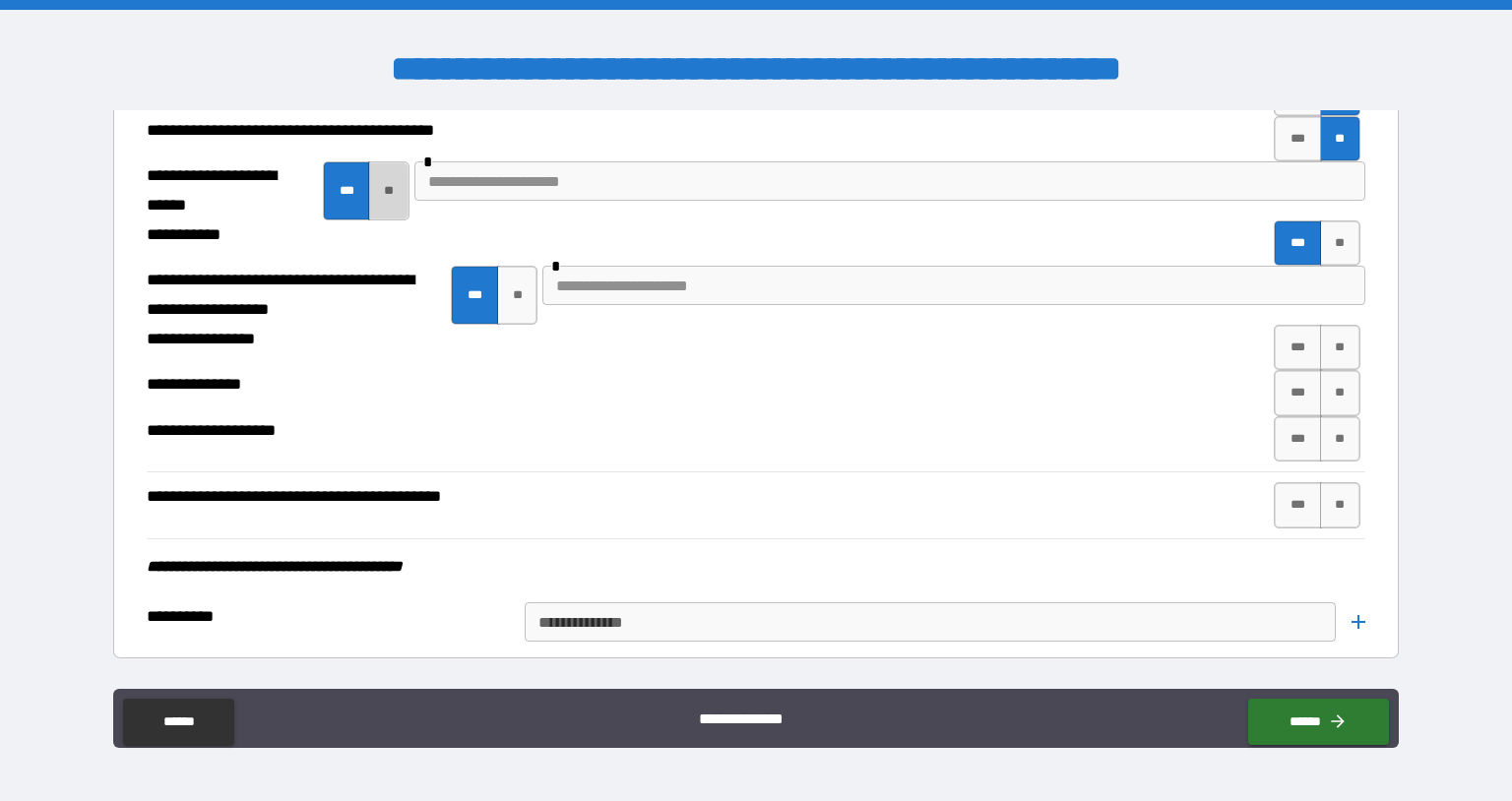 click on "**" at bounding box center (389, 191) 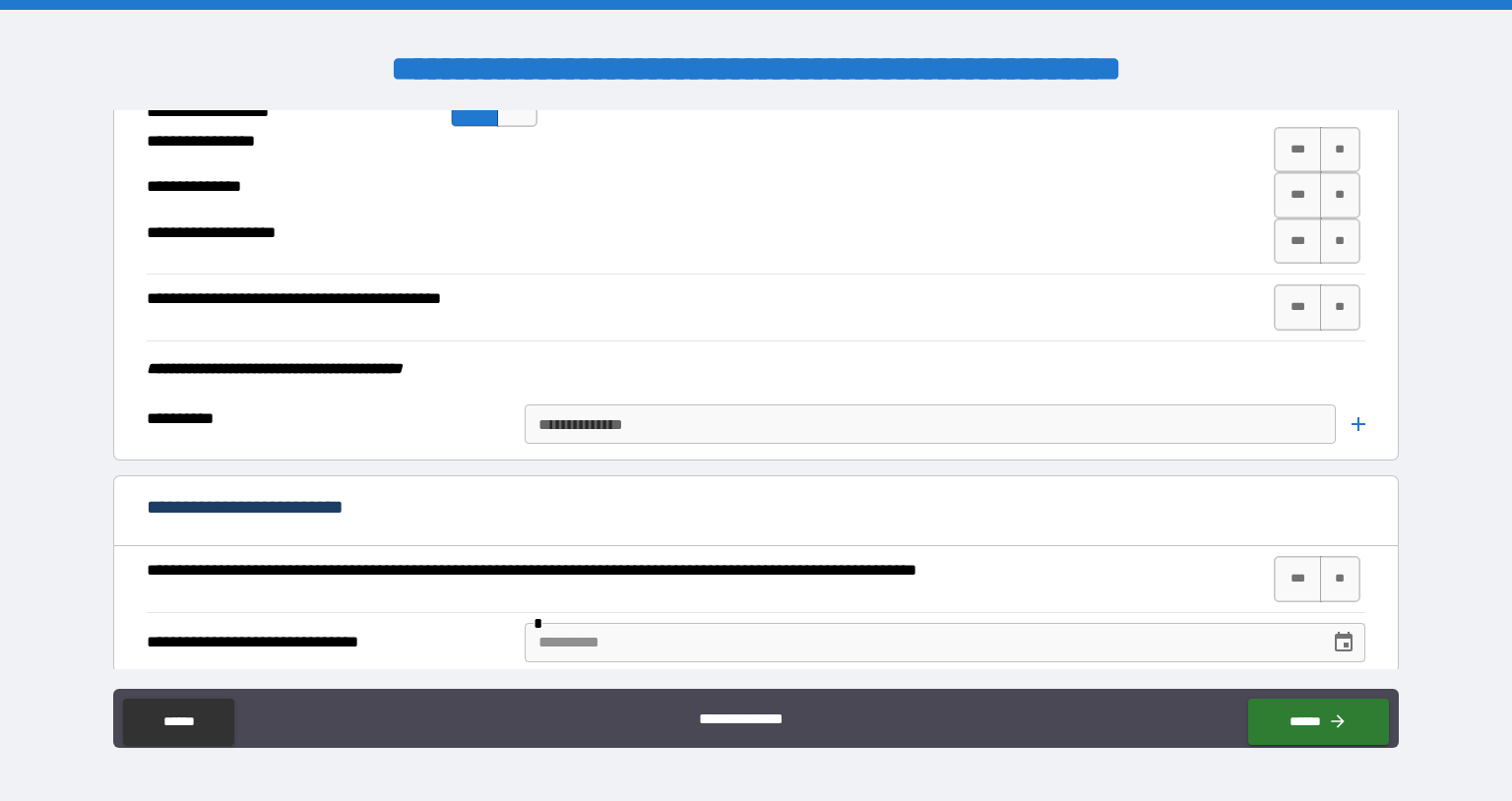 scroll, scrollTop: 5544, scrollLeft: 0, axis: vertical 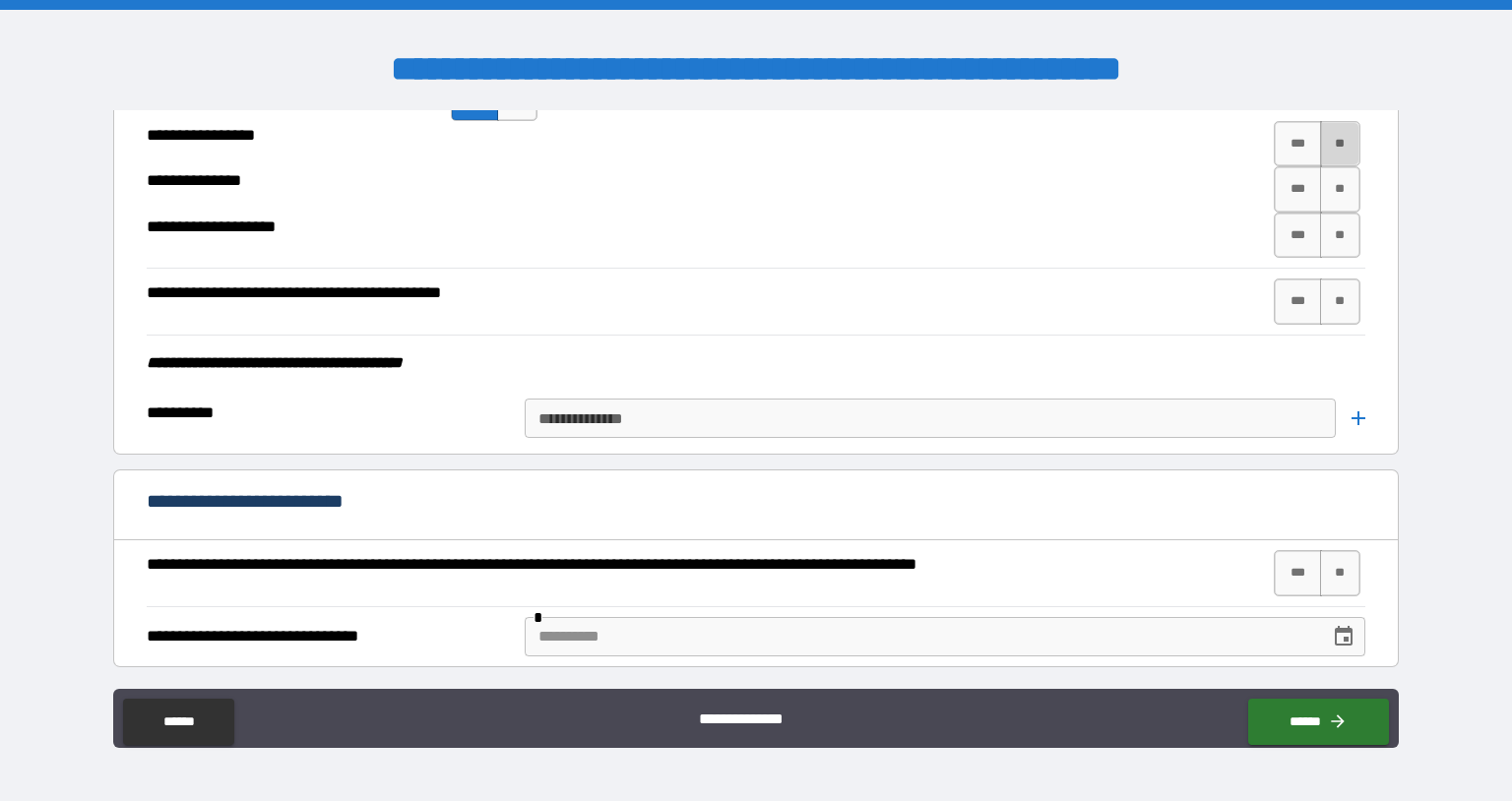click on "**" at bounding box center (1341, 144) 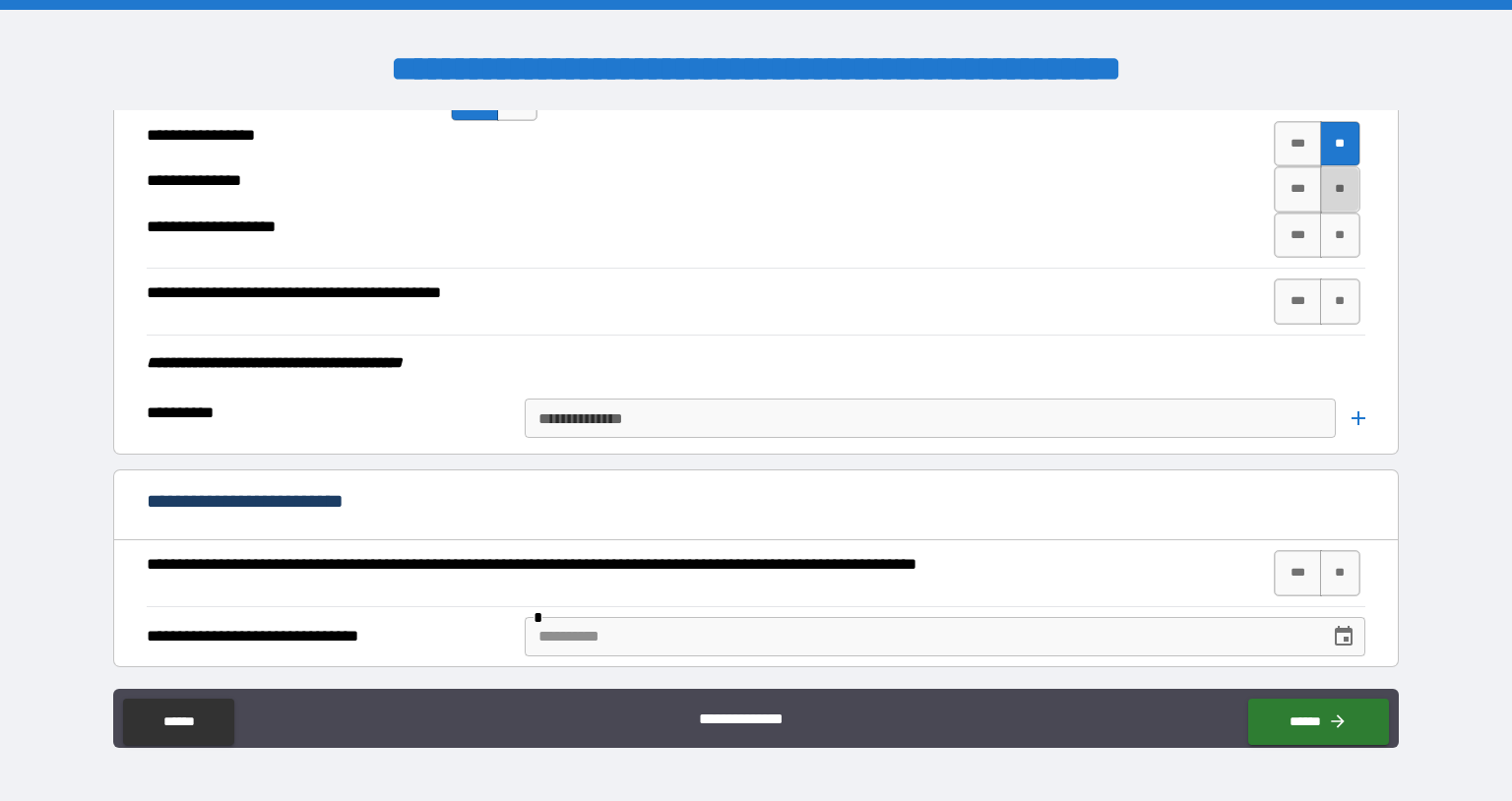 click on "**" at bounding box center (1341, 189) 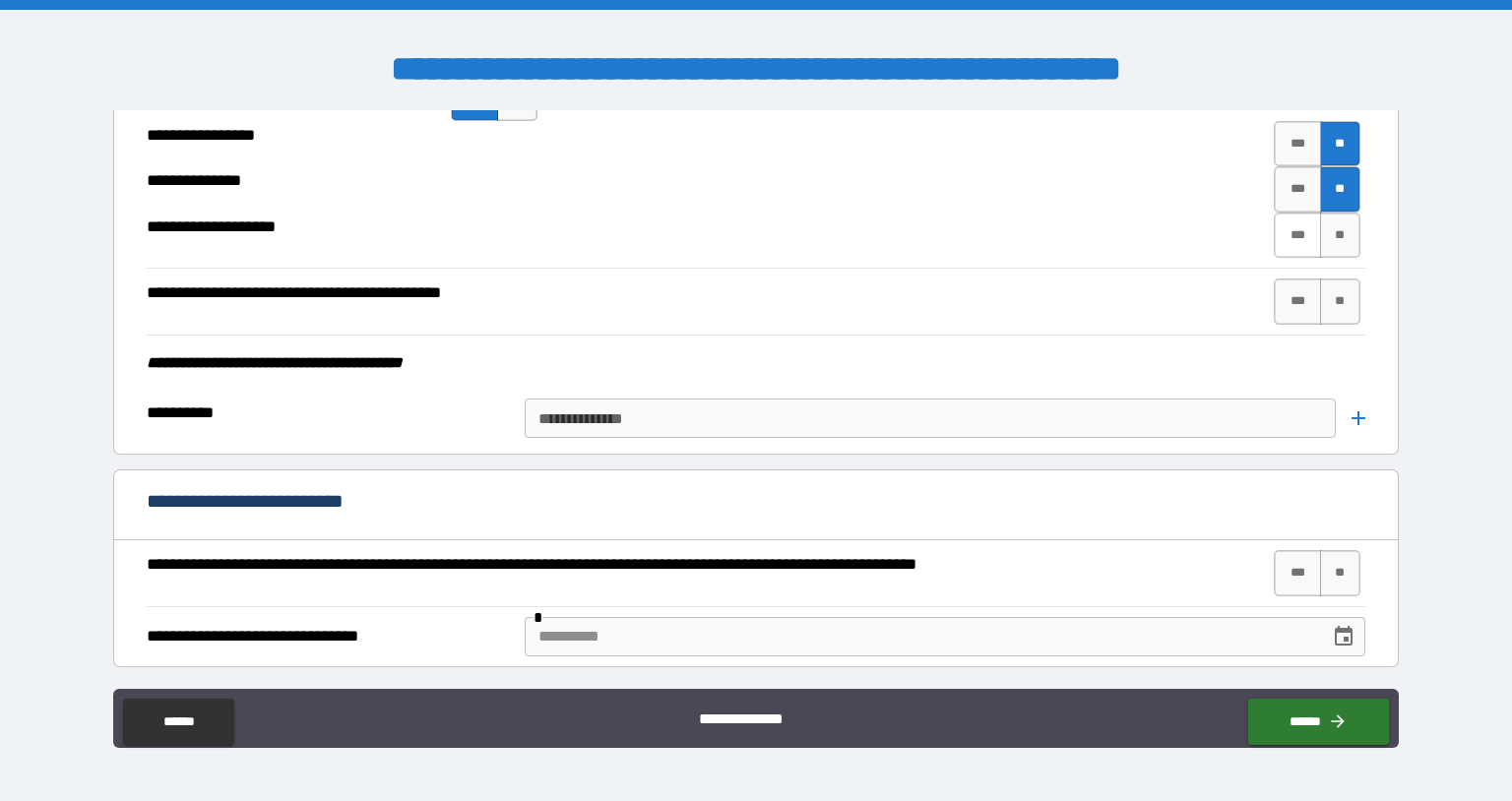 click on "***" at bounding box center (1297, 235) 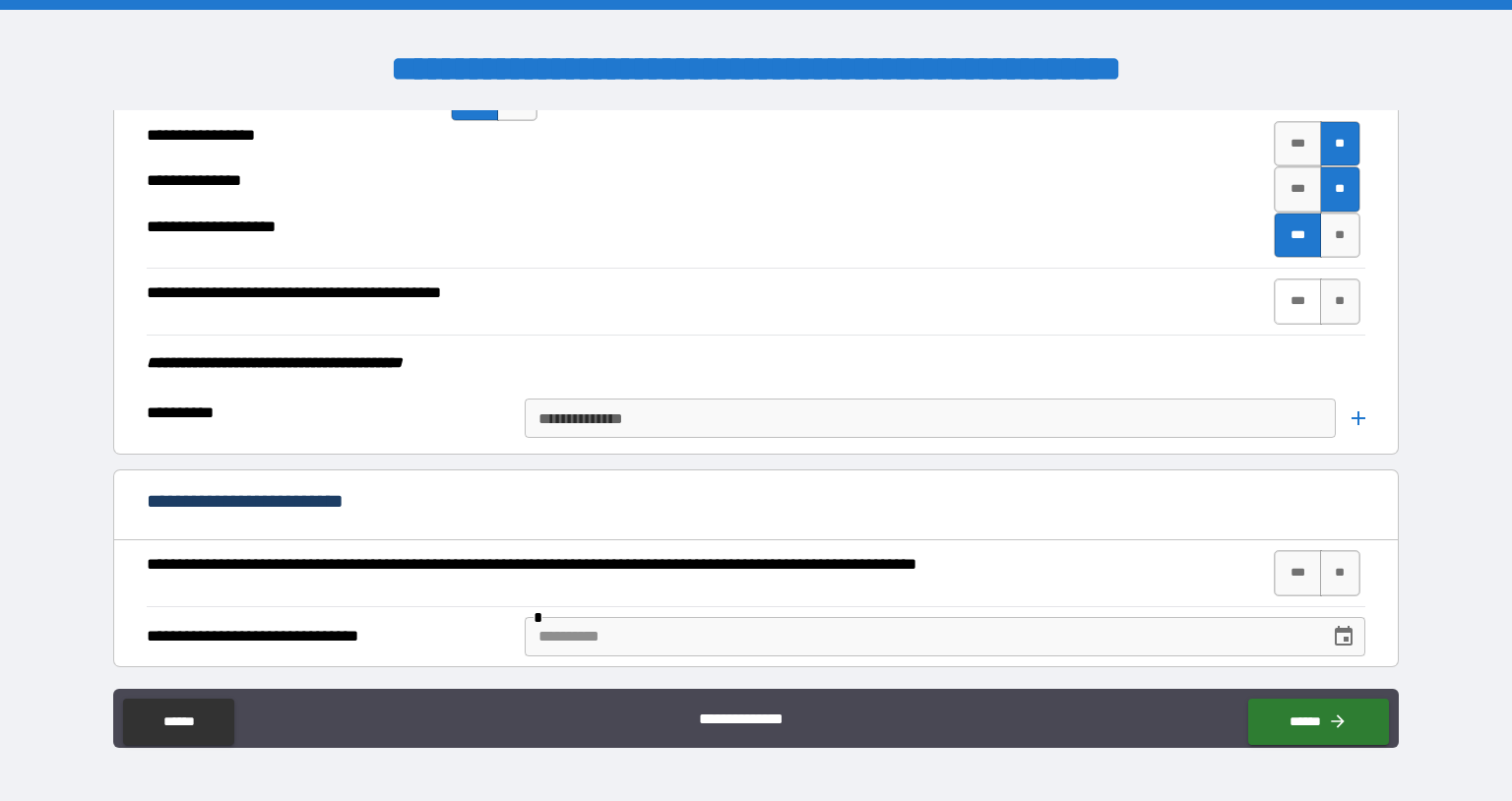 click on "***" at bounding box center [1297, 301] 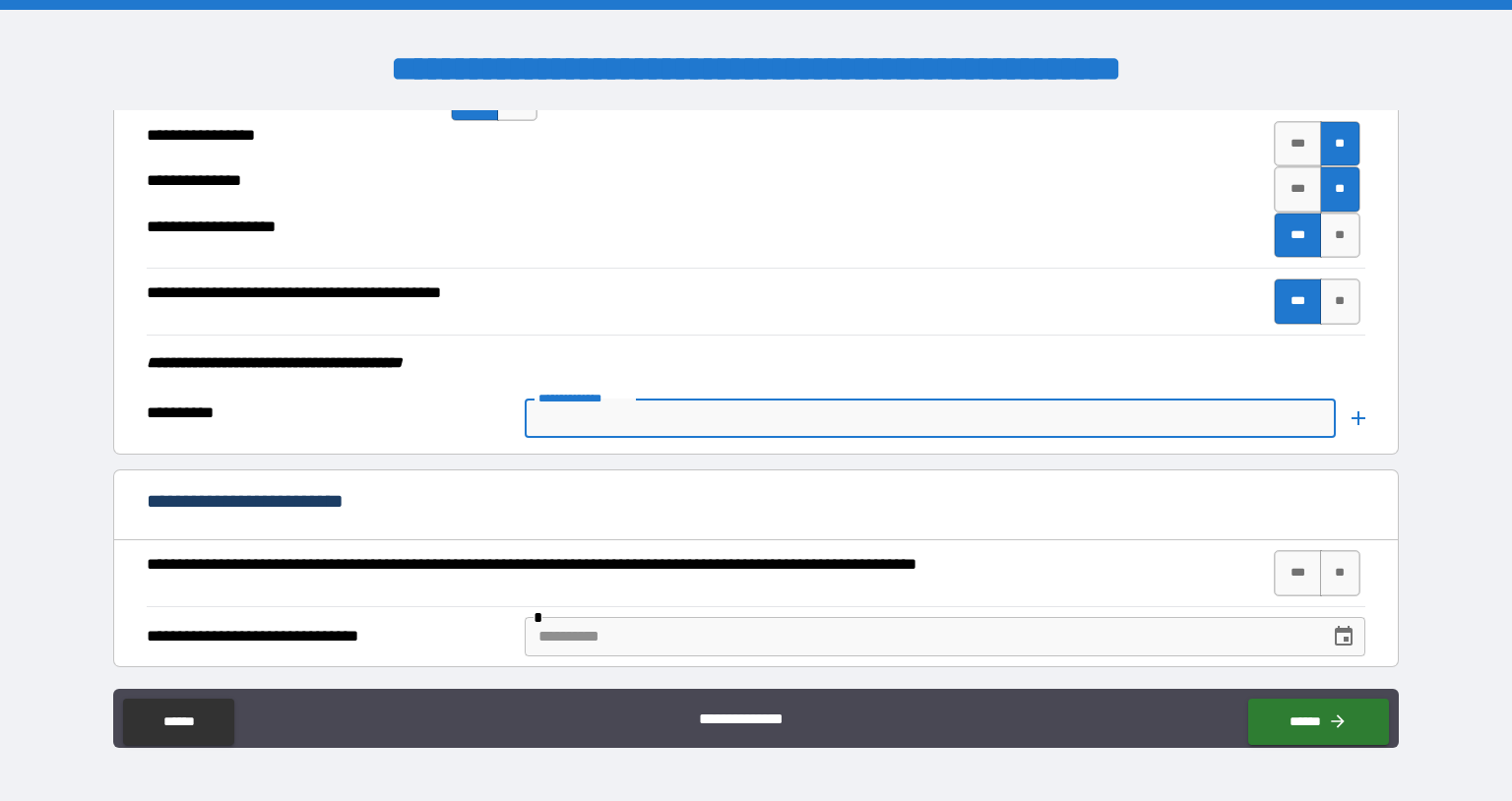 click on "**********" at bounding box center (929, 418) 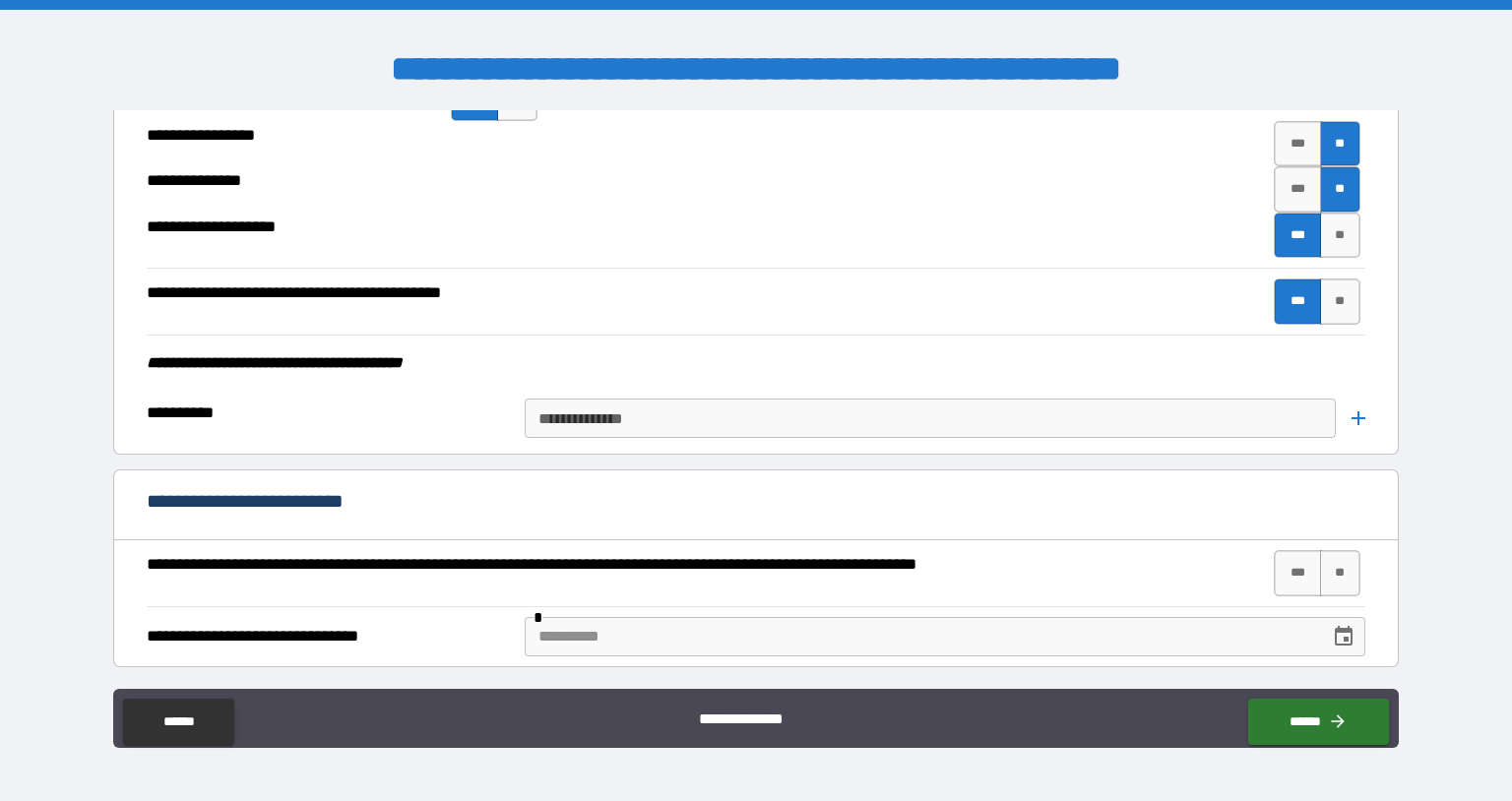 click at bounding box center [954, 82] 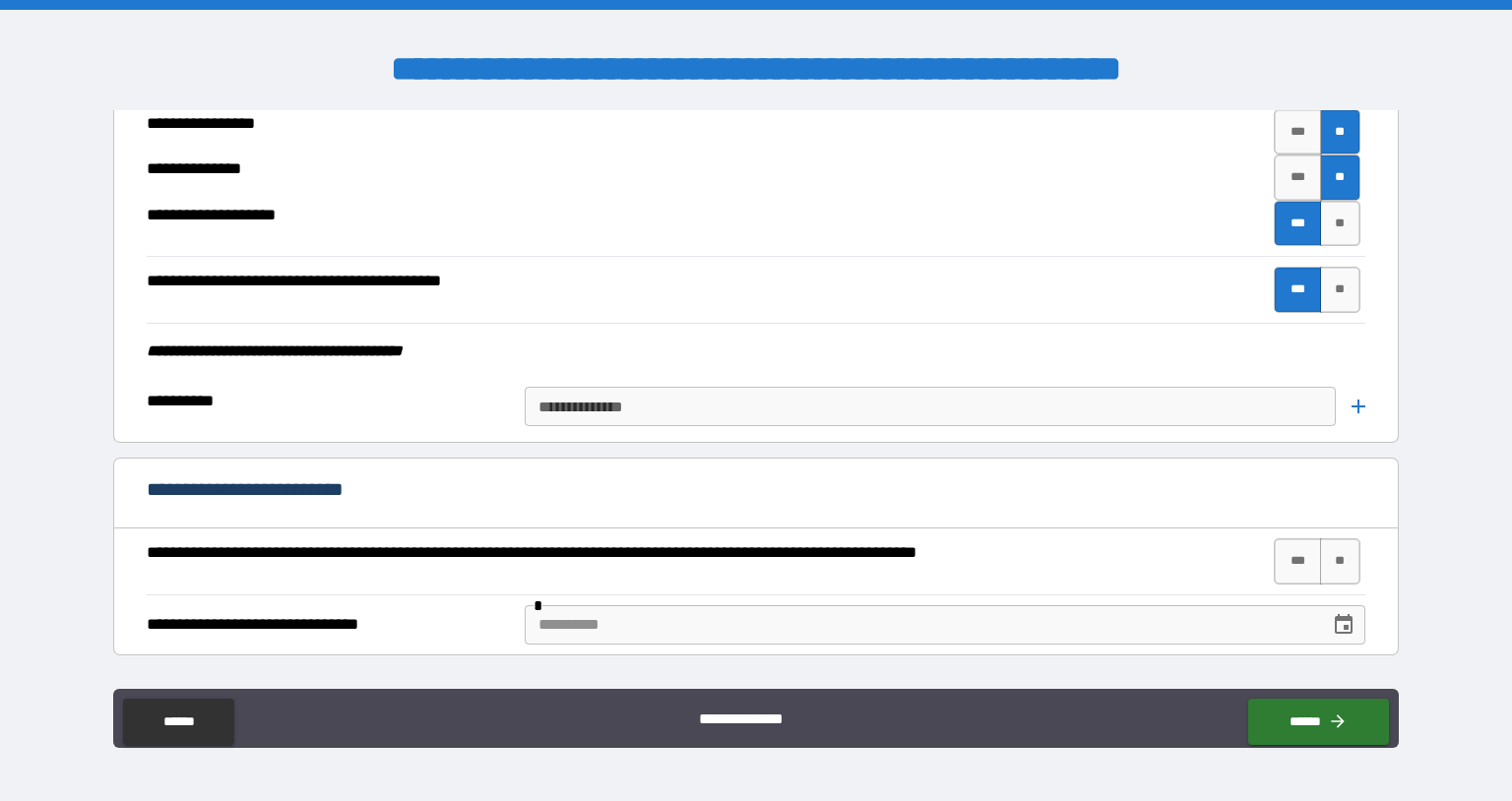 scroll, scrollTop: 5561, scrollLeft: 0, axis: vertical 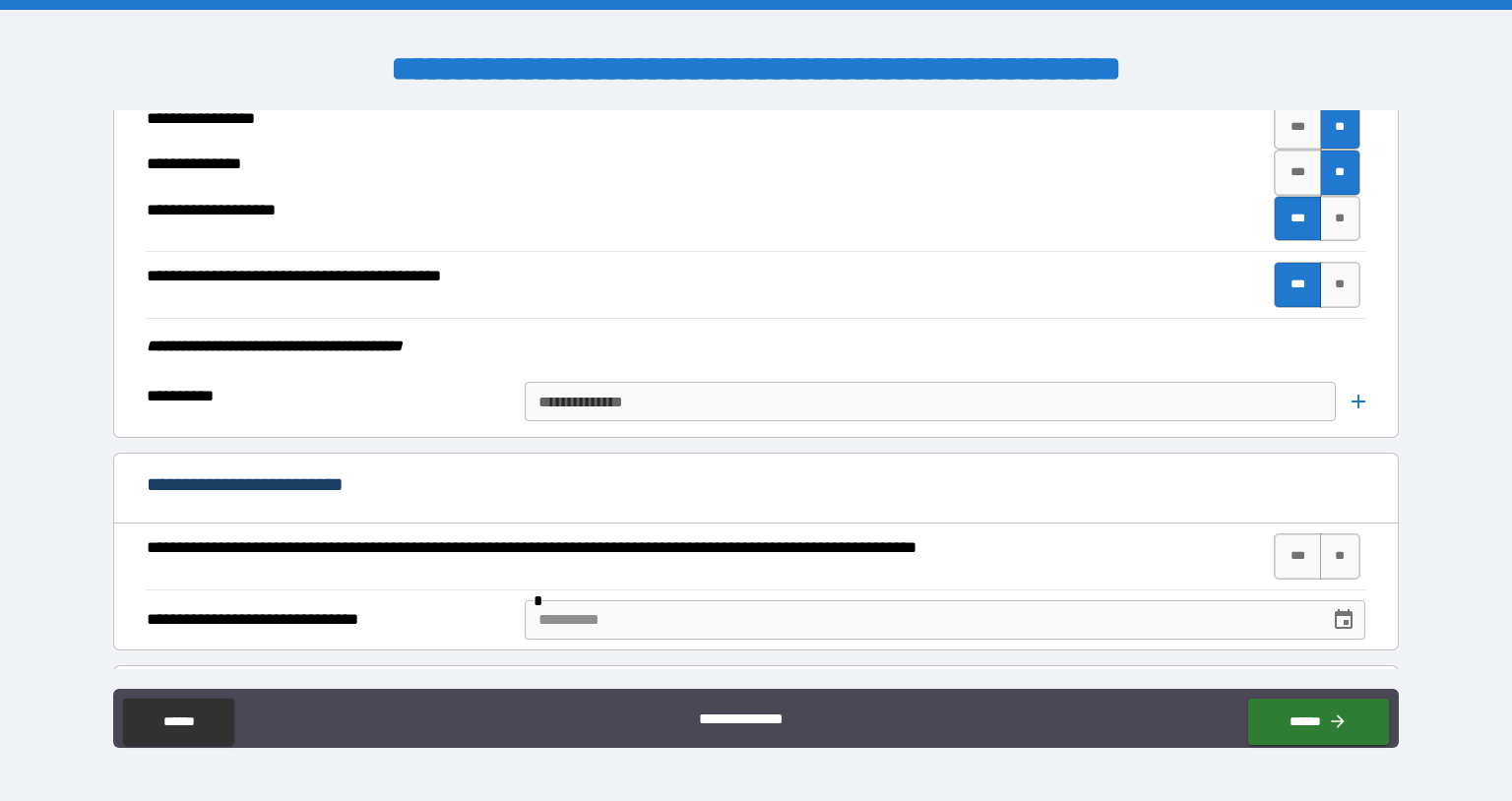 type on "**********" 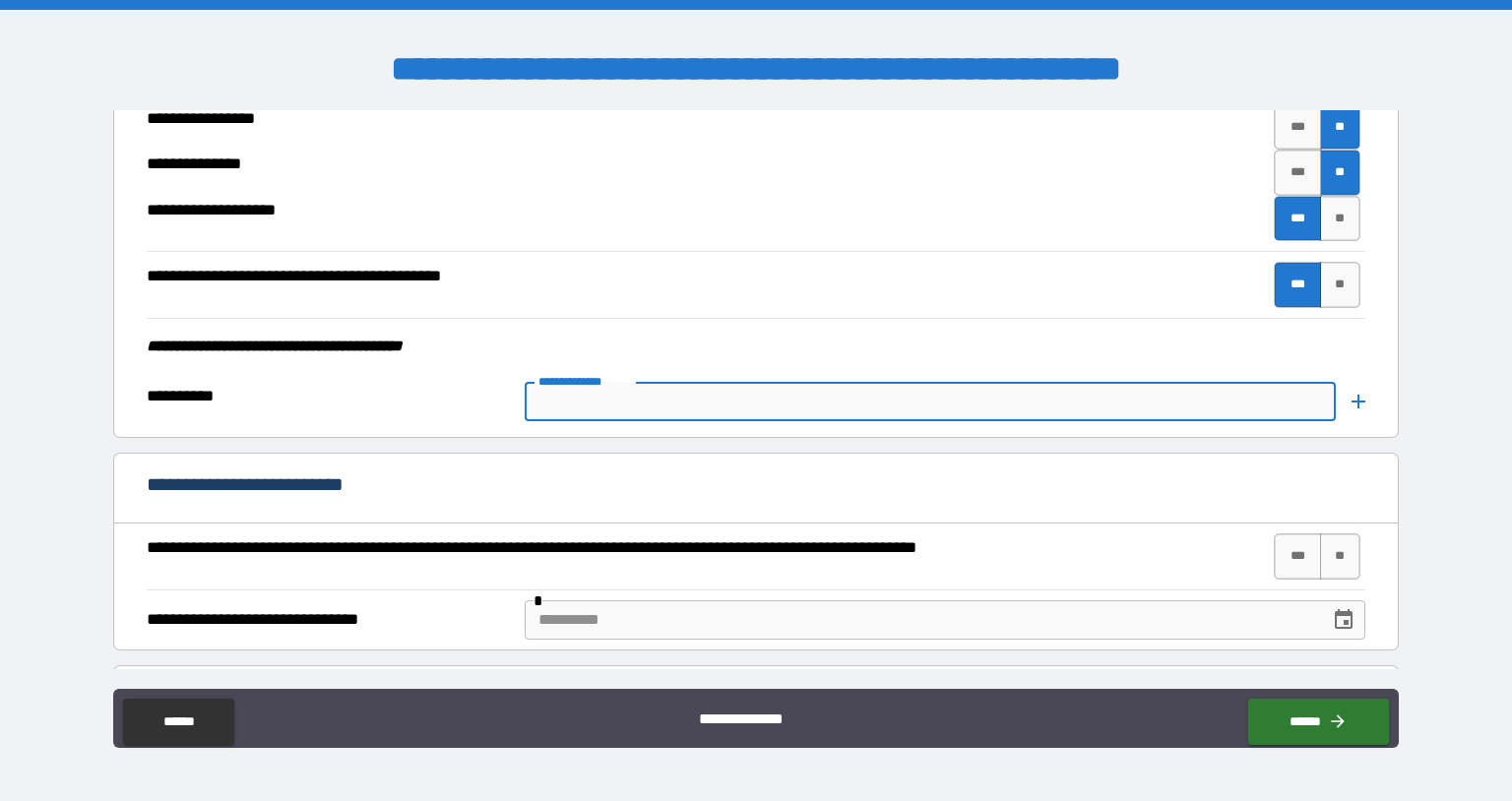 click on "**********" at bounding box center [929, 401] 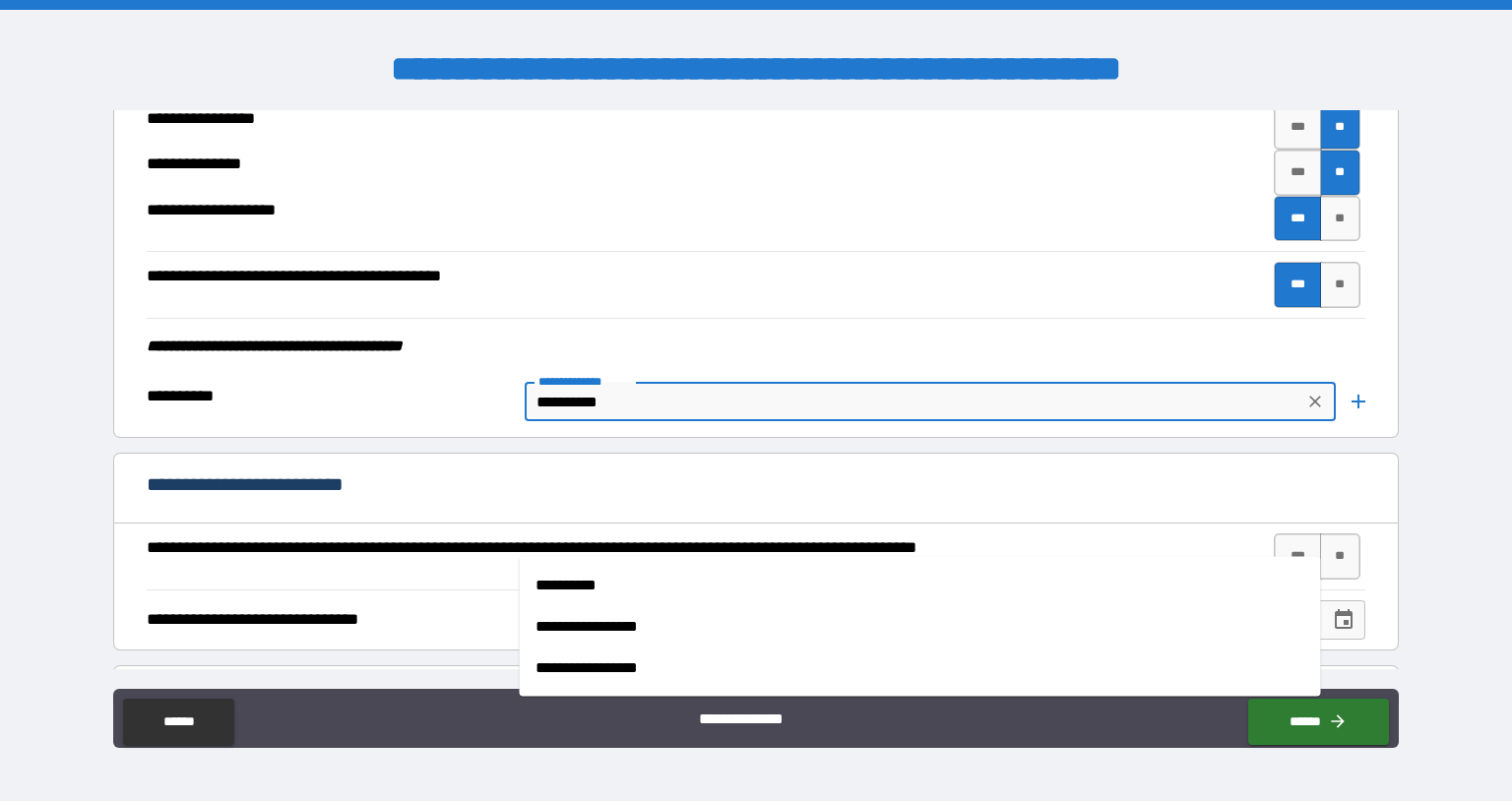 click on "**********" at bounding box center [920, 585] 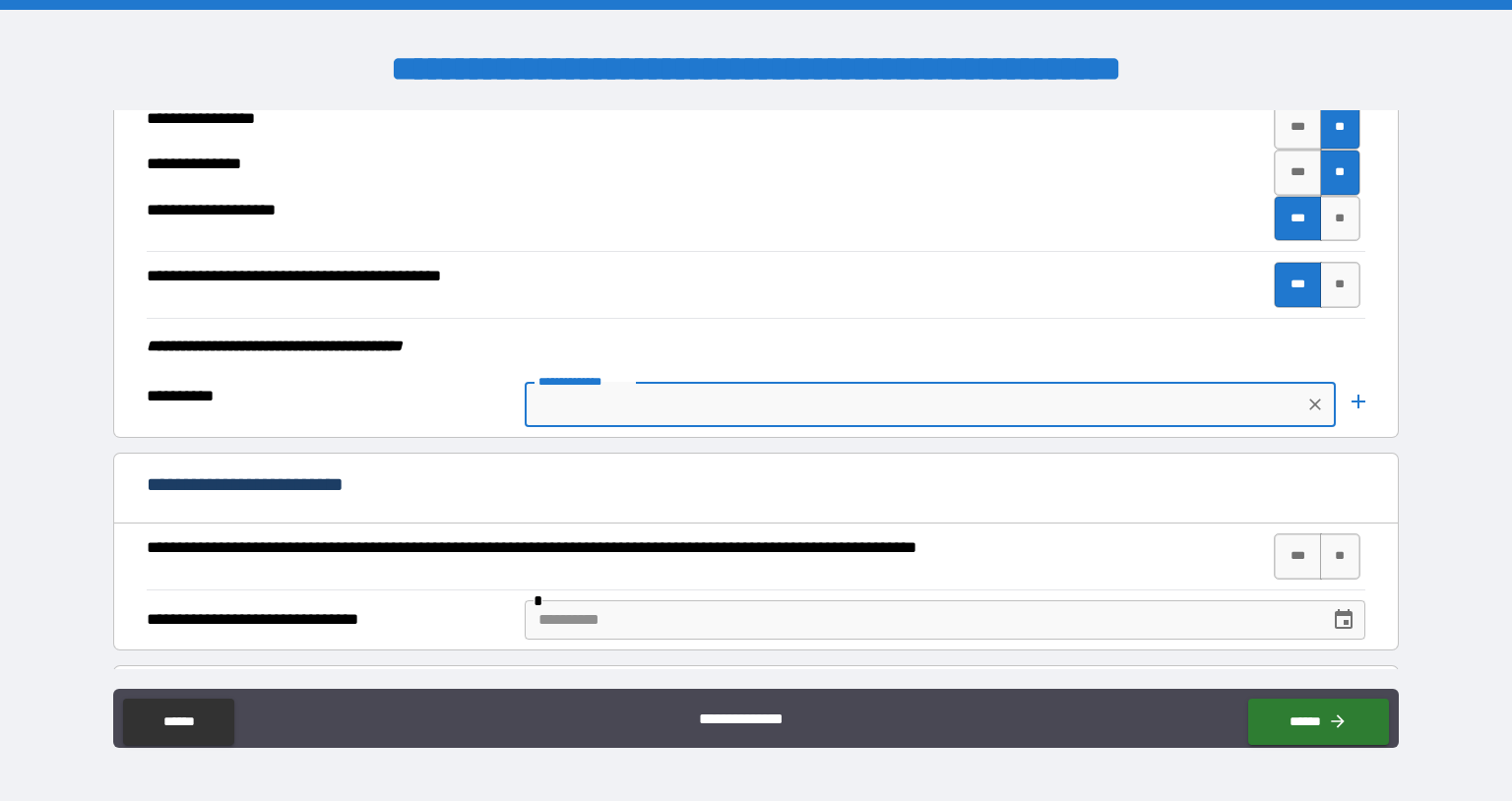 scroll, scrollTop: 0, scrollLeft: 2959, axis: horizontal 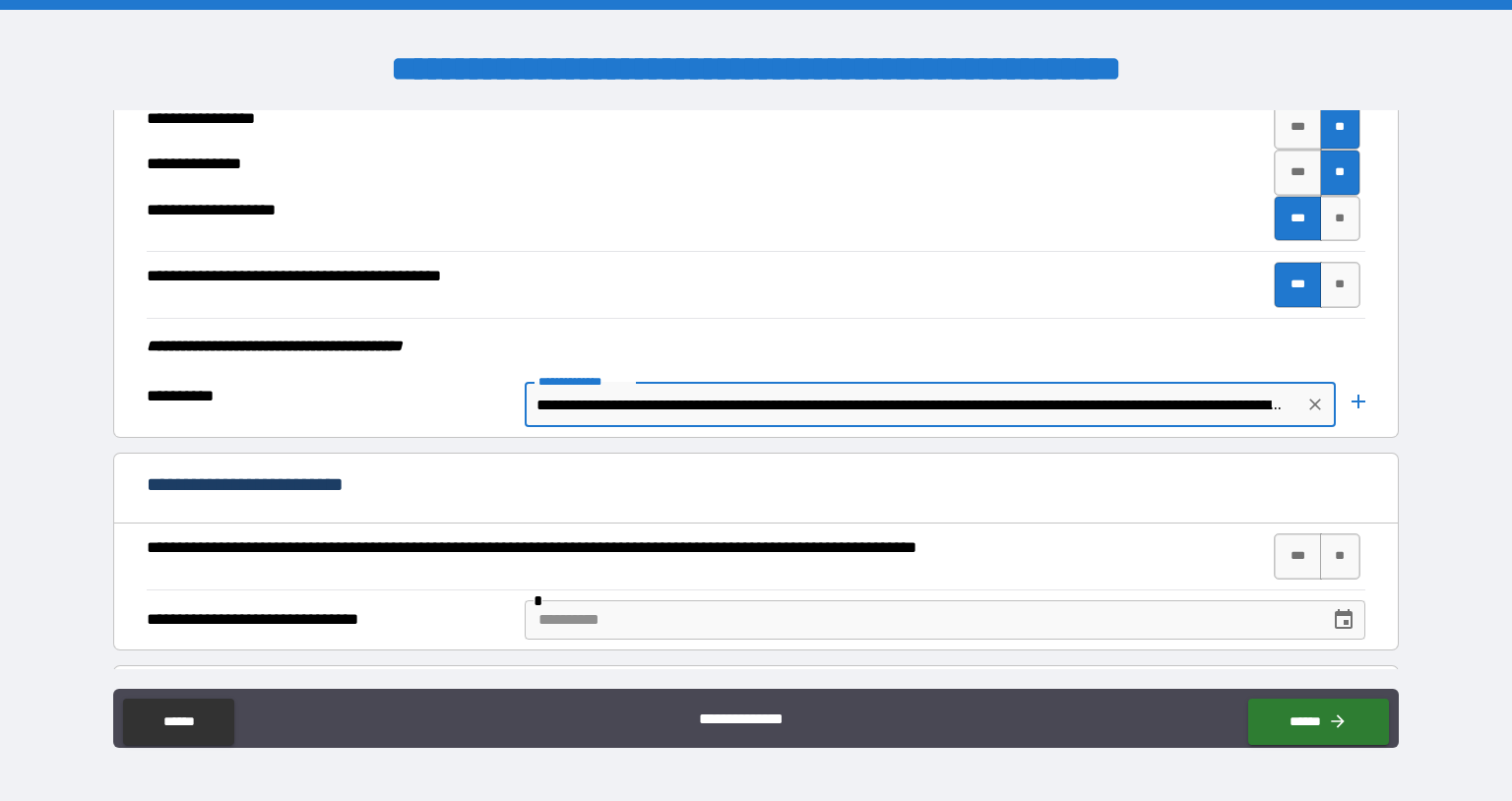 click 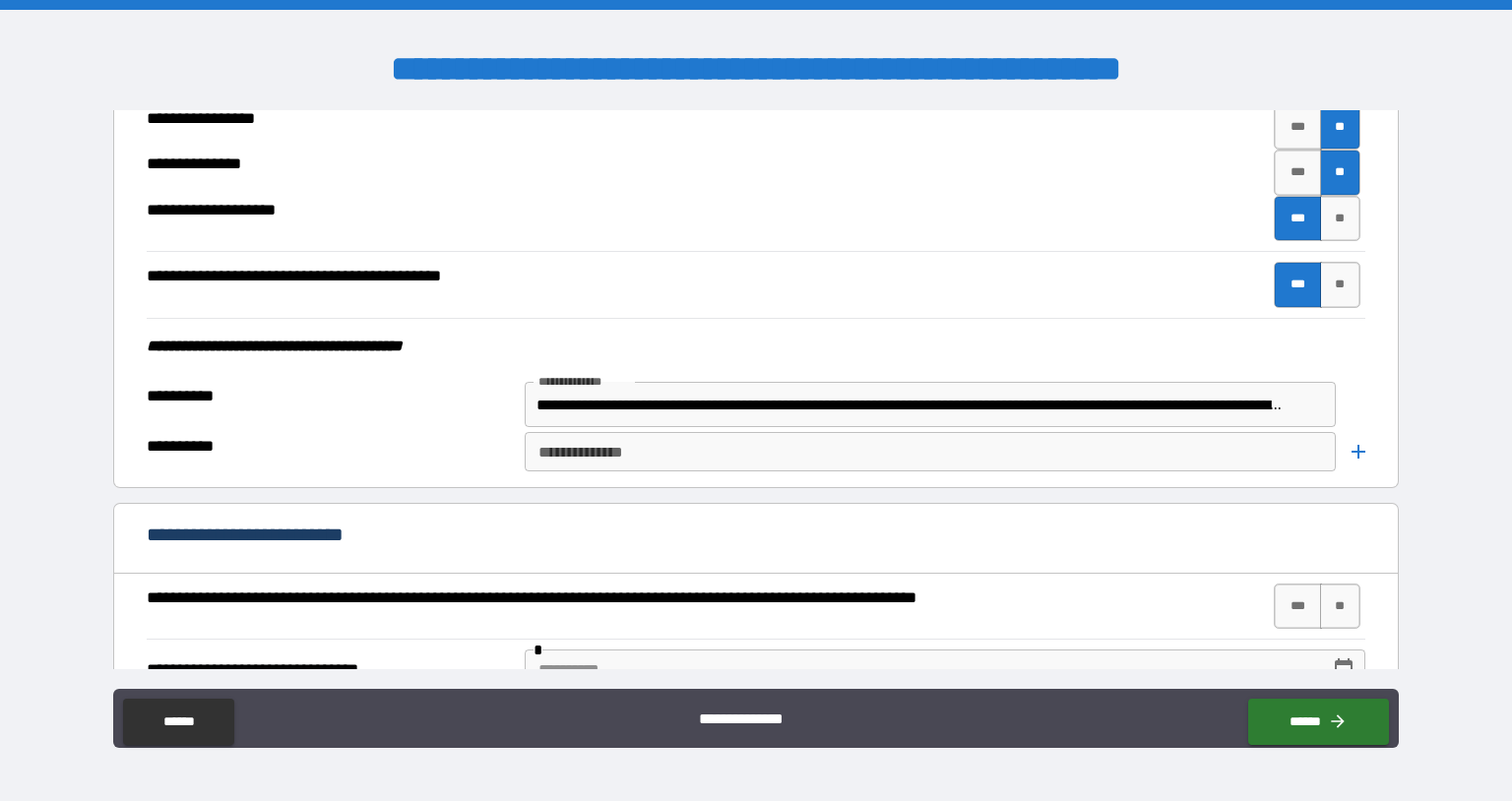 click on "**********" at bounding box center (929, 452) 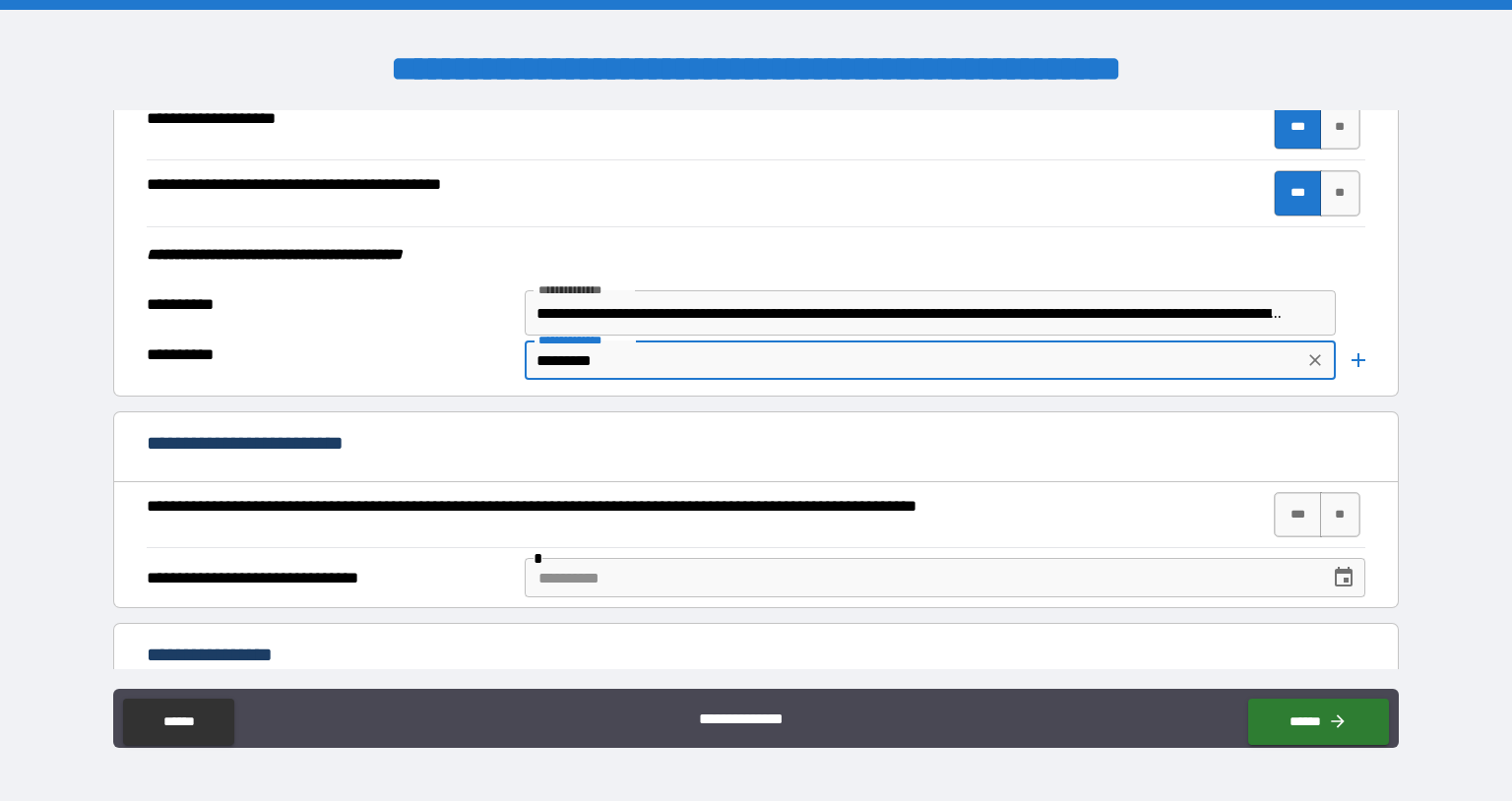 scroll, scrollTop: 5639, scrollLeft: 0, axis: vertical 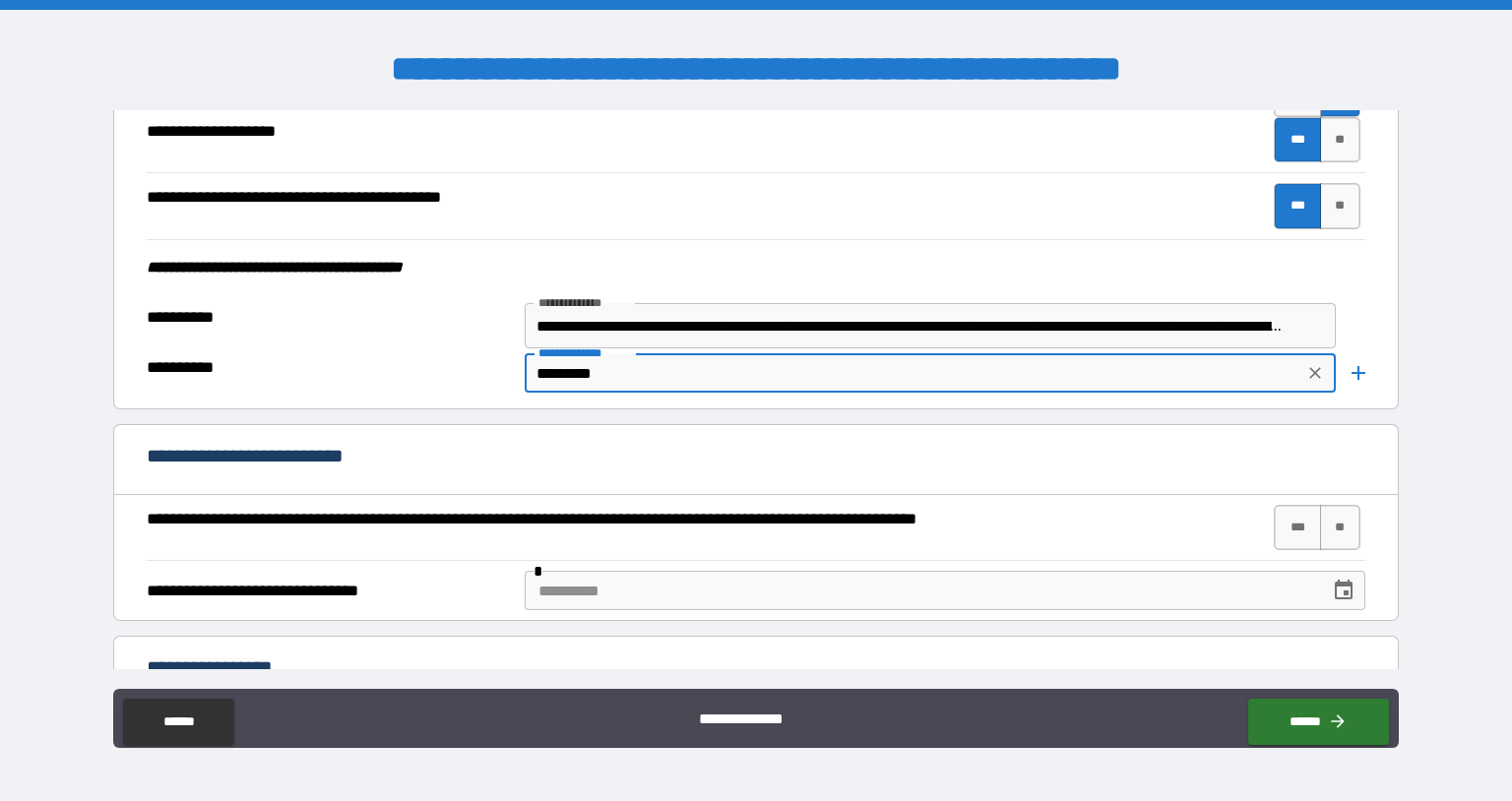 type on "*********" 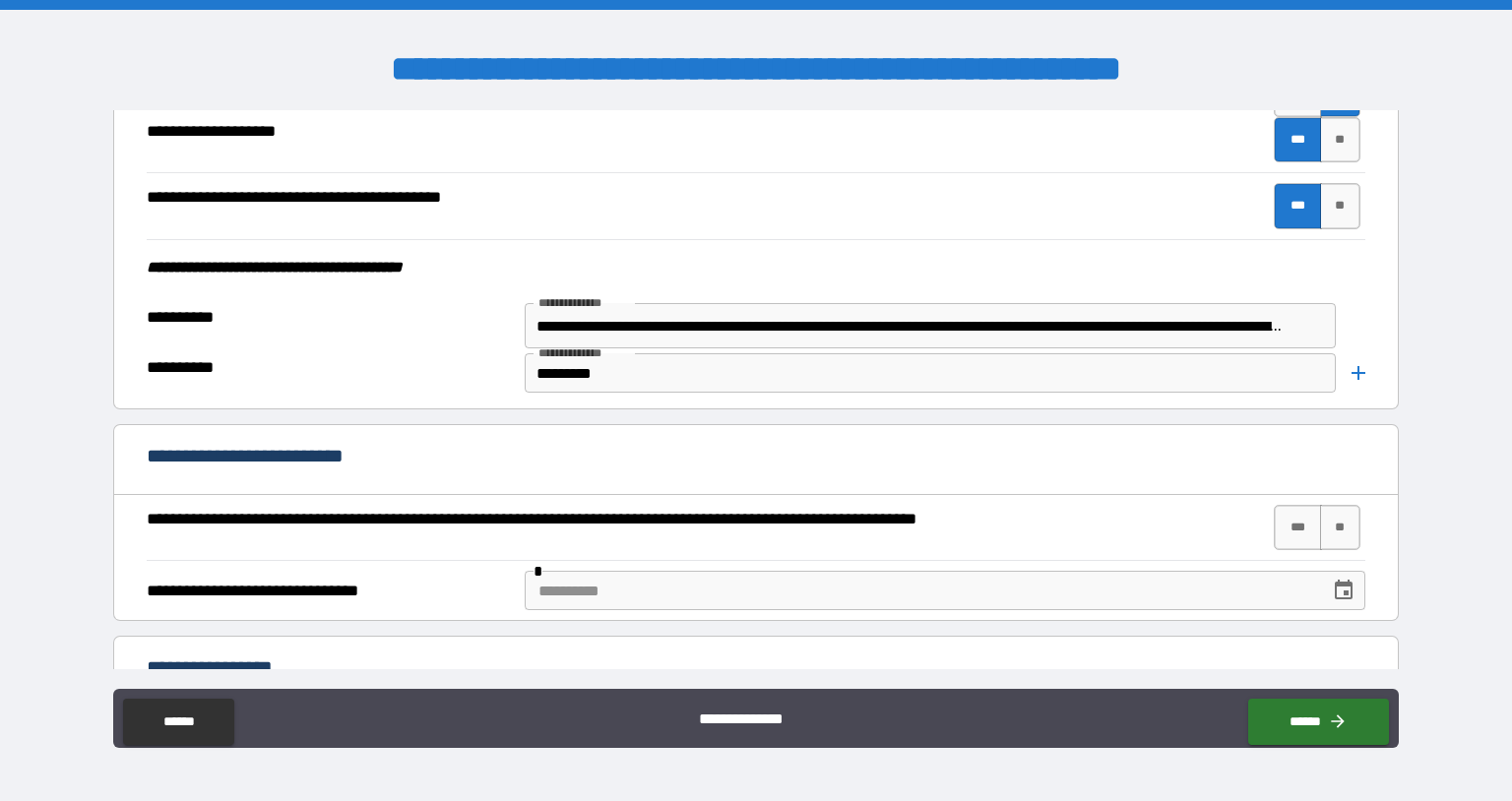 click on "**********" at bounding box center (756, 462) 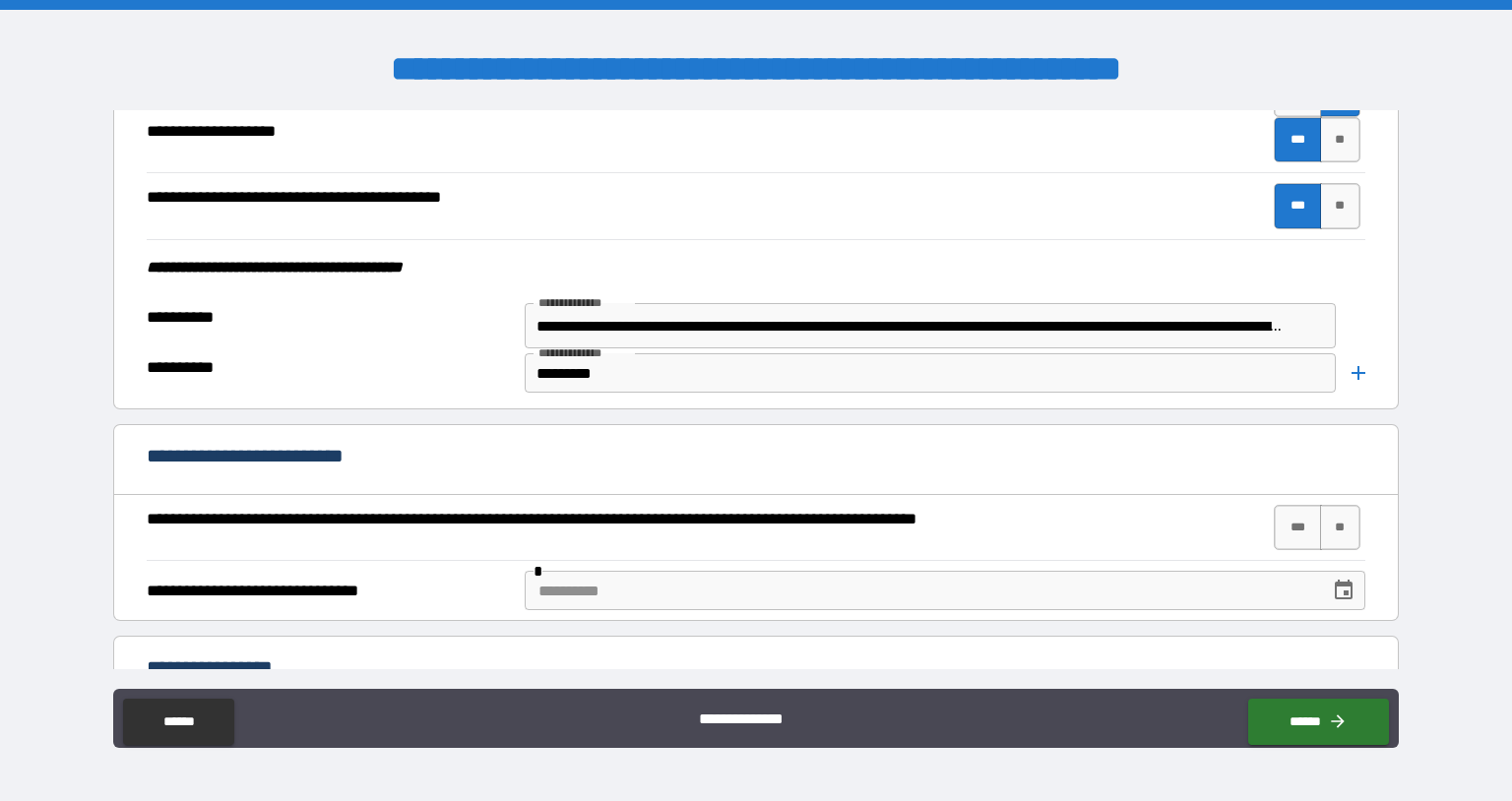 click 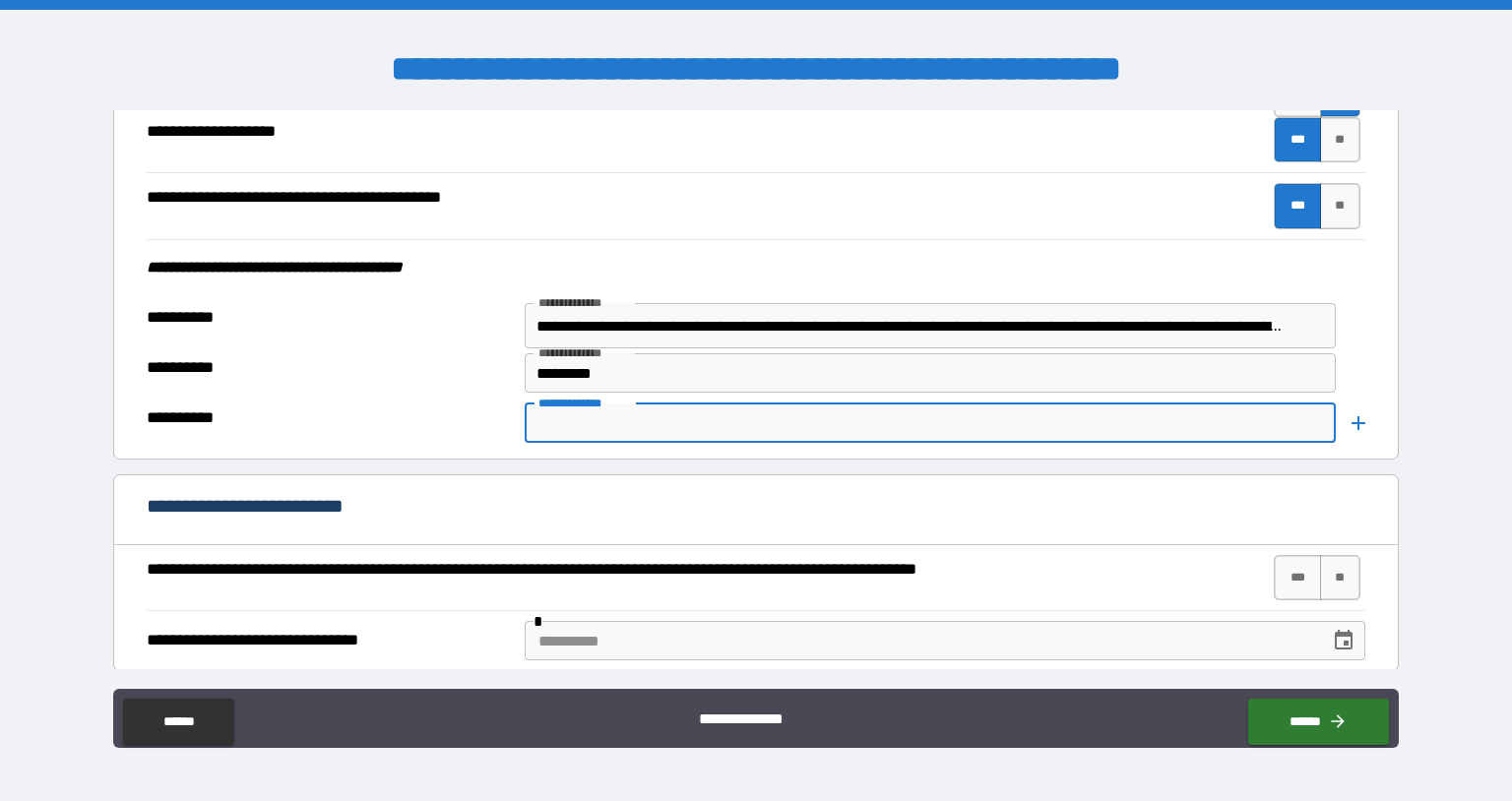 click on "**********" at bounding box center (929, 423) 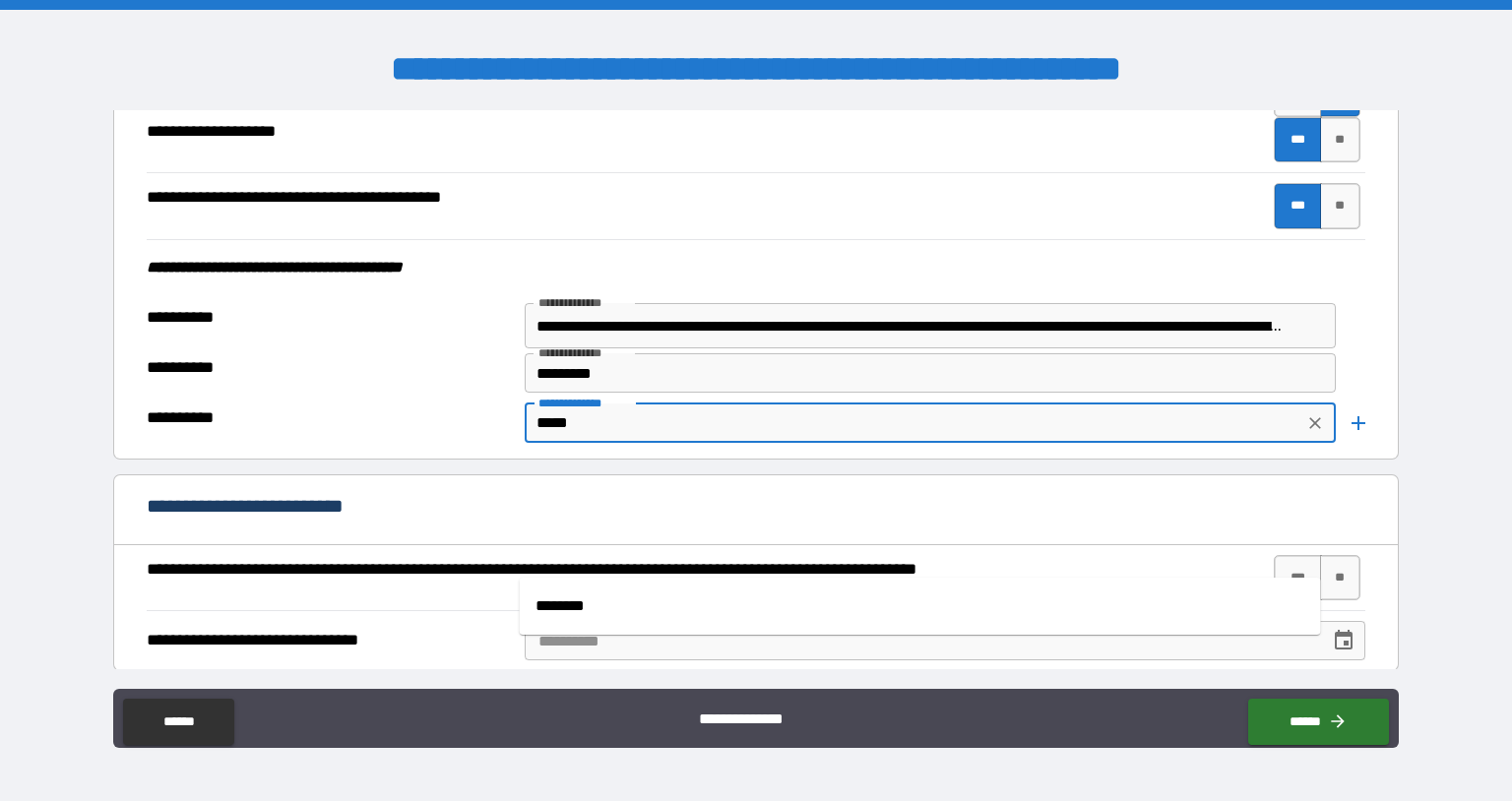 click on "********" at bounding box center [920, 606] 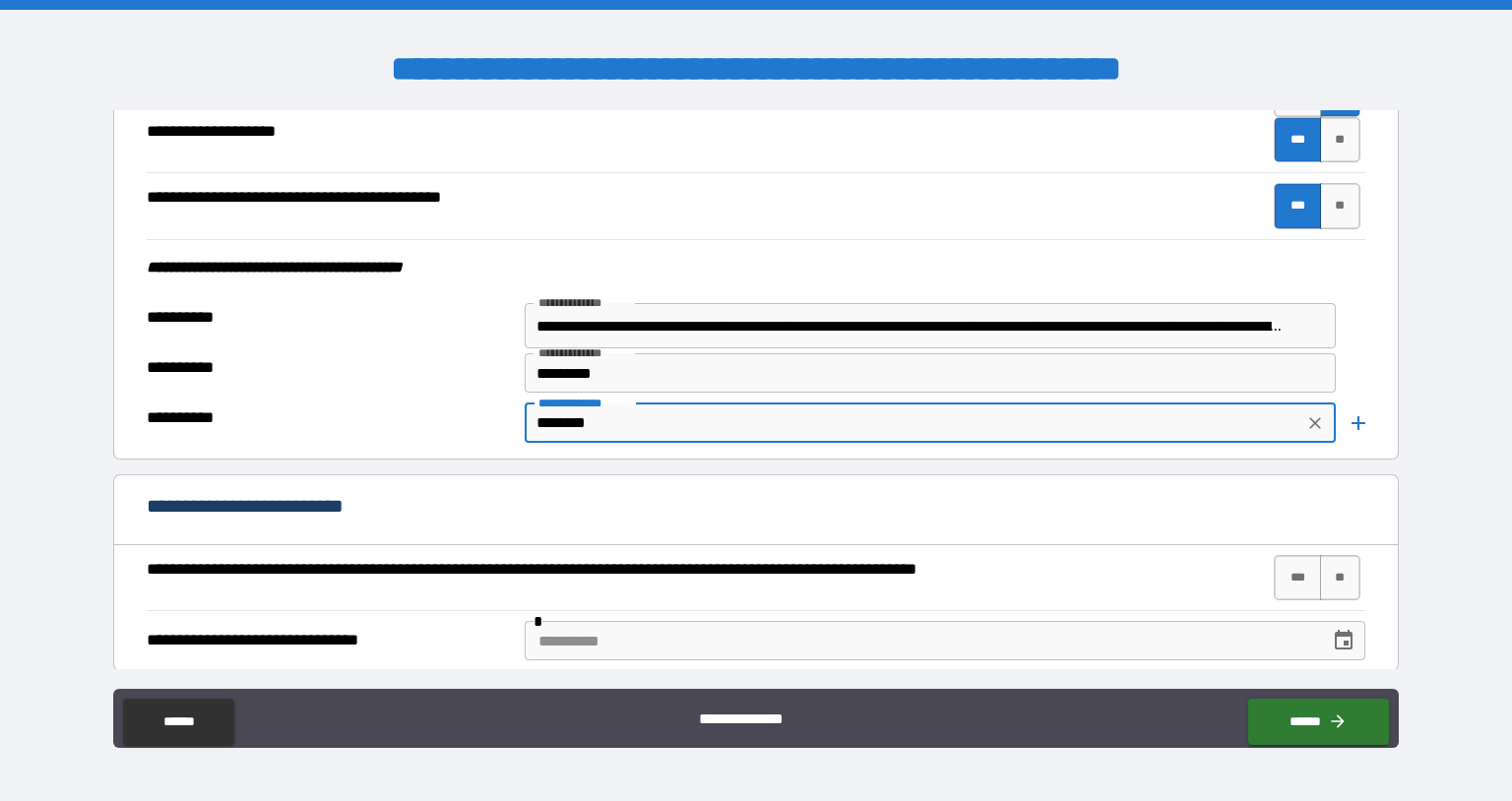 type on "********" 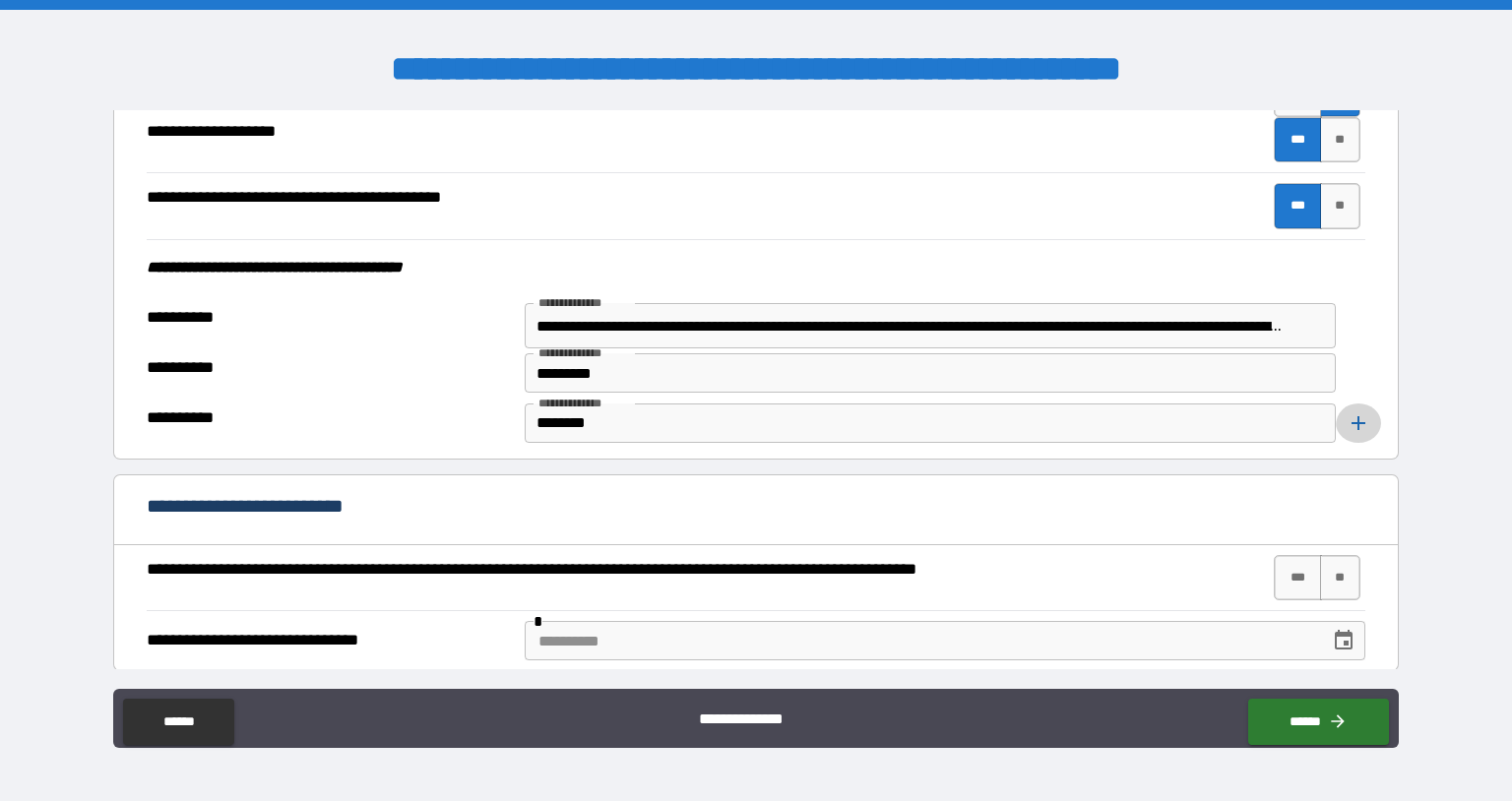 click 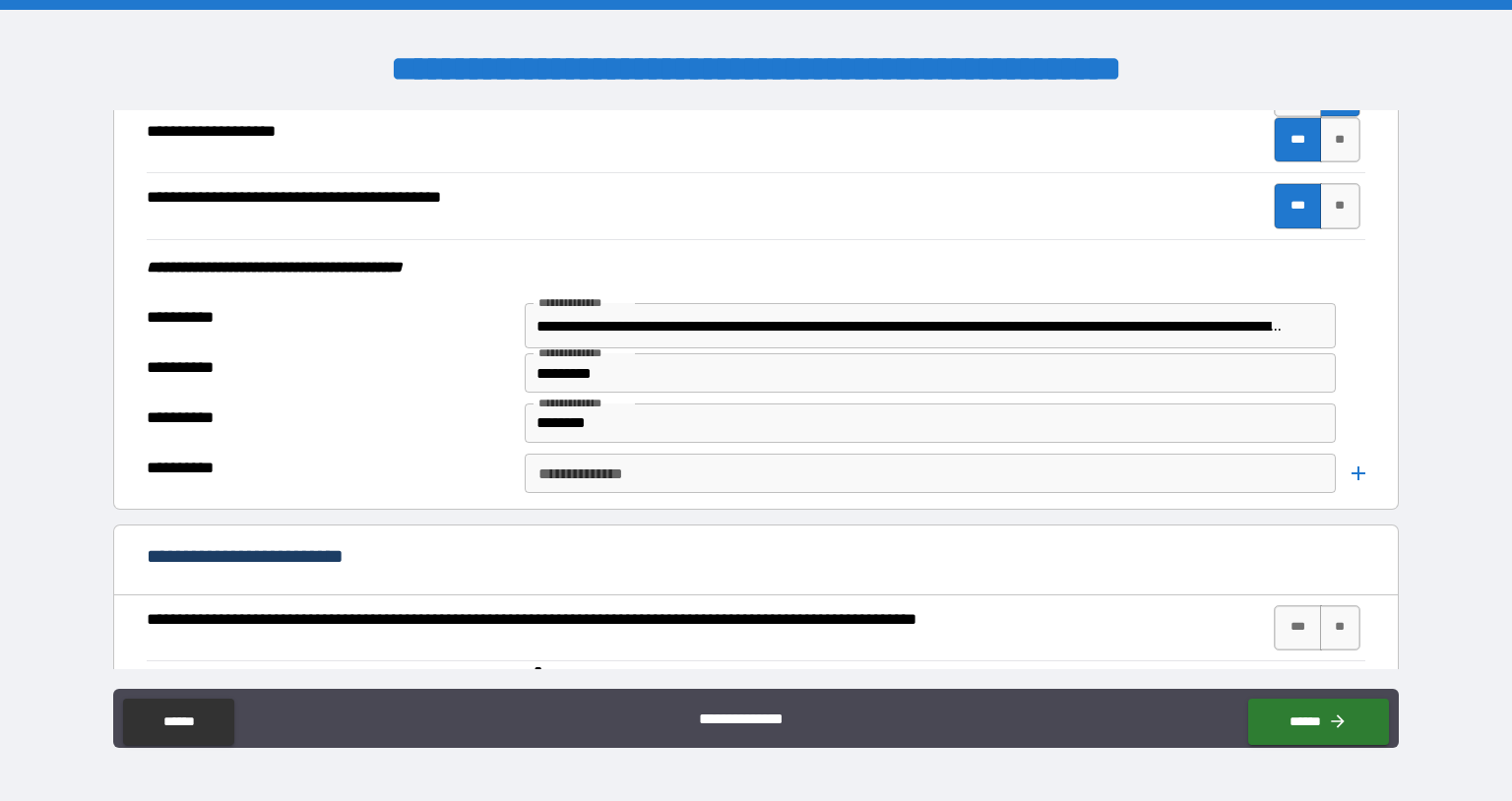 click on "**********" at bounding box center [929, 473] 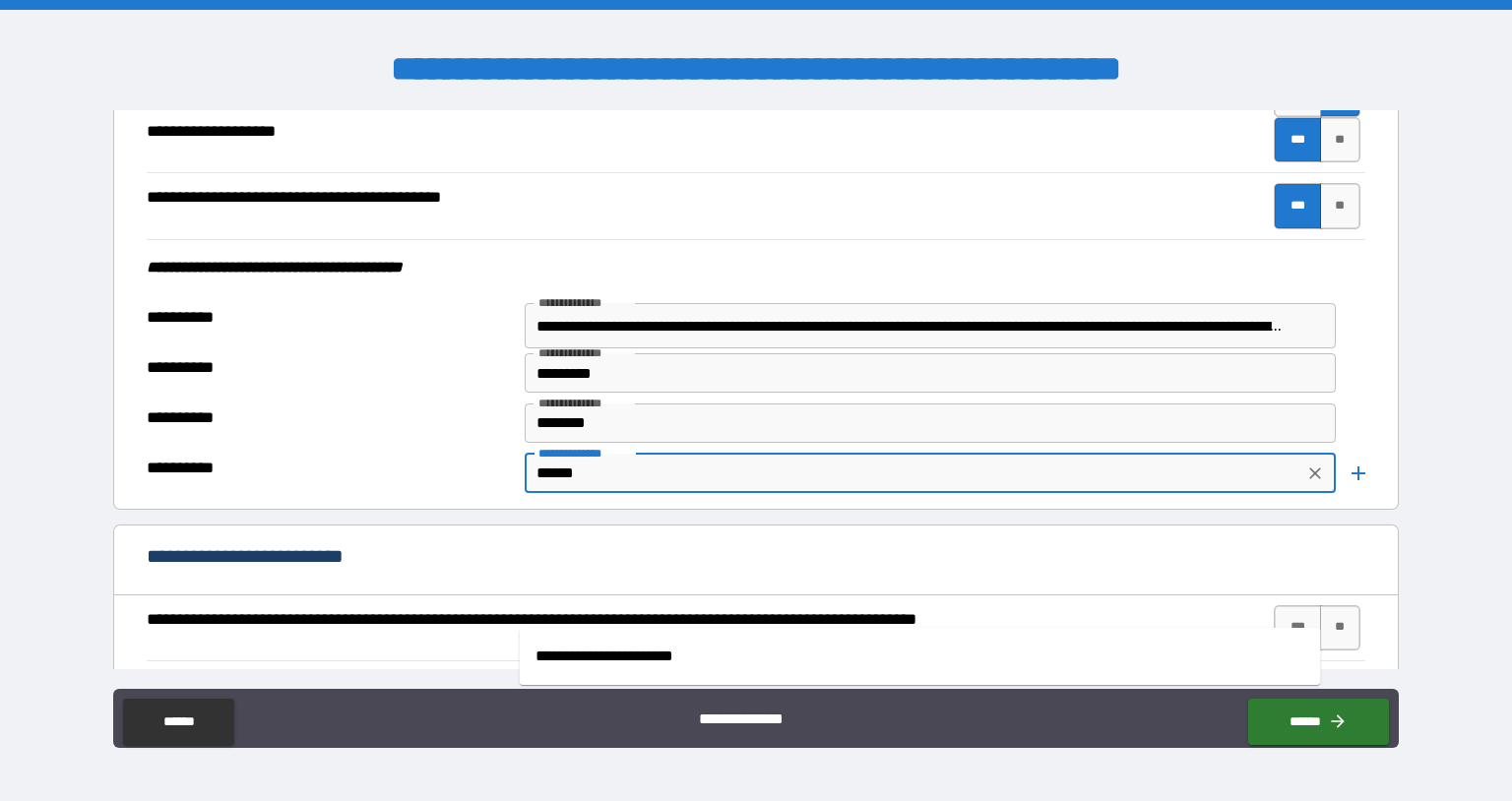 click on "**********" at bounding box center [920, 656] 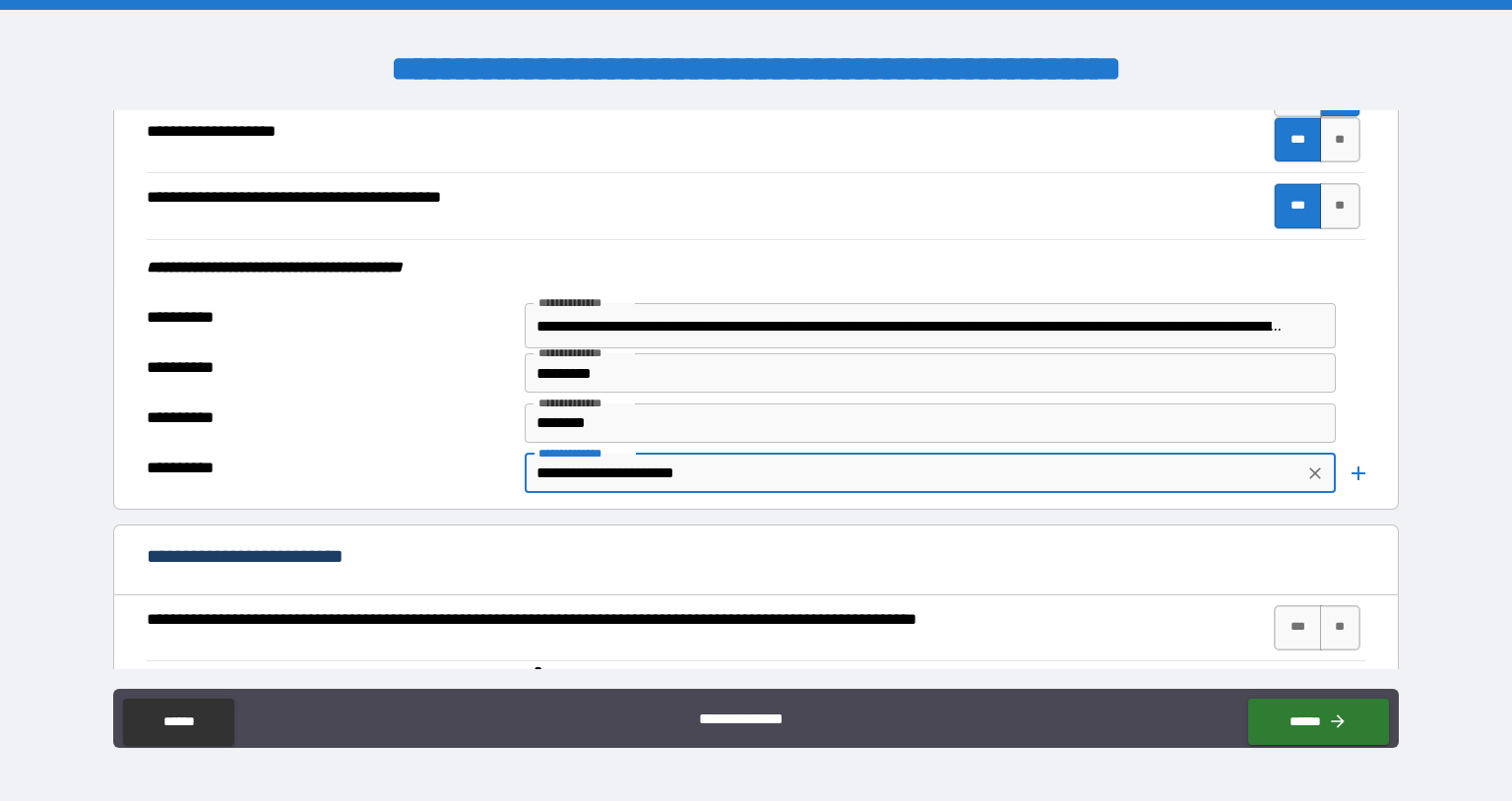 type on "**********" 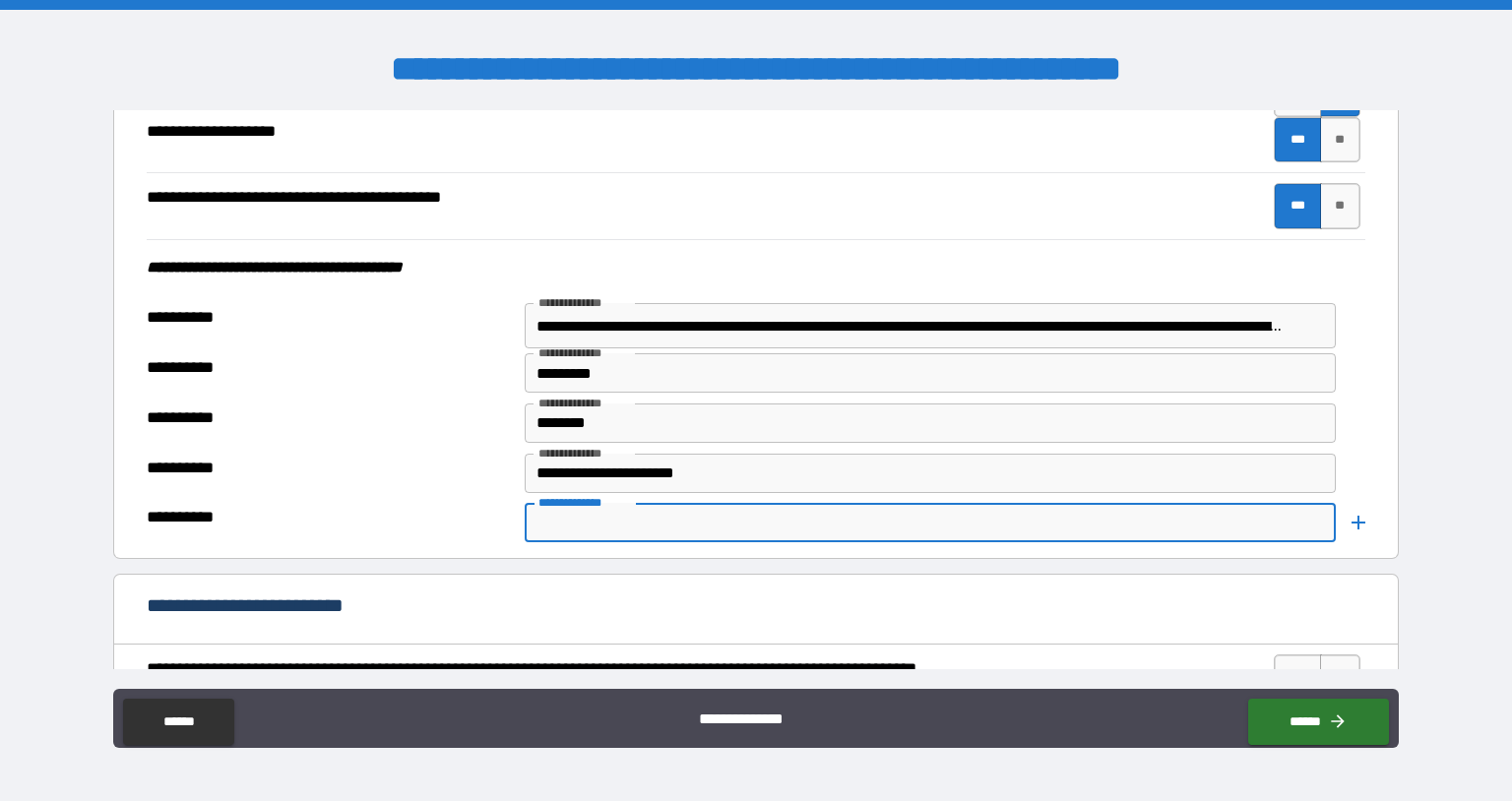click on "**********" at bounding box center [929, 523] 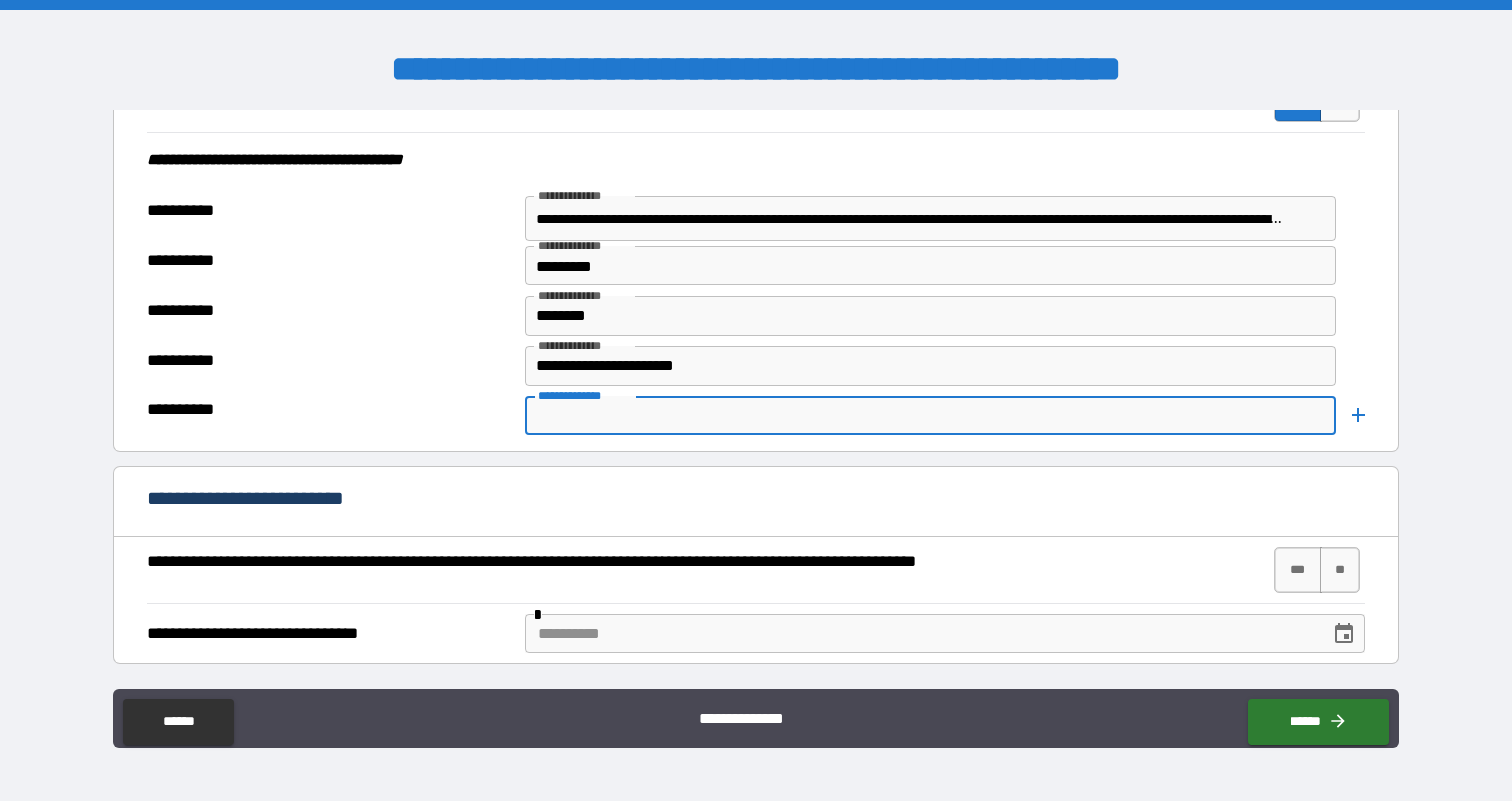 scroll, scrollTop: 5790, scrollLeft: 0, axis: vertical 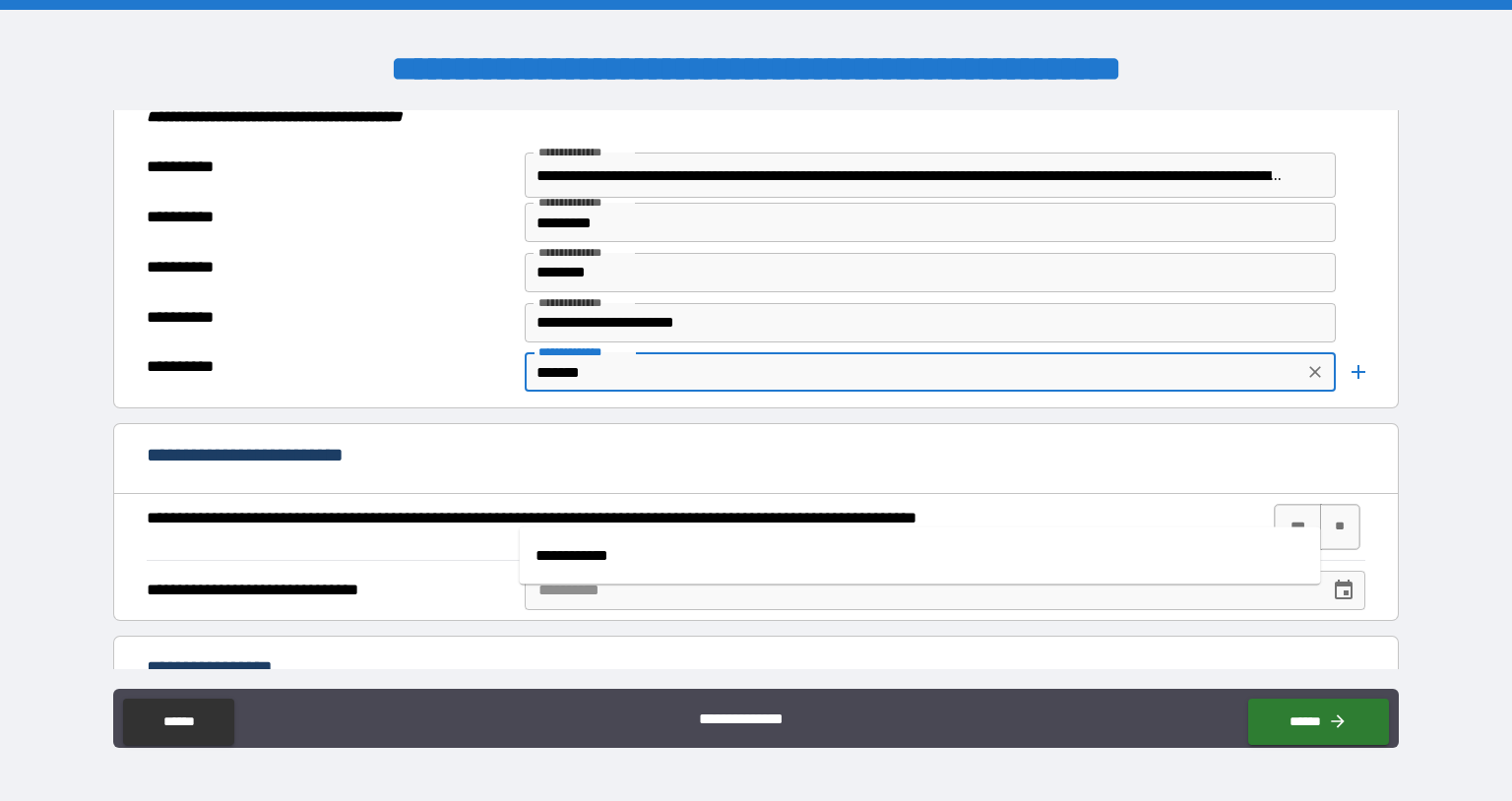 click on "**********" at bounding box center [920, 556] 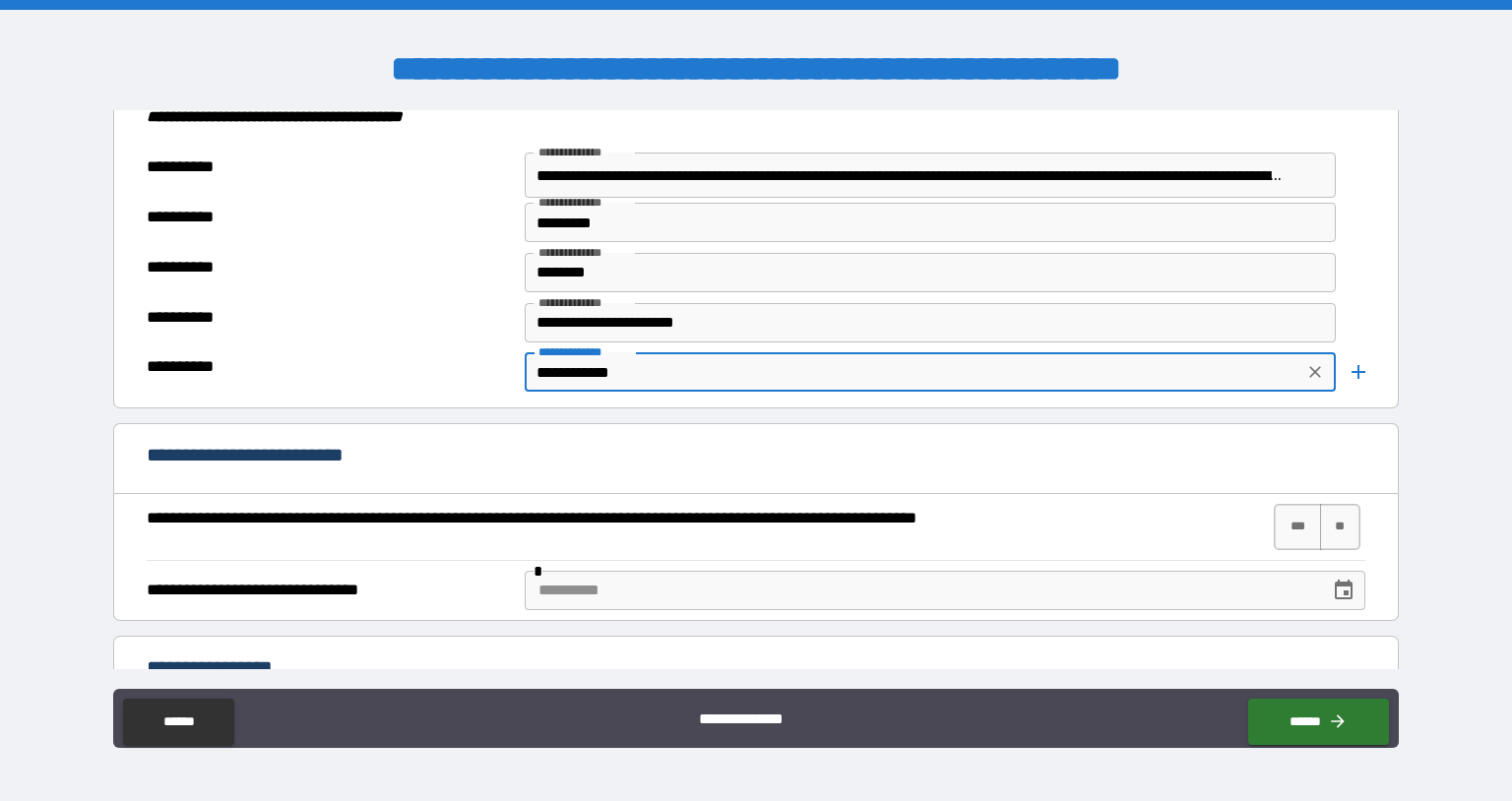 type on "**********" 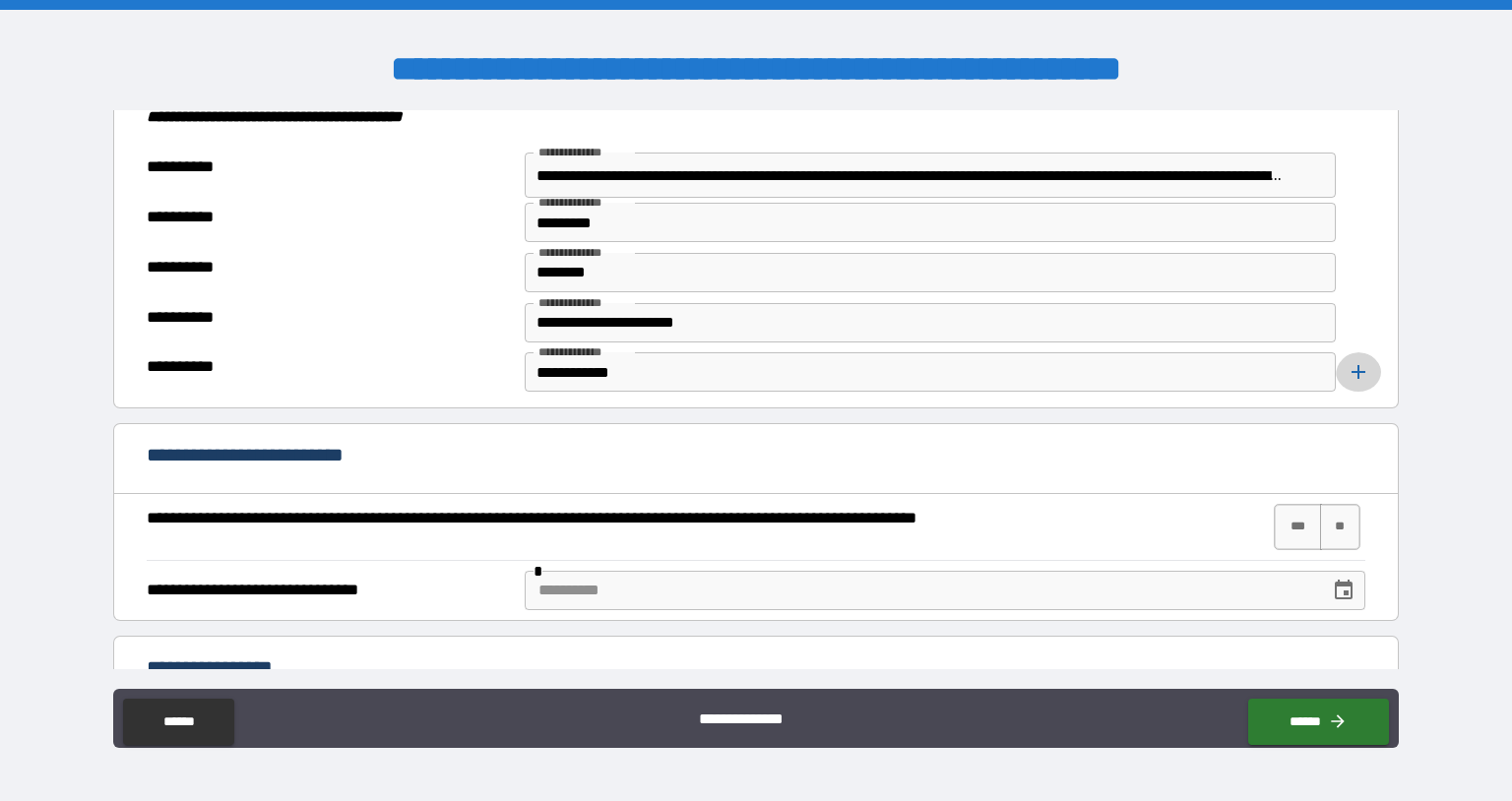 click 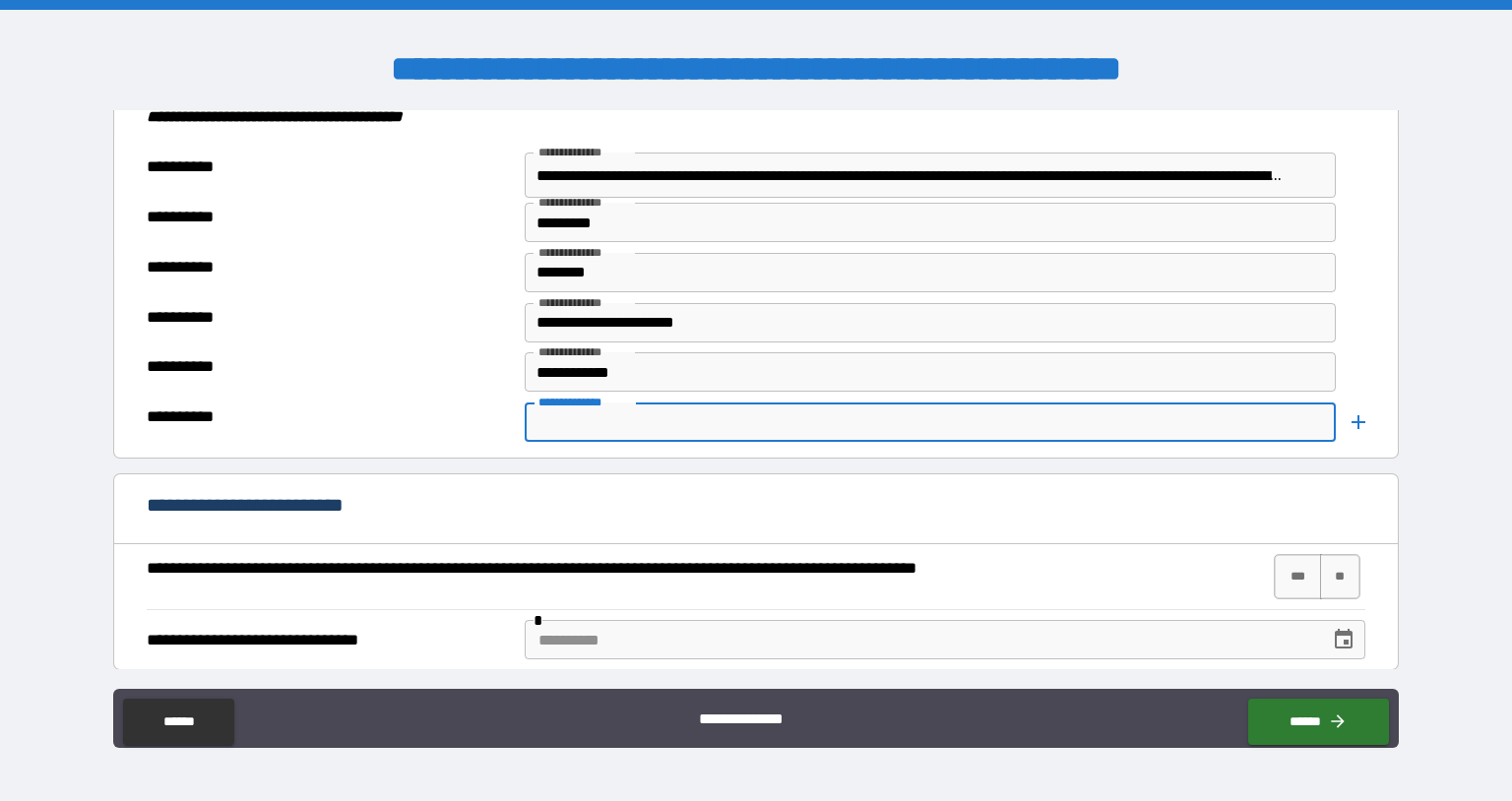 click on "**********" at bounding box center [929, 422] 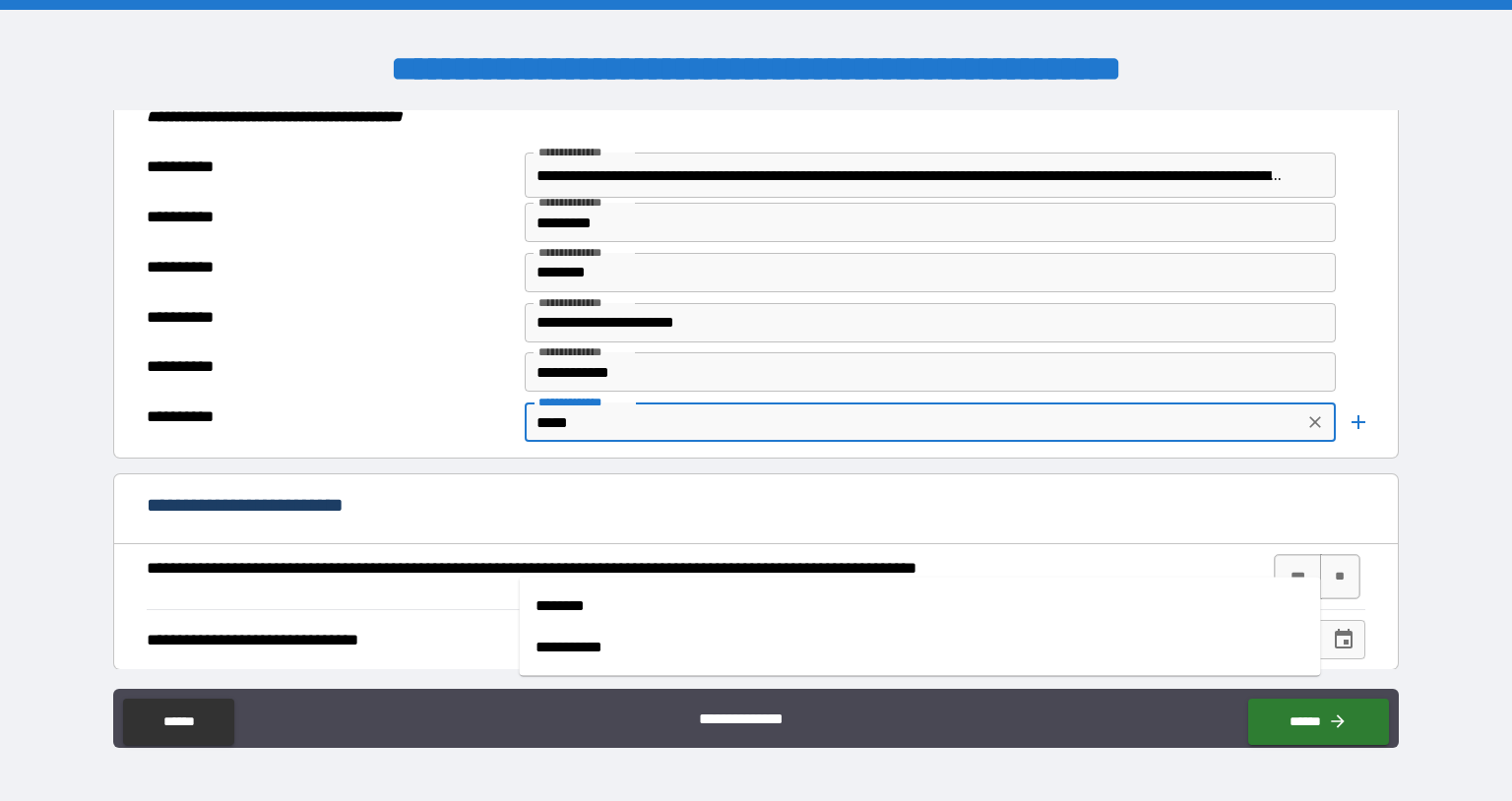 click on "********" at bounding box center (920, 606) 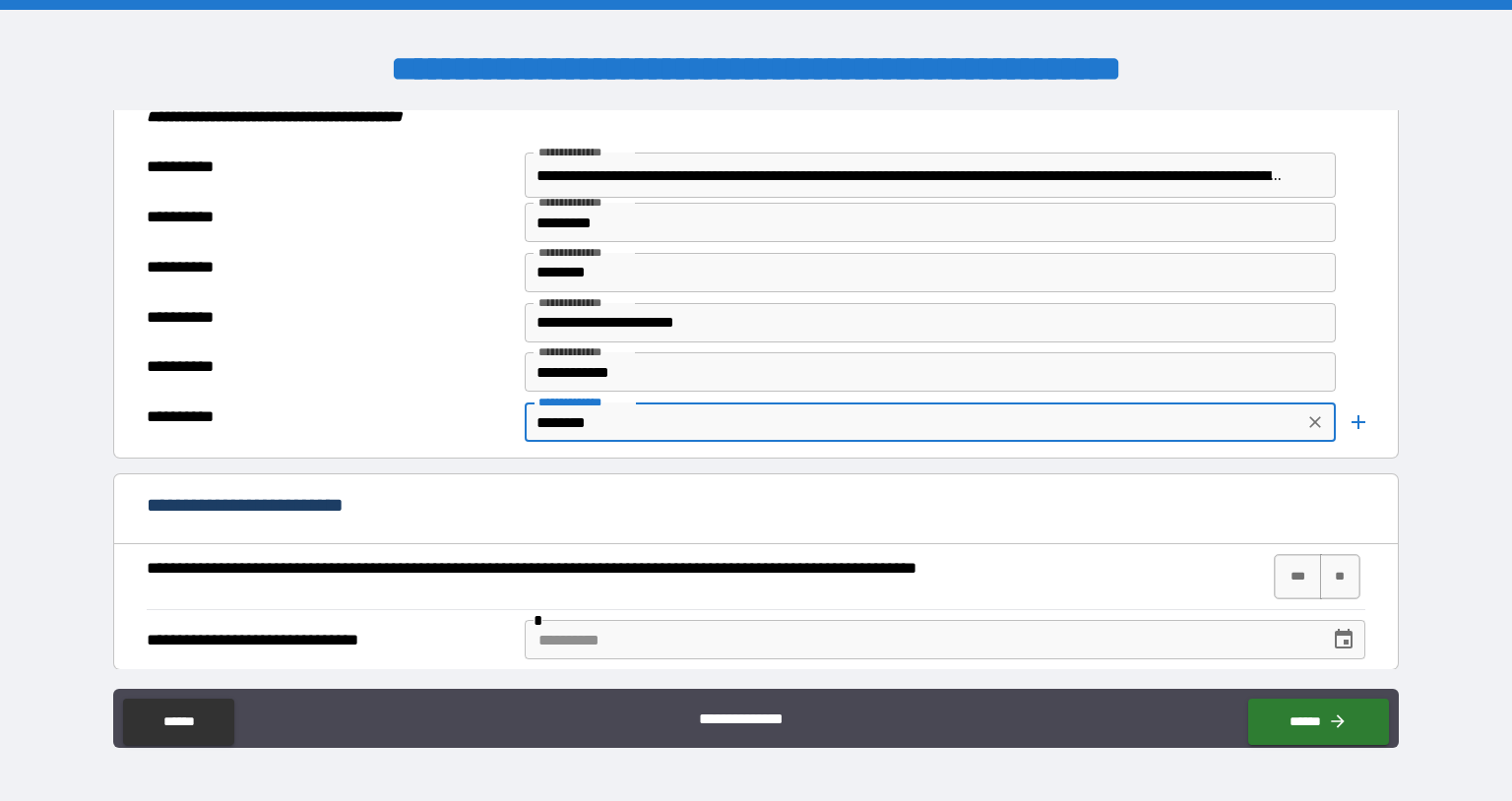 type on "********" 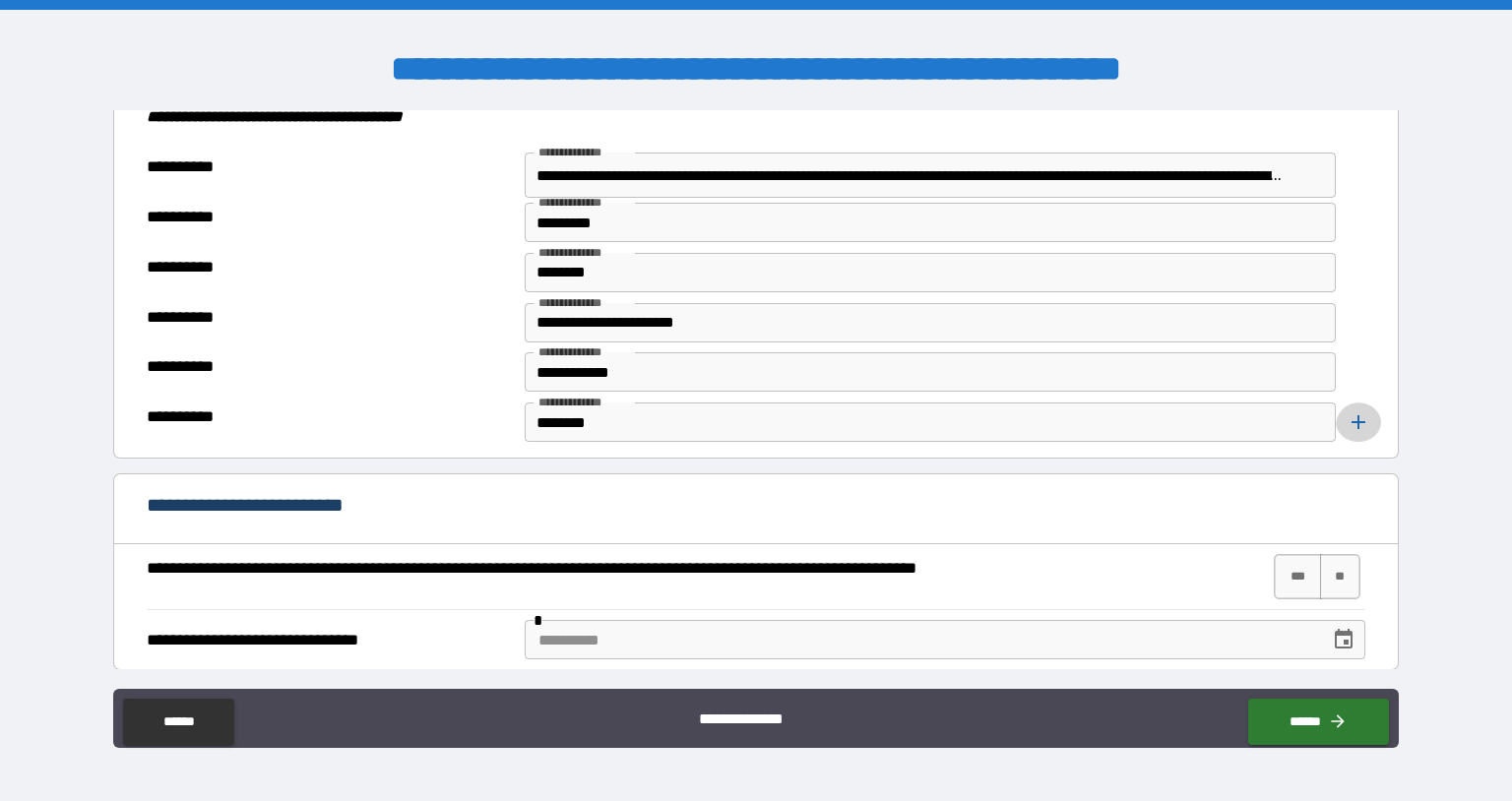 click 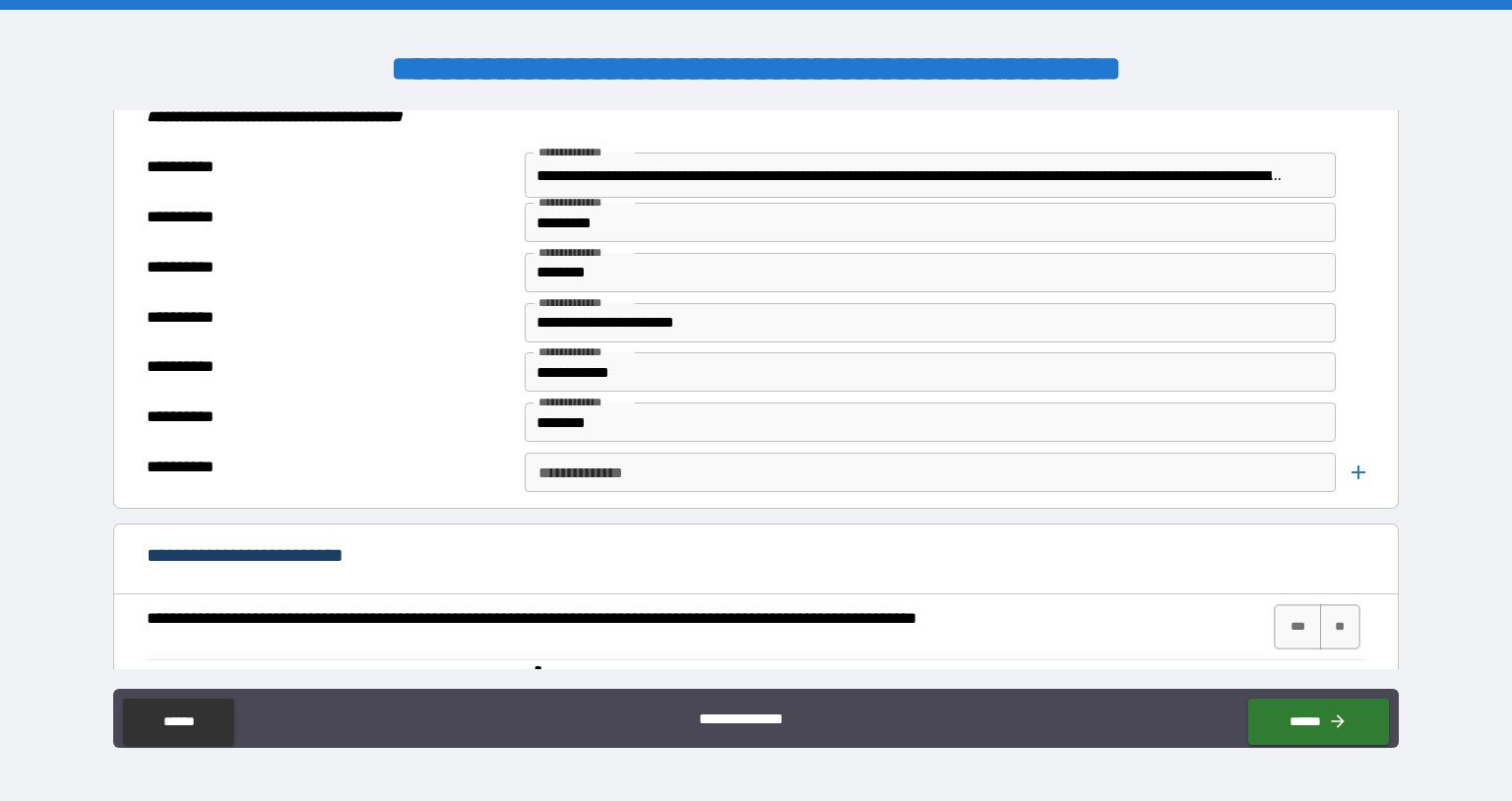 click on "**********" at bounding box center [929, 472] 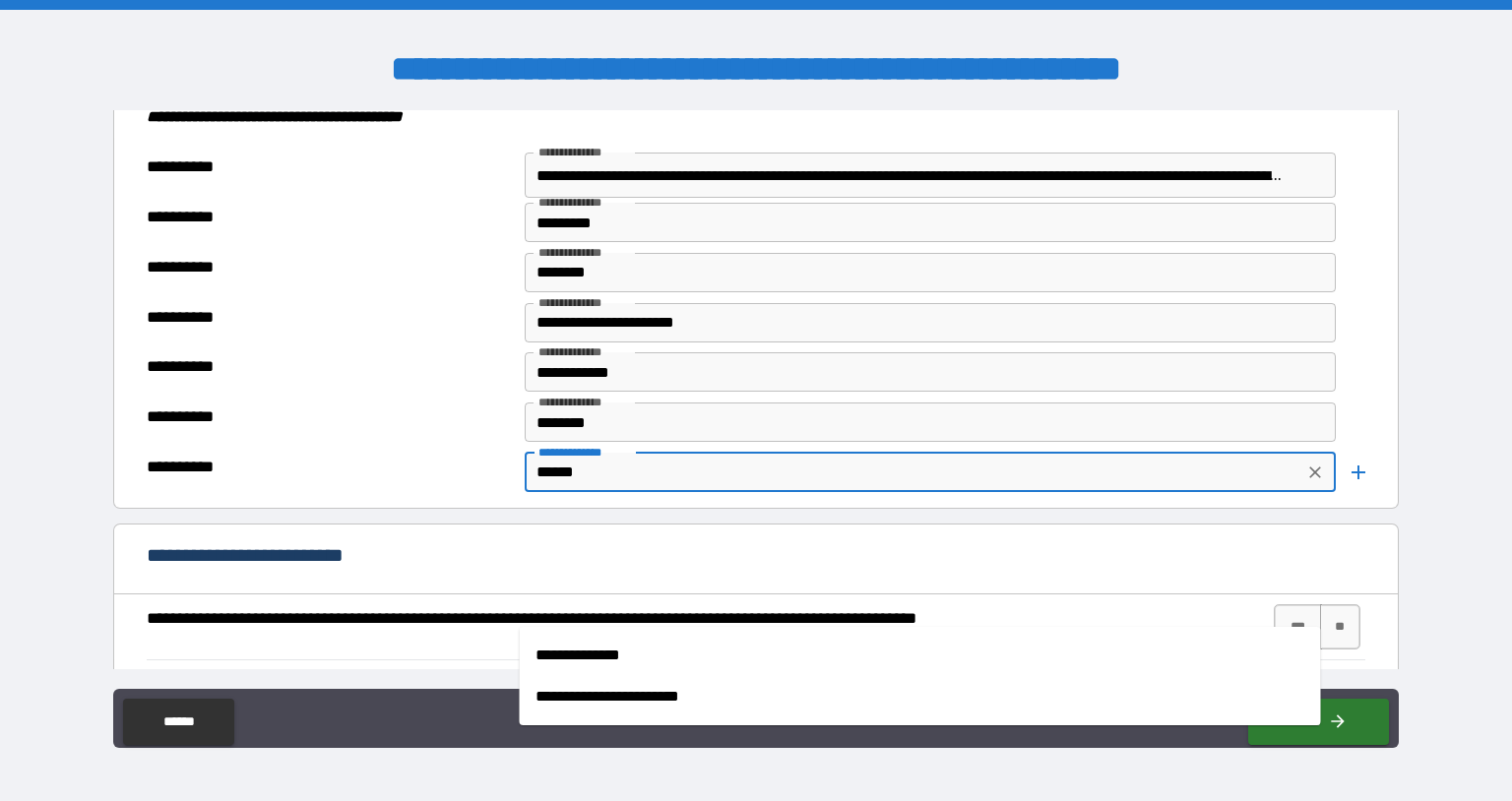 click on "**********" at bounding box center (920, 655) 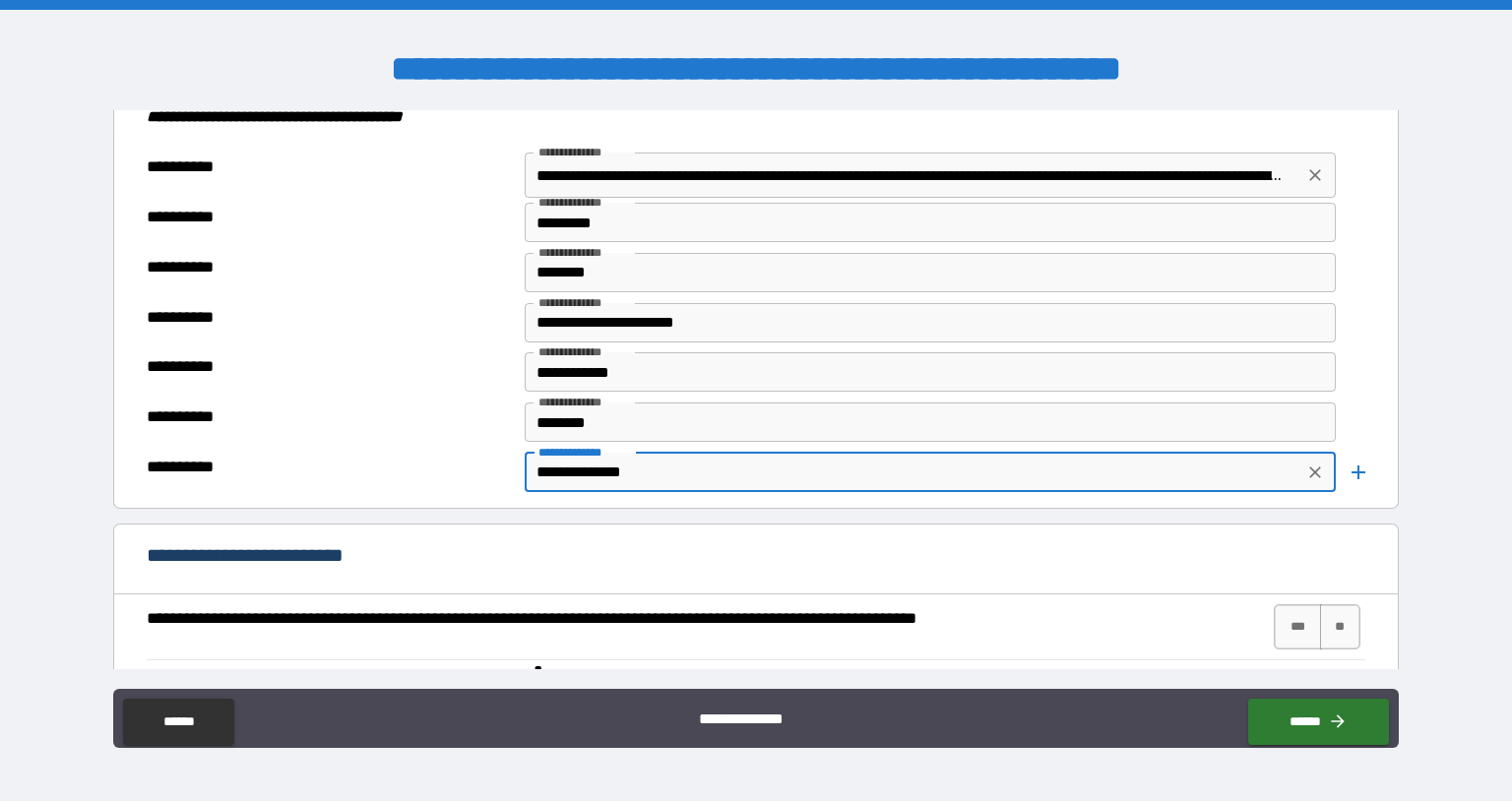 type on "**********" 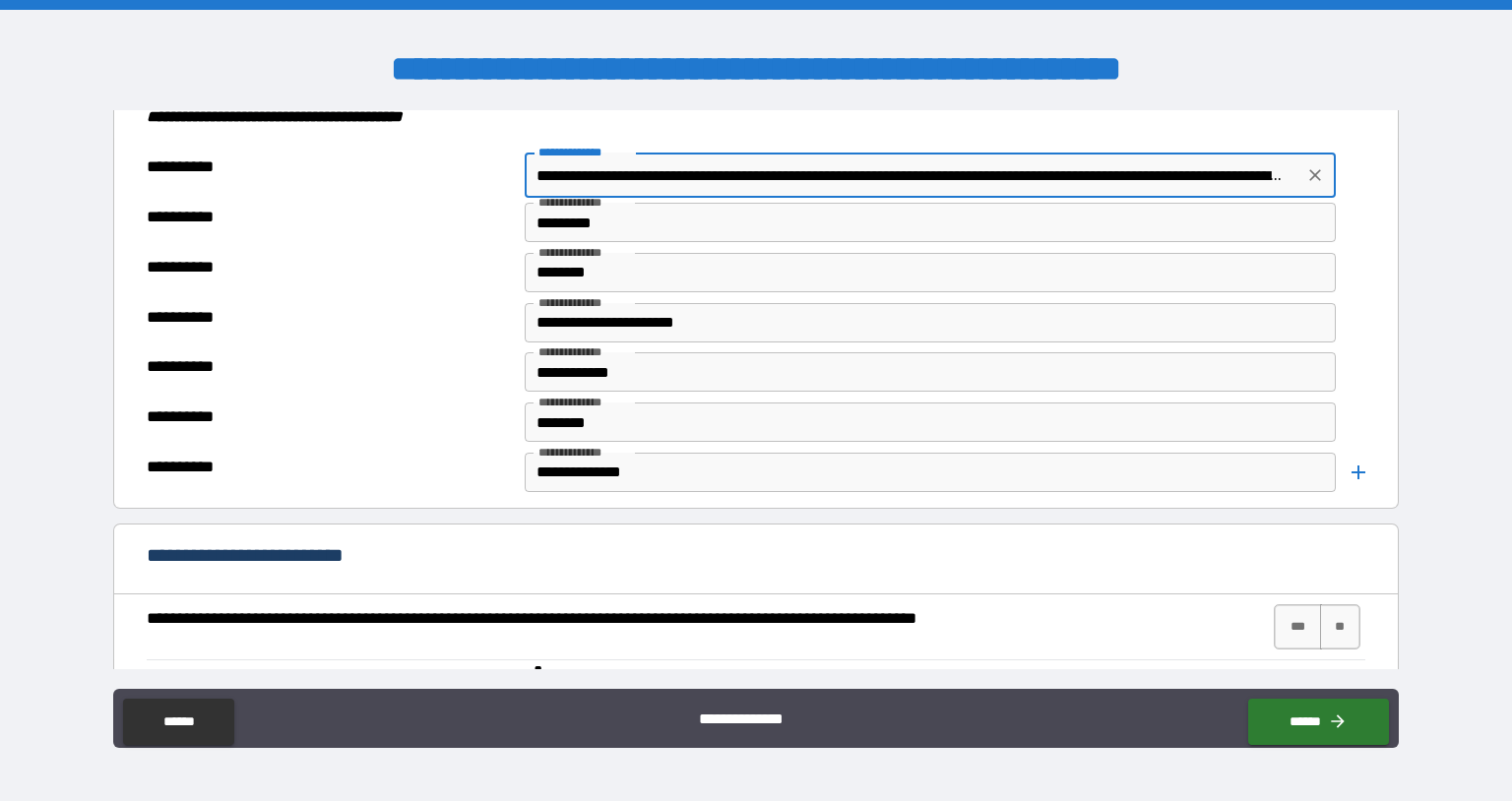 click on "**********" at bounding box center (909, 175) 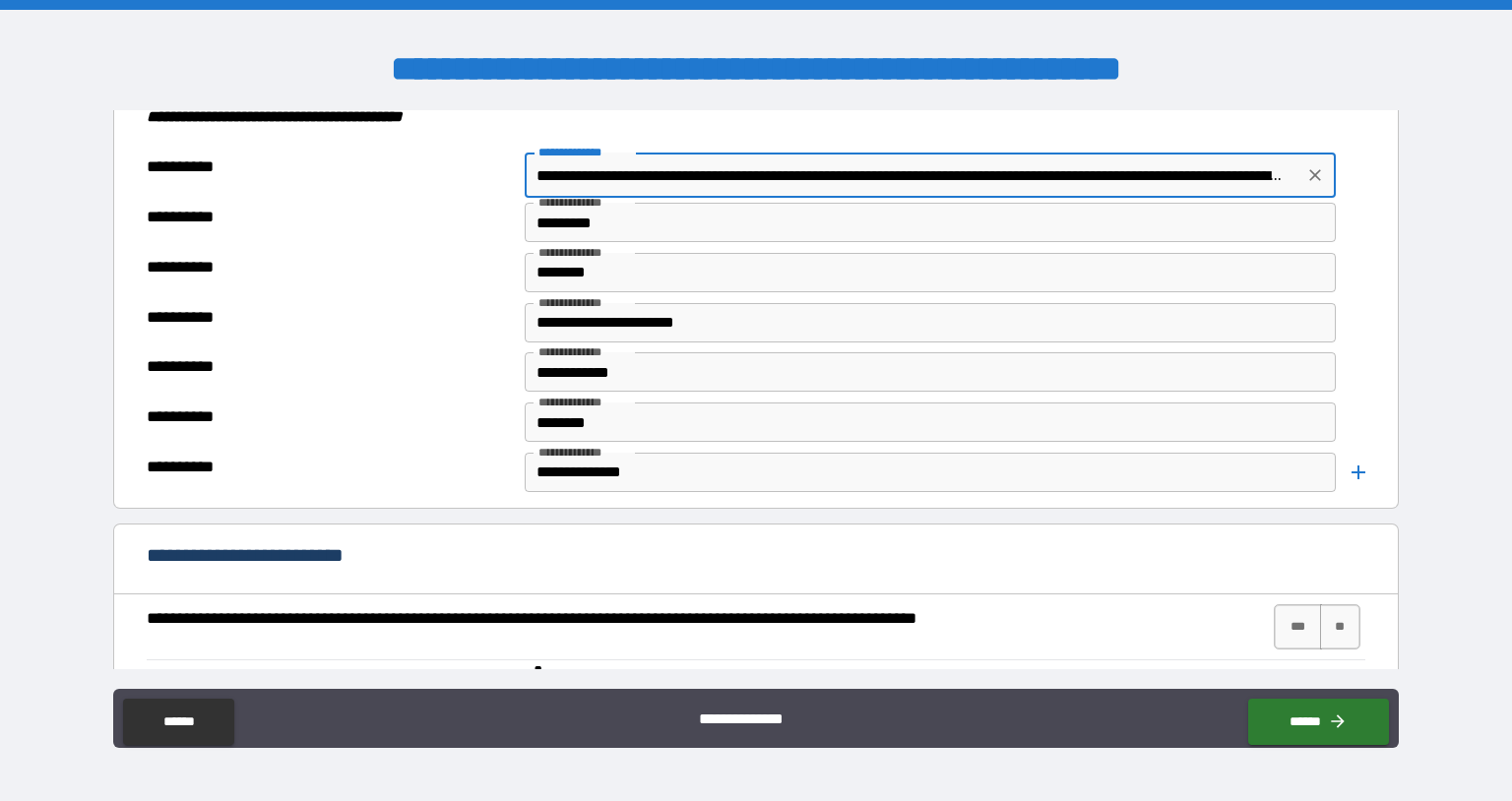 click on "**********" at bounding box center (909, 175) 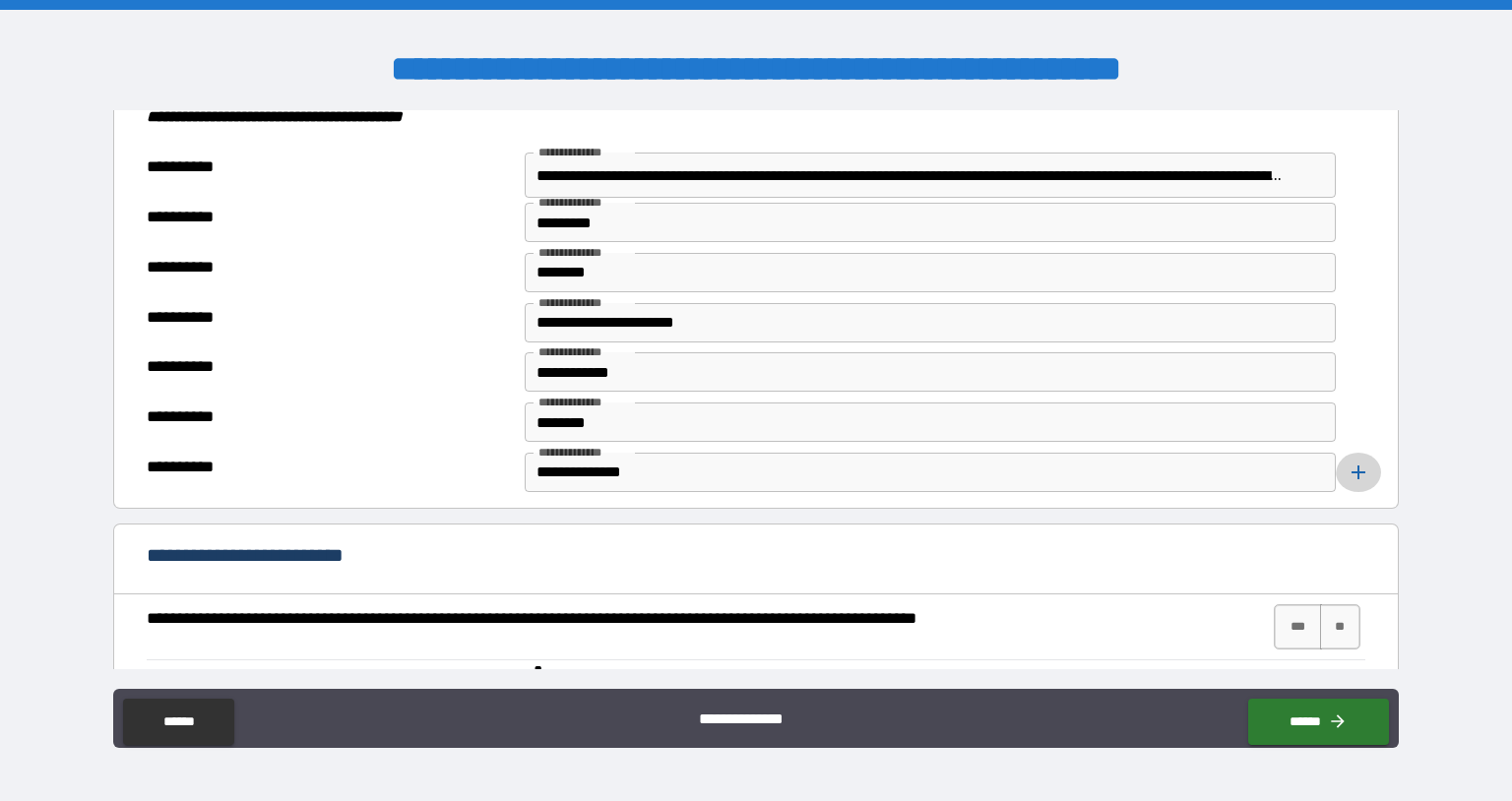 click 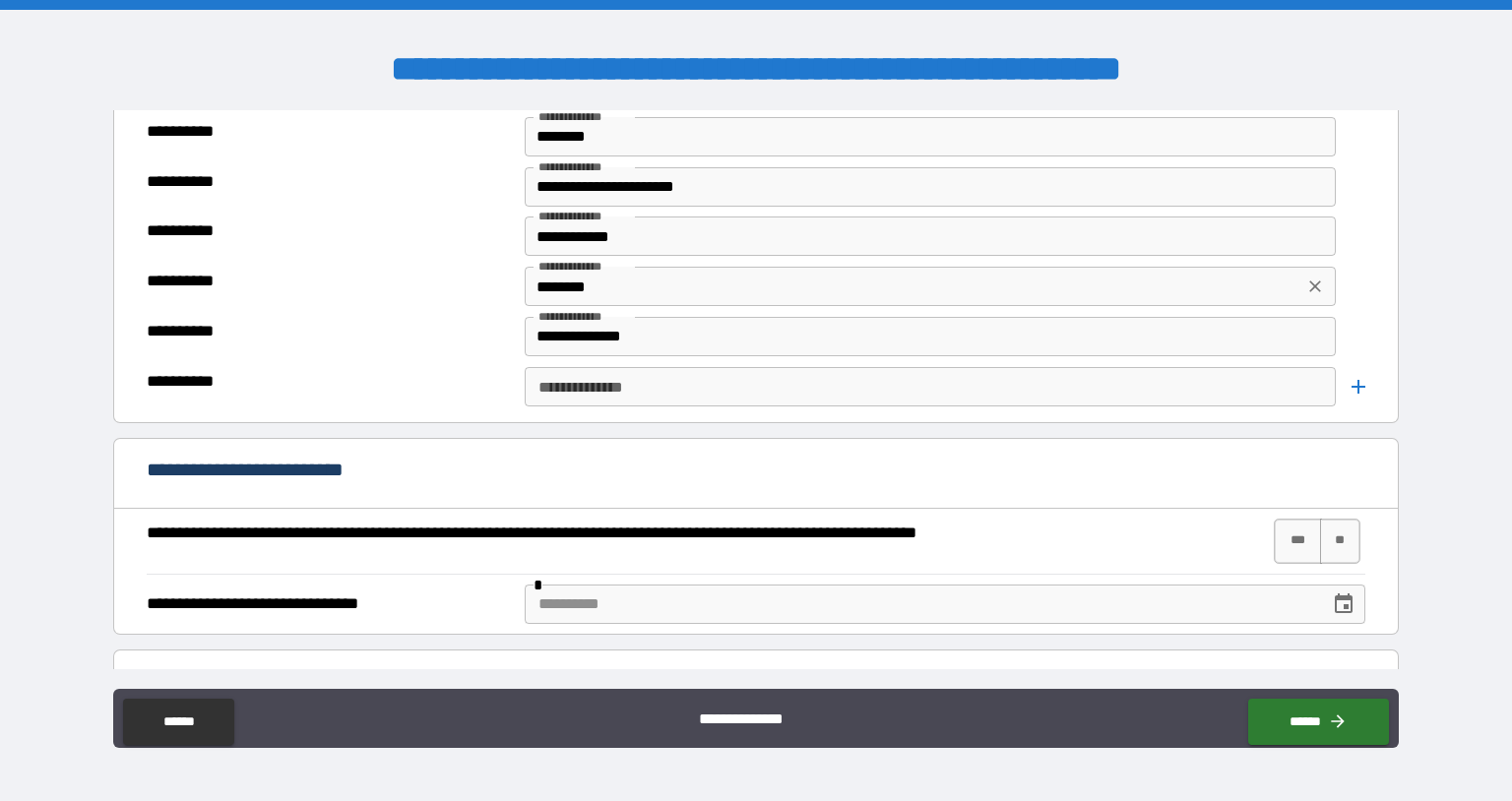 scroll, scrollTop: 5928, scrollLeft: 0, axis: vertical 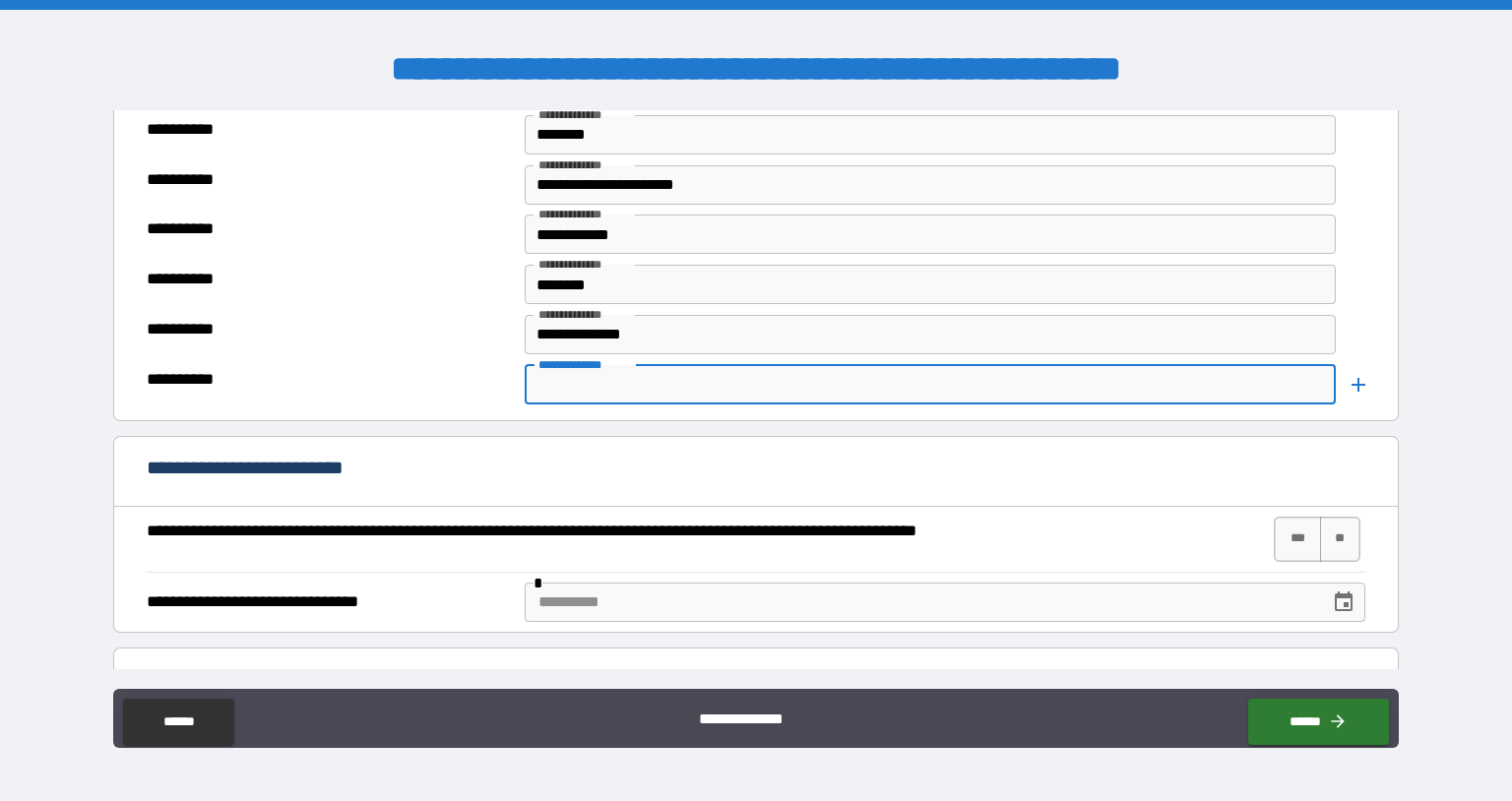 click on "**********" at bounding box center (929, 385) 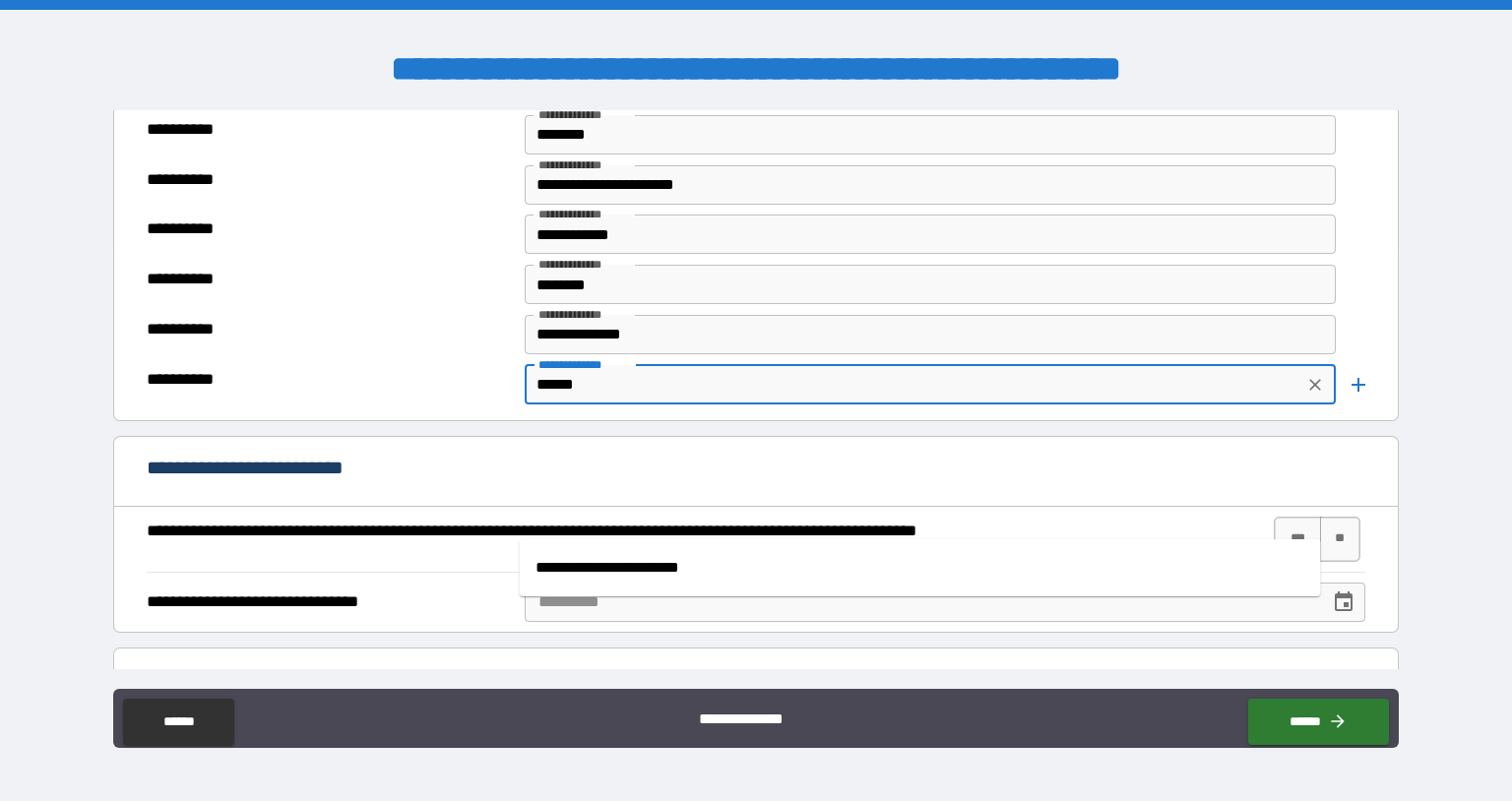 click on "**********" at bounding box center (920, 568) 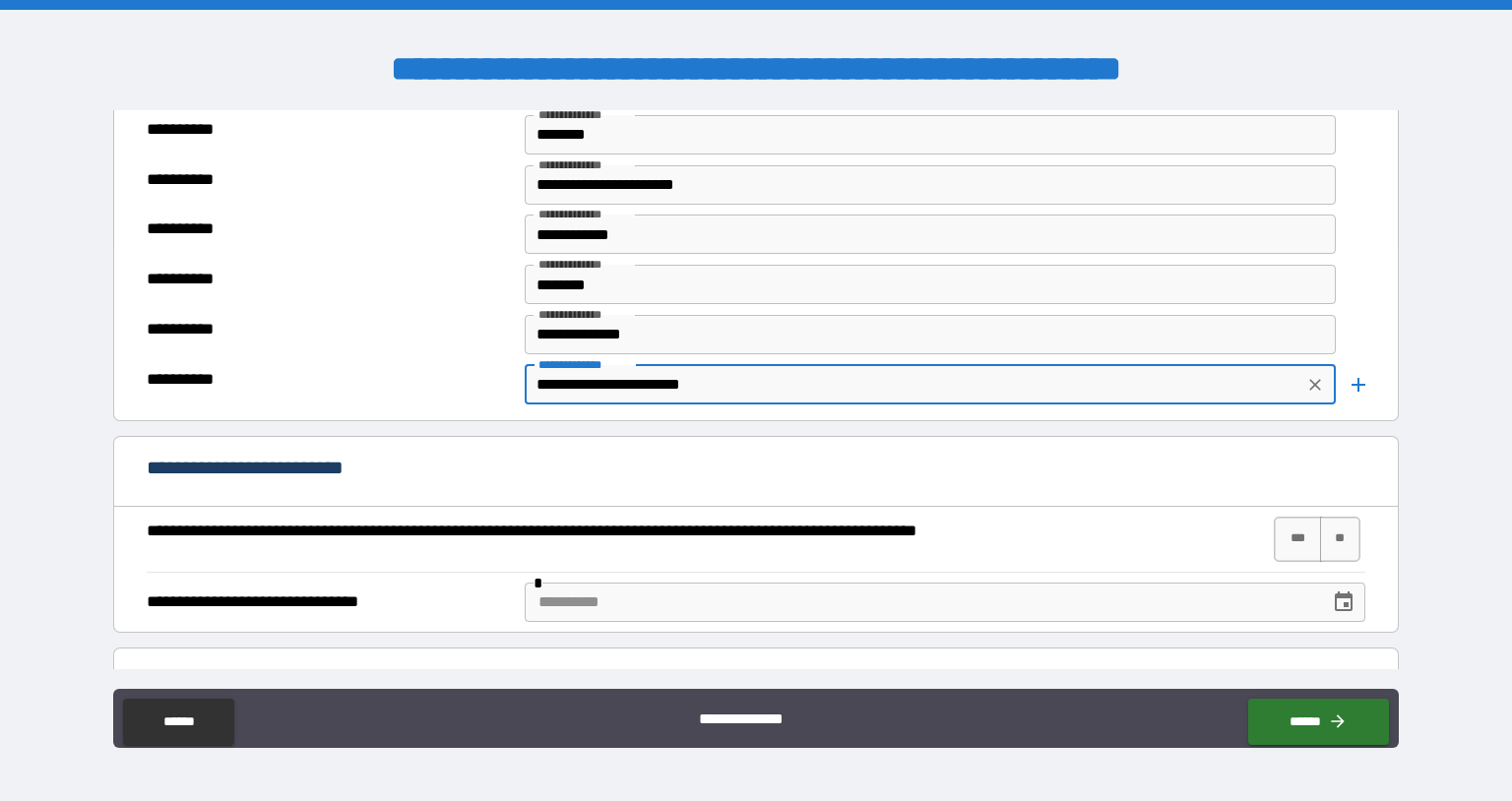 type on "**********" 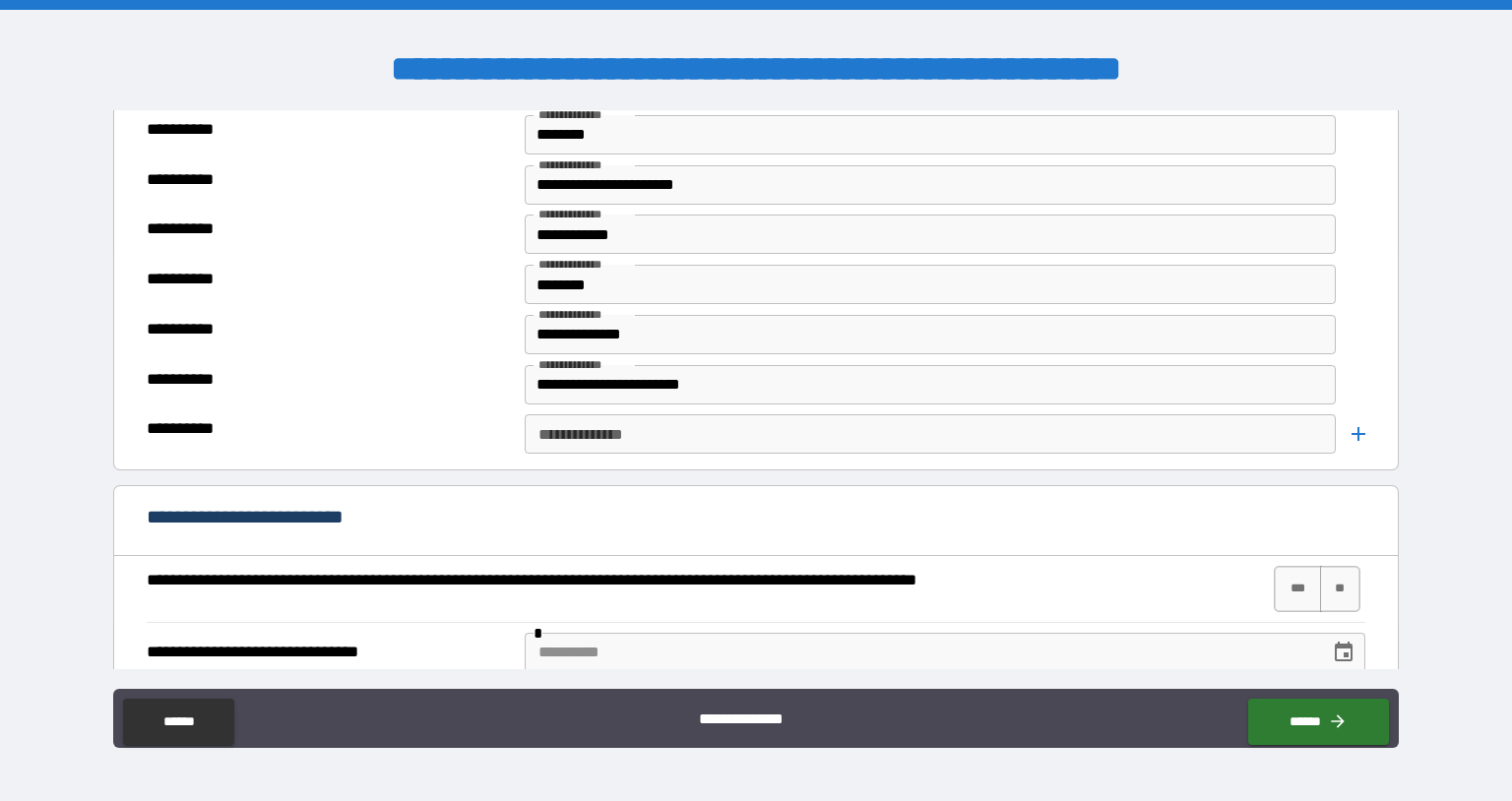 click on "**********" at bounding box center (929, 434) 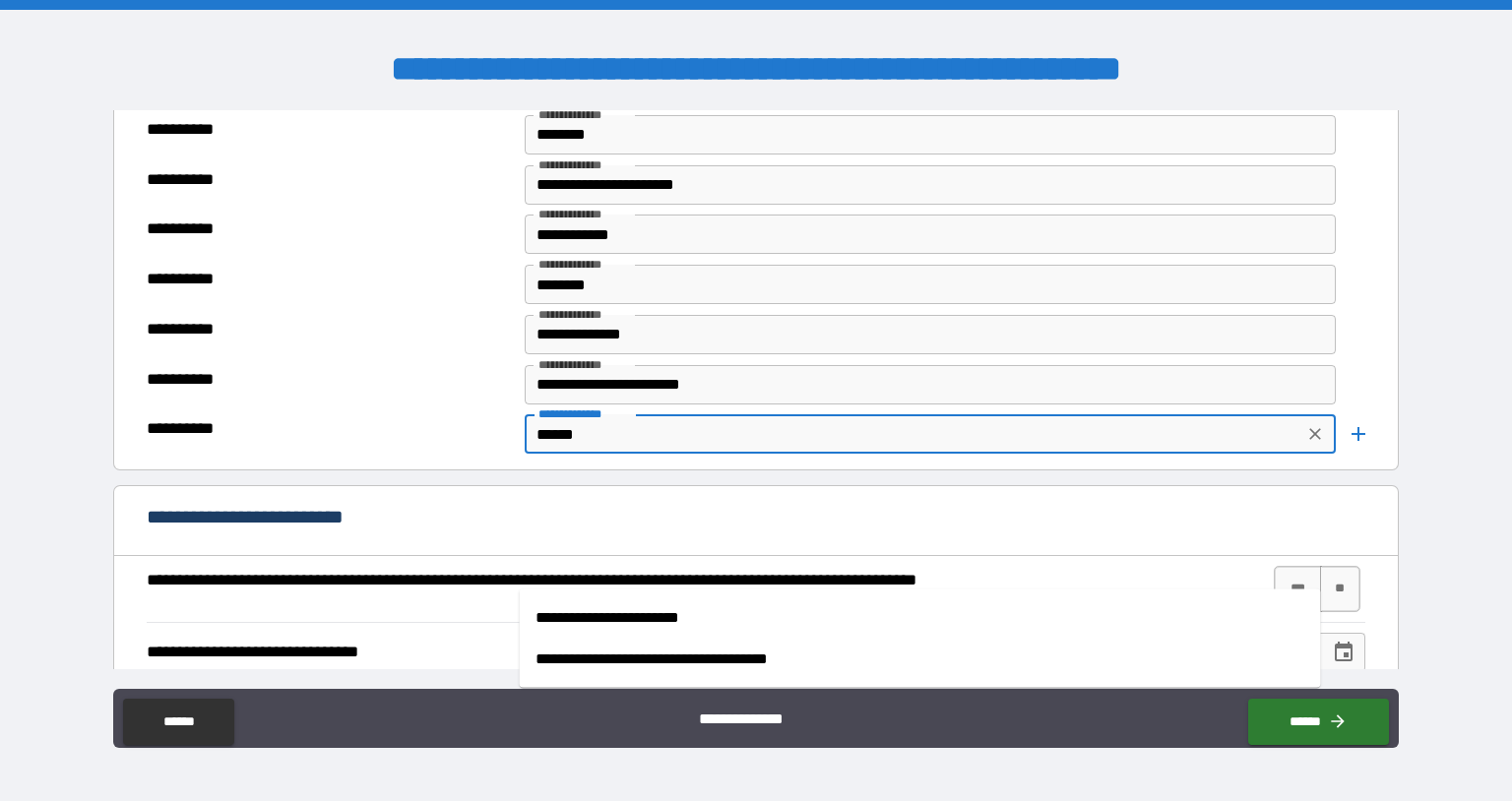 click on "**********" at bounding box center [920, 618] 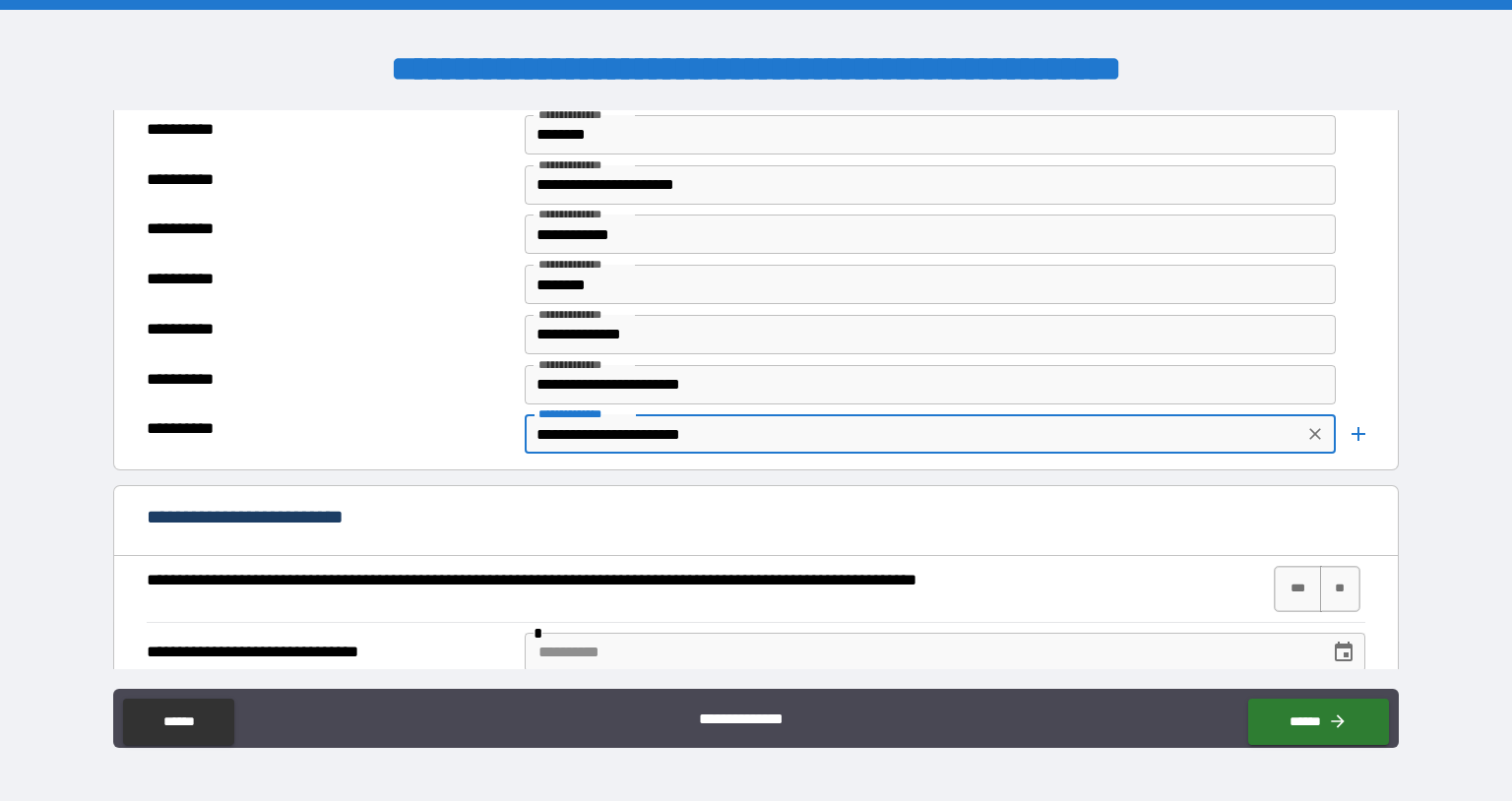 type on "**********" 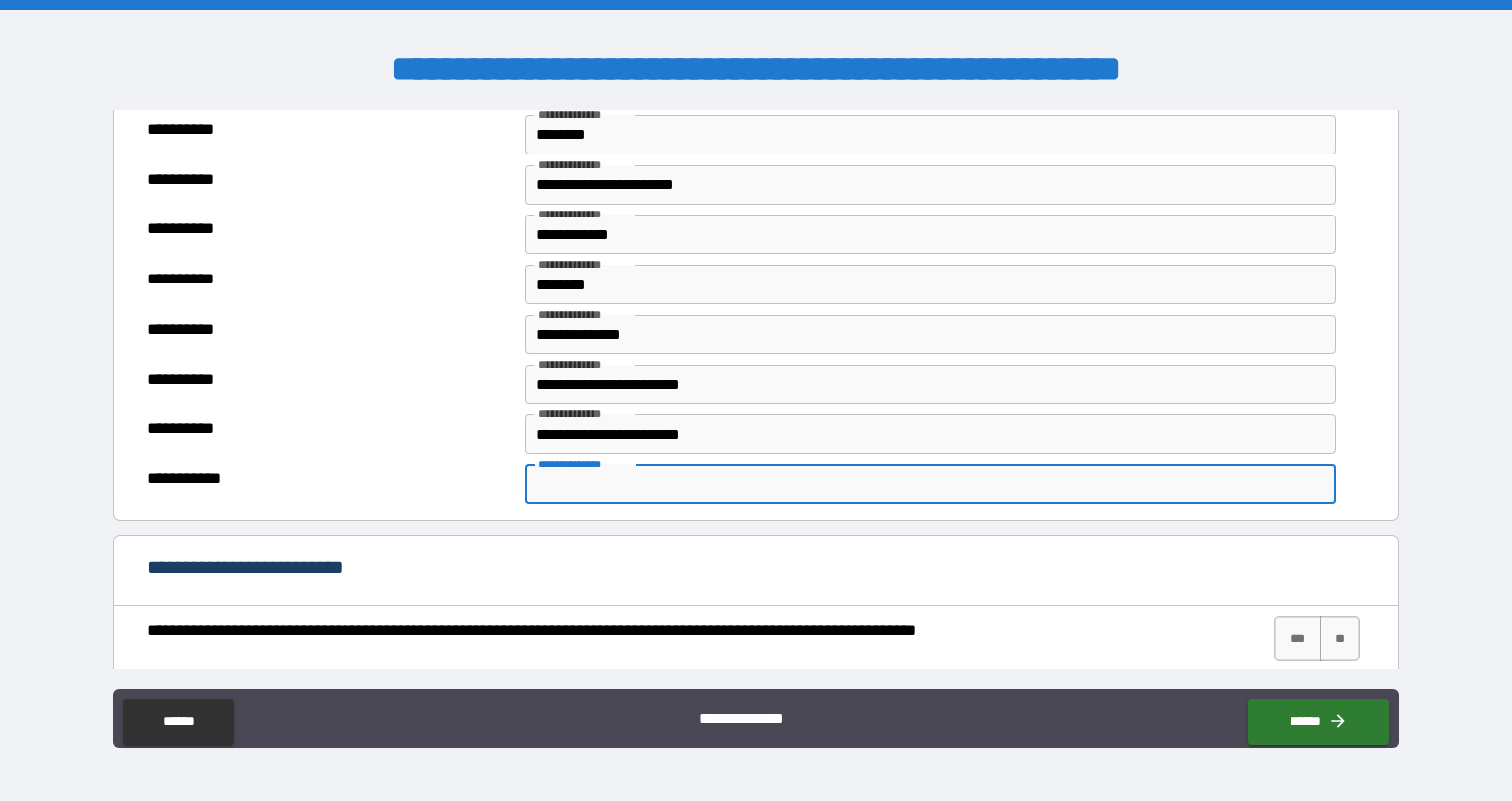 click on "**********" at bounding box center (929, 484) 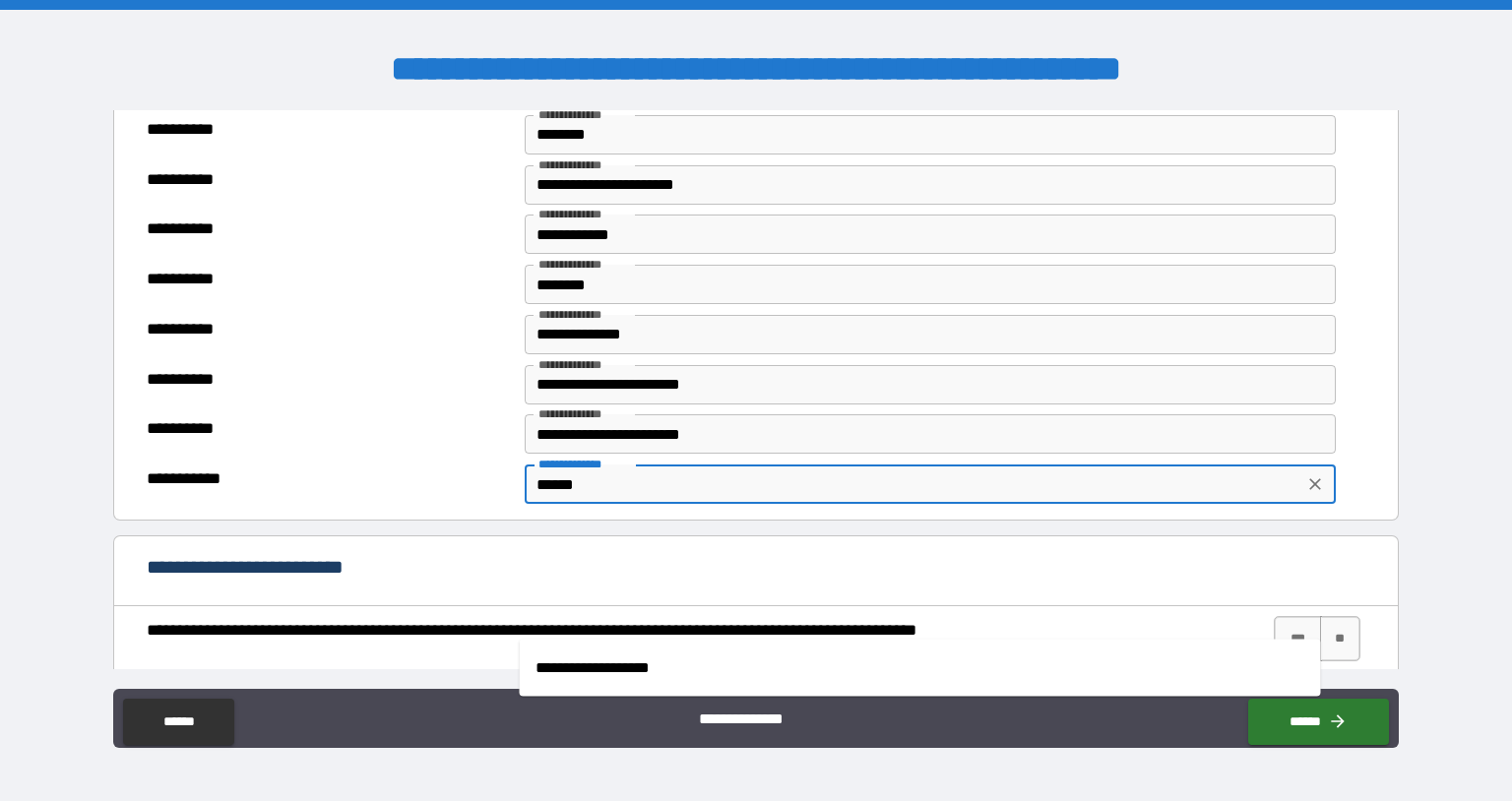 click on "**********" at bounding box center (920, 668) 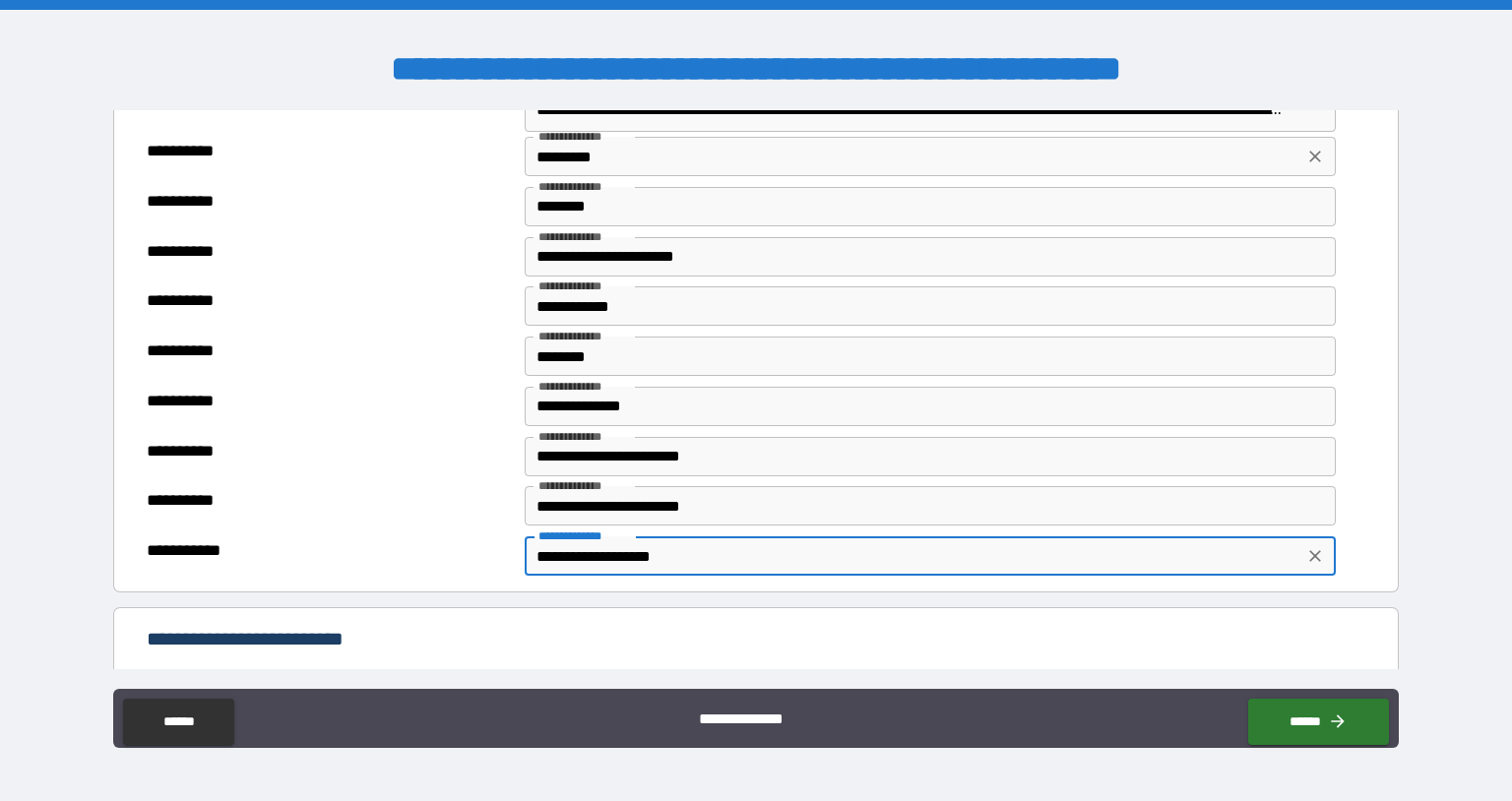 scroll, scrollTop: 5859, scrollLeft: 0, axis: vertical 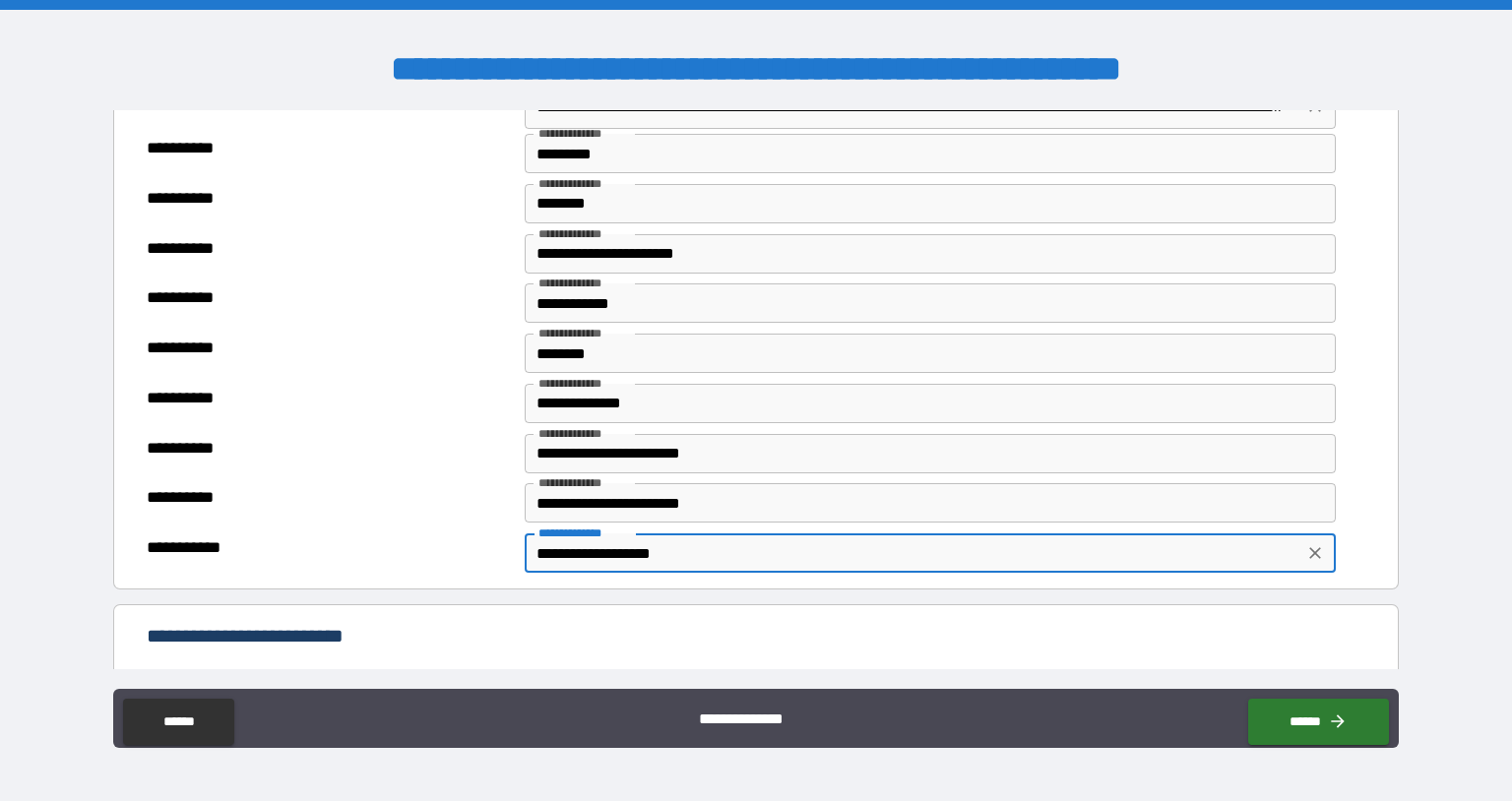 type on "**********" 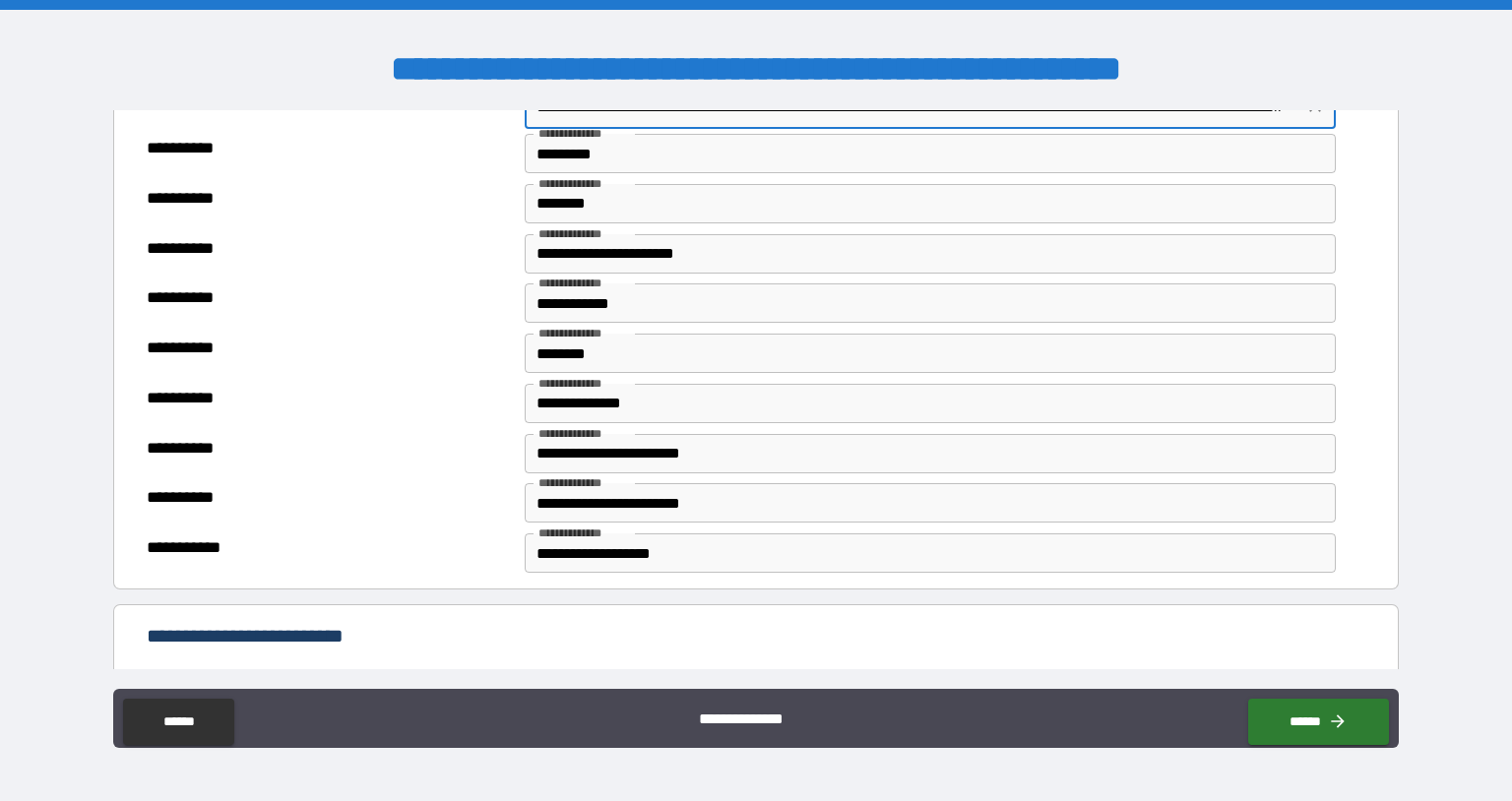 click on "**********" at bounding box center (909, 106) 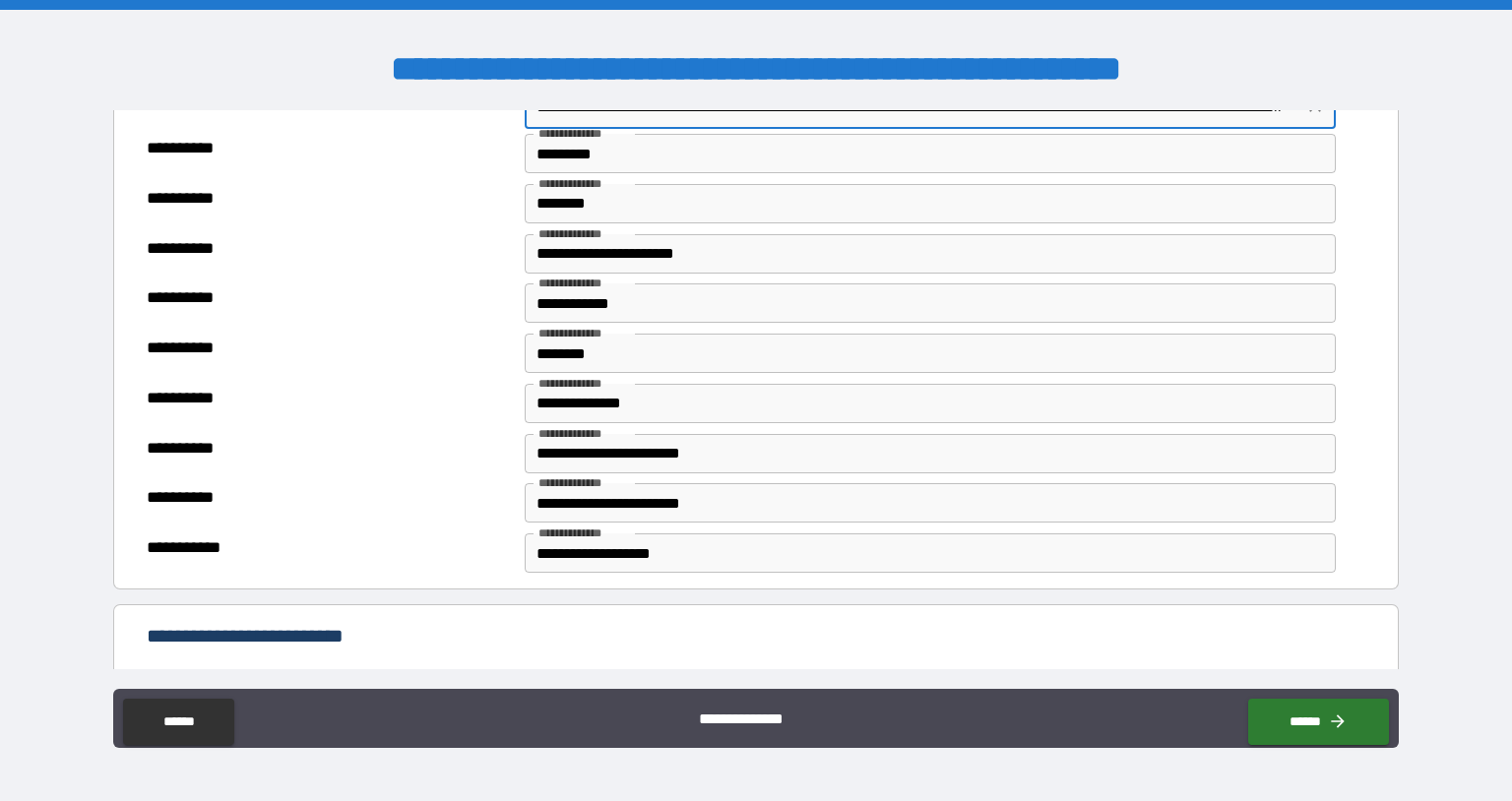 click on "**********" at bounding box center [909, 106] 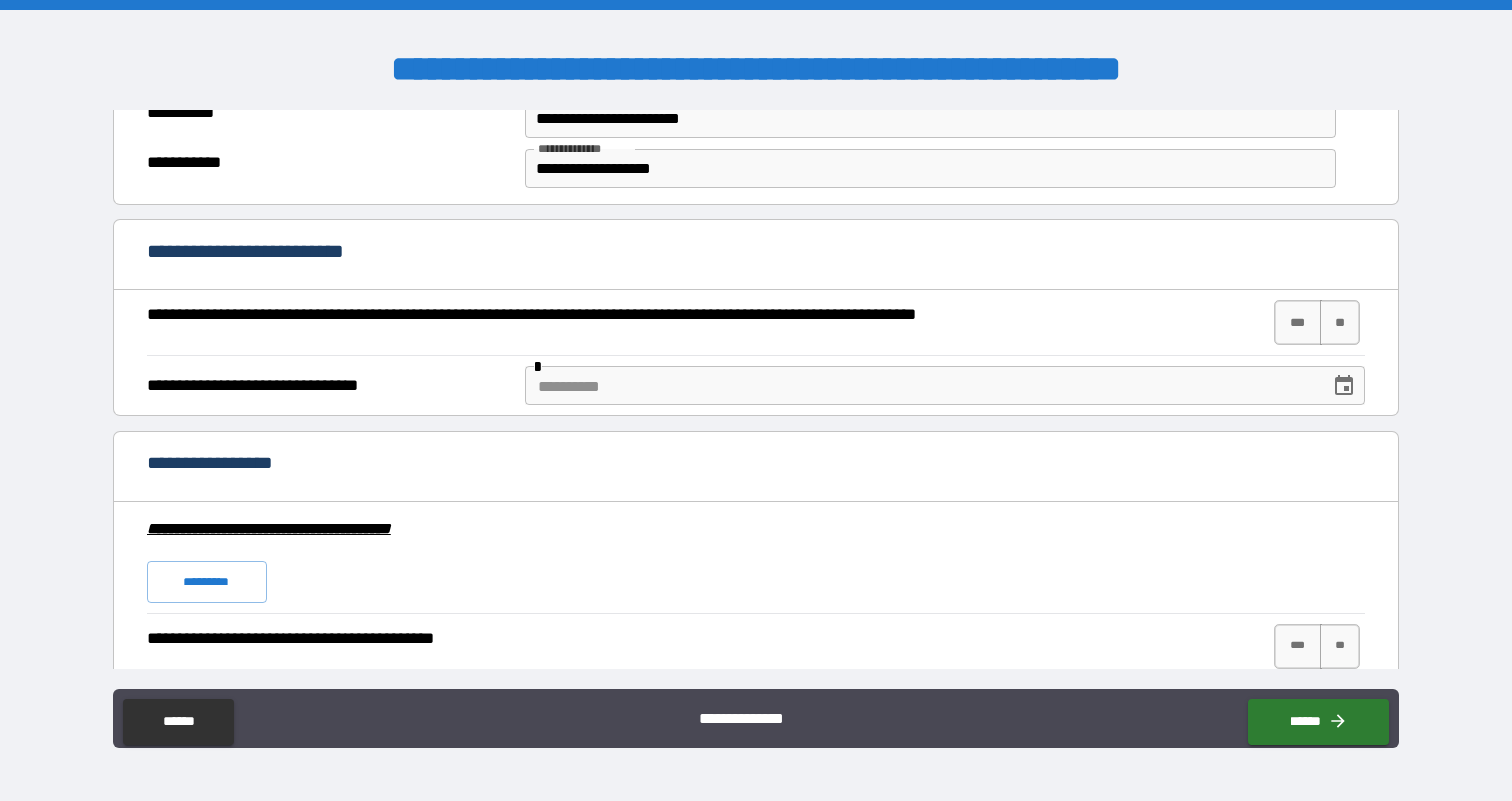 scroll, scrollTop: 6257, scrollLeft: 0, axis: vertical 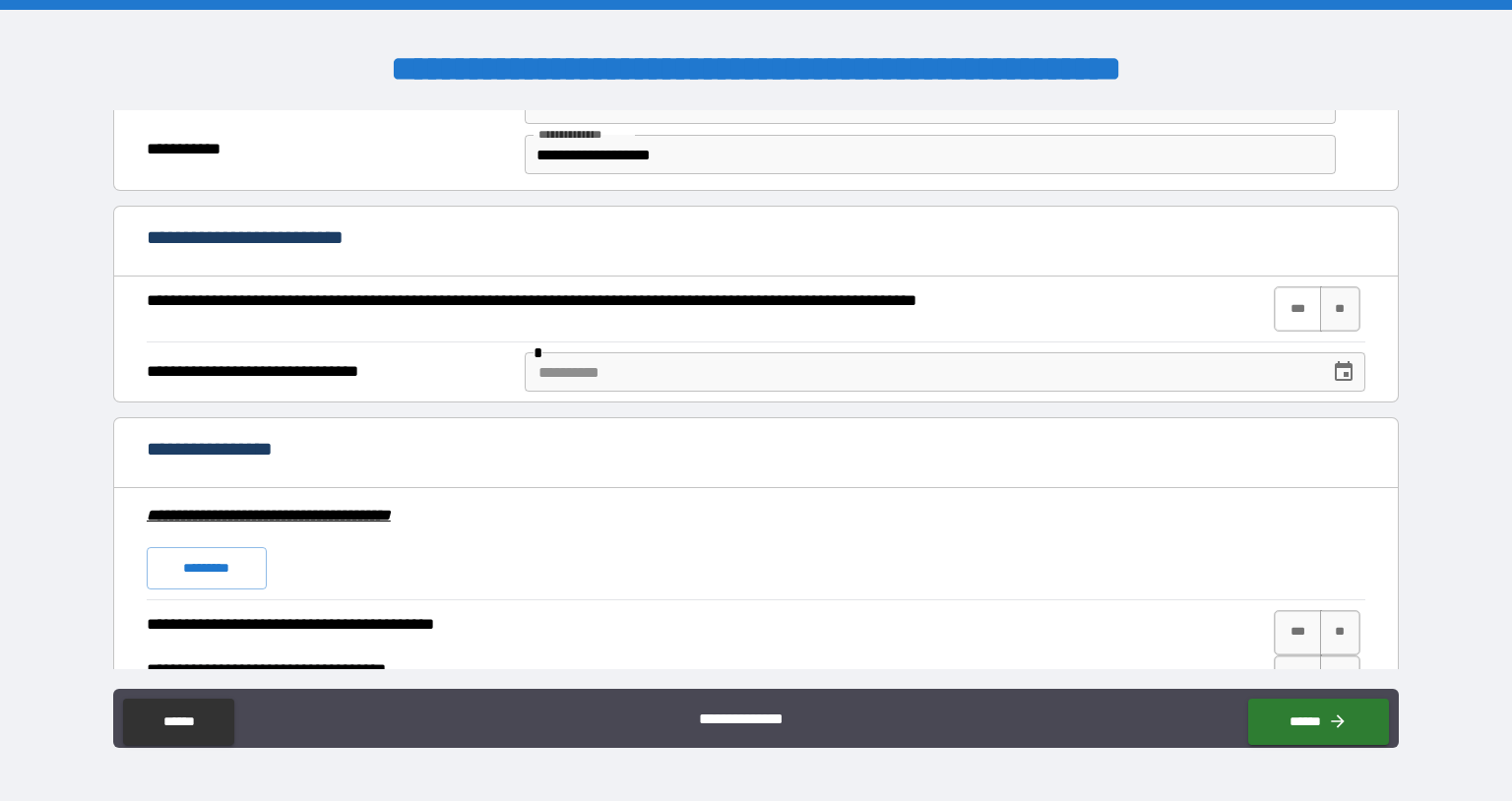 type on "**********" 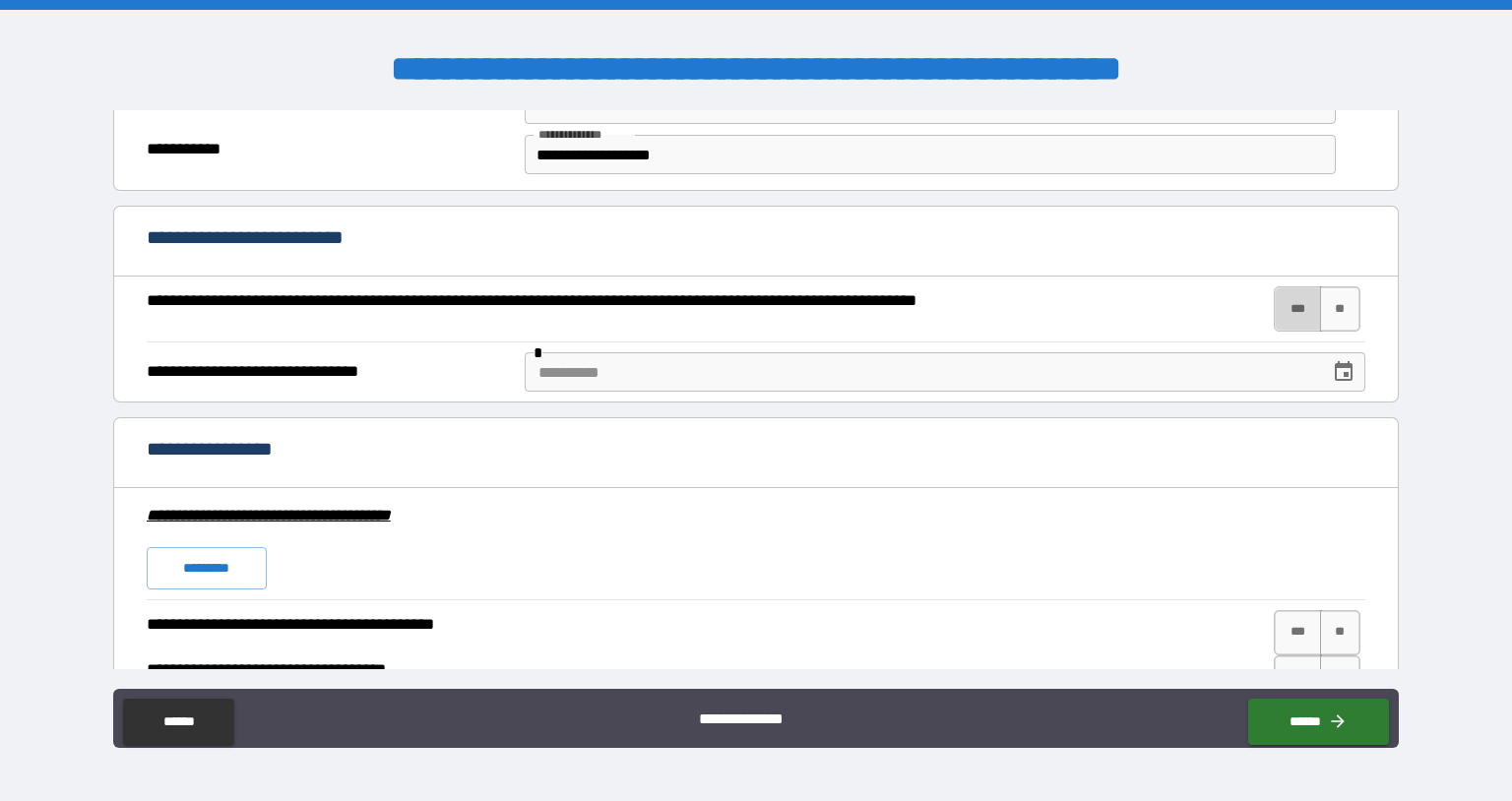 click on "***" at bounding box center [1297, 309] 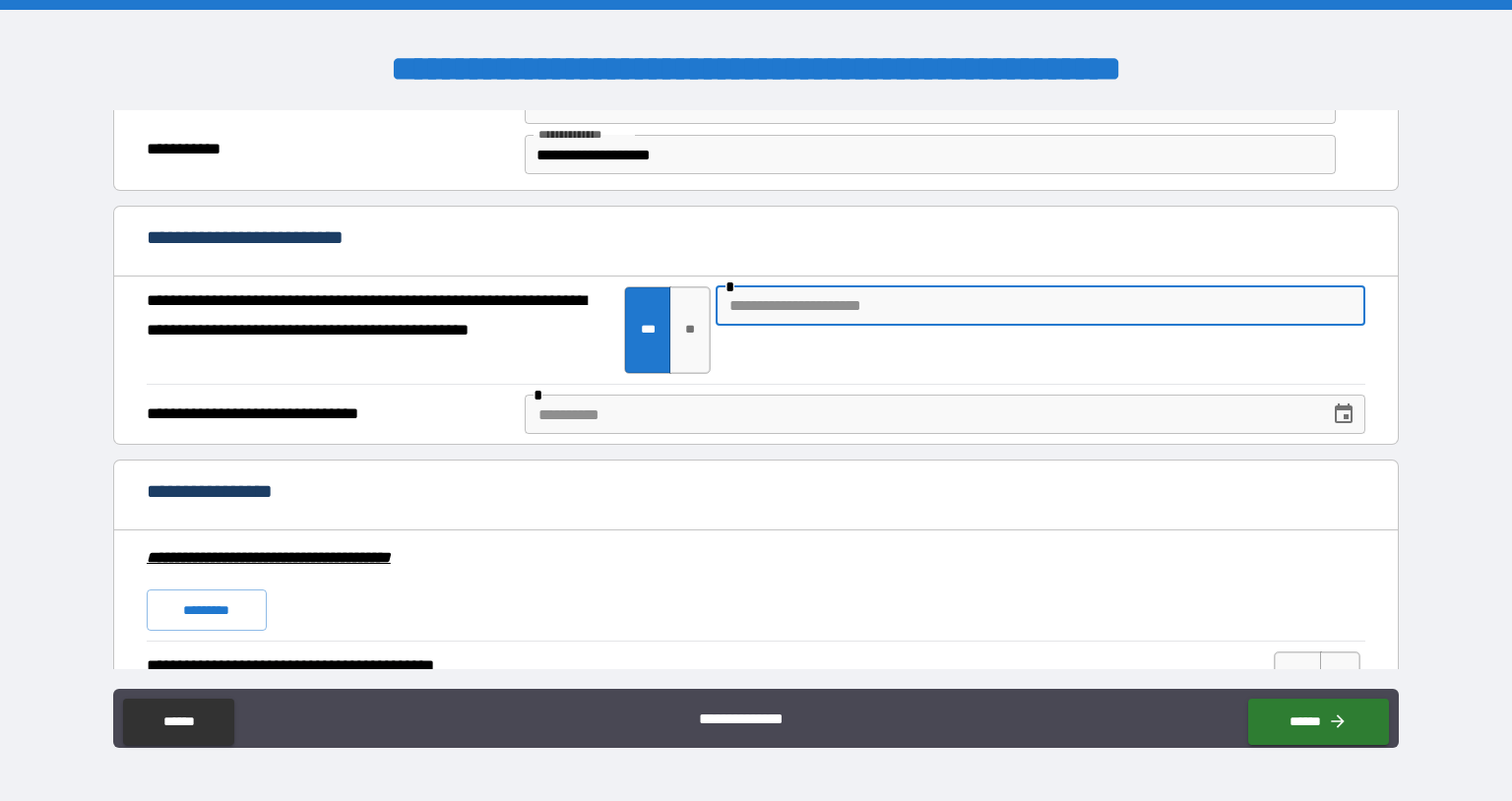 click at bounding box center (1040, 306) 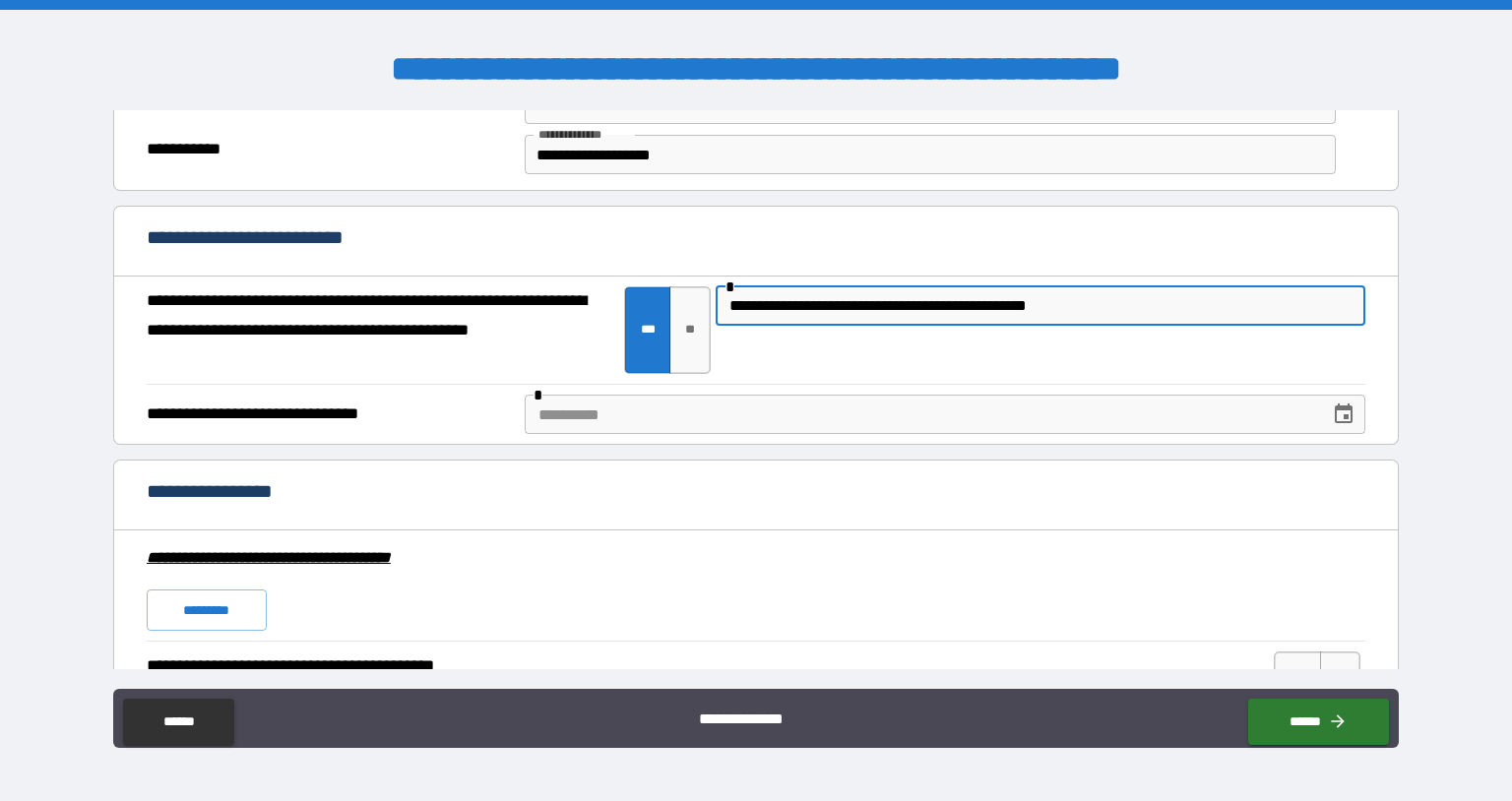 type on "**********" 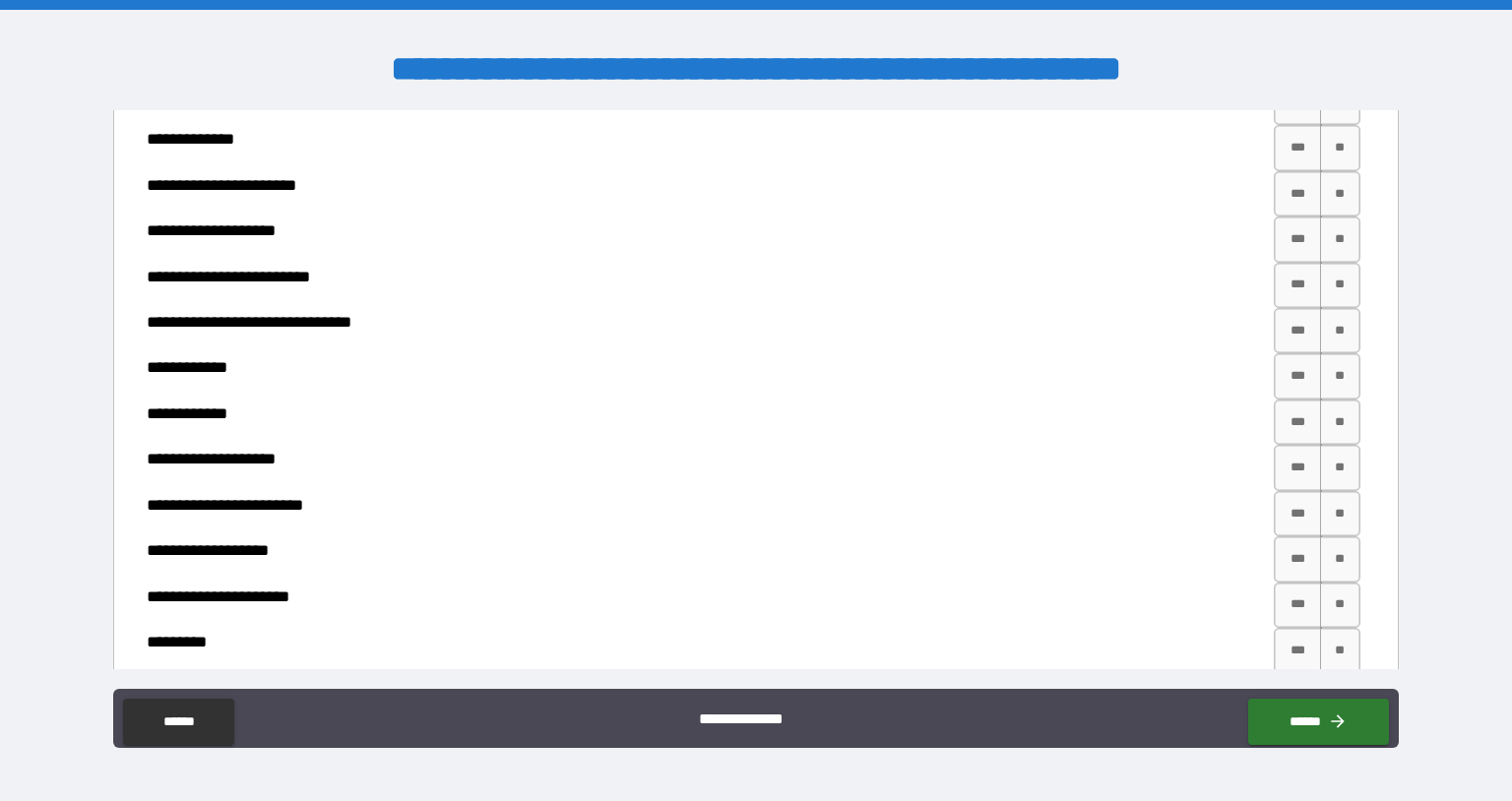 scroll, scrollTop: 6874, scrollLeft: 0, axis: vertical 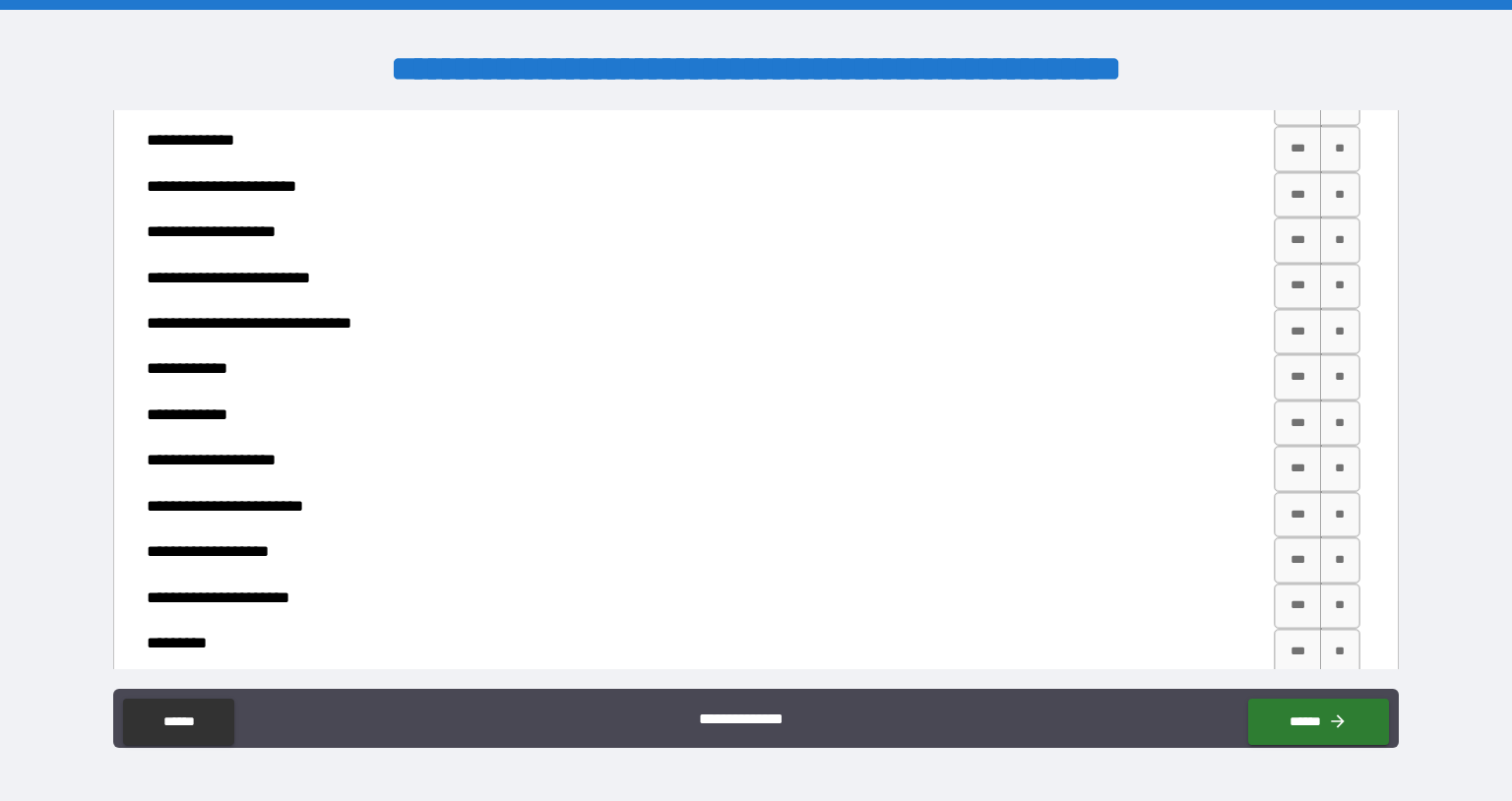 type on "**********" 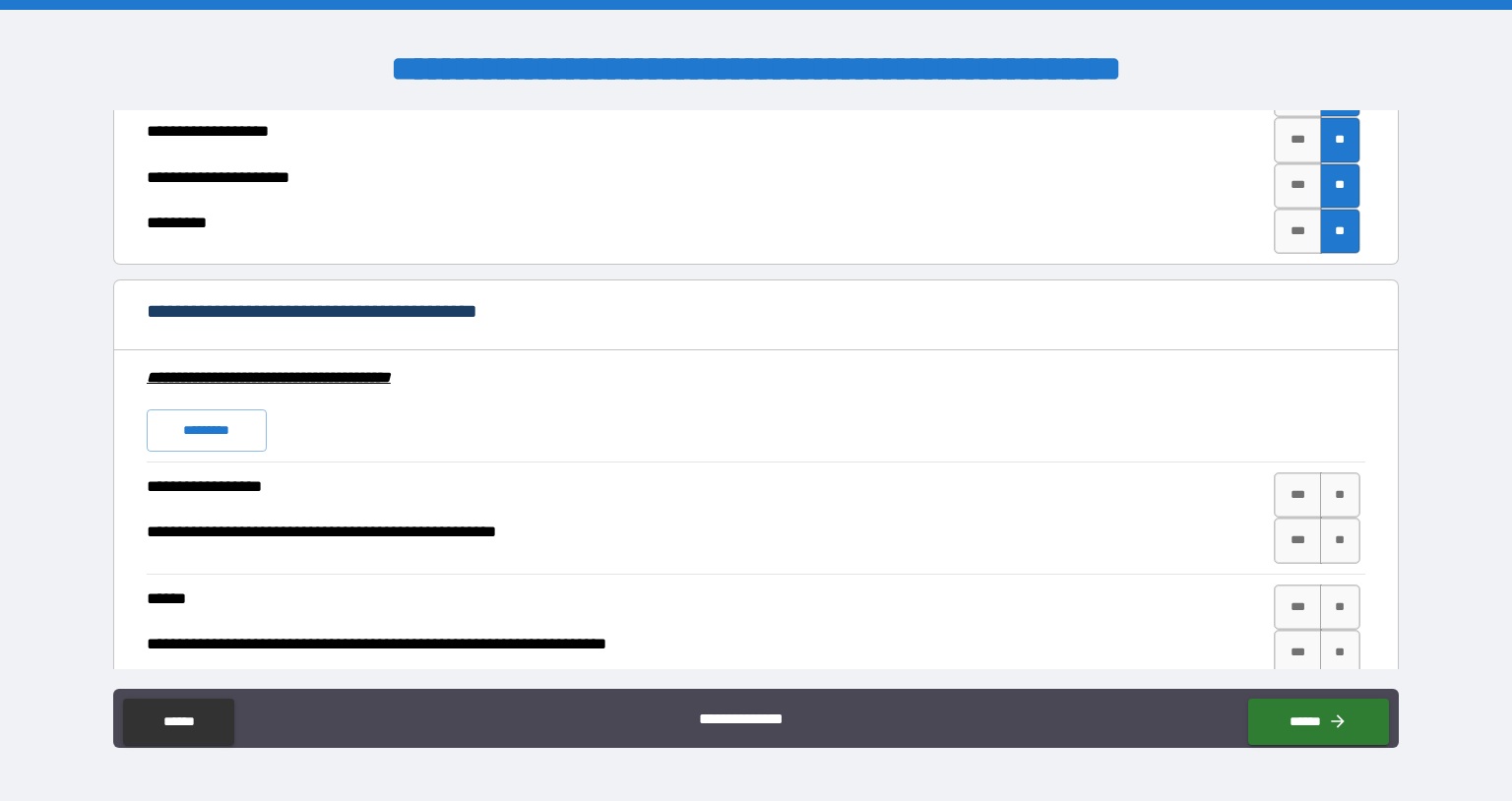 scroll, scrollTop: 7306, scrollLeft: 0, axis: vertical 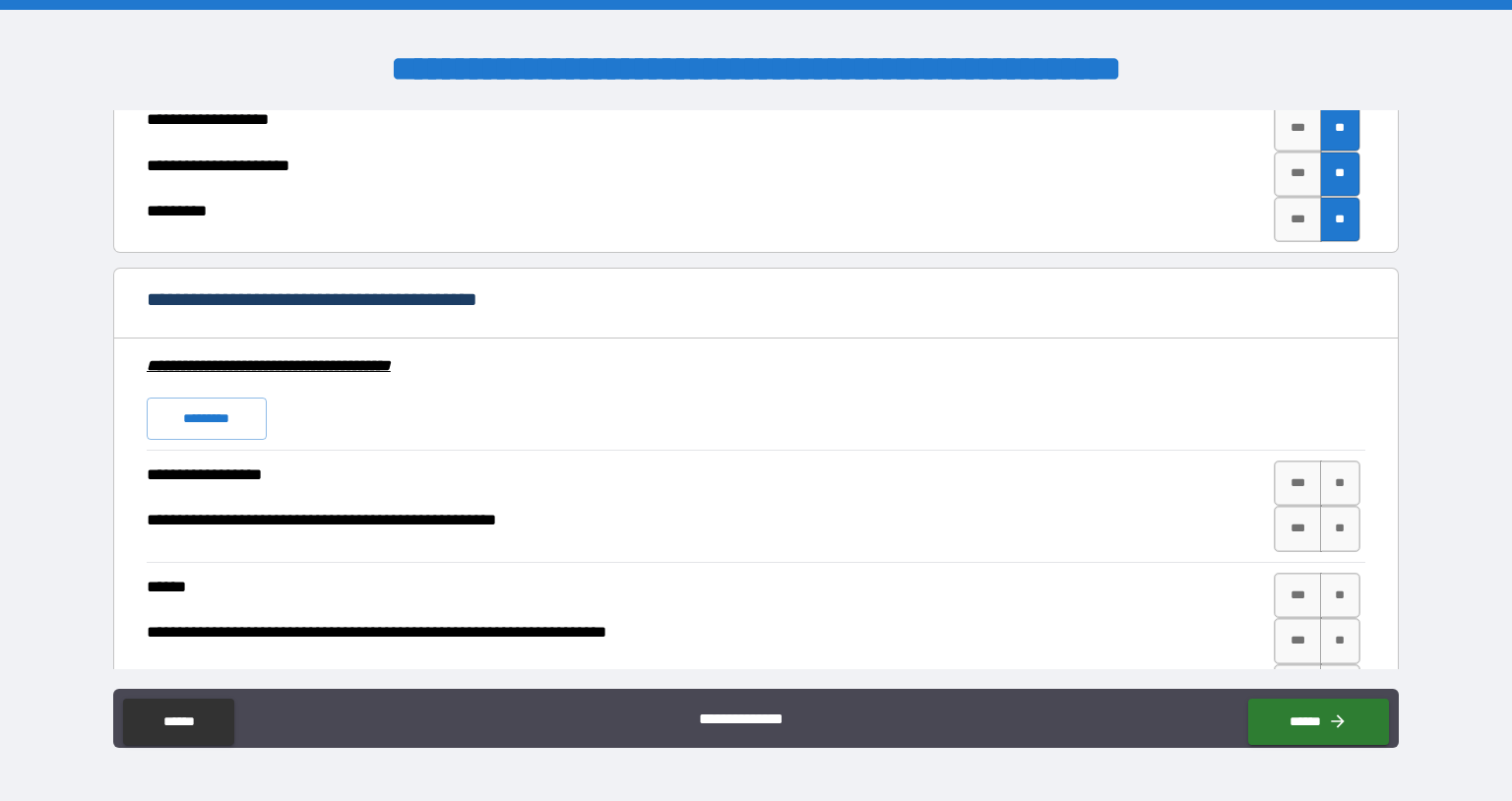 click on "***" at bounding box center (1297, -9) 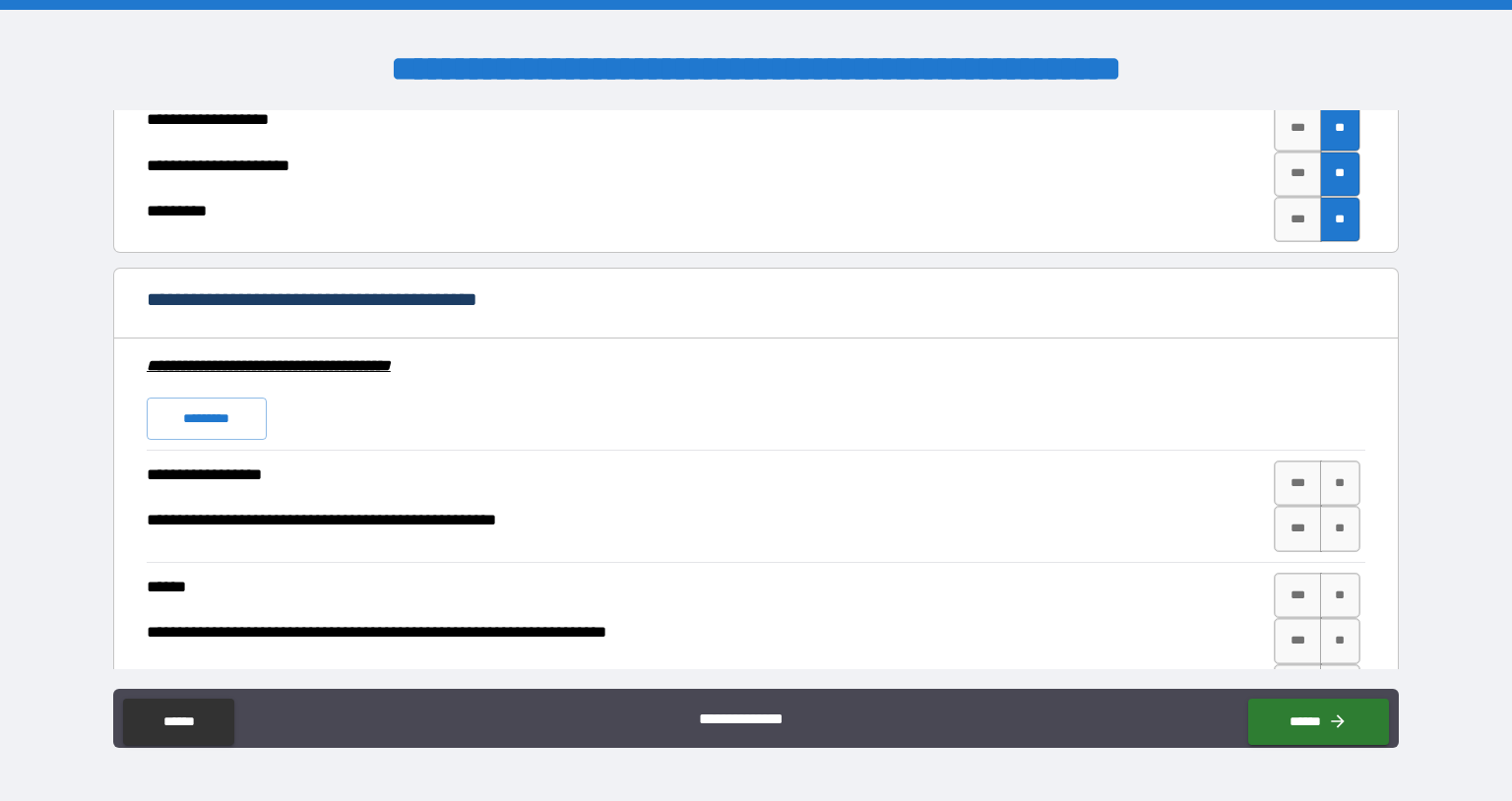 click on "***" at bounding box center [1297, 36] 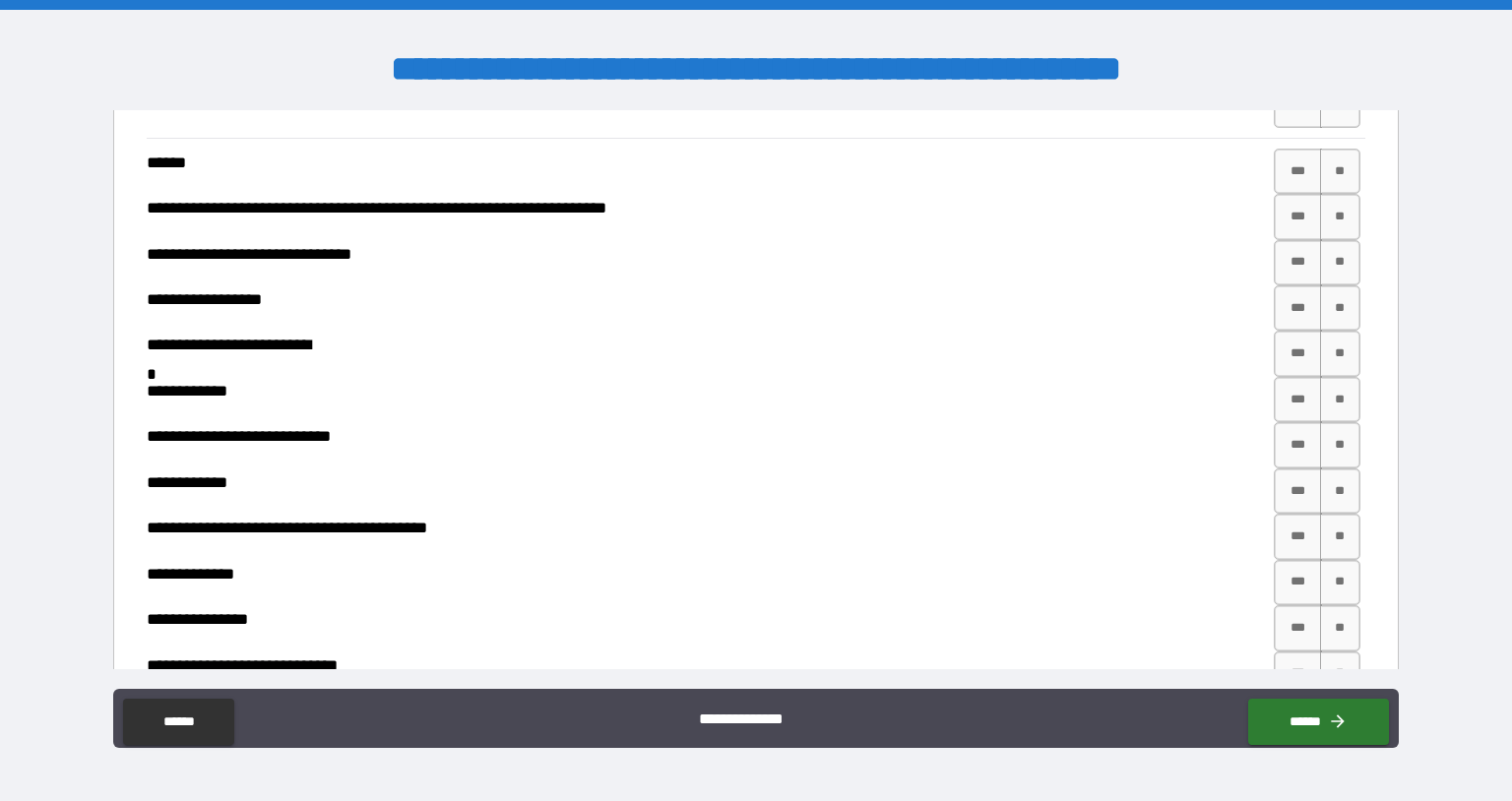 scroll, scrollTop: 7732, scrollLeft: 0, axis: vertical 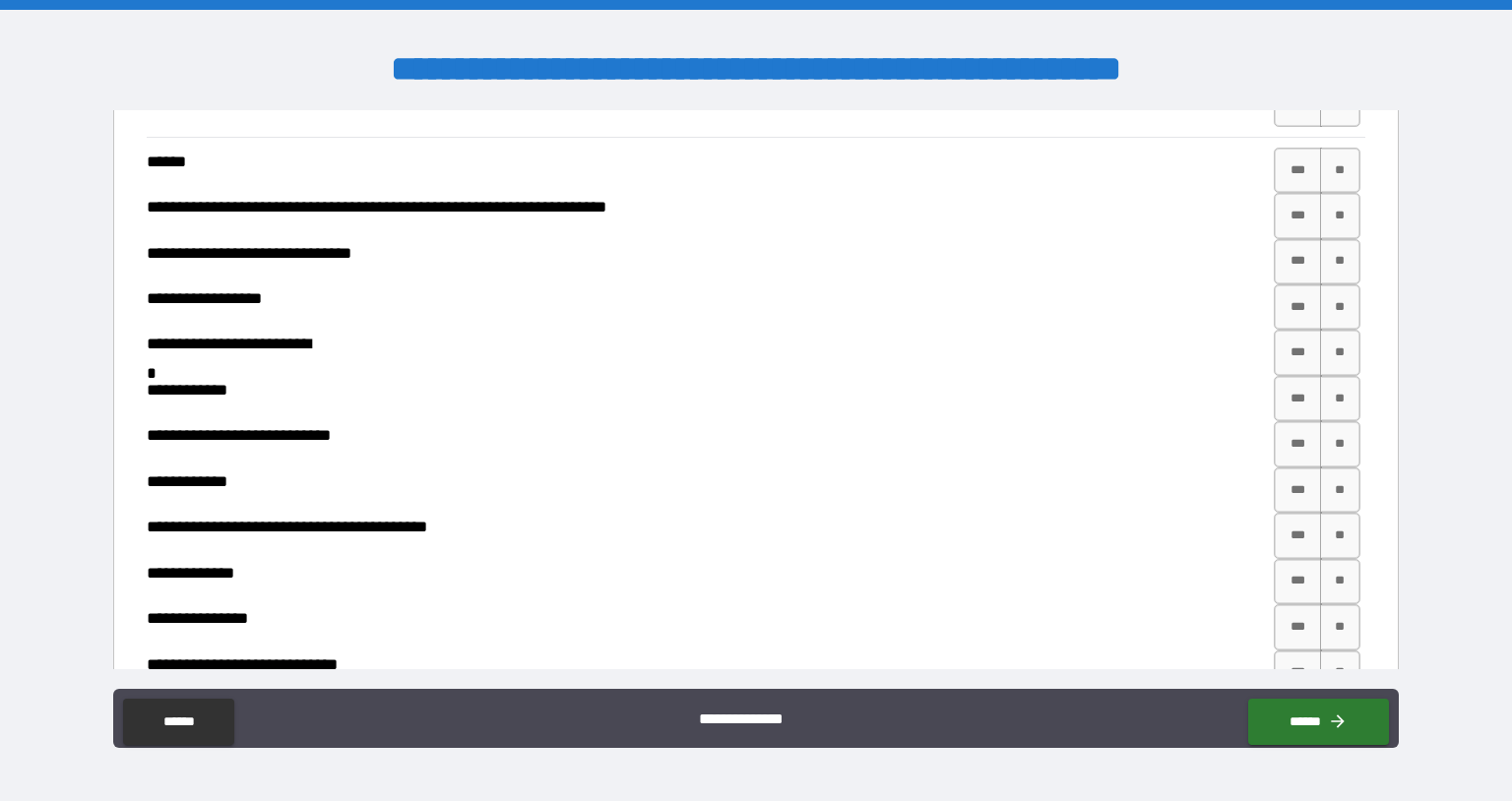 click on "**" at bounding box center [1341, 58] 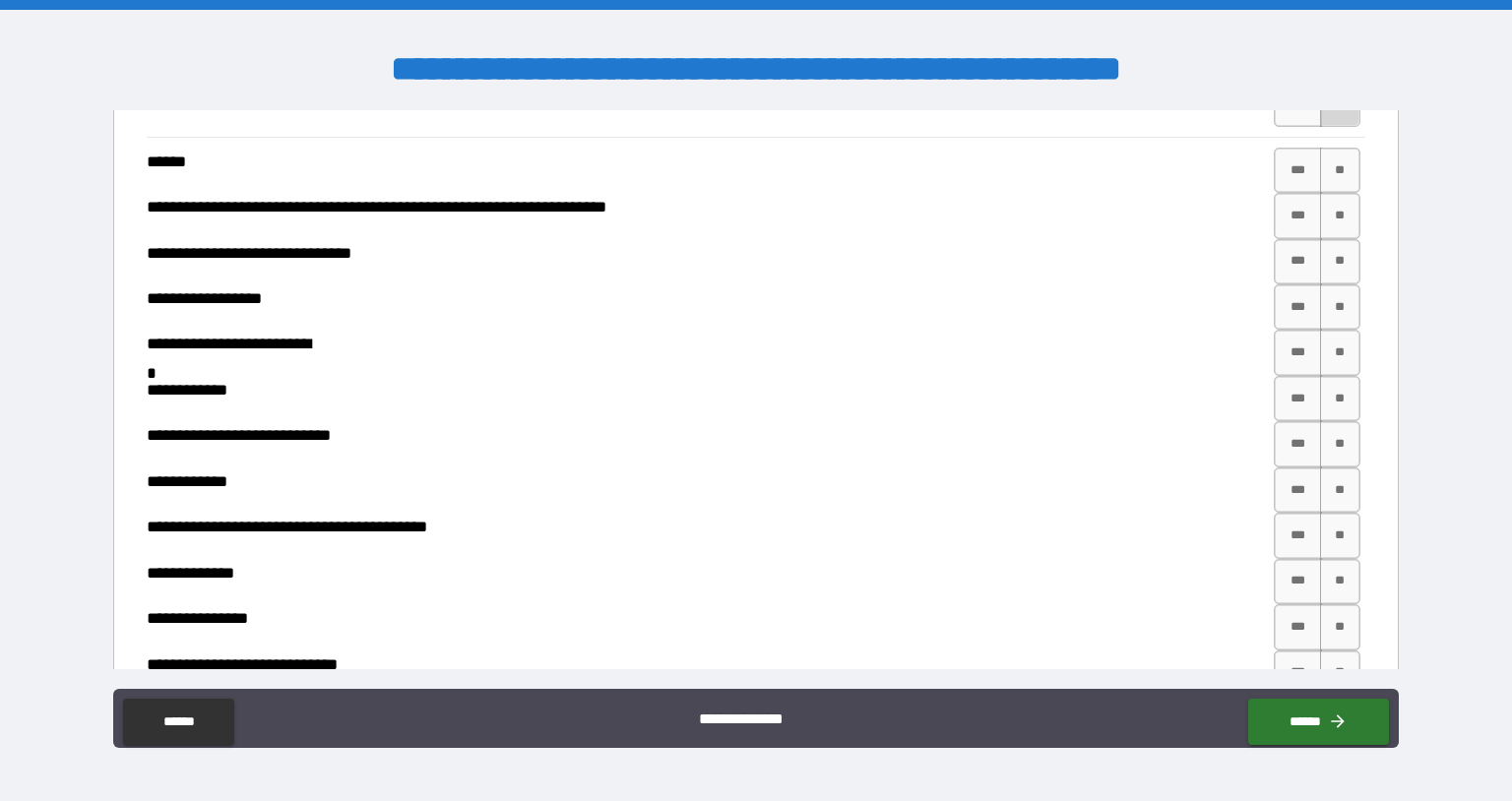 click on "**" at bounding box center (1341, 103) 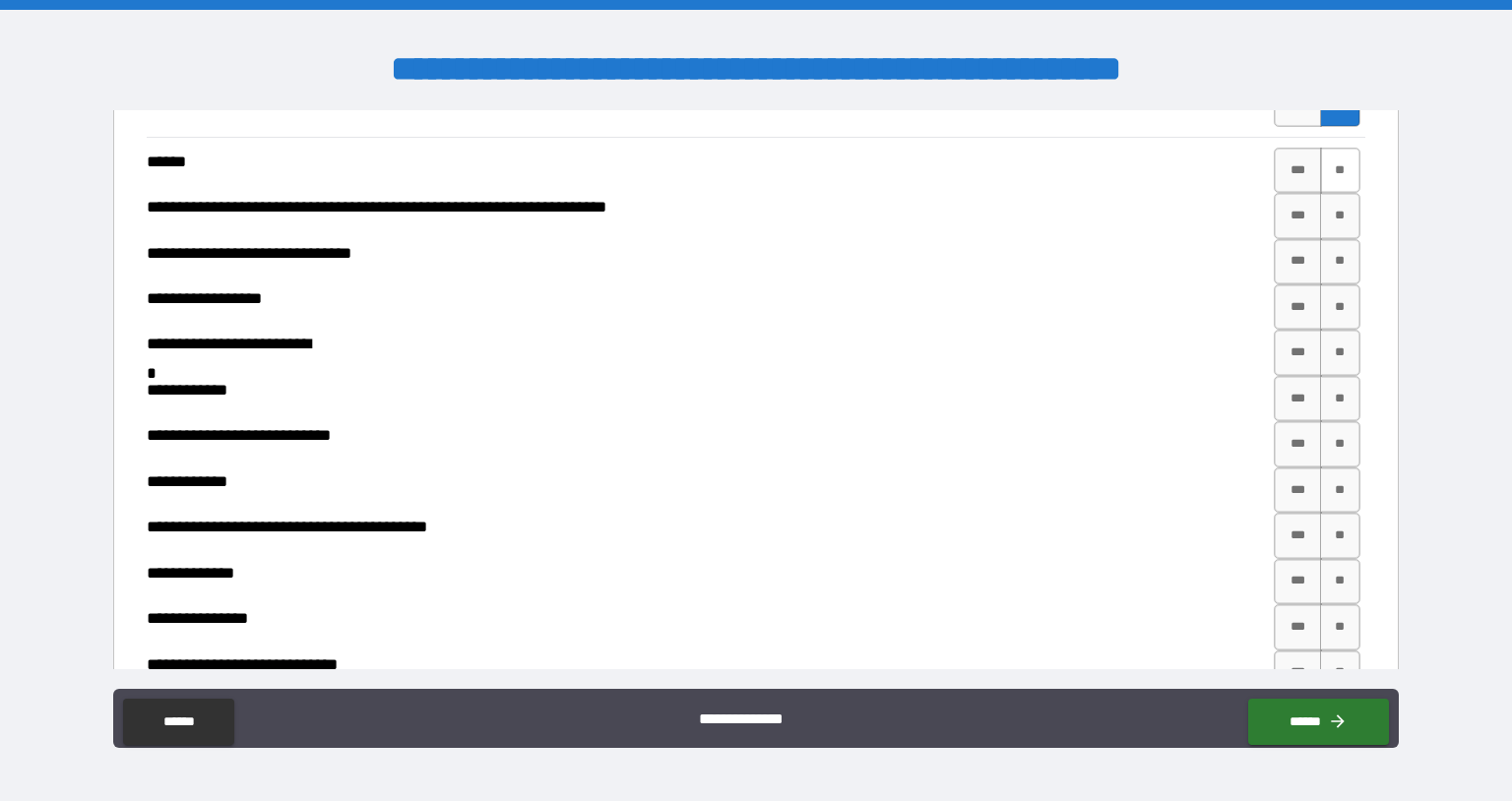 click on "**" at bounding box center [1341, 170] 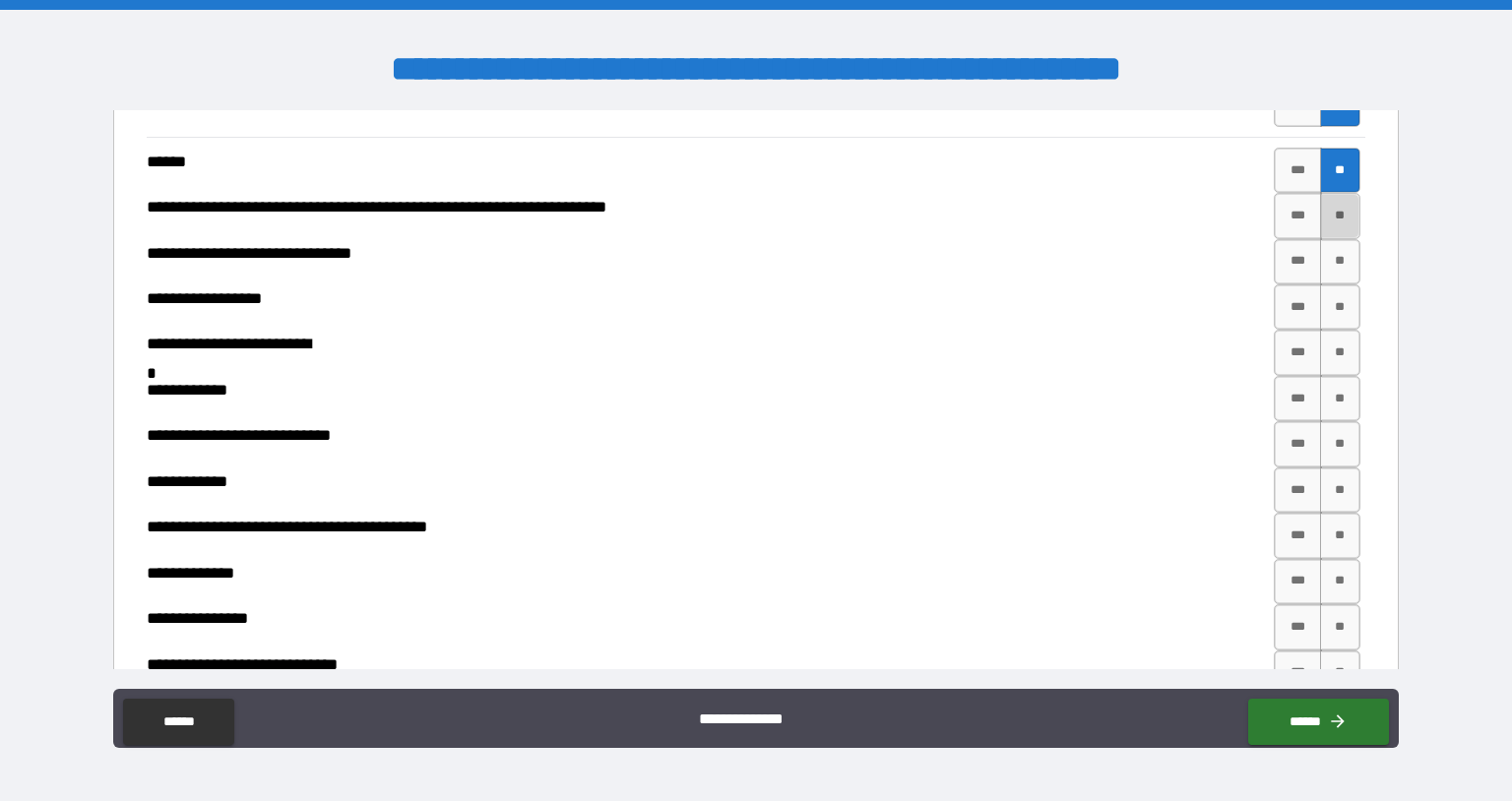 click on "**" at bounding box center [1341, 216] 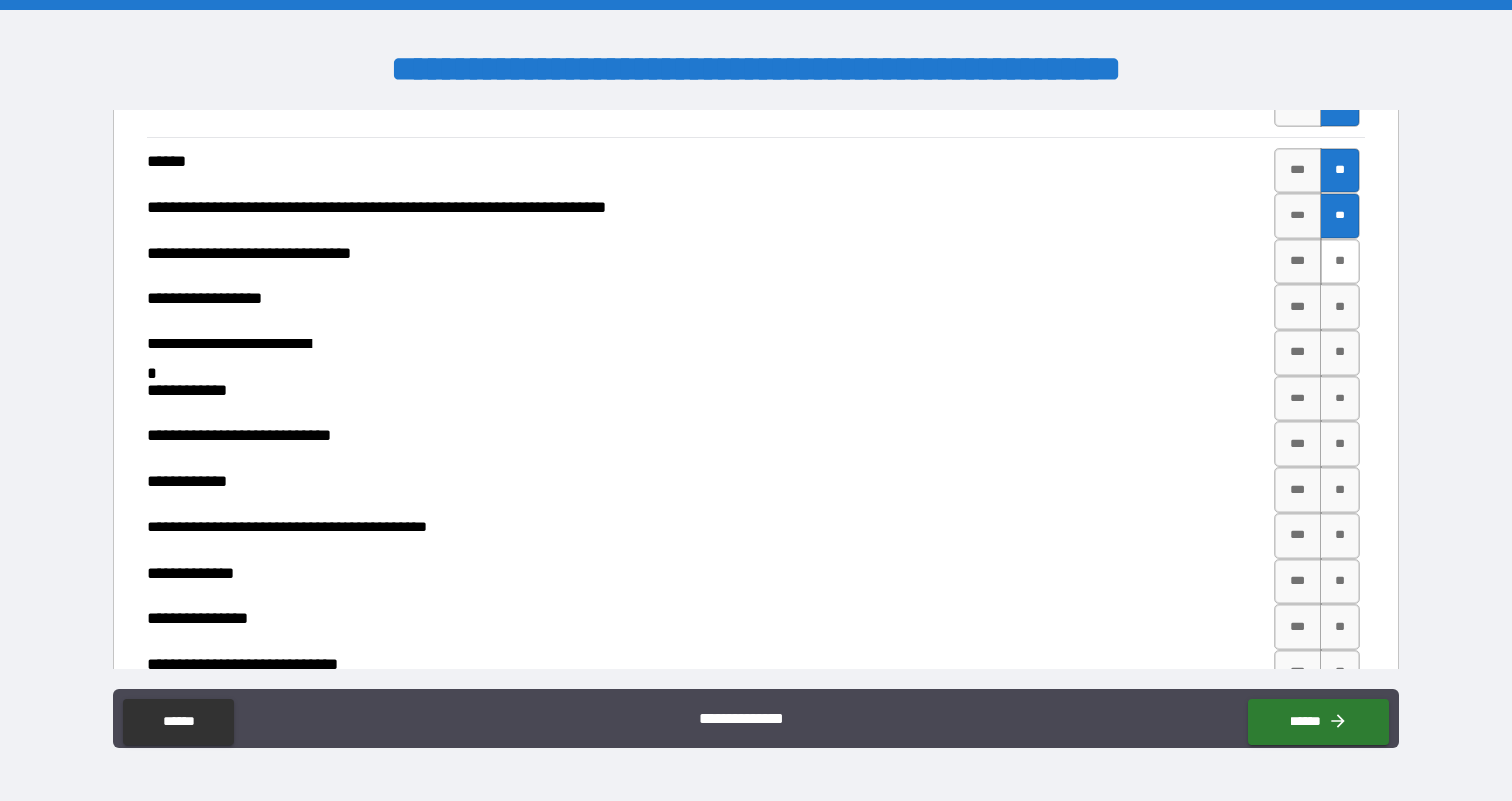 click on "**" at bounding box center (1341, 262) 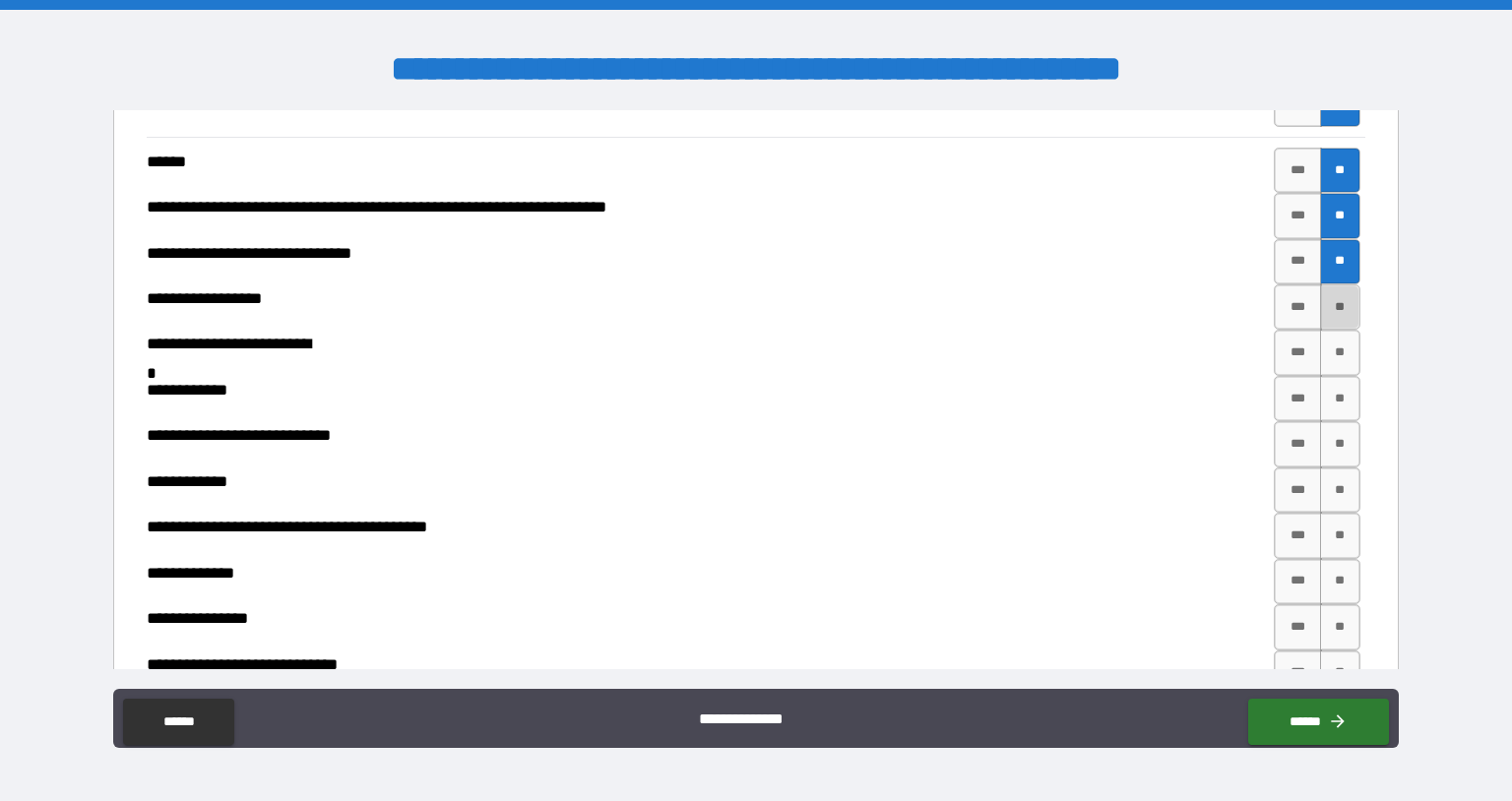 click on "**" at bounding box center [1341, 307] 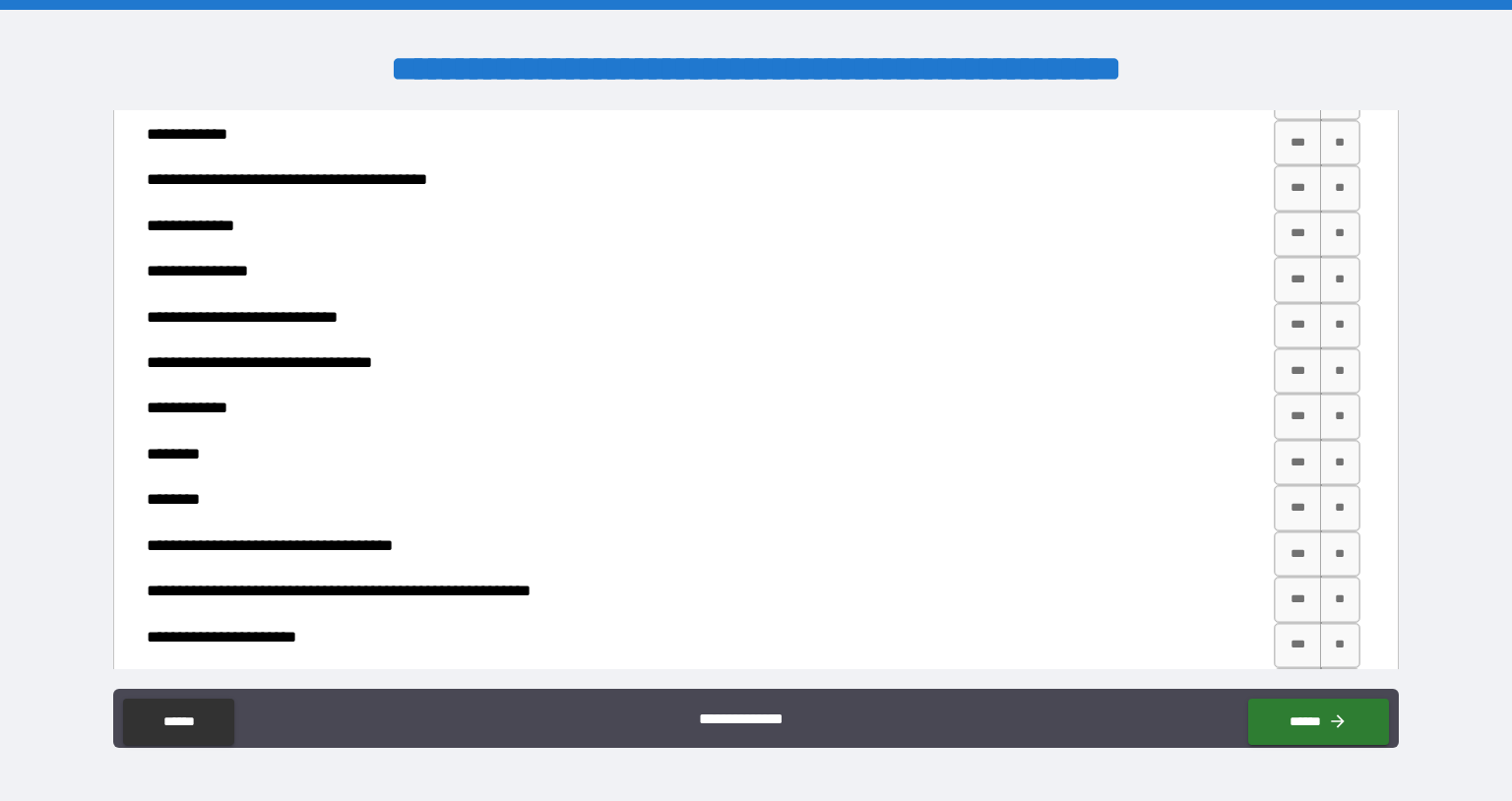 scroll, scrollTop: 8082, scrollLeft: 0, axis: vertical 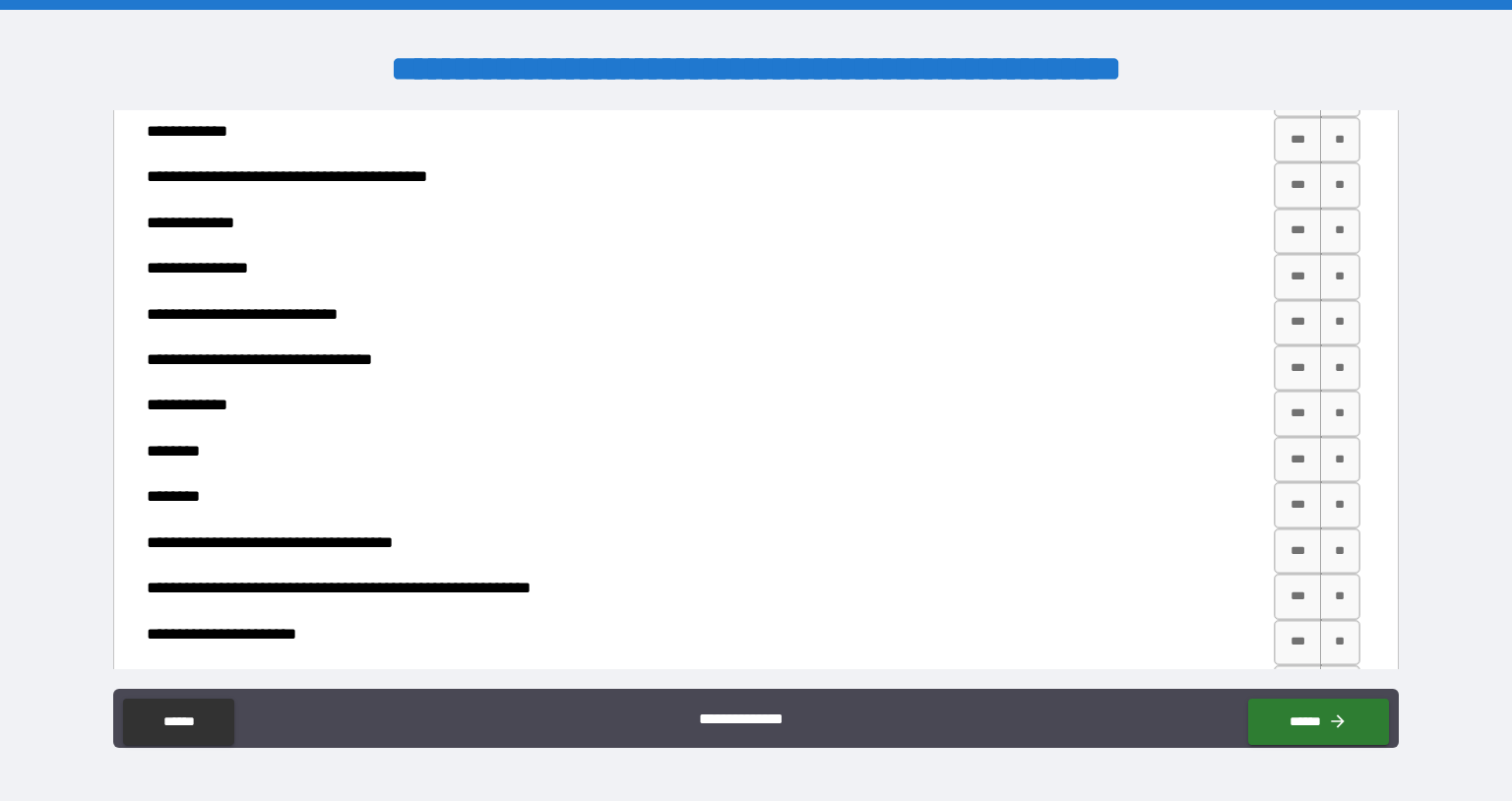 click on "***" at bounding box center (1297, 2) 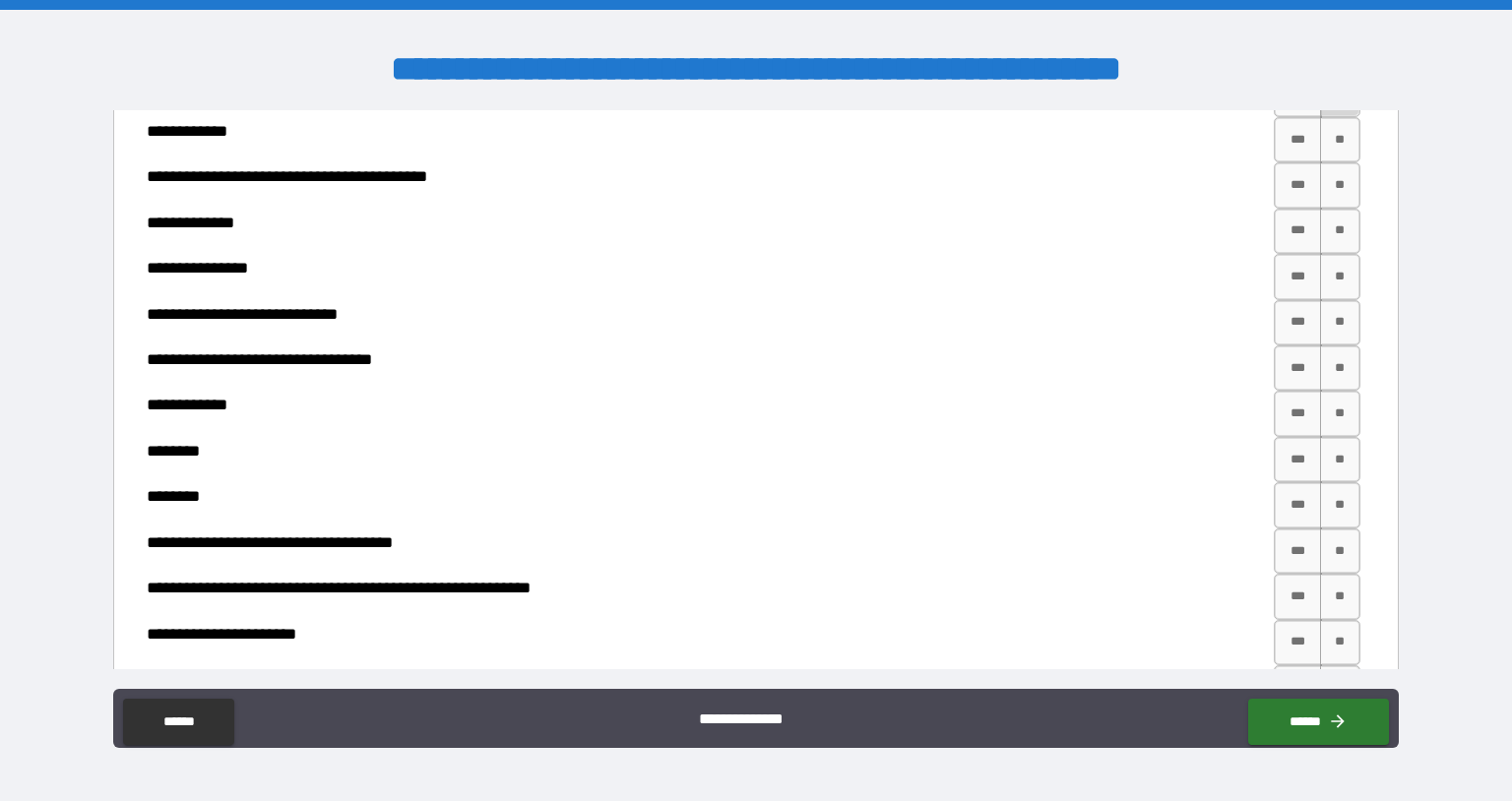 click on "**" at bounding box center (1341, 93) 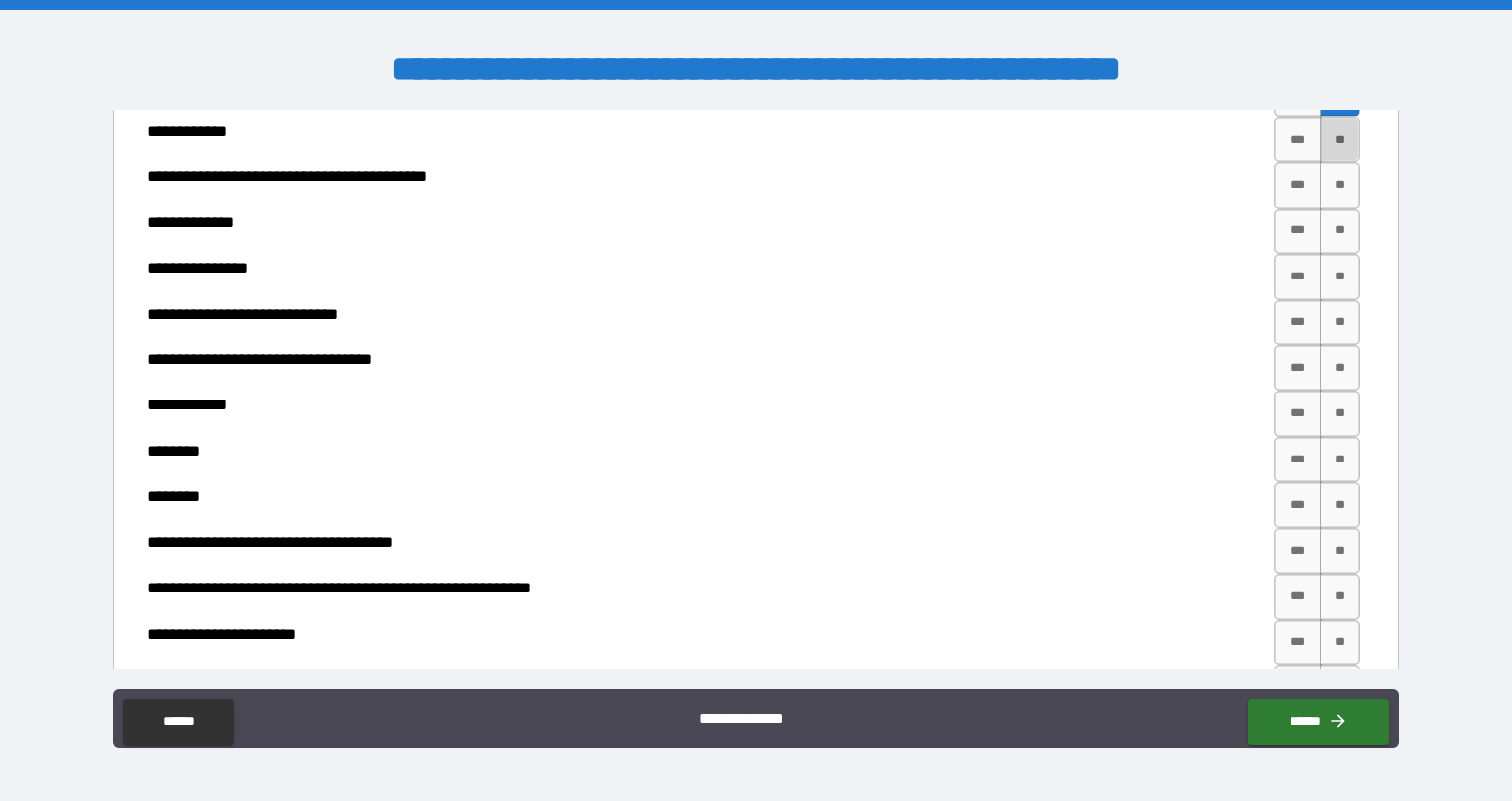 click on "**" at bounding box center (1341, 140) 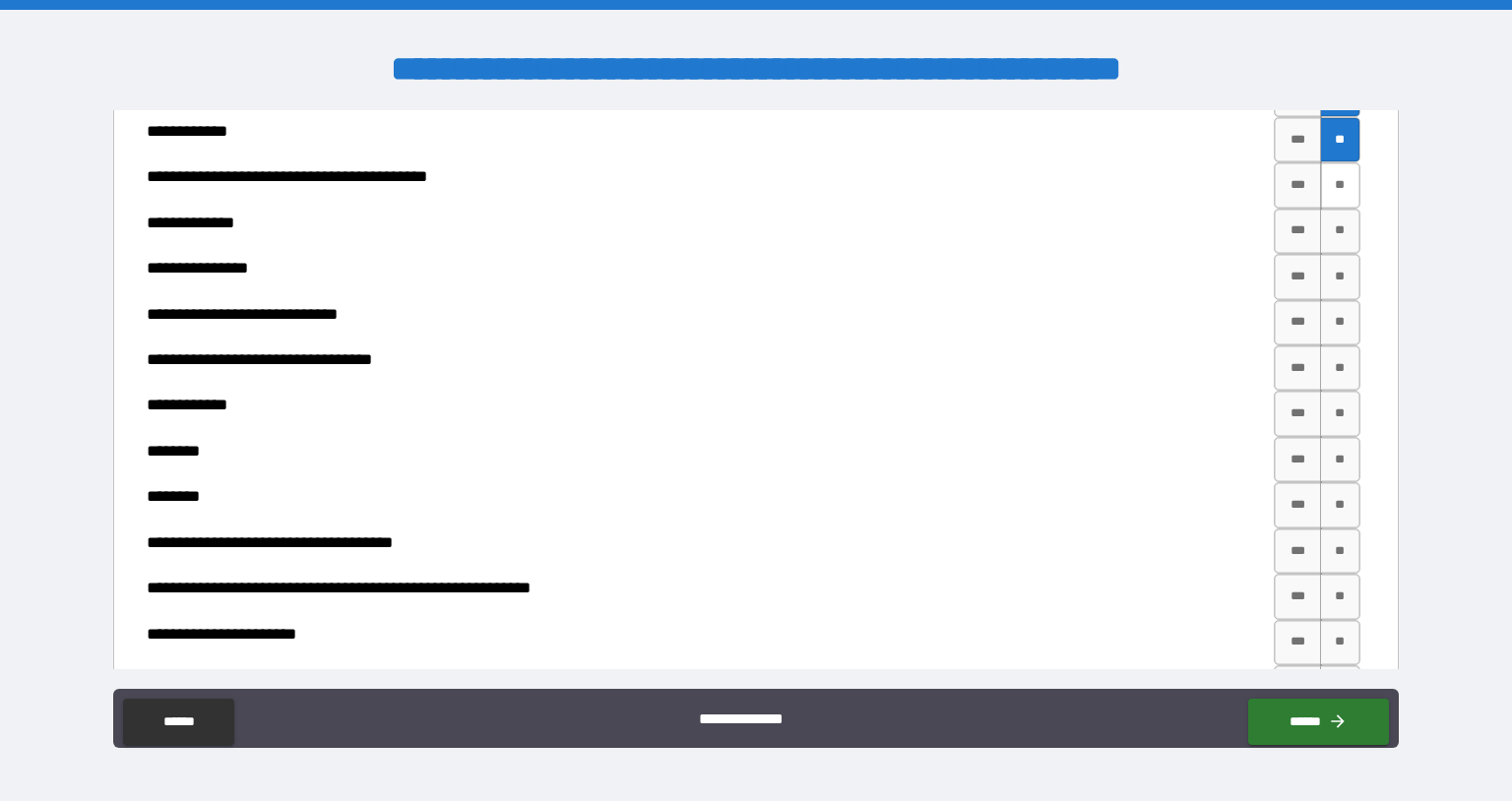 click on "**" at bounding box center [1341, 185] 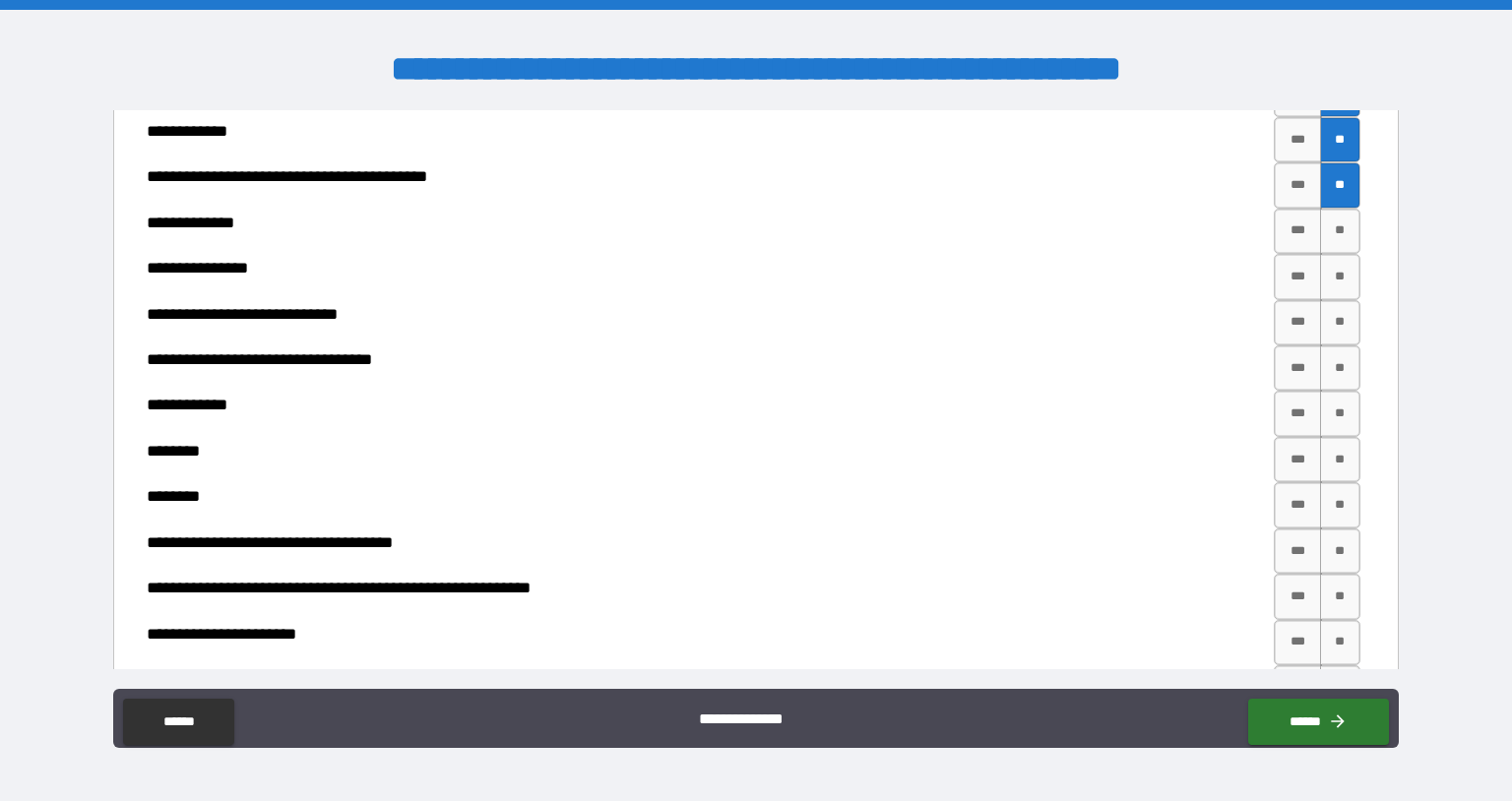 click on "*** **" at bounding box center (1317, 231) 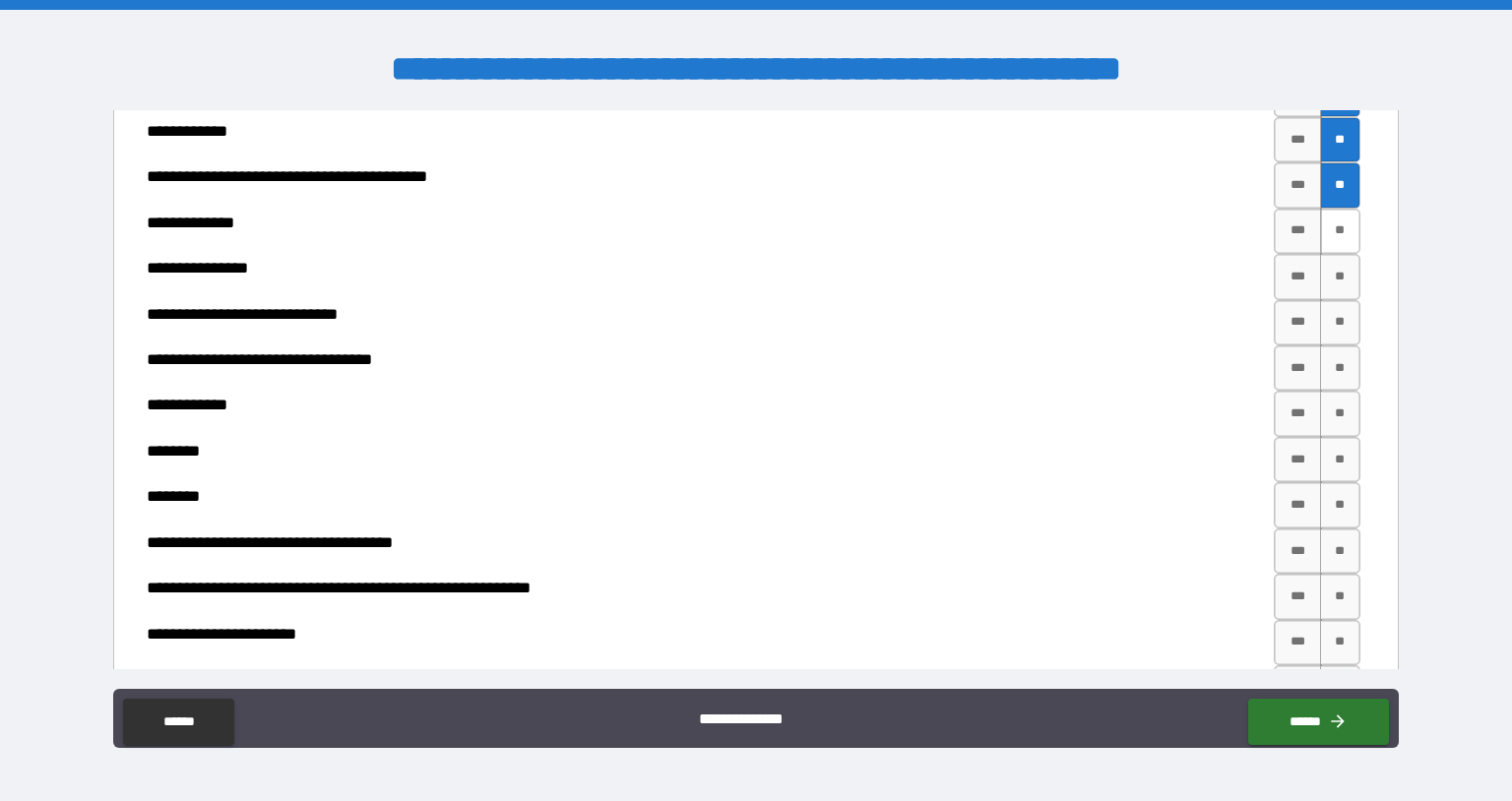 click on "**" at bounding box center [1341, 231] 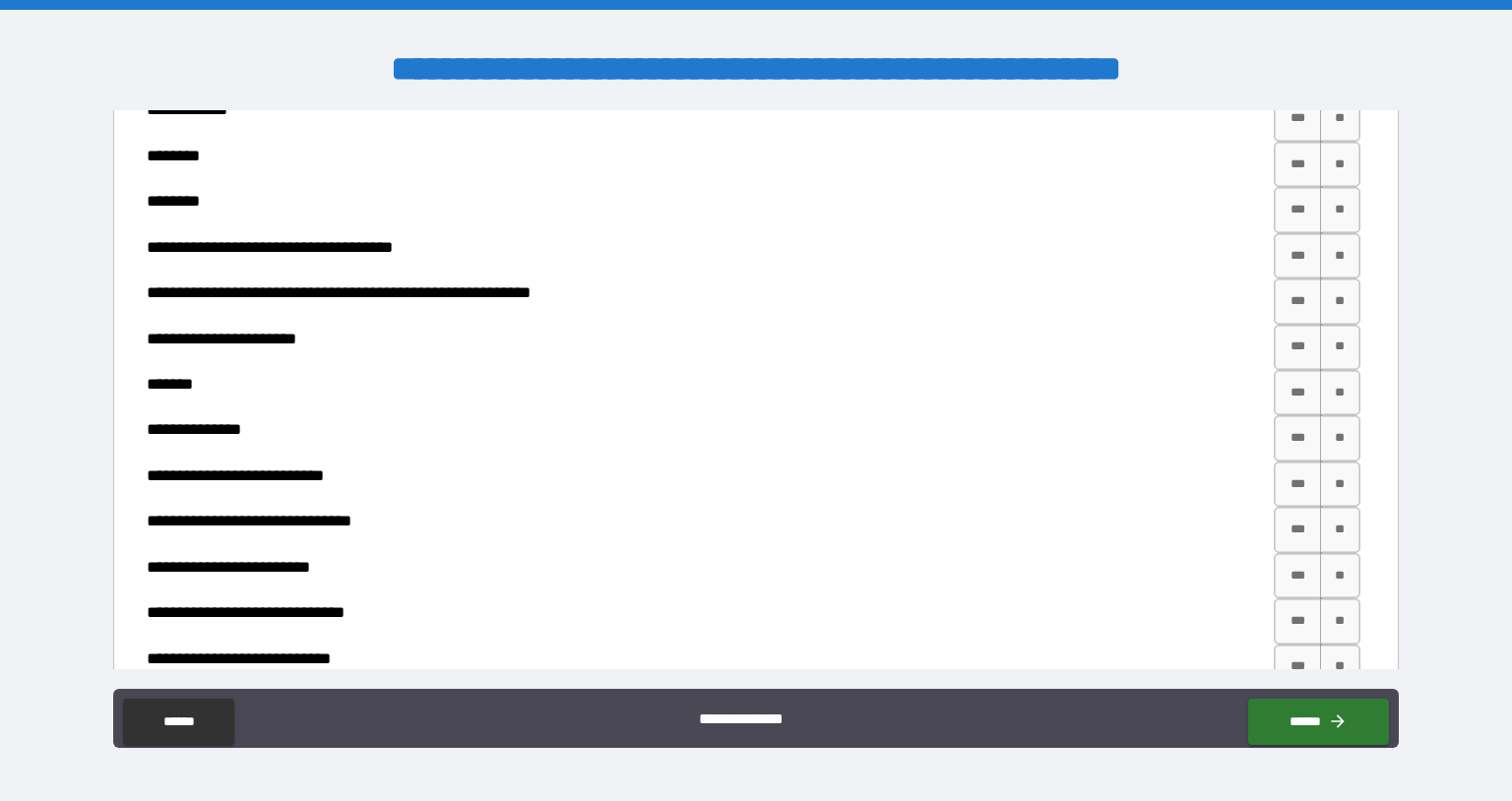scroll, scrollTop: 8376, scrollLeft: 0, axis: vertical 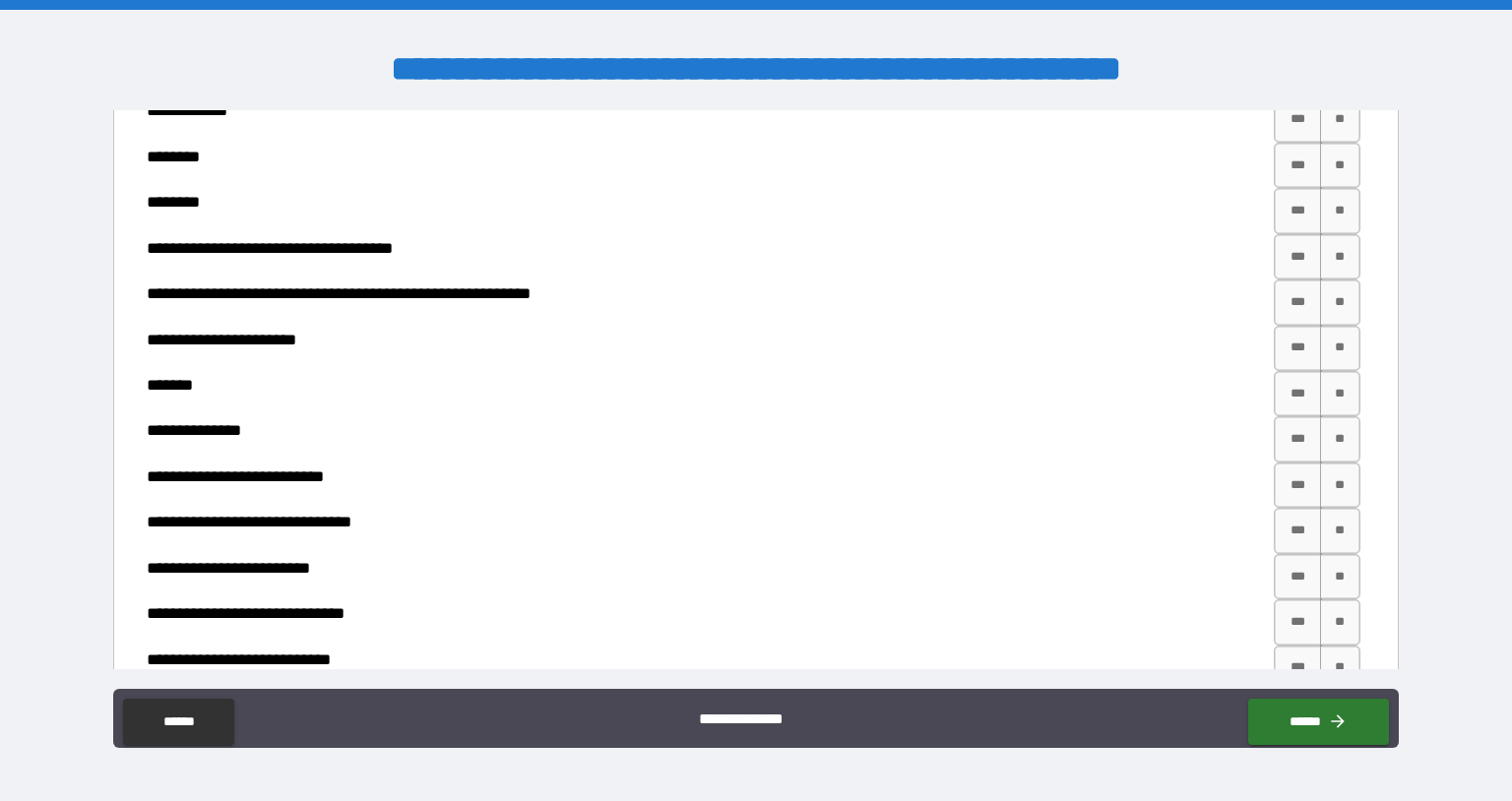 click on "**" at bounding box center (1341, -18) 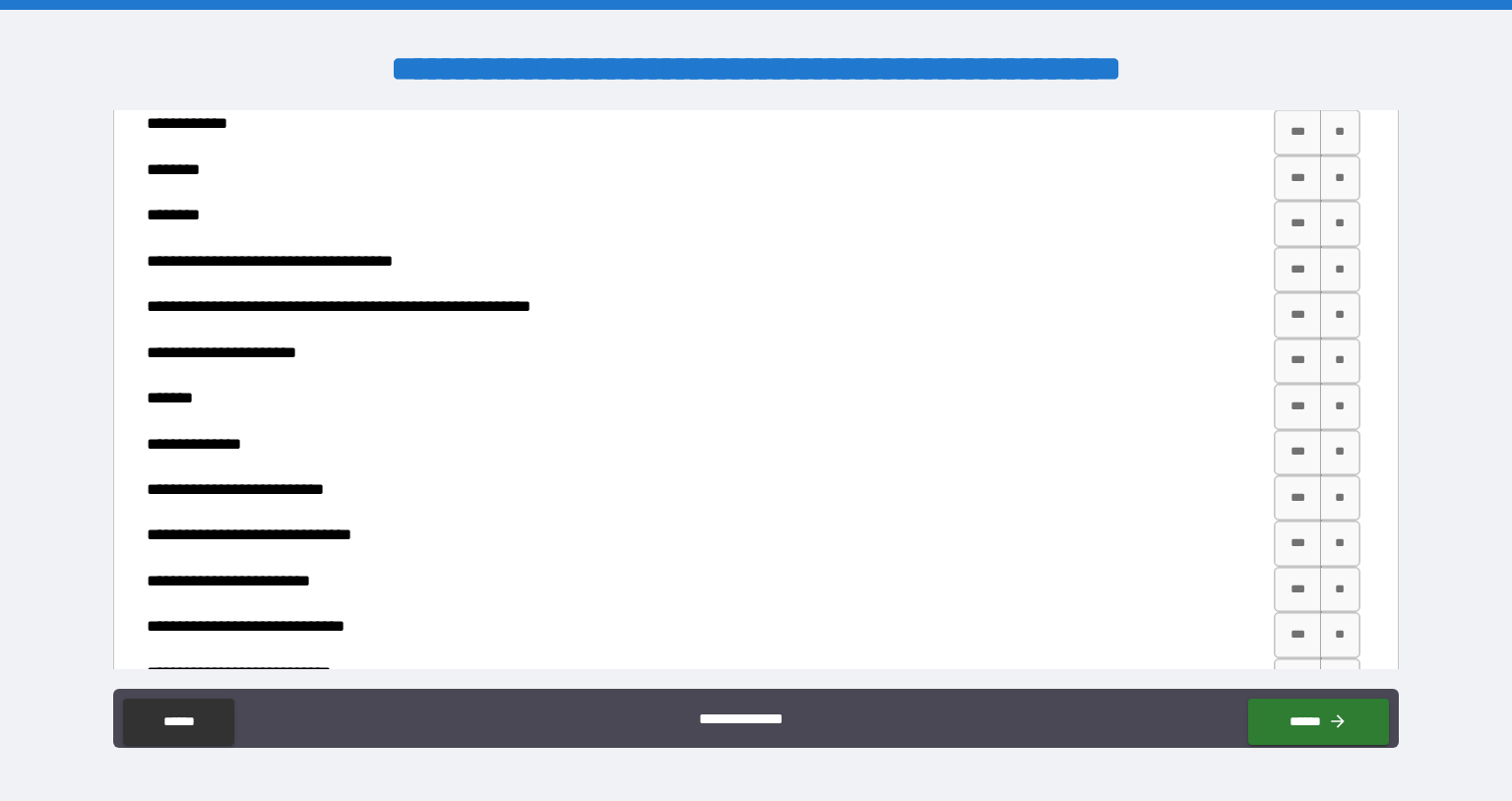 click at bounding box center [897, 26] 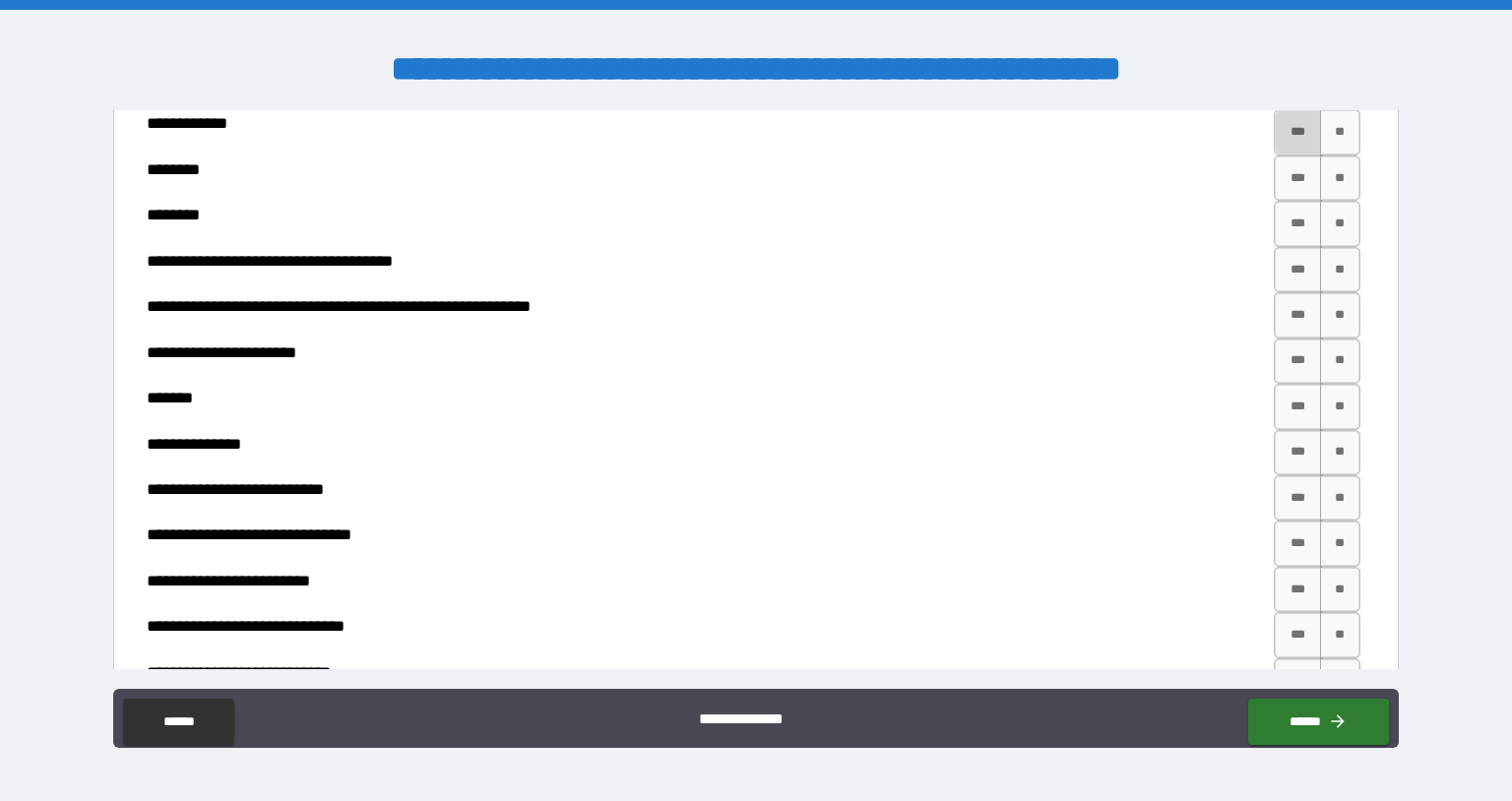 click on "***" at bounding box center (1297, 132) 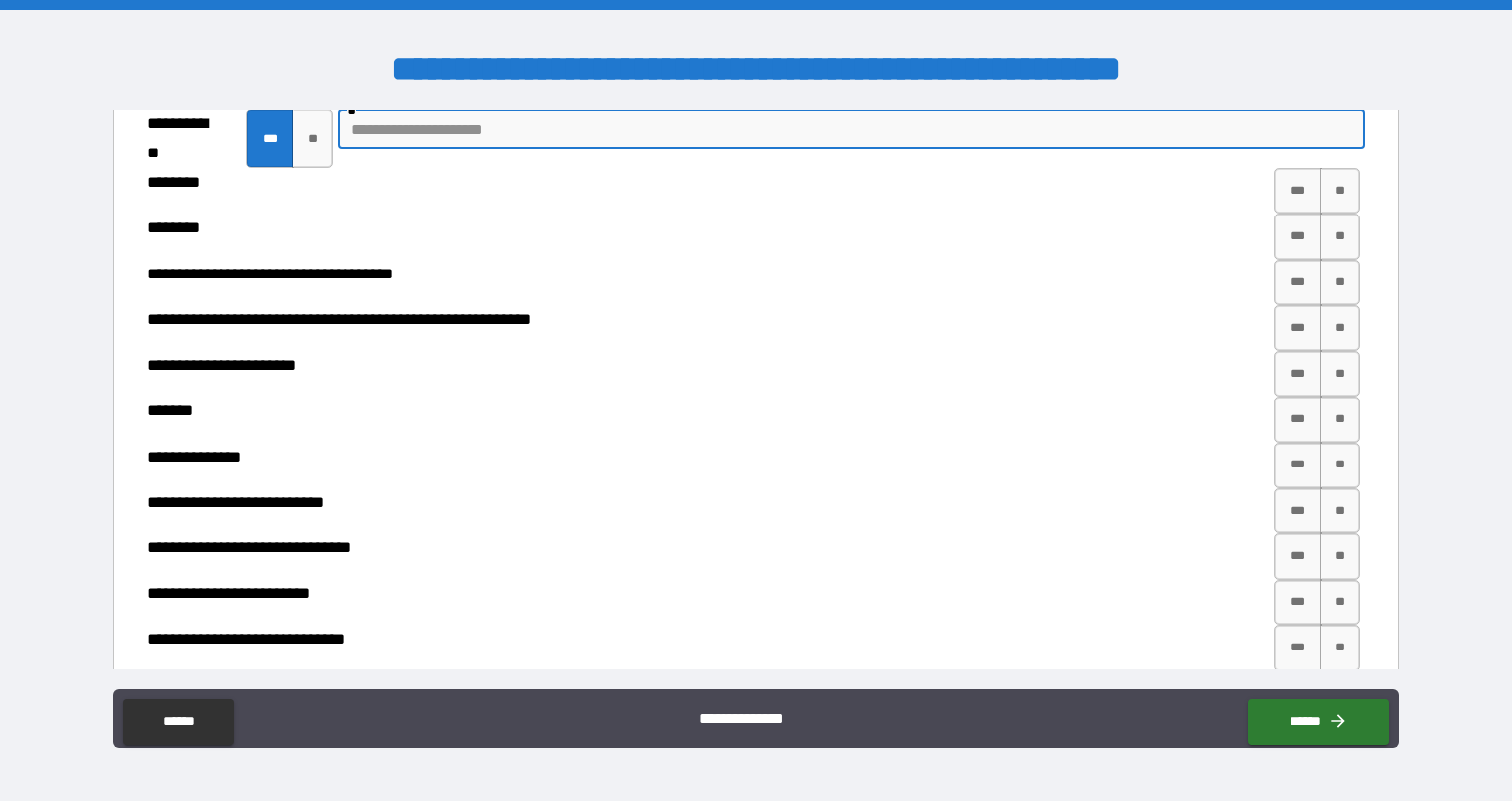 click at bounding box center [851, 129] 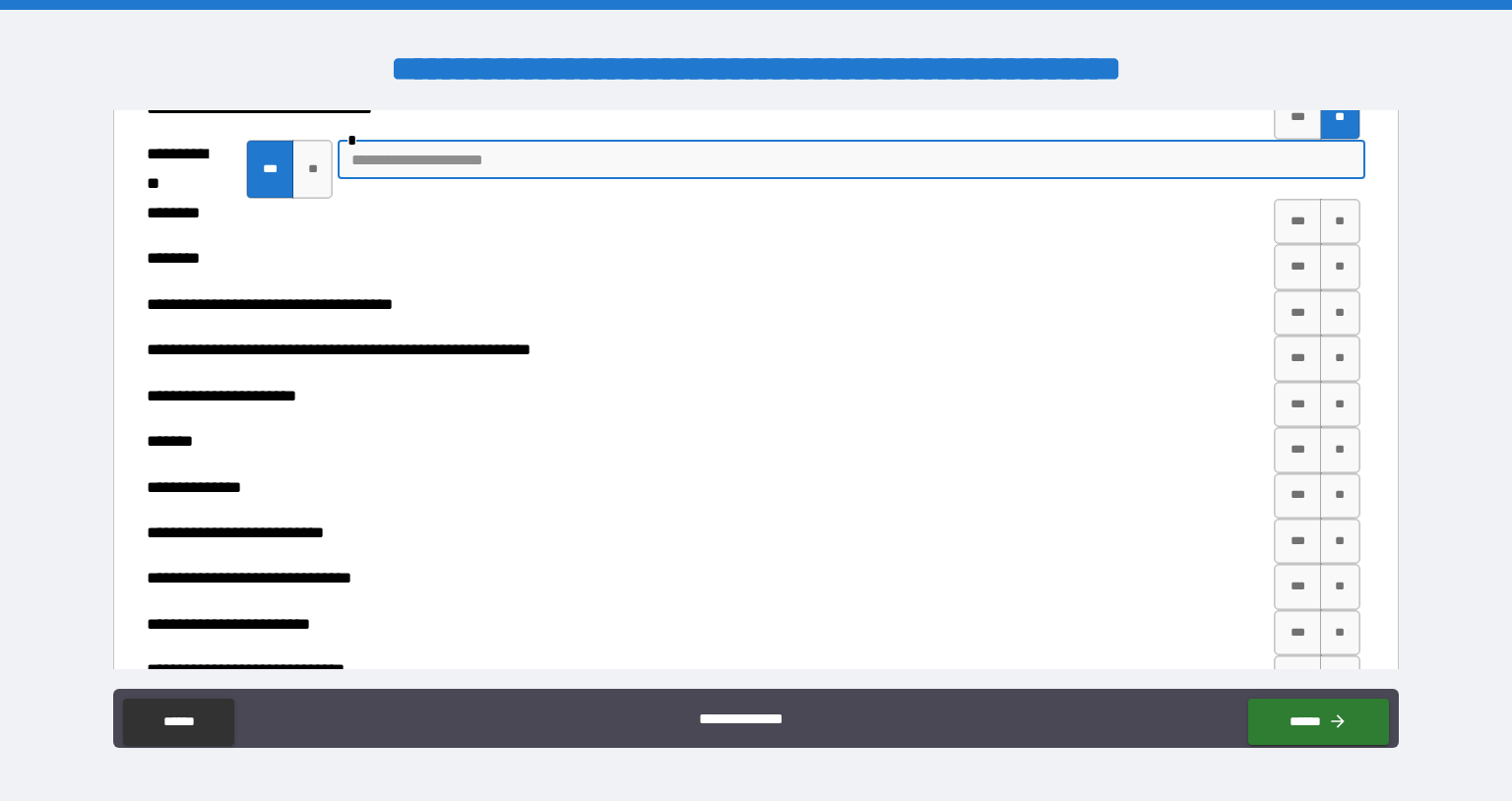 scroll, scrollTop: 8325, scrollLeft: 0, axis: vertical 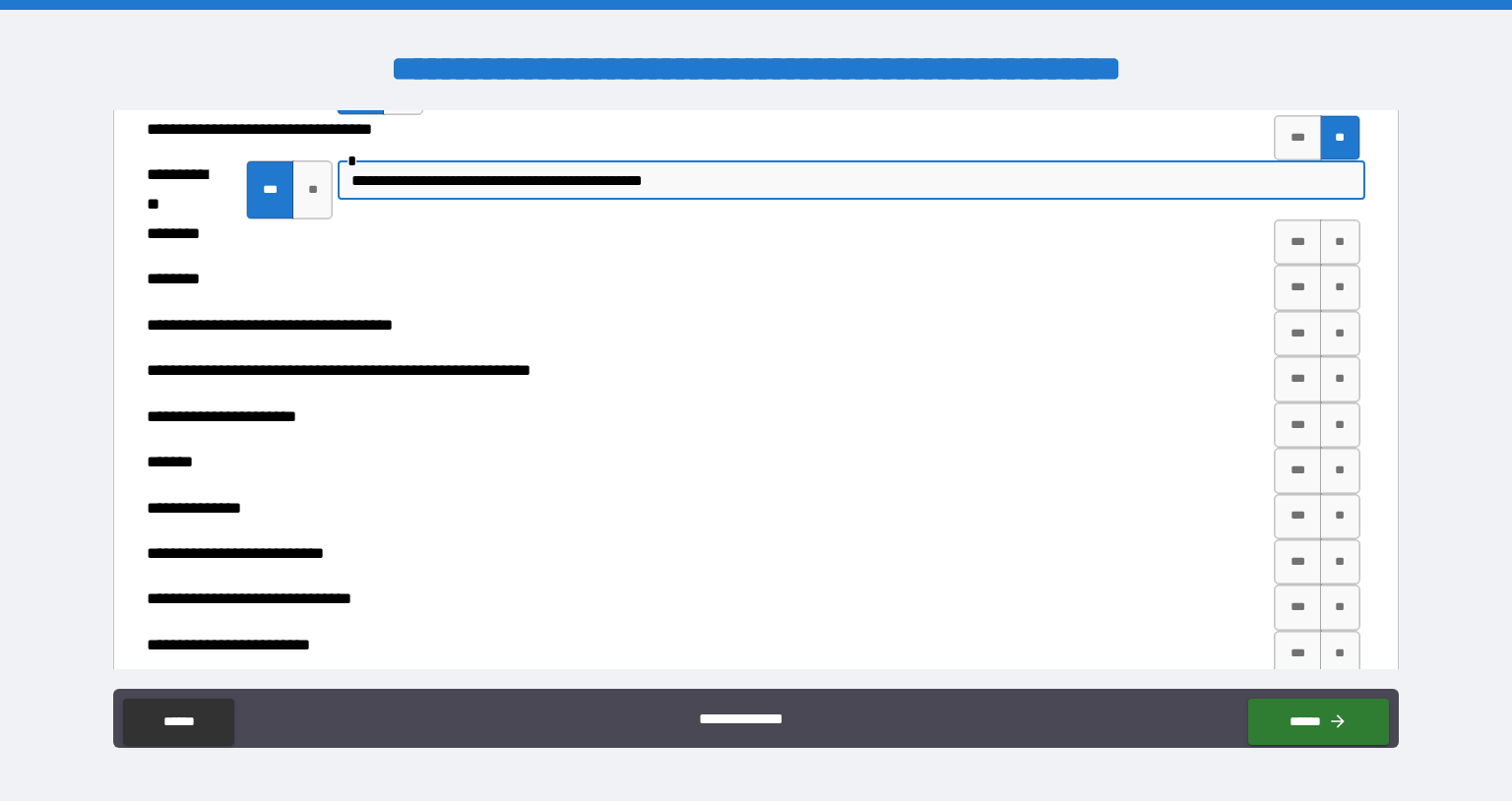click on "**********" at bounding box center [851, 180] 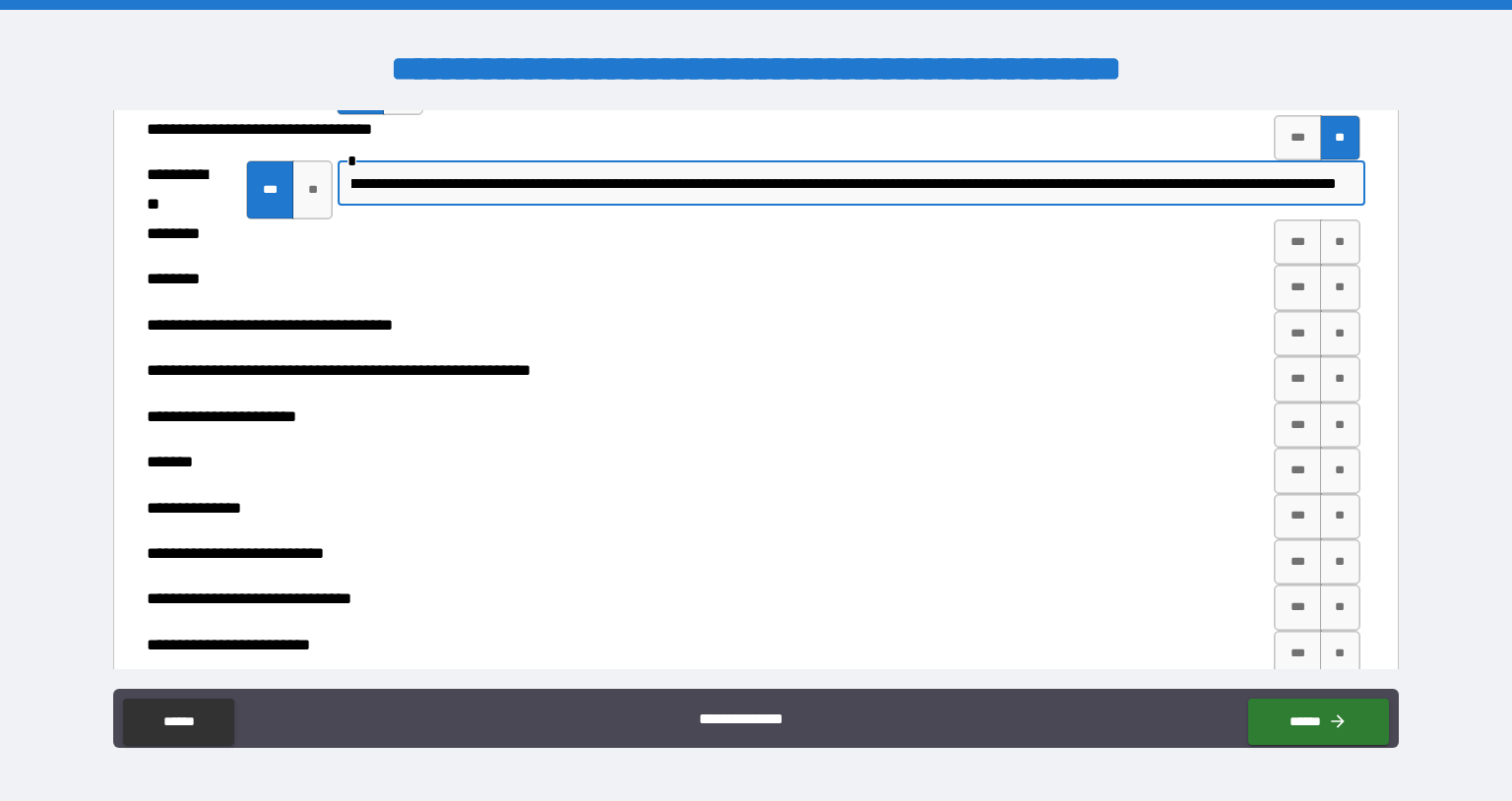 scroll, scrollTop: 0, scrollLeft: 639, axis: horizontal 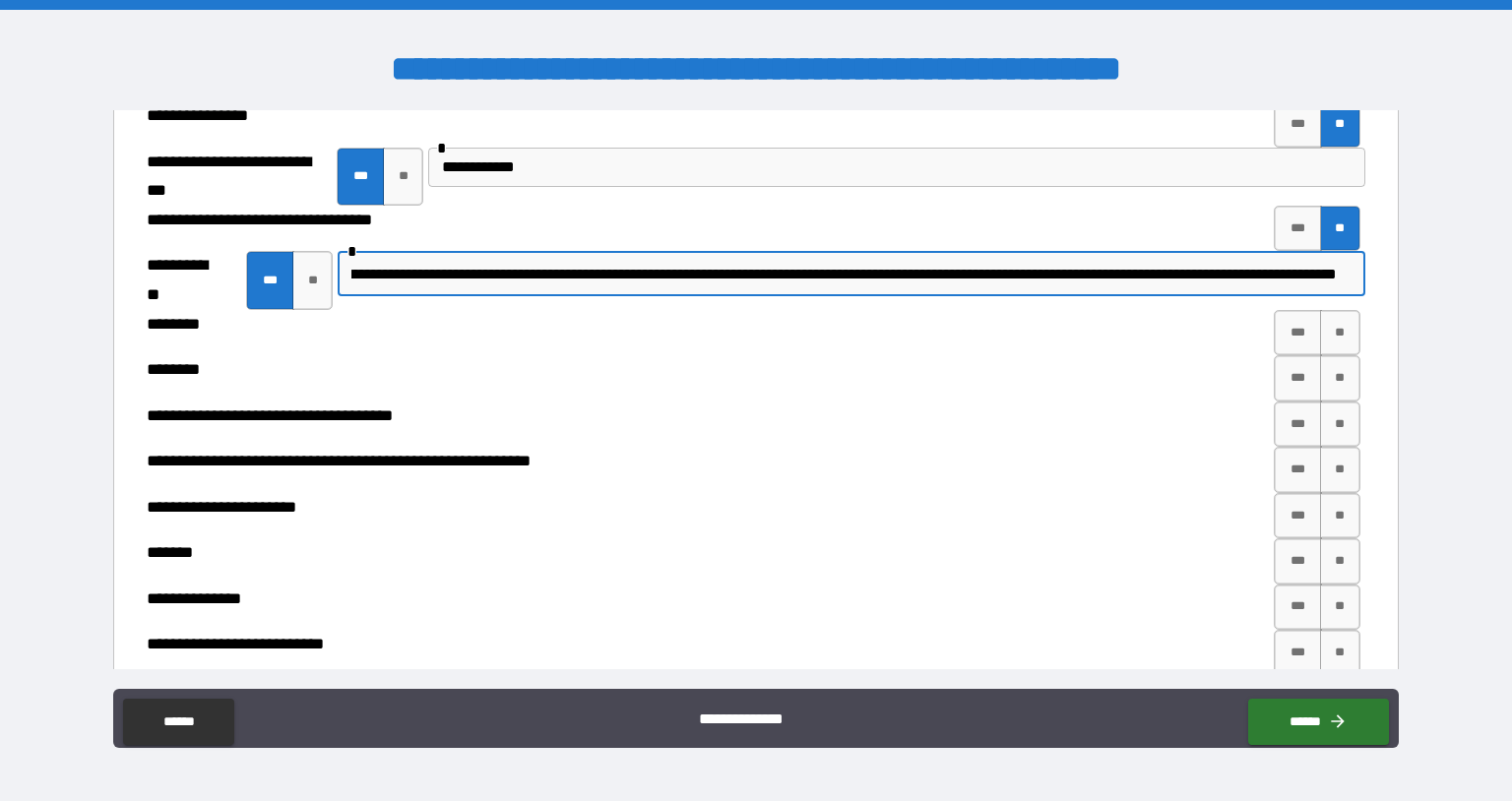 click on "******** *** **" at bounding box center (753, 333) 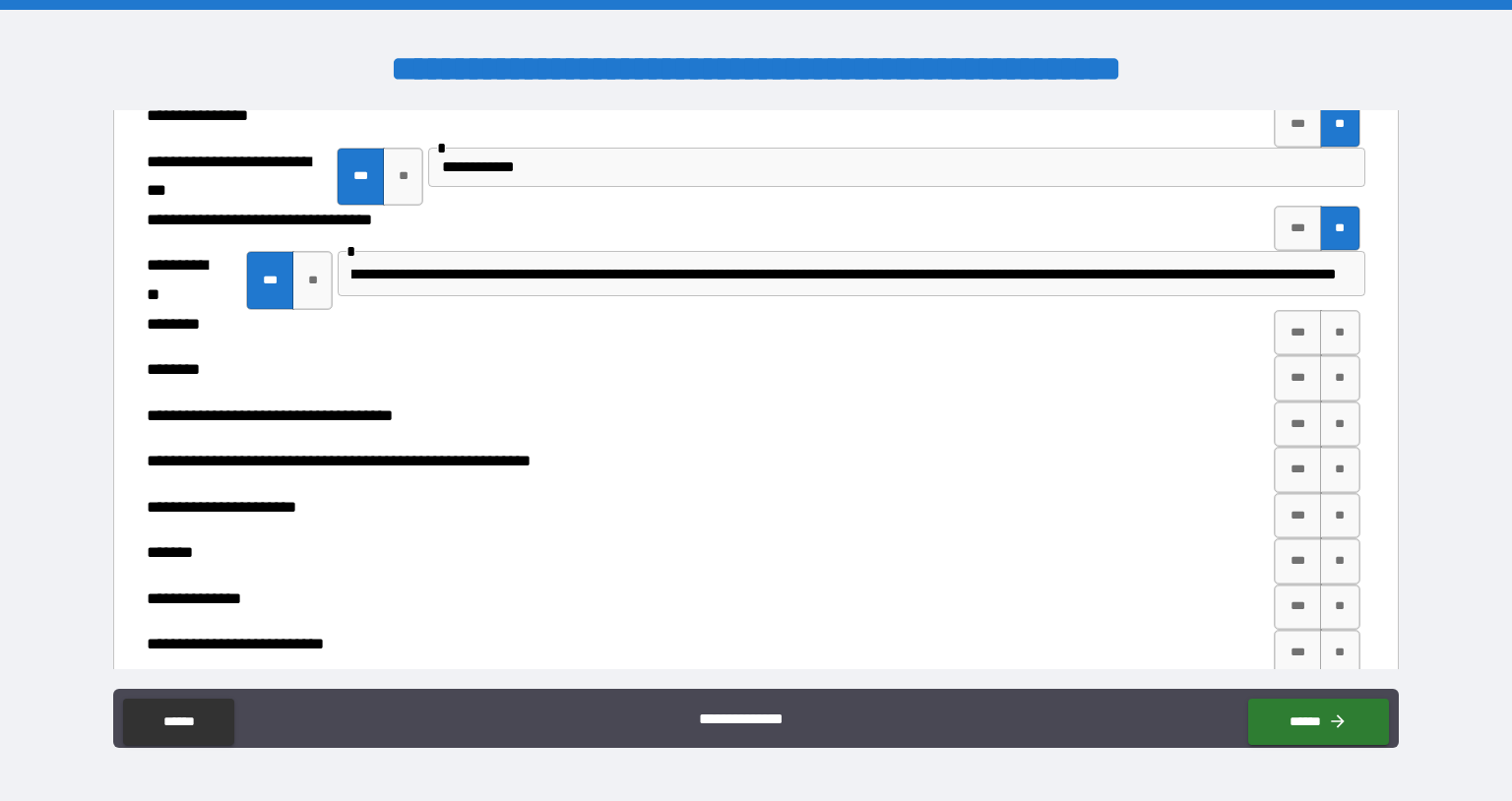 scroll, scrollTop: 0, scrollLeft: 0, axis: both 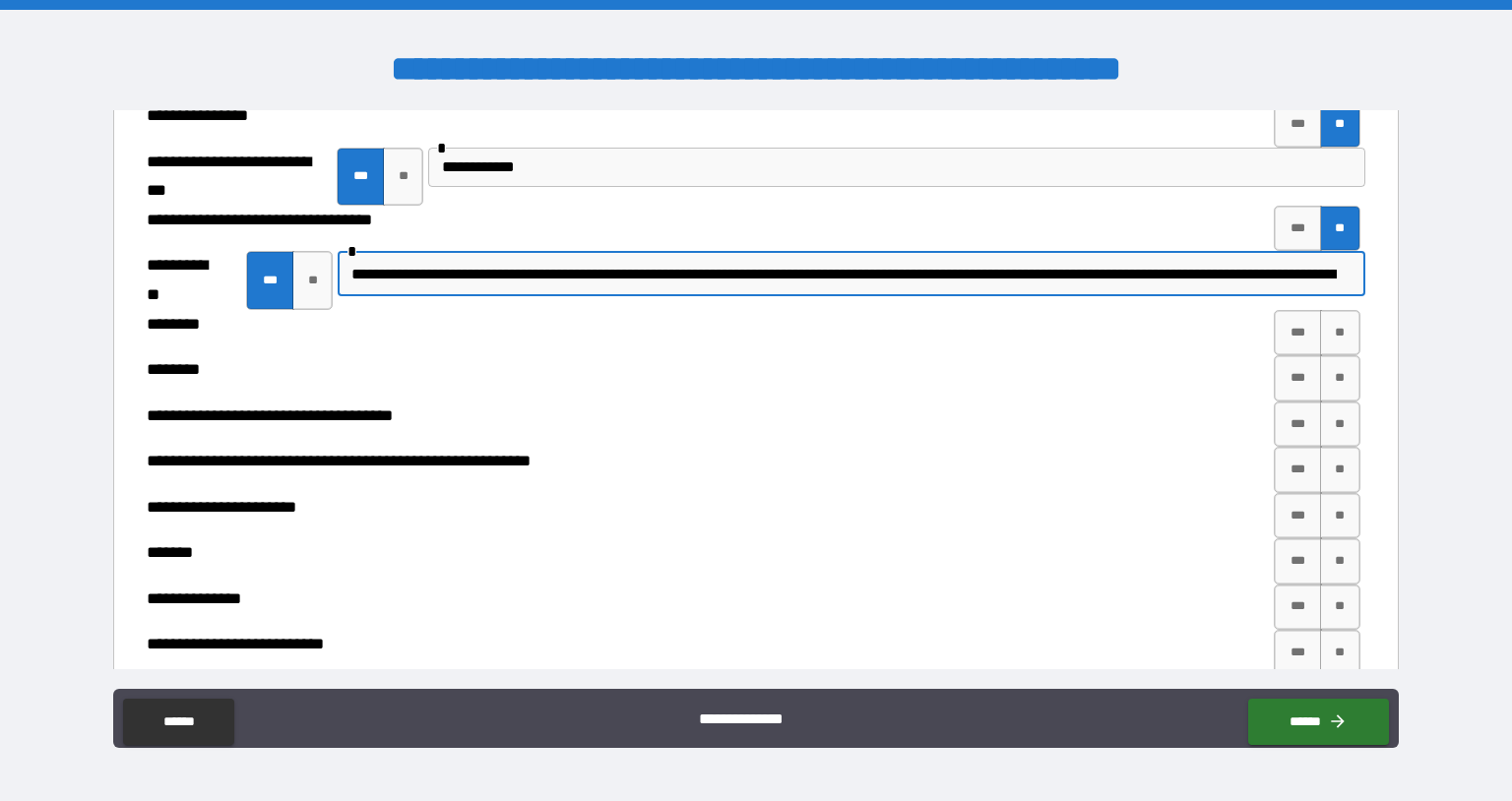 click on "**********" at bounding box center [844, 274] 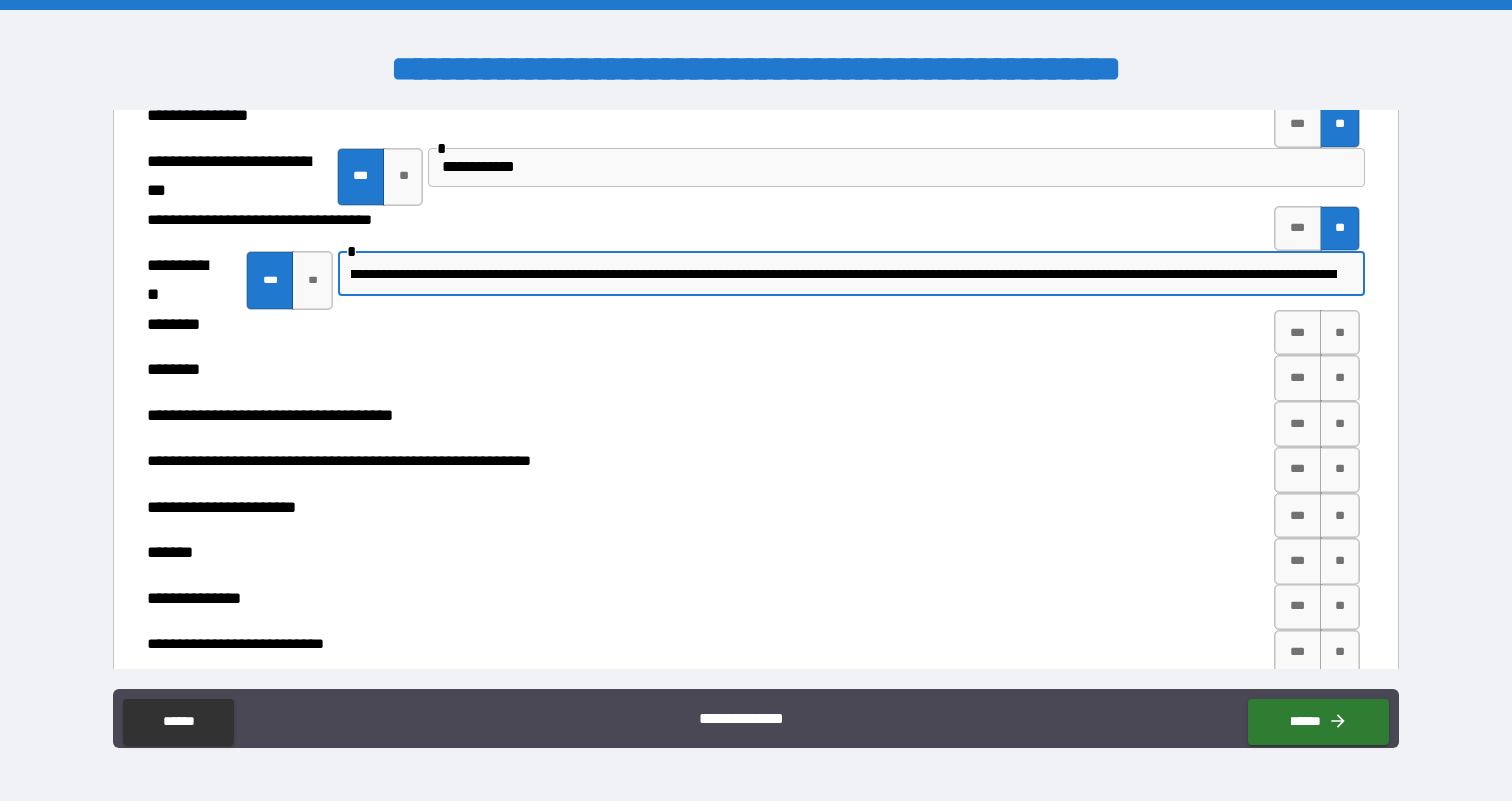 scroll, scrollTop: 0, scrollLeft: 499, axis: horizontal 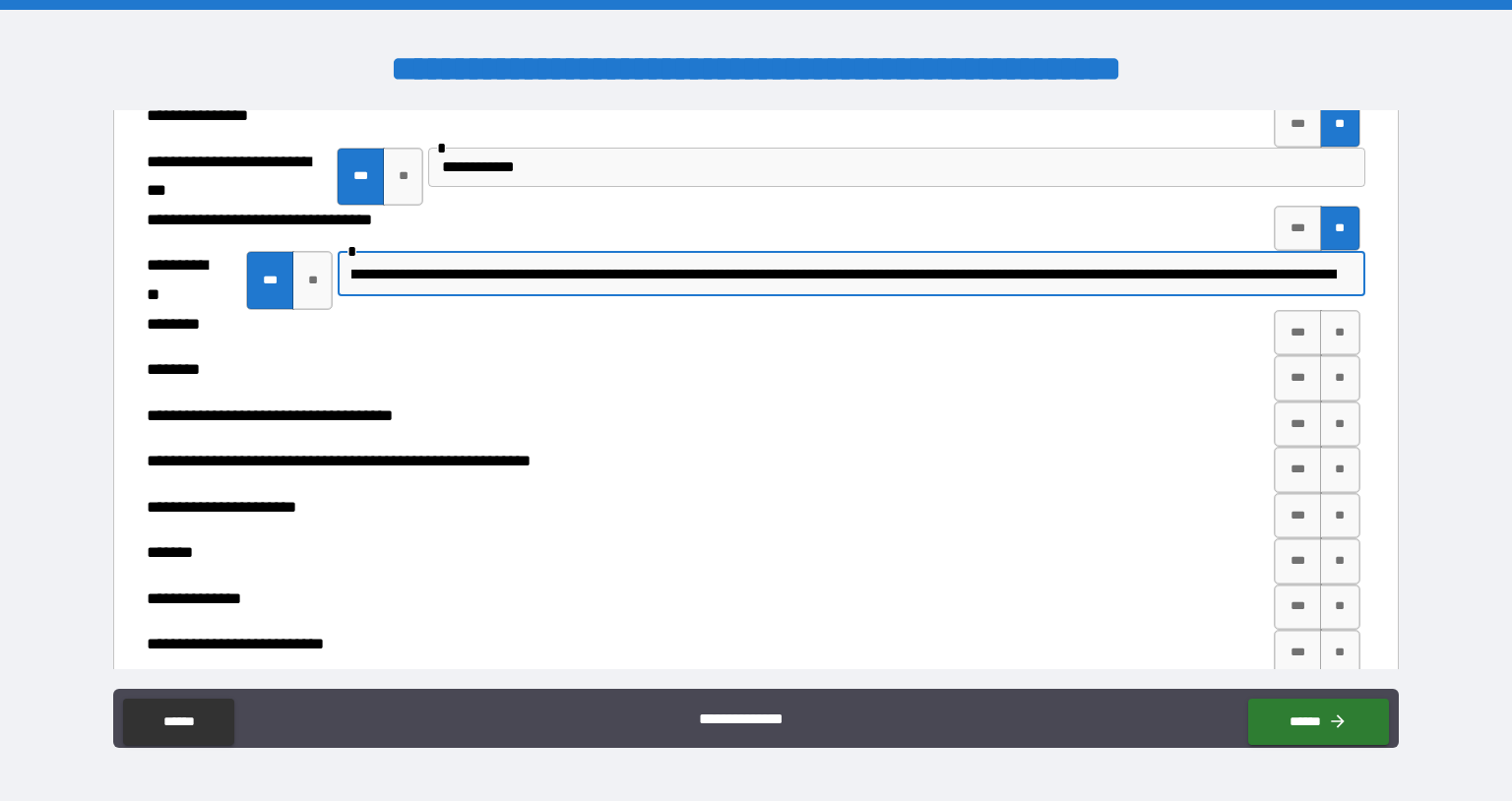 click on "**********" at bounding box center (844, 274) 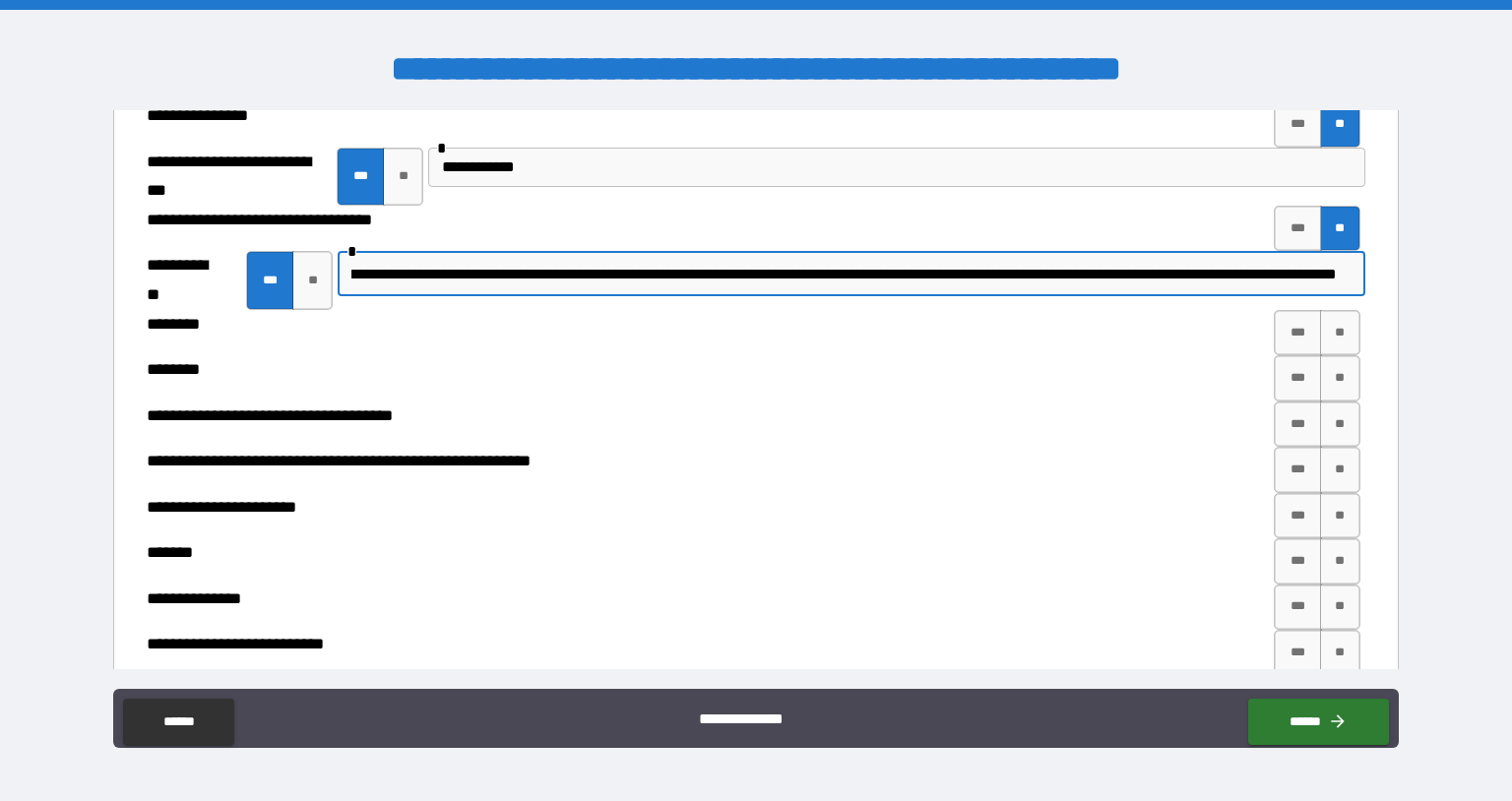 scroll, scrollTop: 0, scrollLeft: 3588, axis: horizontal 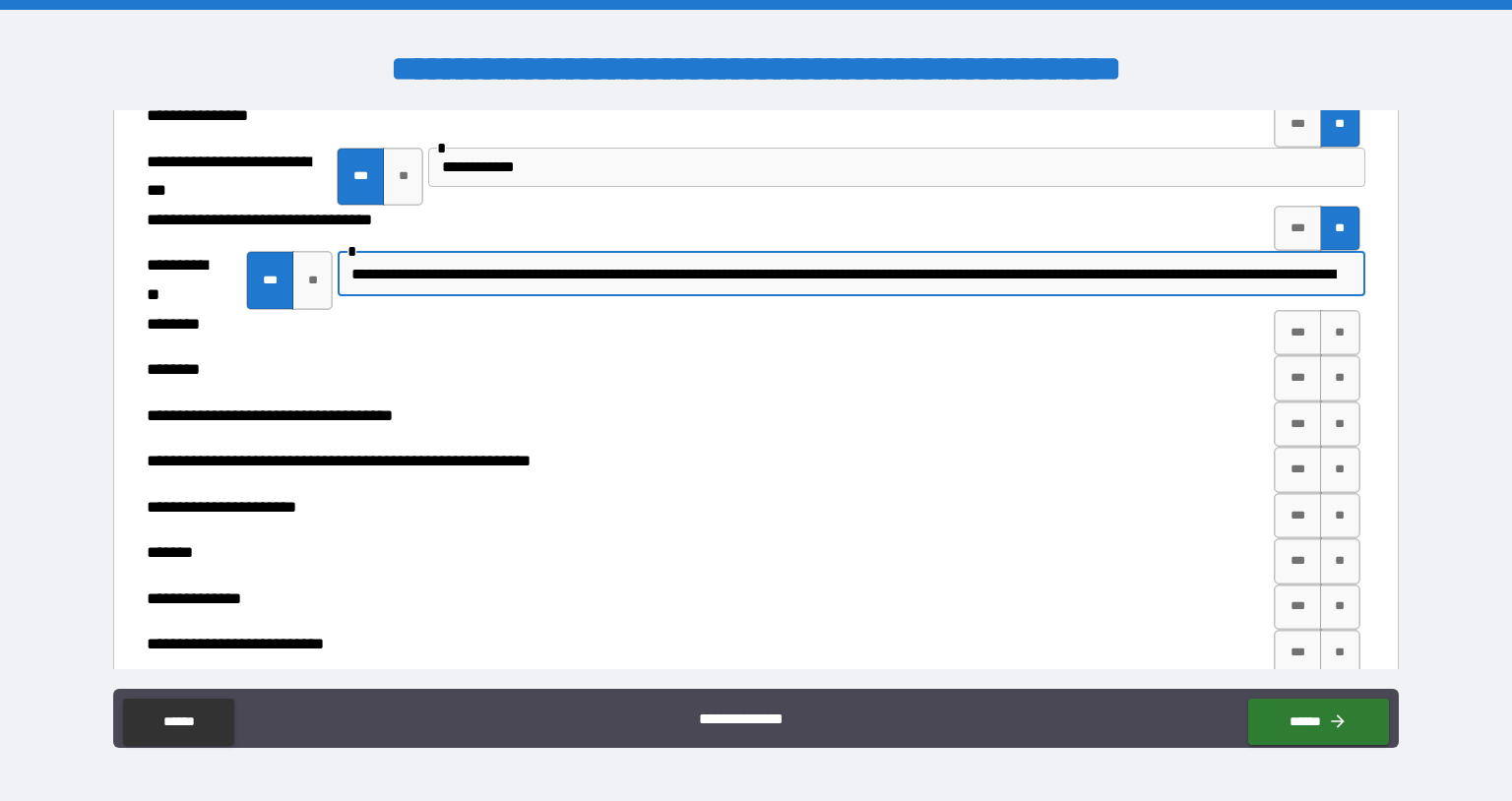 click on "**********" at bounding box center [844, 274] 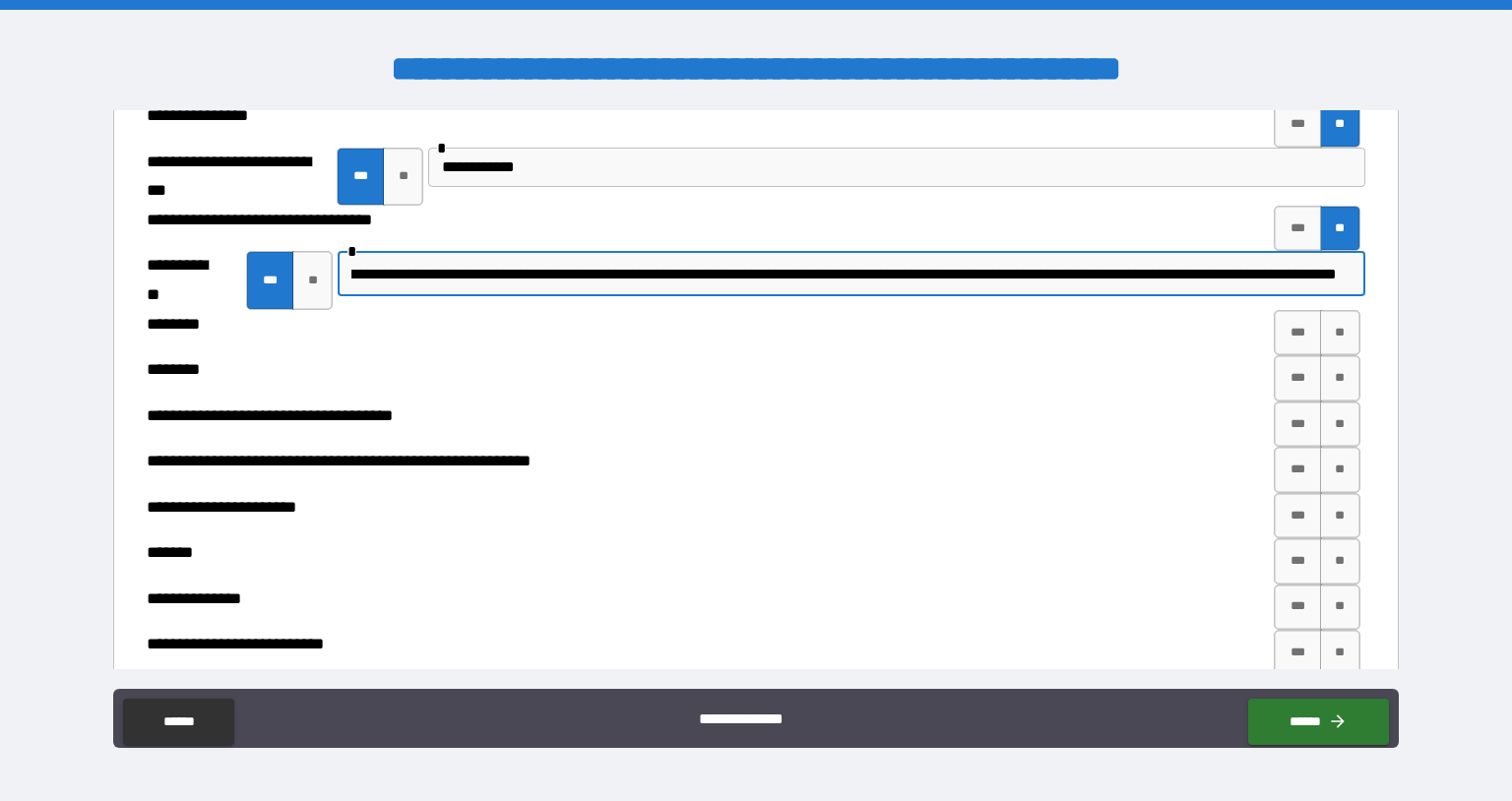 scroll, scrollTop: 0, scrollLeft: 5198, axis: horizontal 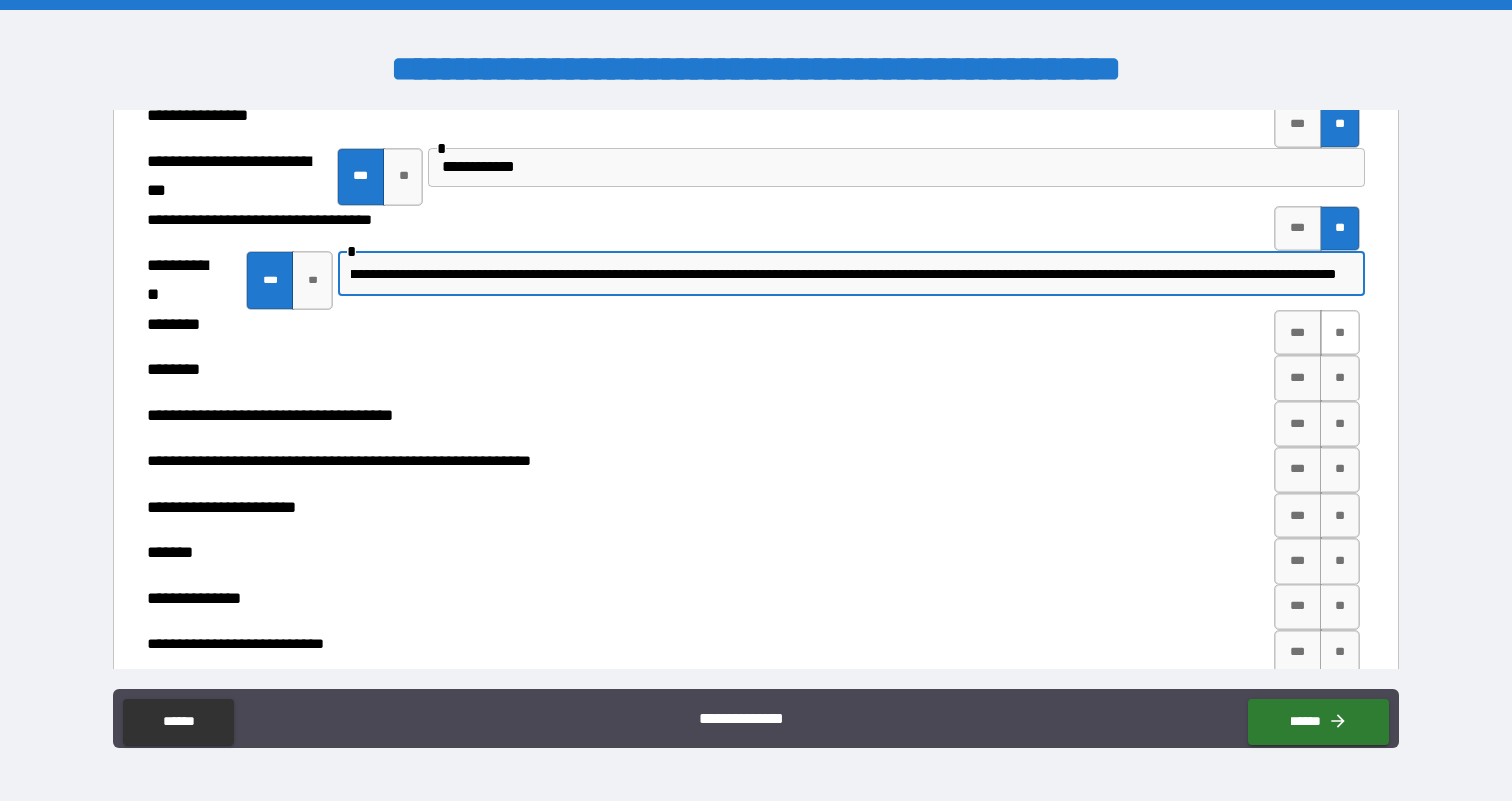 type on "**********" 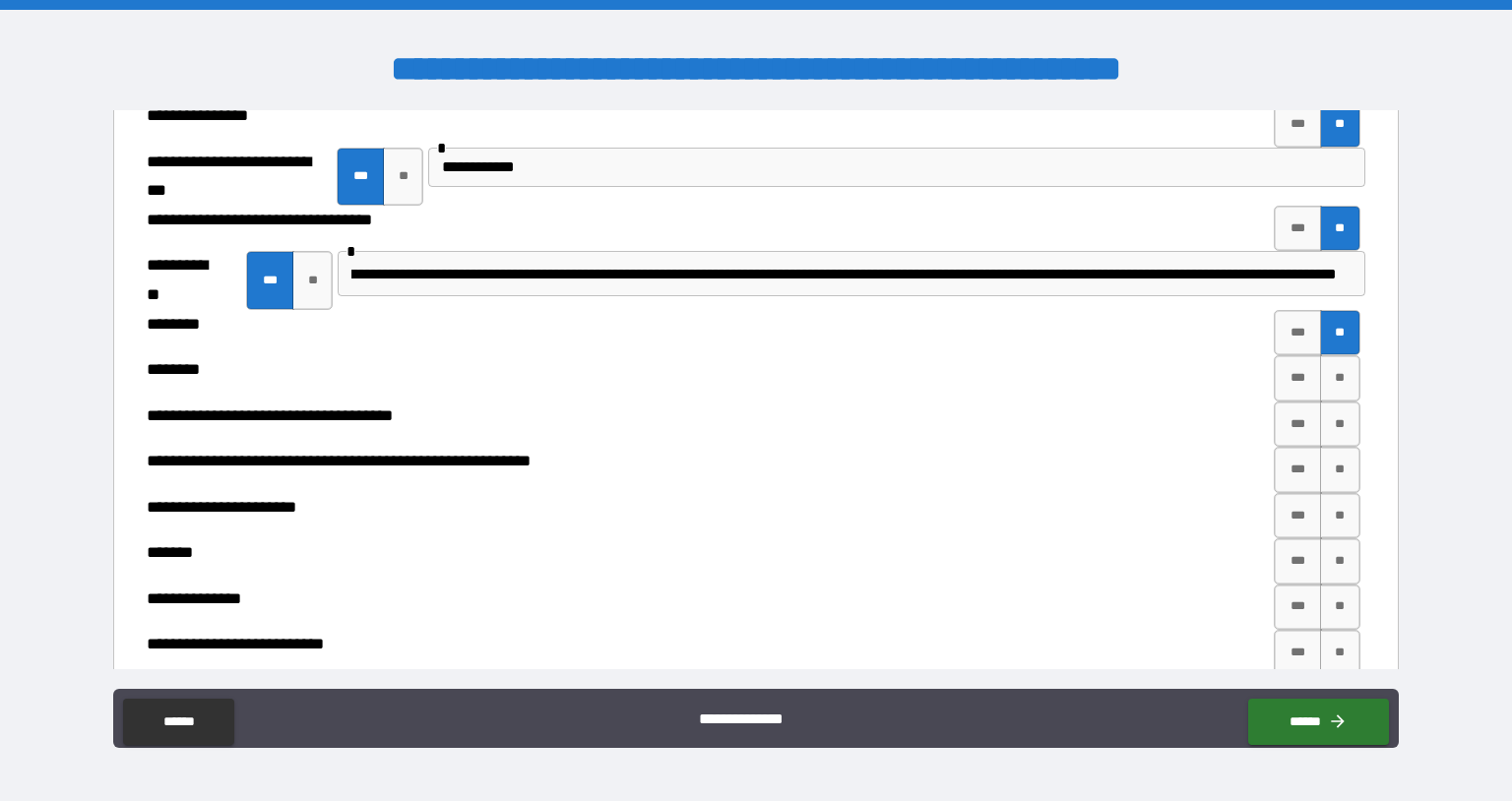 scroll, scrollTop: 0, scrollLeft: 0, axis: both 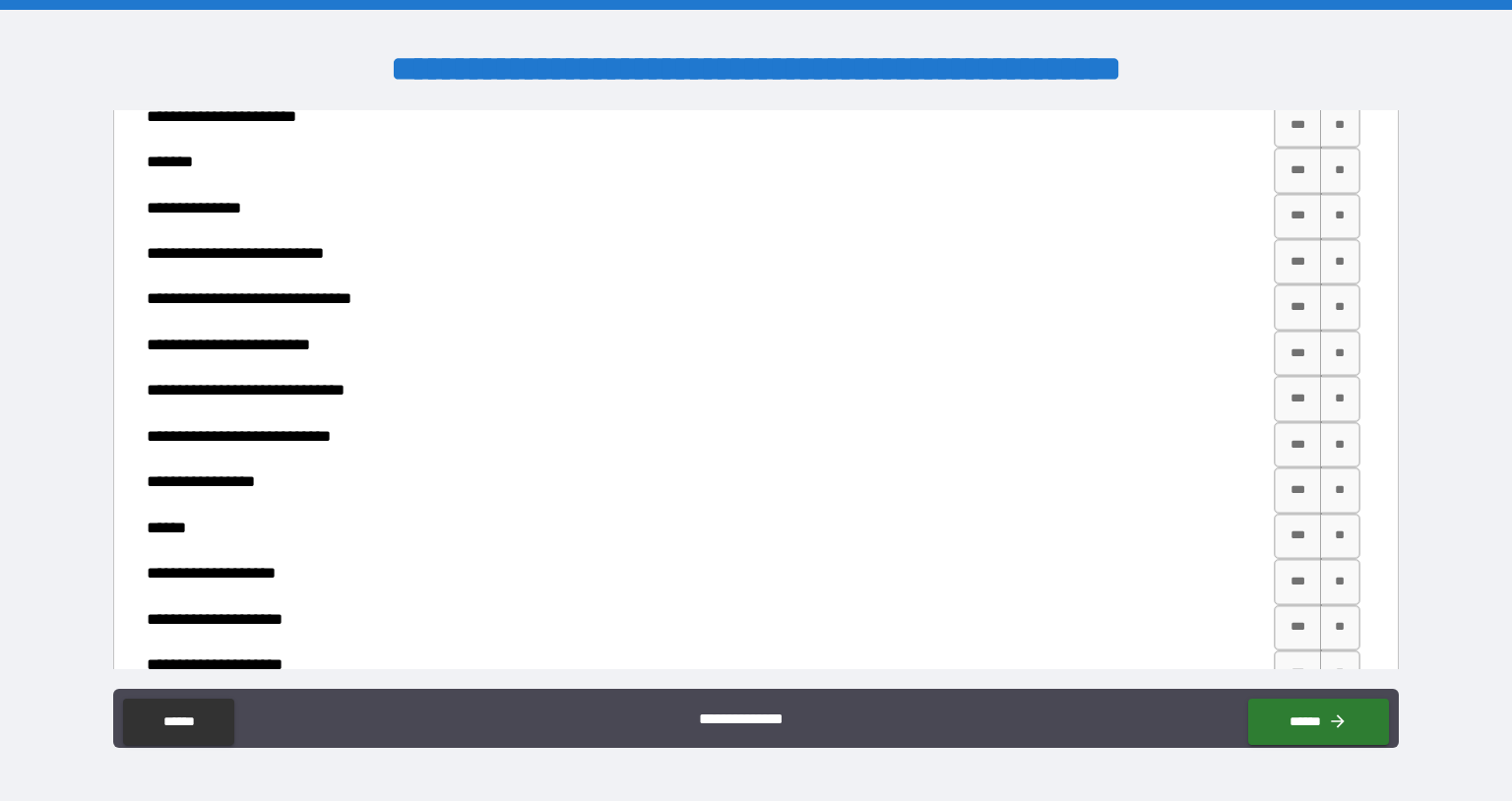 click on "**" at bounding box center (1341, -13) 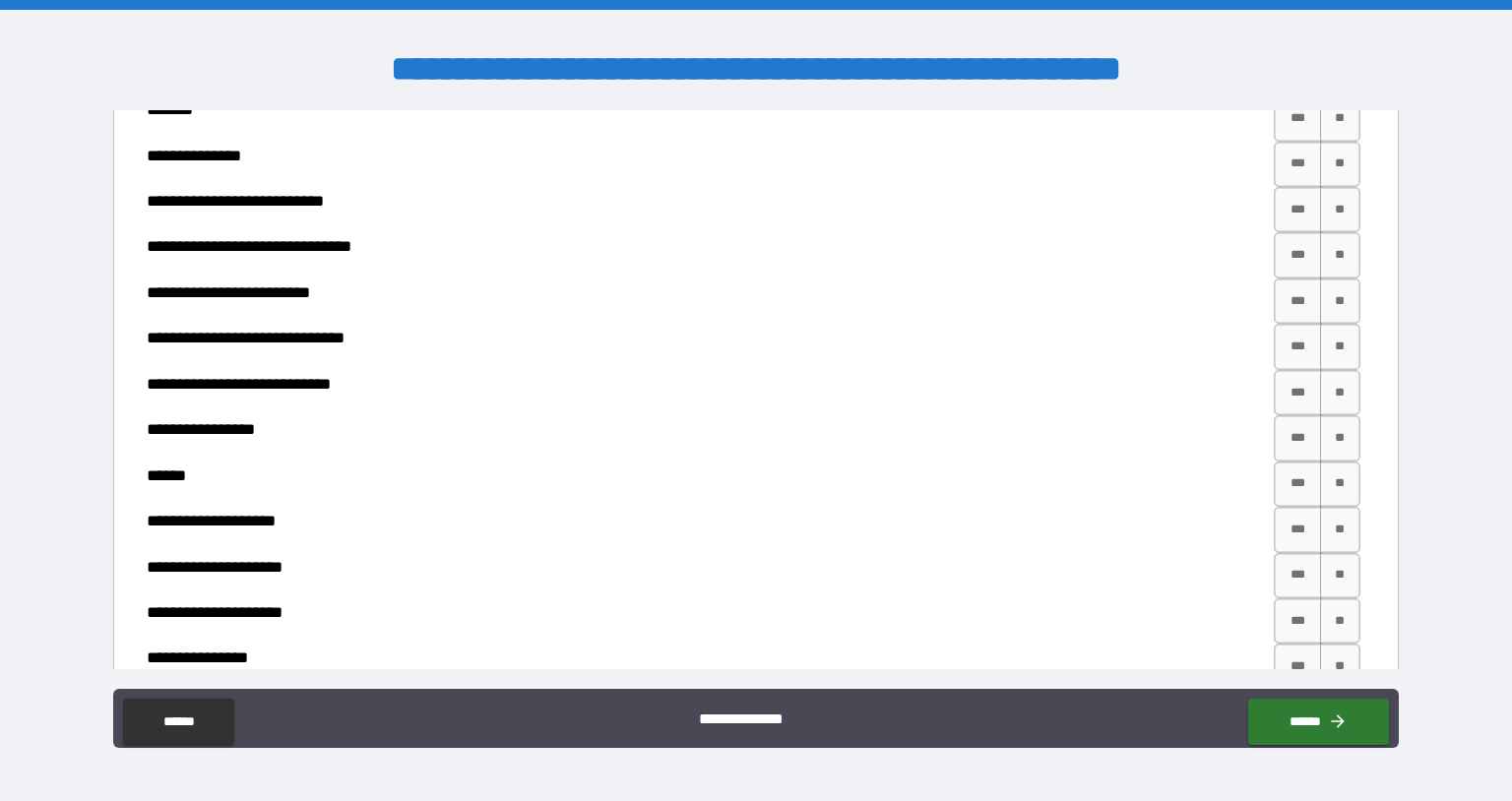 scroll, scrollTop: 8670, scrollLeft: 0, axis: vertical 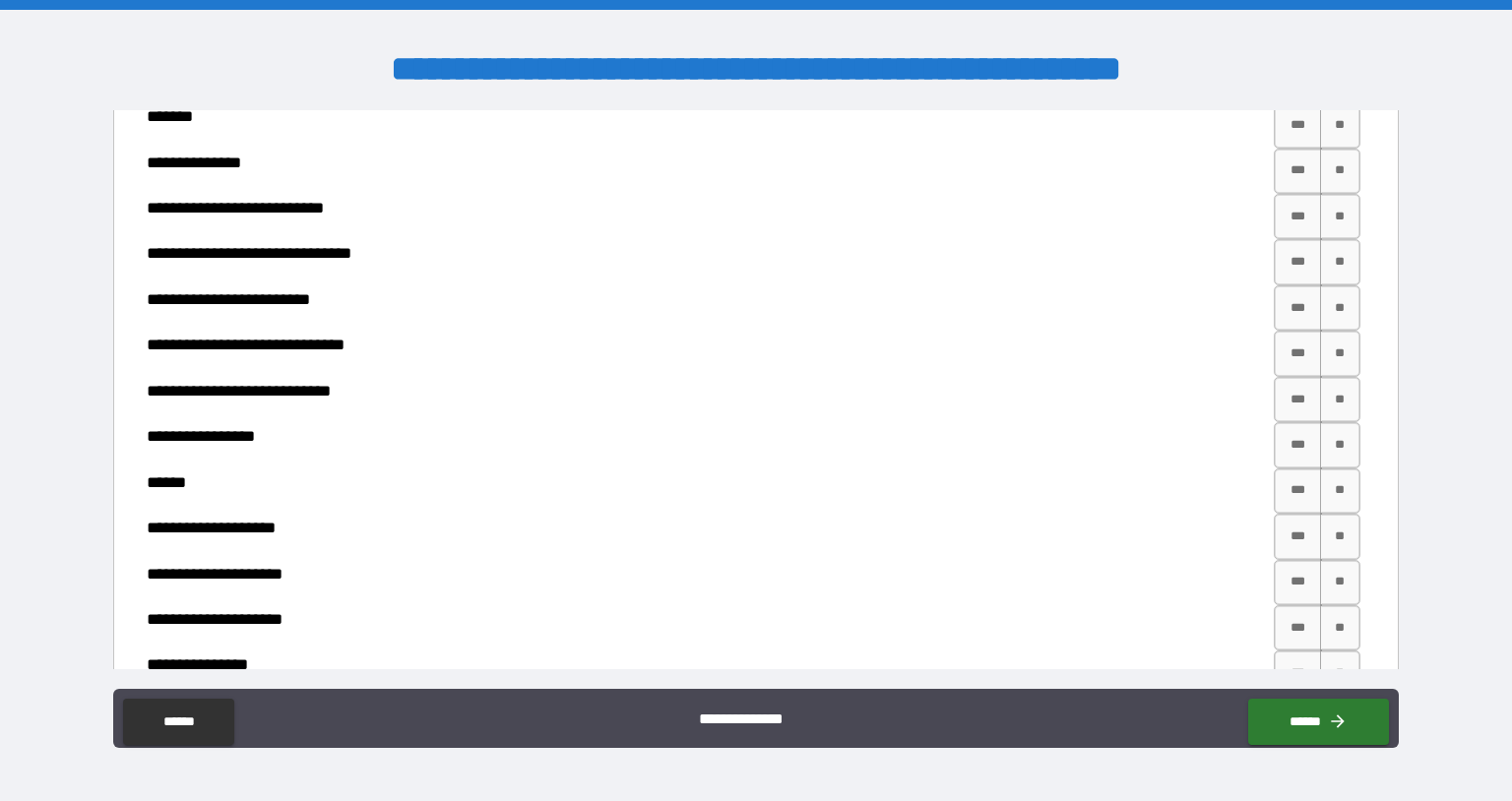 click on "**" at bounding box center (1341, -12) 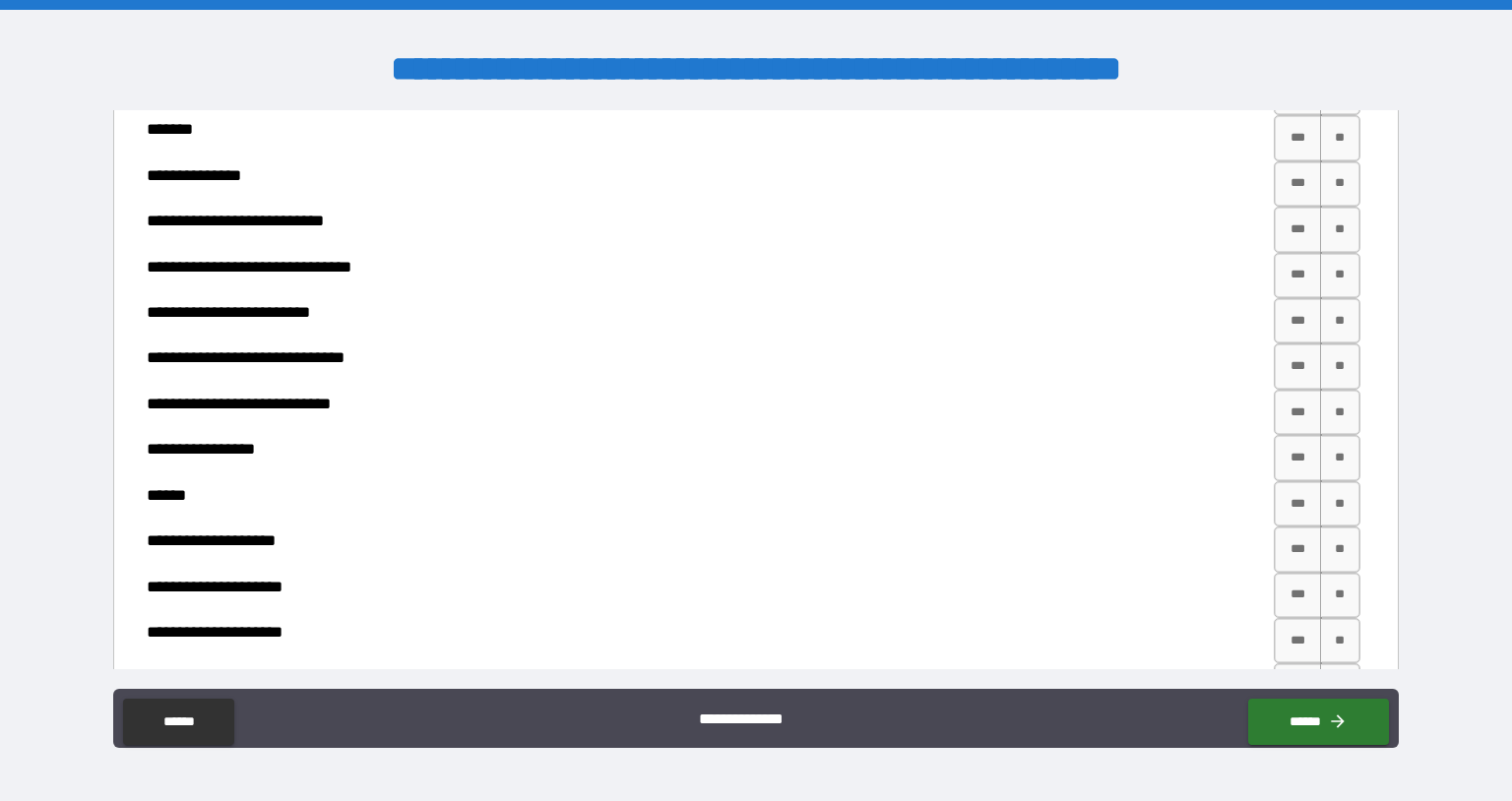 click at bounding box center (953, 31) 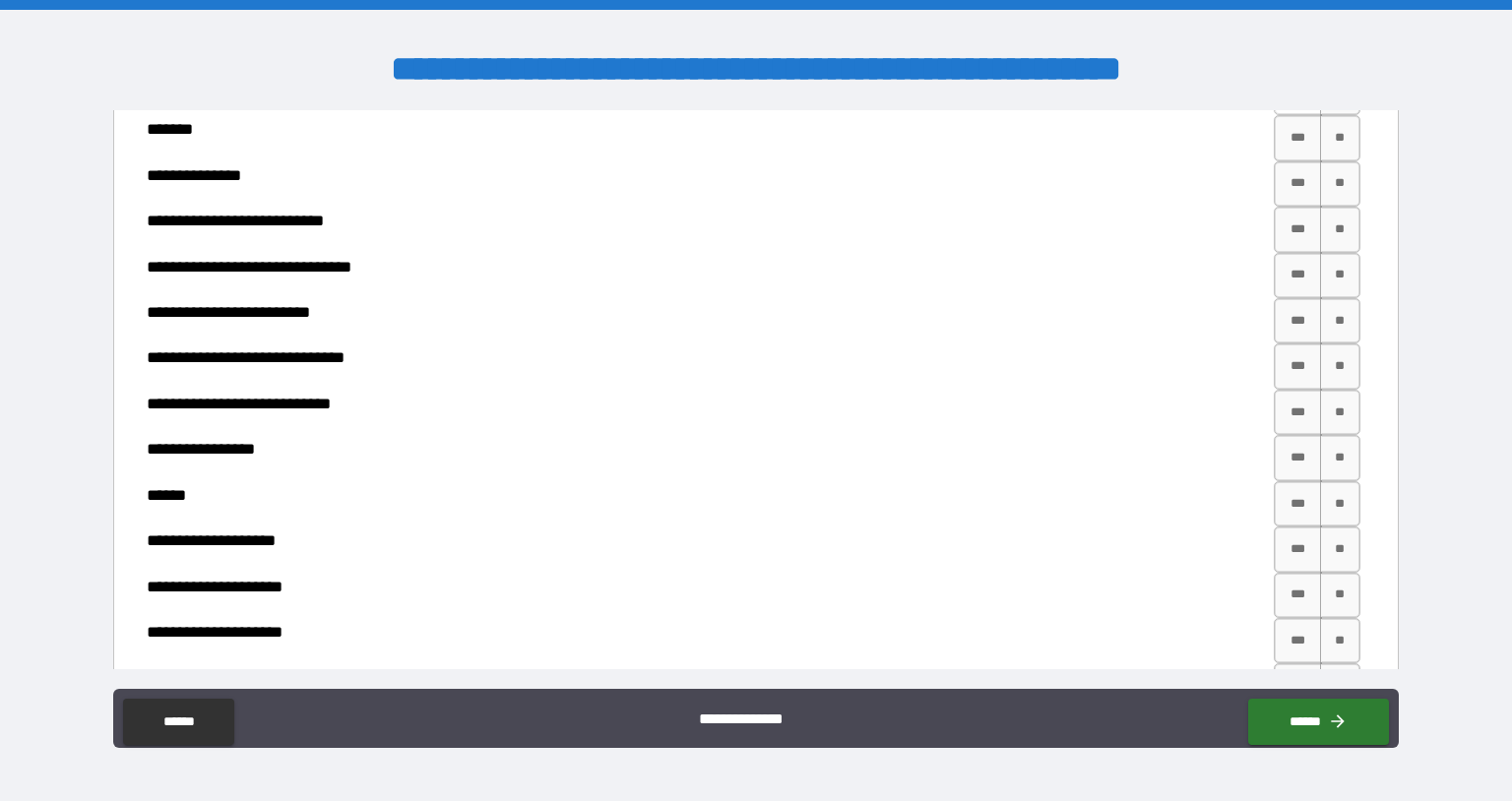 click on "***" at bounding box center (1297, 92) 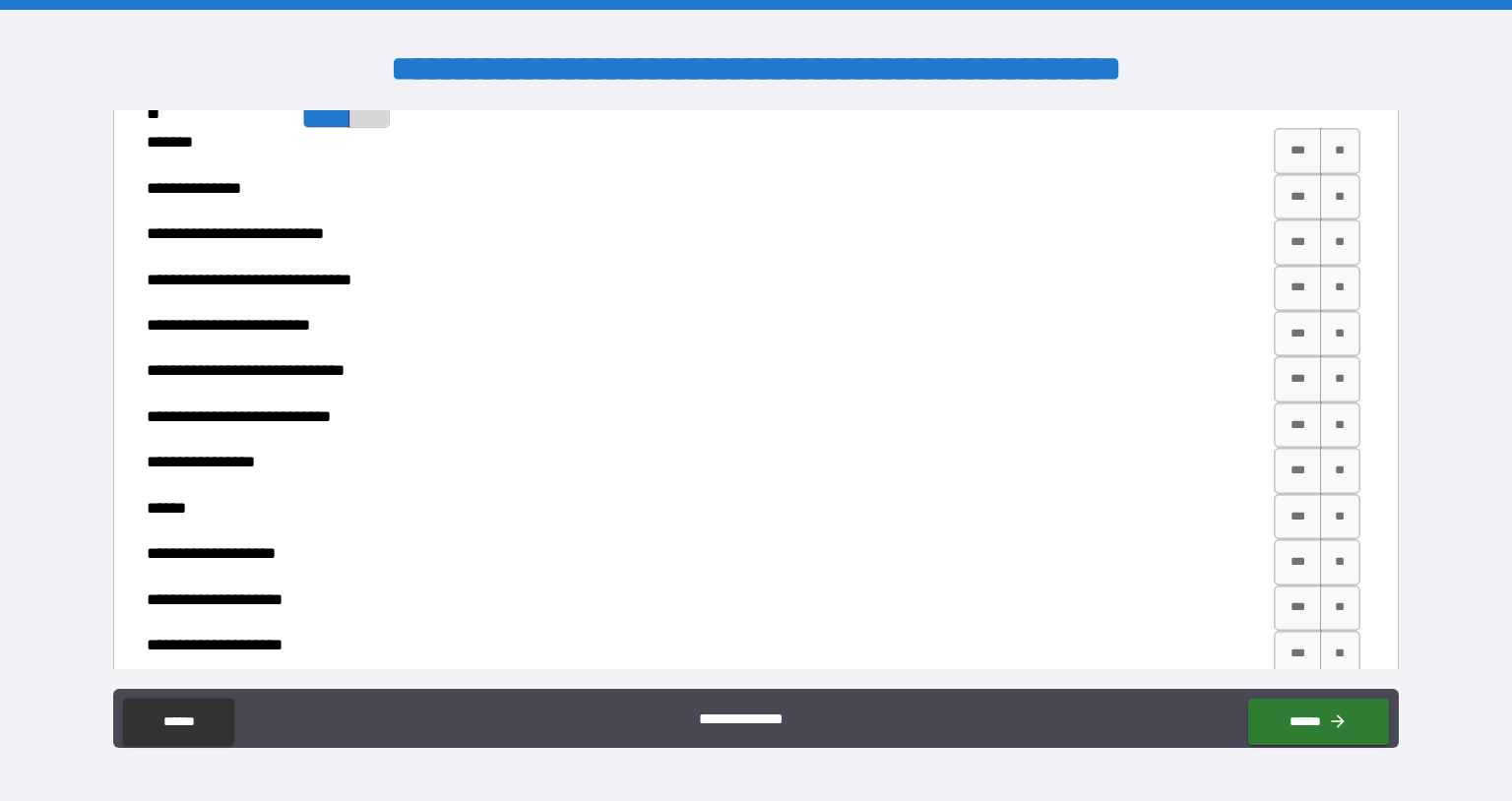 click on "**" at bounding box center (369, 99) 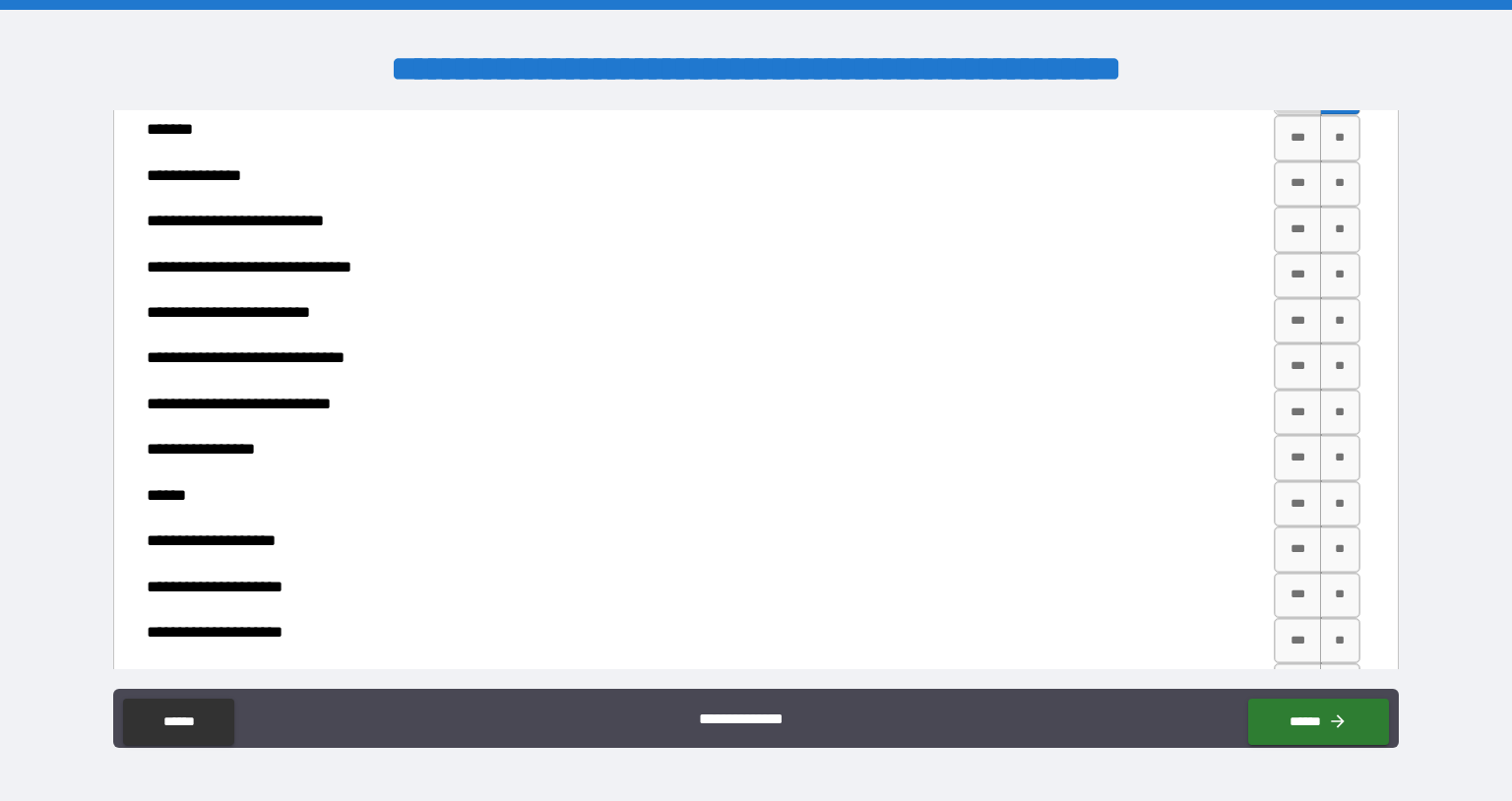 click on "***" at bounding box center (1297, 92) 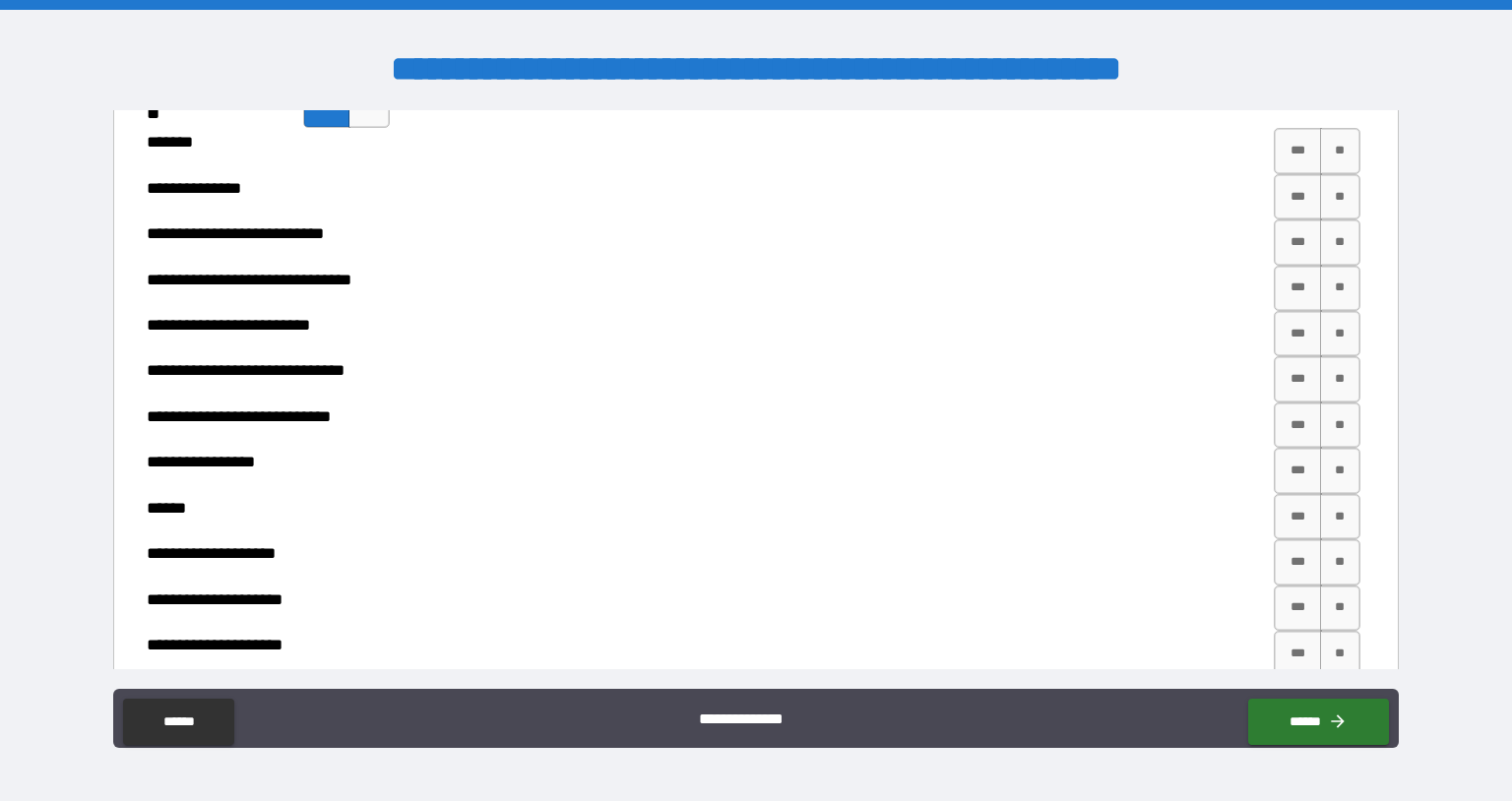 click at bounding box center (880, 90) 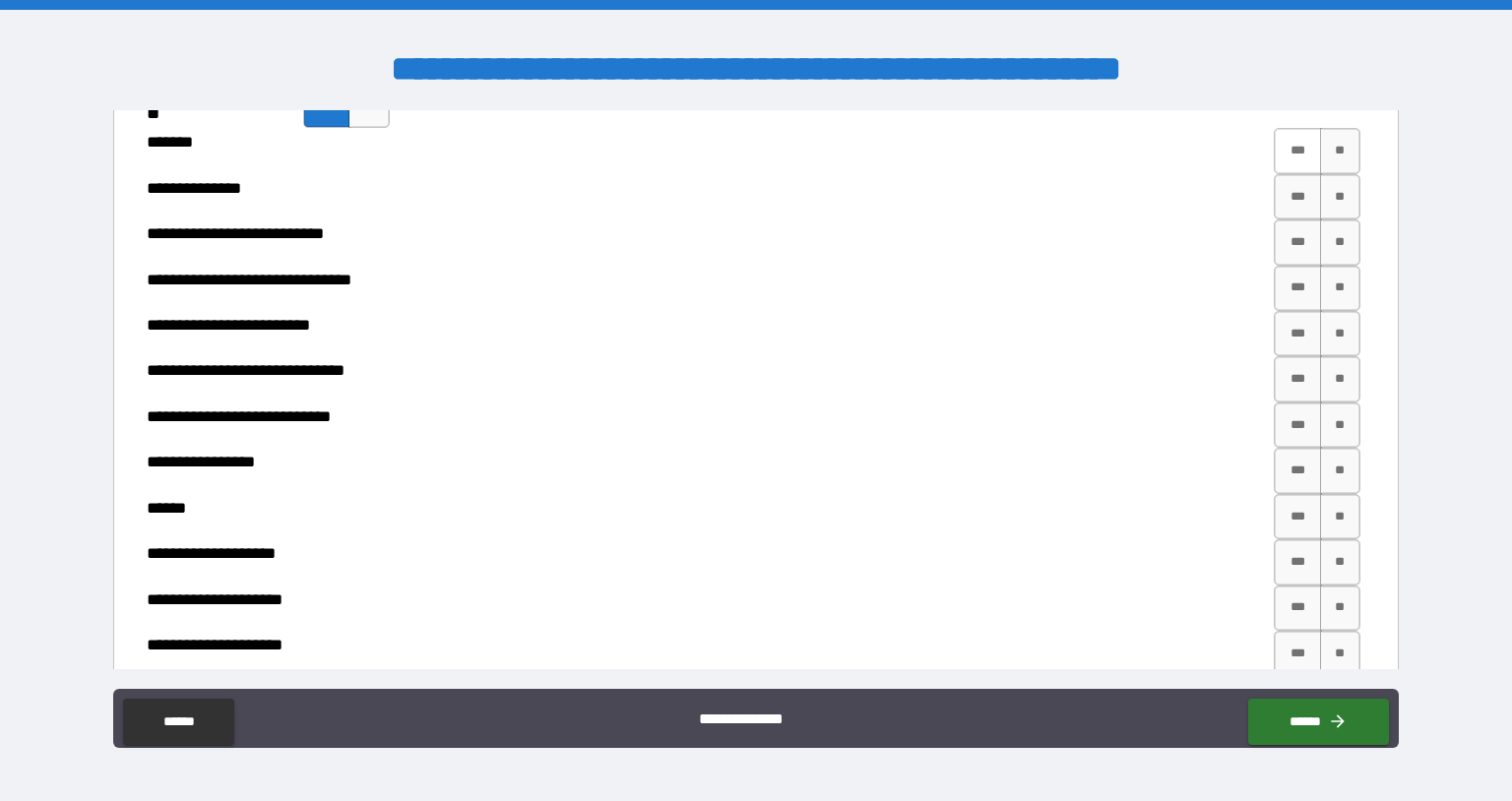 type on "**********" 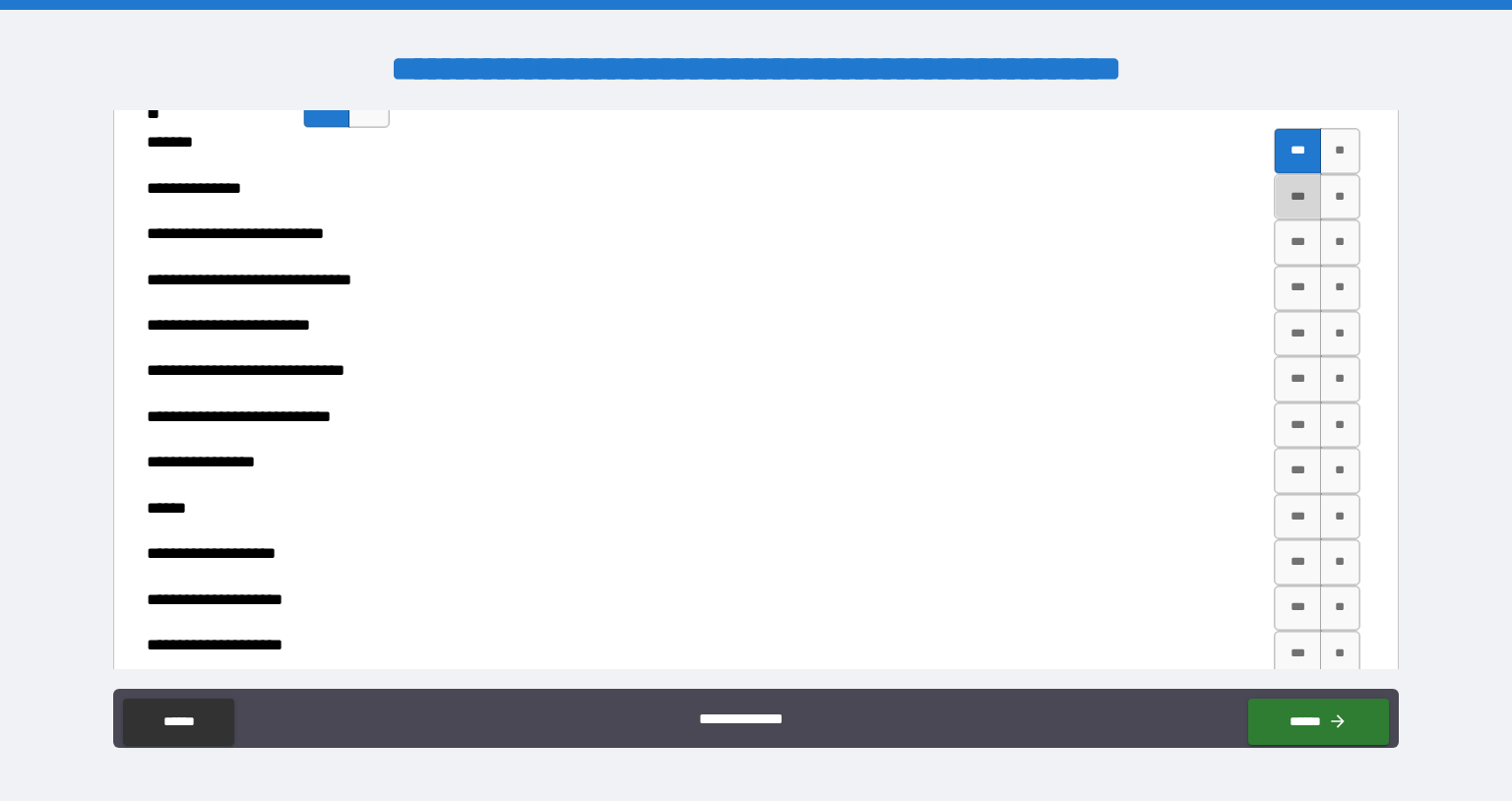 click on "***" at bounding box center (1297, 197) 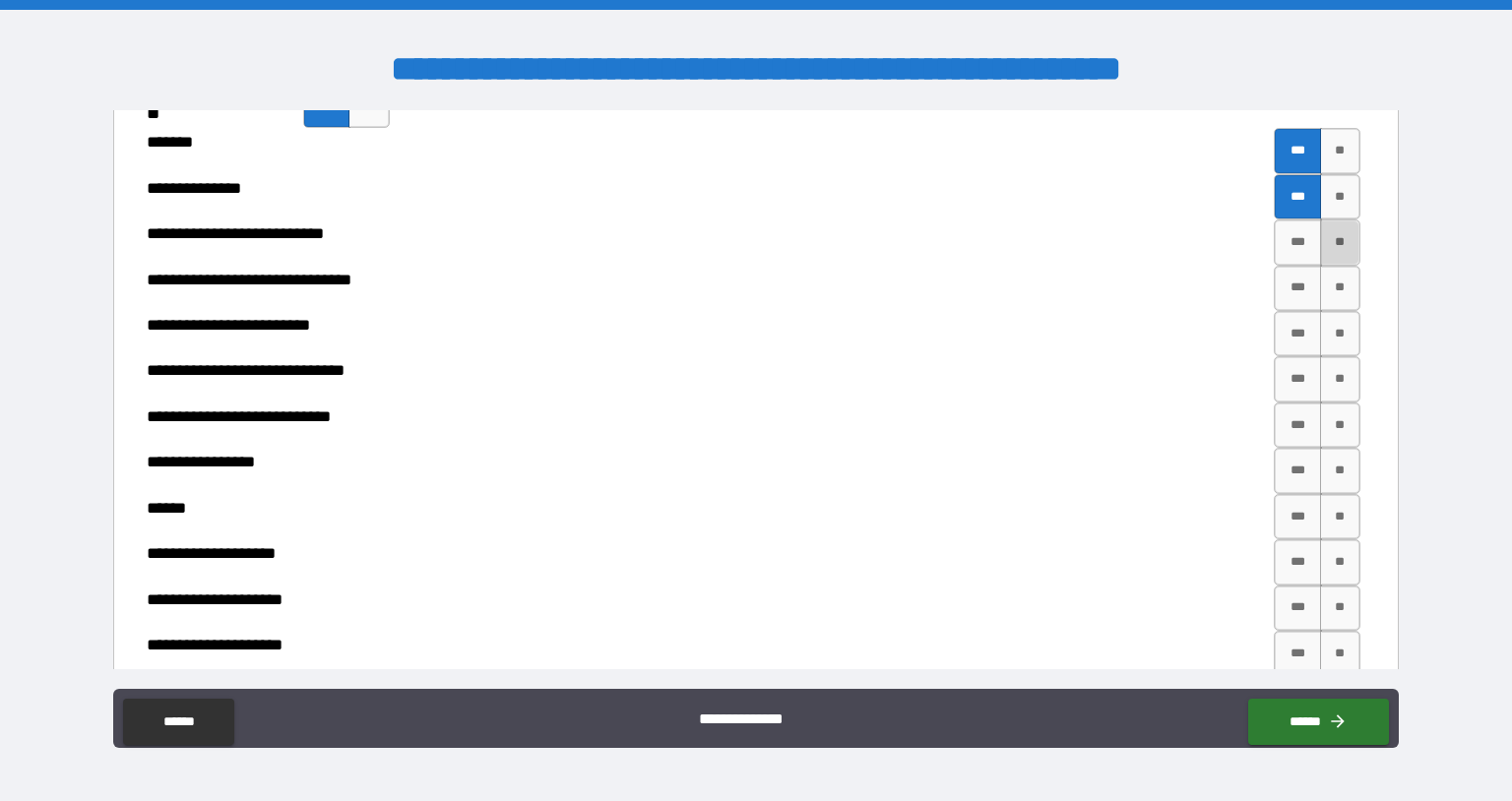 click on "**" at bounding box center [1341, 242] 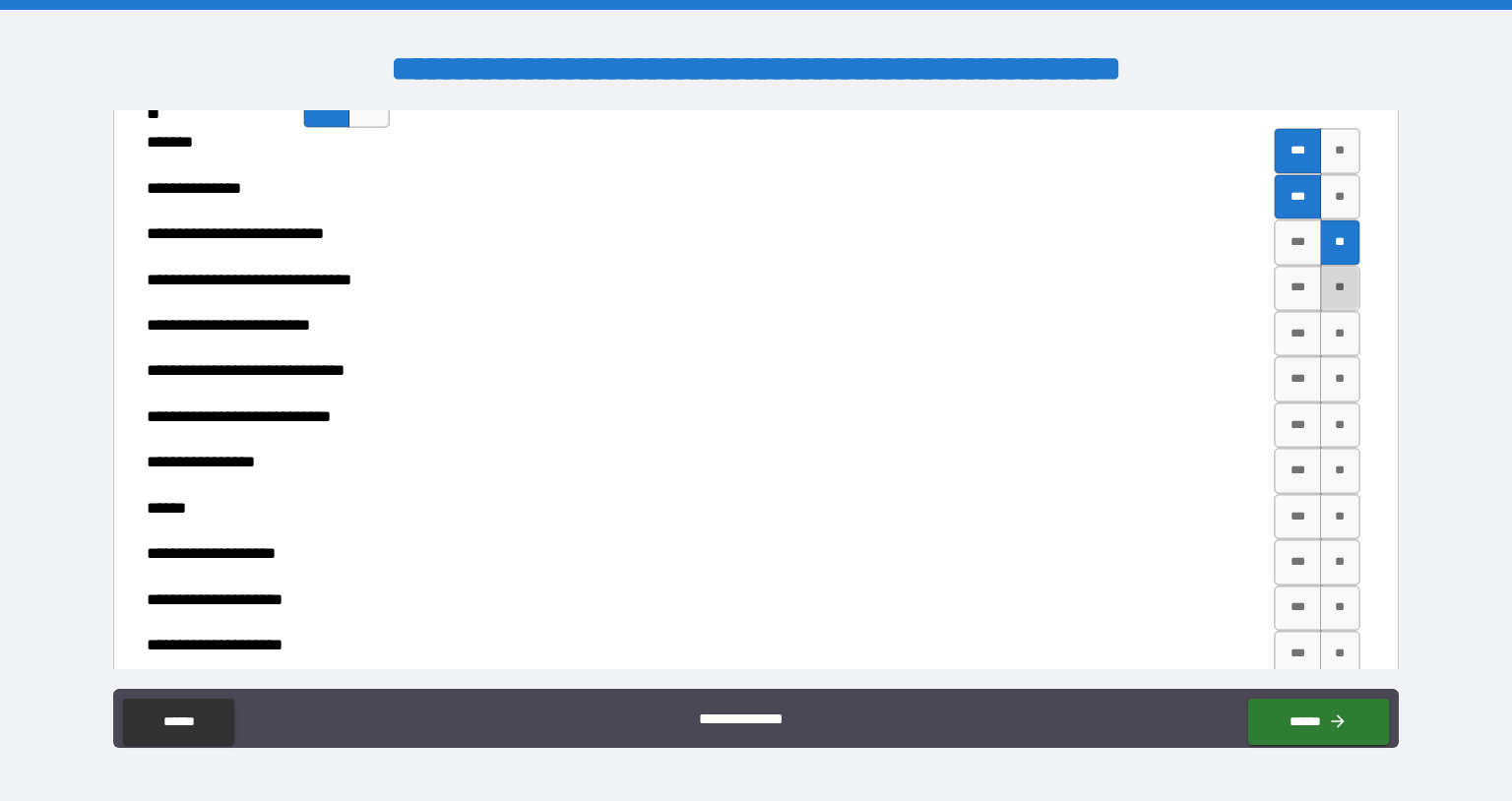 click on "**" at bounding box center (1341, 288) 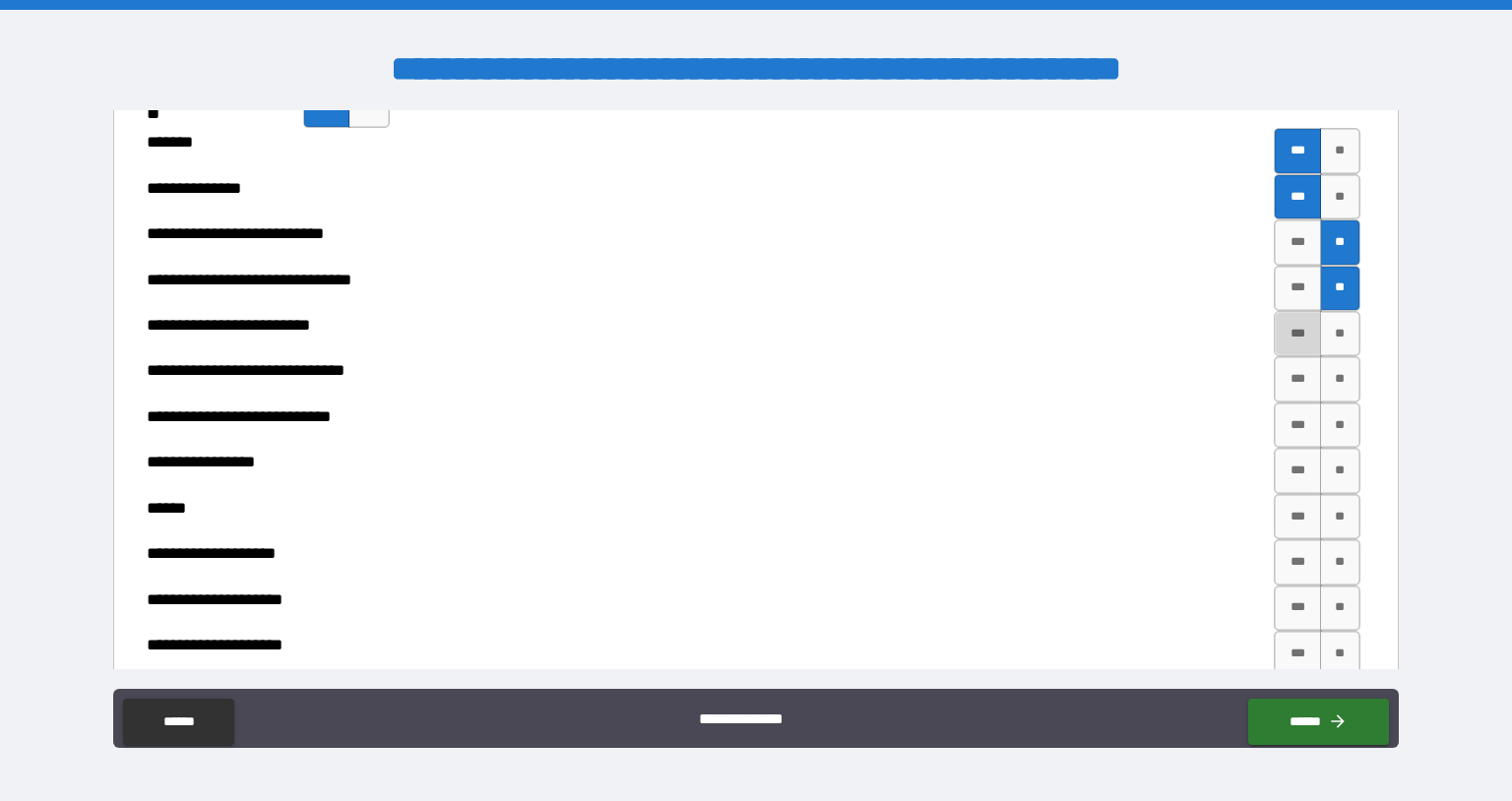 click on "***" at bounding box center [1297, 334] 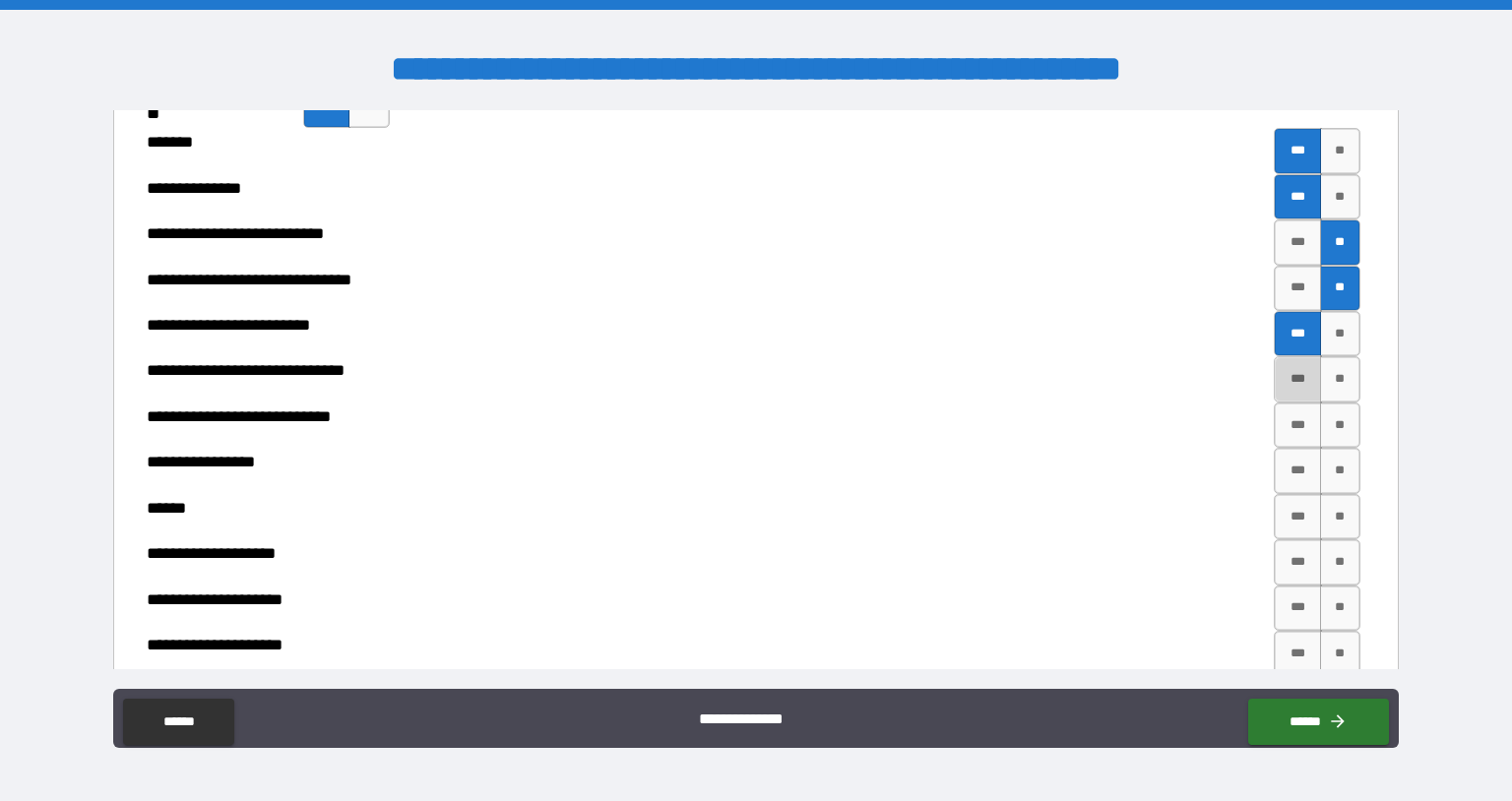 click on "***" at bounding box center (1297, 379) 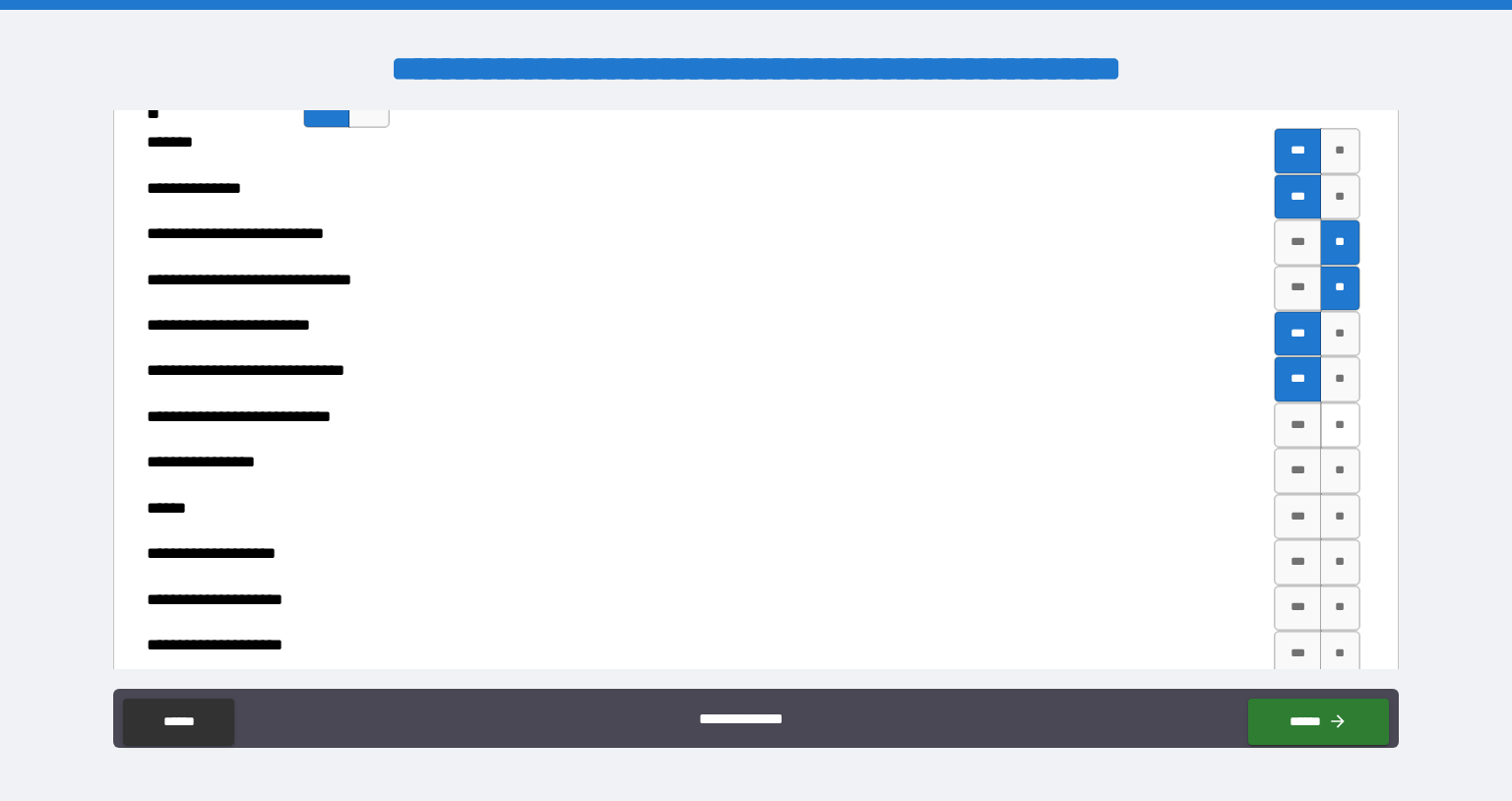 click on "**" at bounding box center (1341, 425) 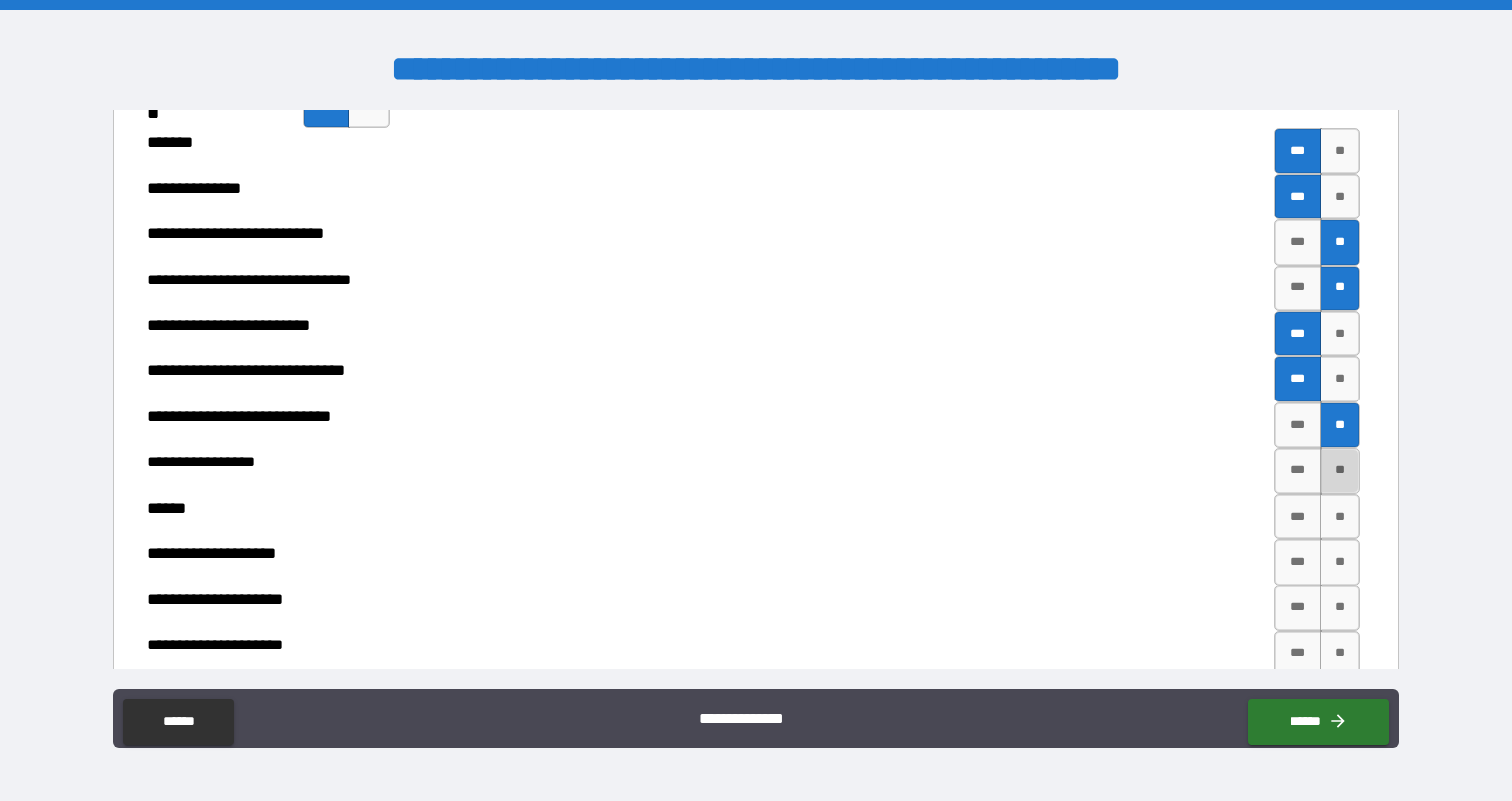 click on "**" at bounding box center (1341, 470) 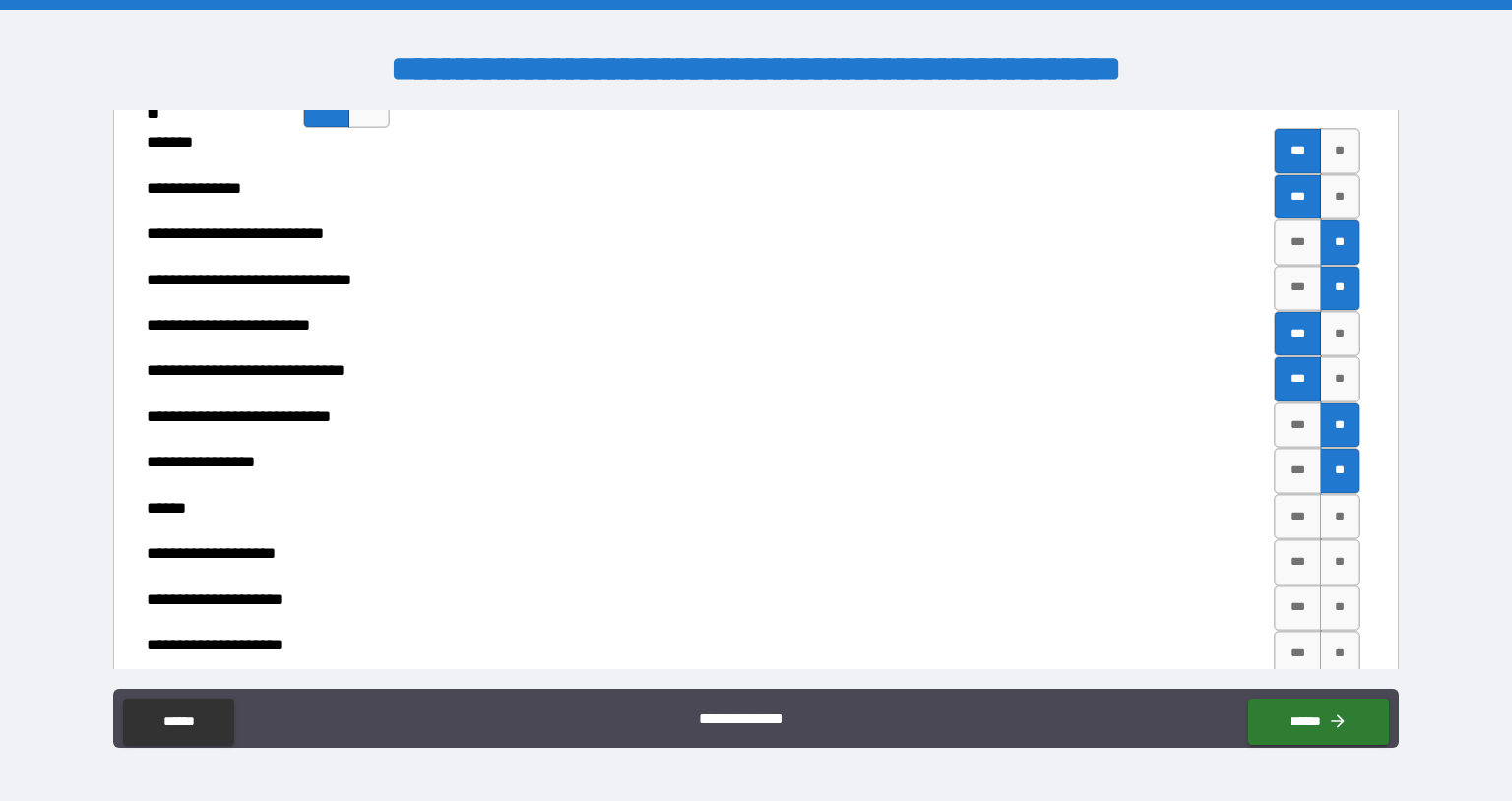click on "**********" at bounding box center (756, 720) 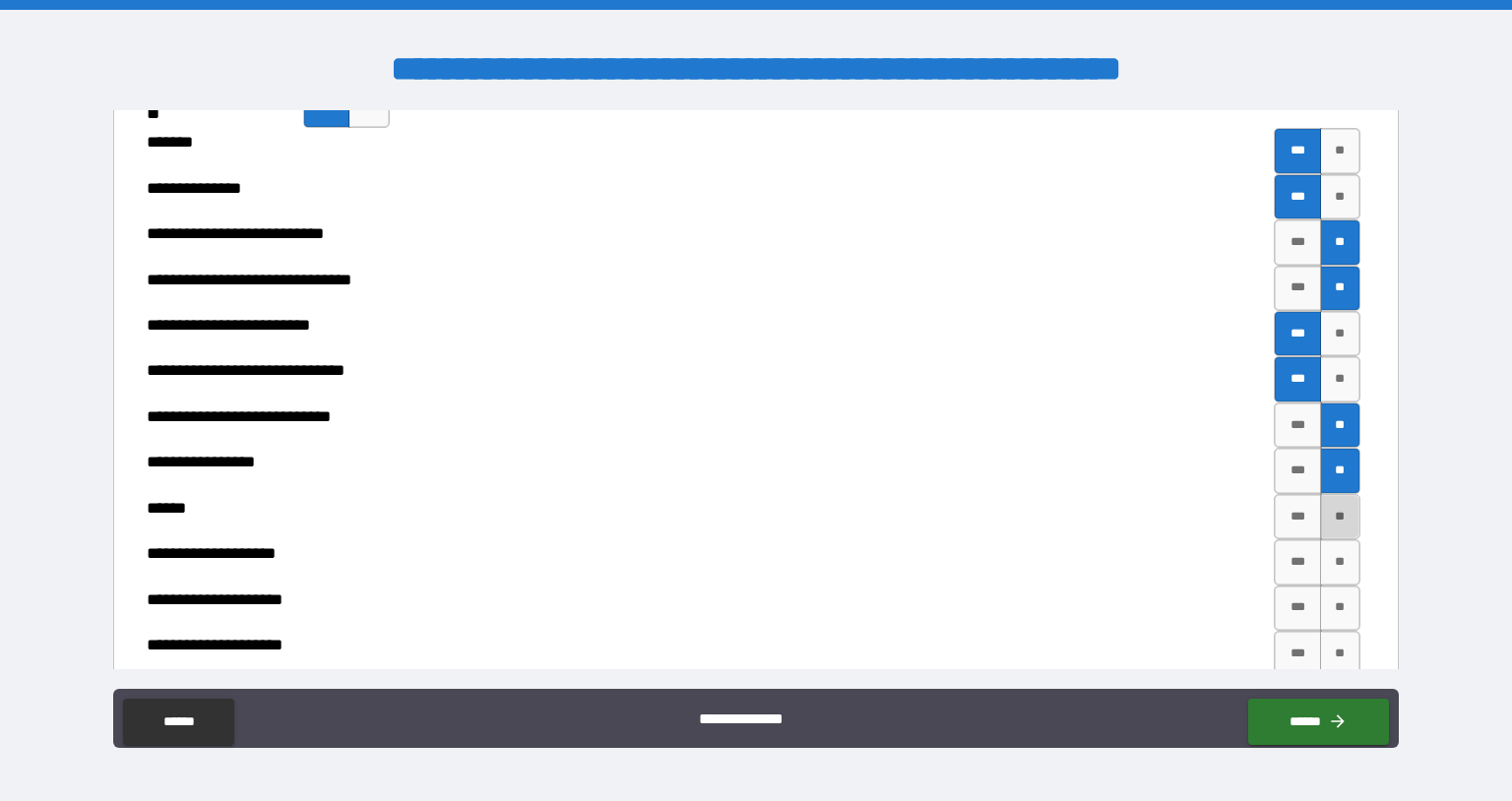 click on "**" at bounding box center (1341, 517) 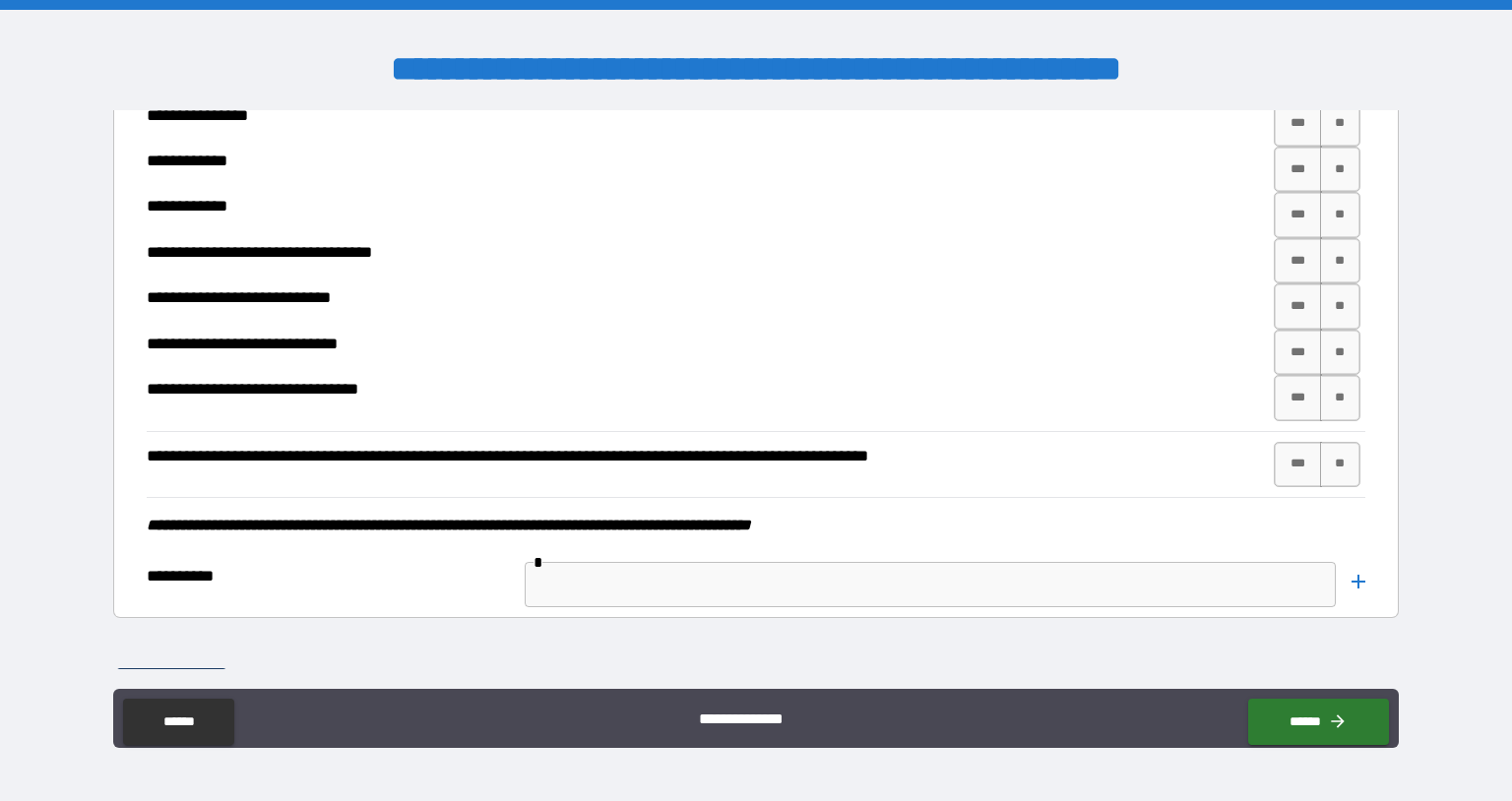 scroll, scrollTop: 9253, scrollLeft: 0, axis: vertical 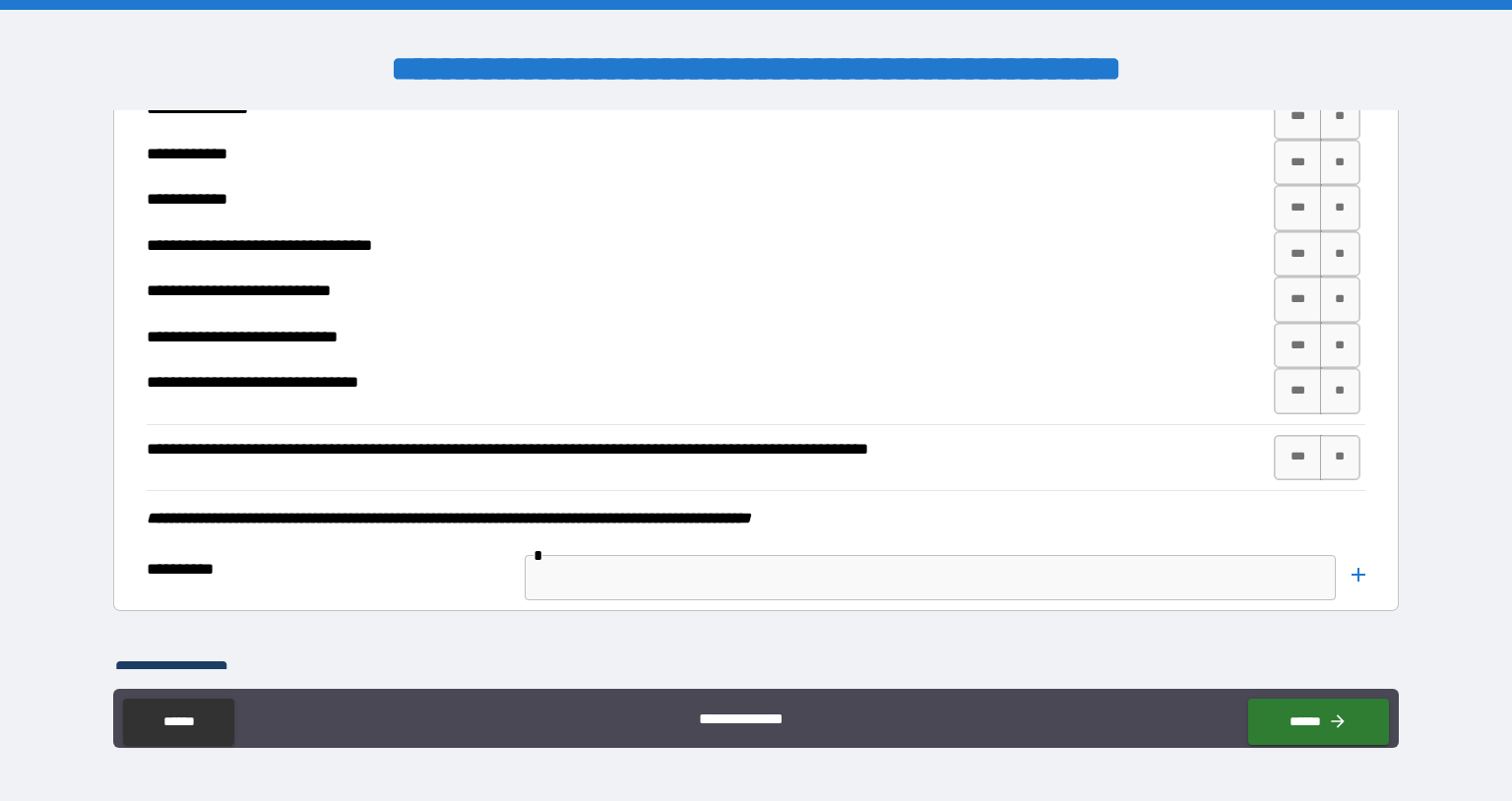 click on "**" at bounding box center [1341, -21] 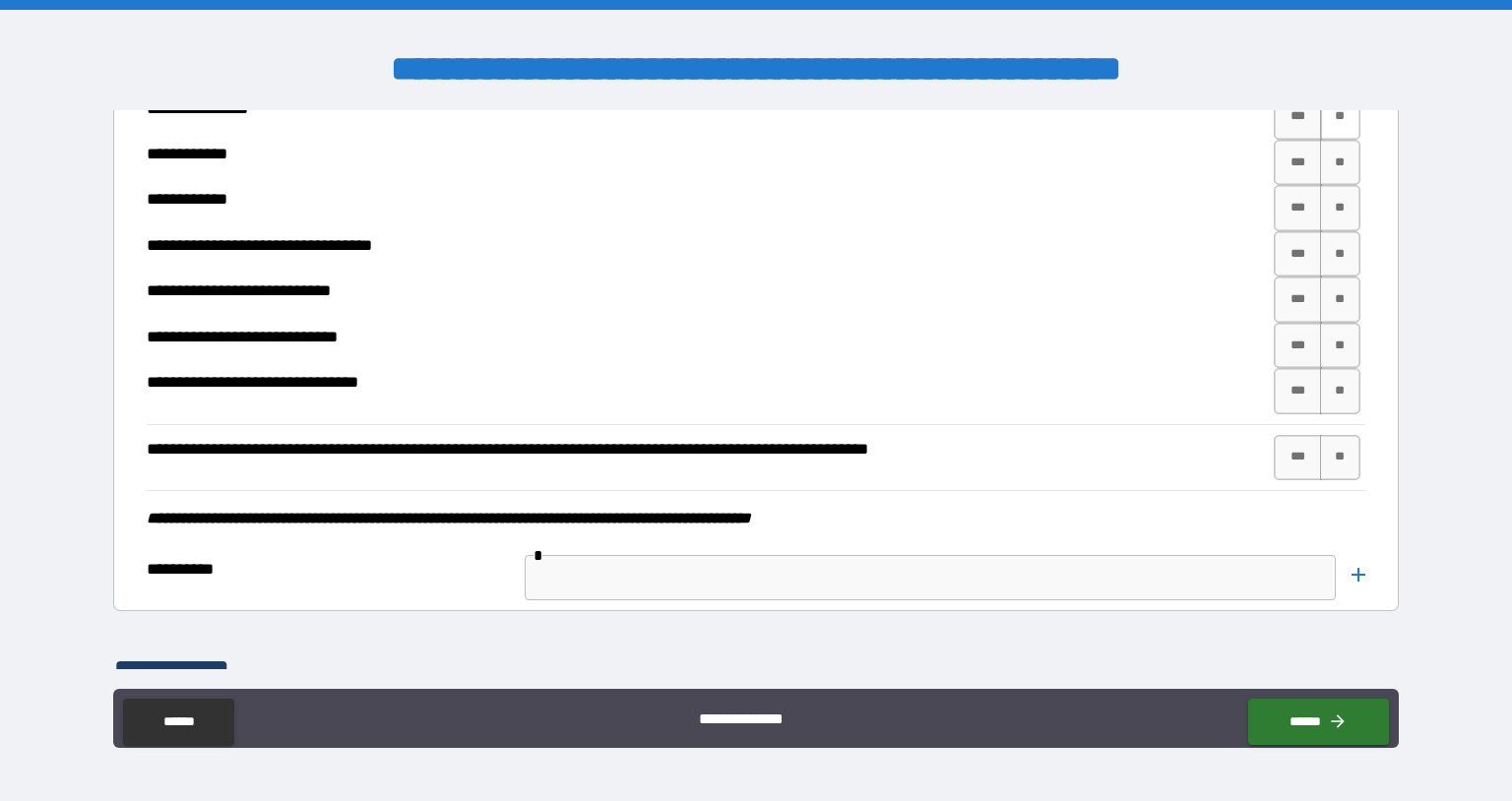 click on "**" at bounding box center [1341, 117] 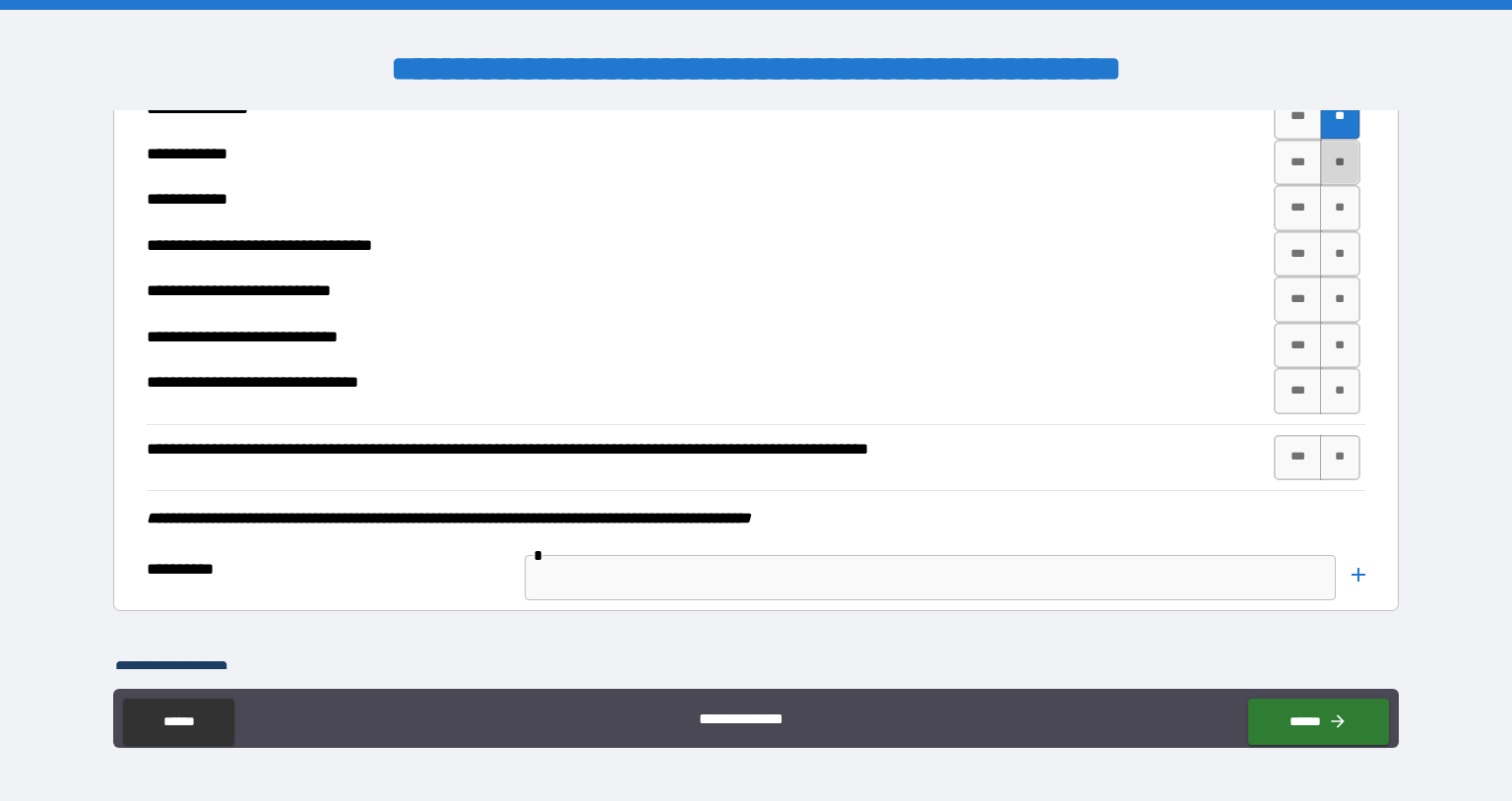 click on "**" at bounding box center (1341, 162) 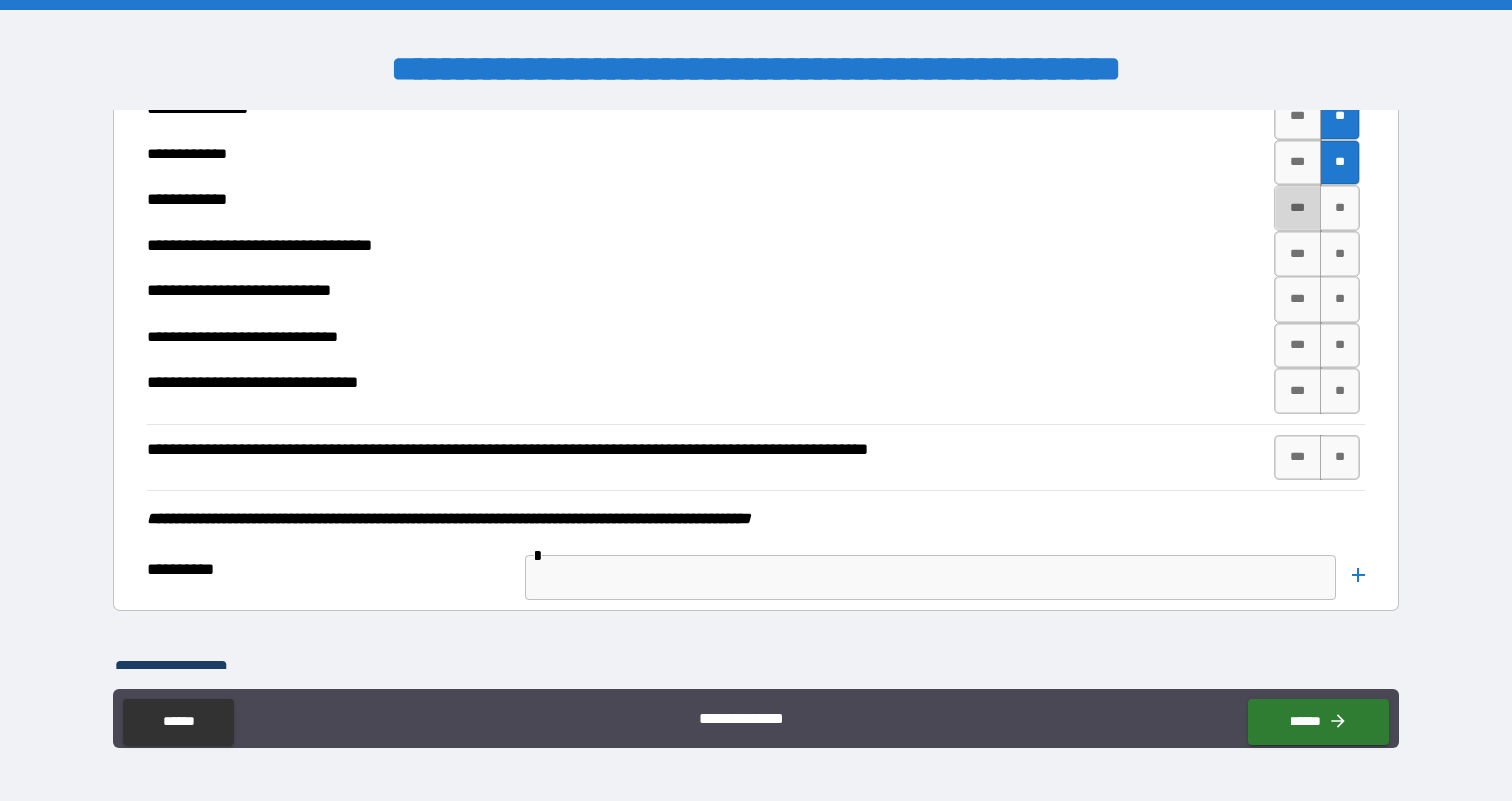 click on "***" at bounding box center [1297, 208] 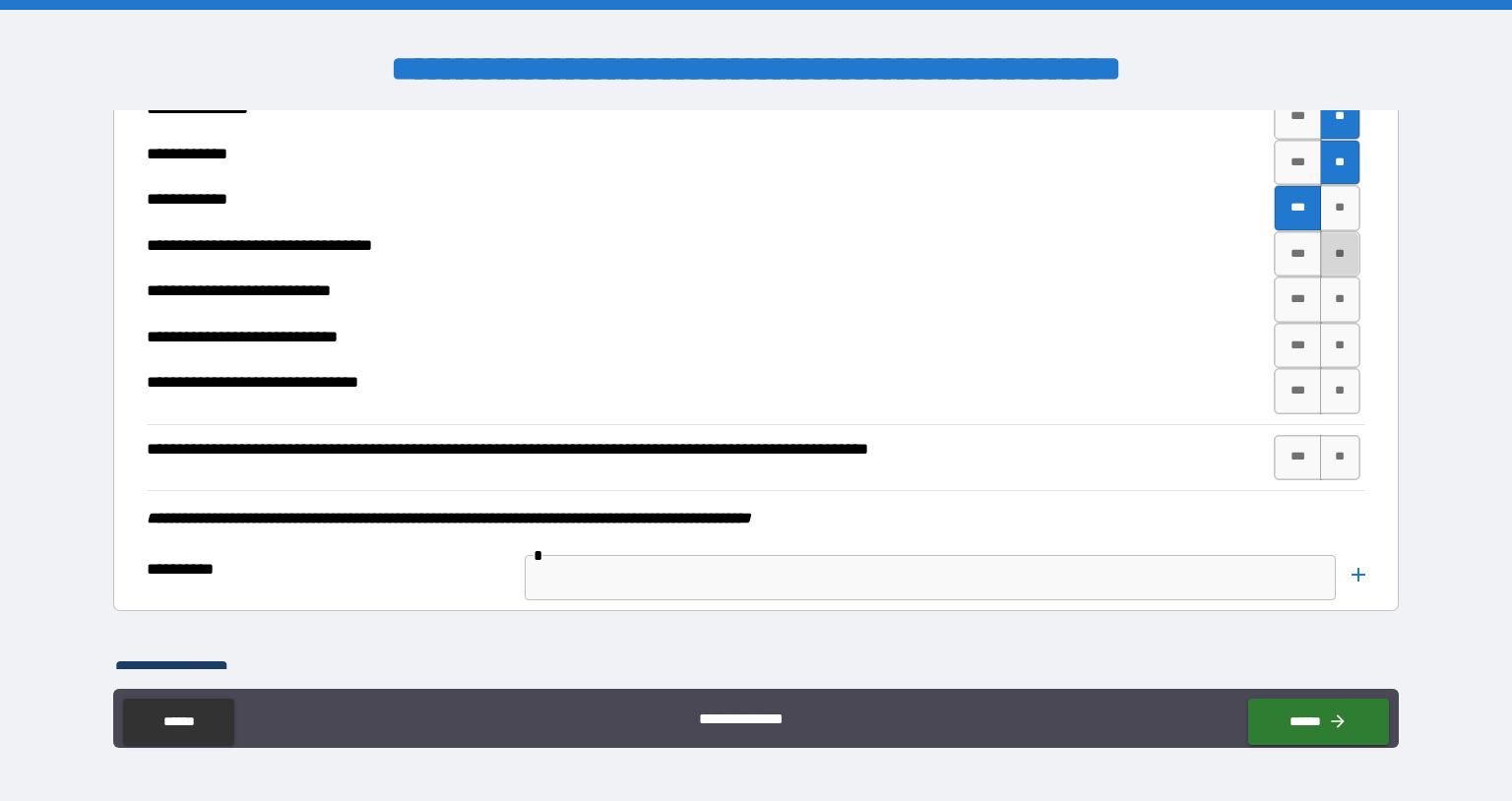 click on "**" at bounding box center [1341, 254] 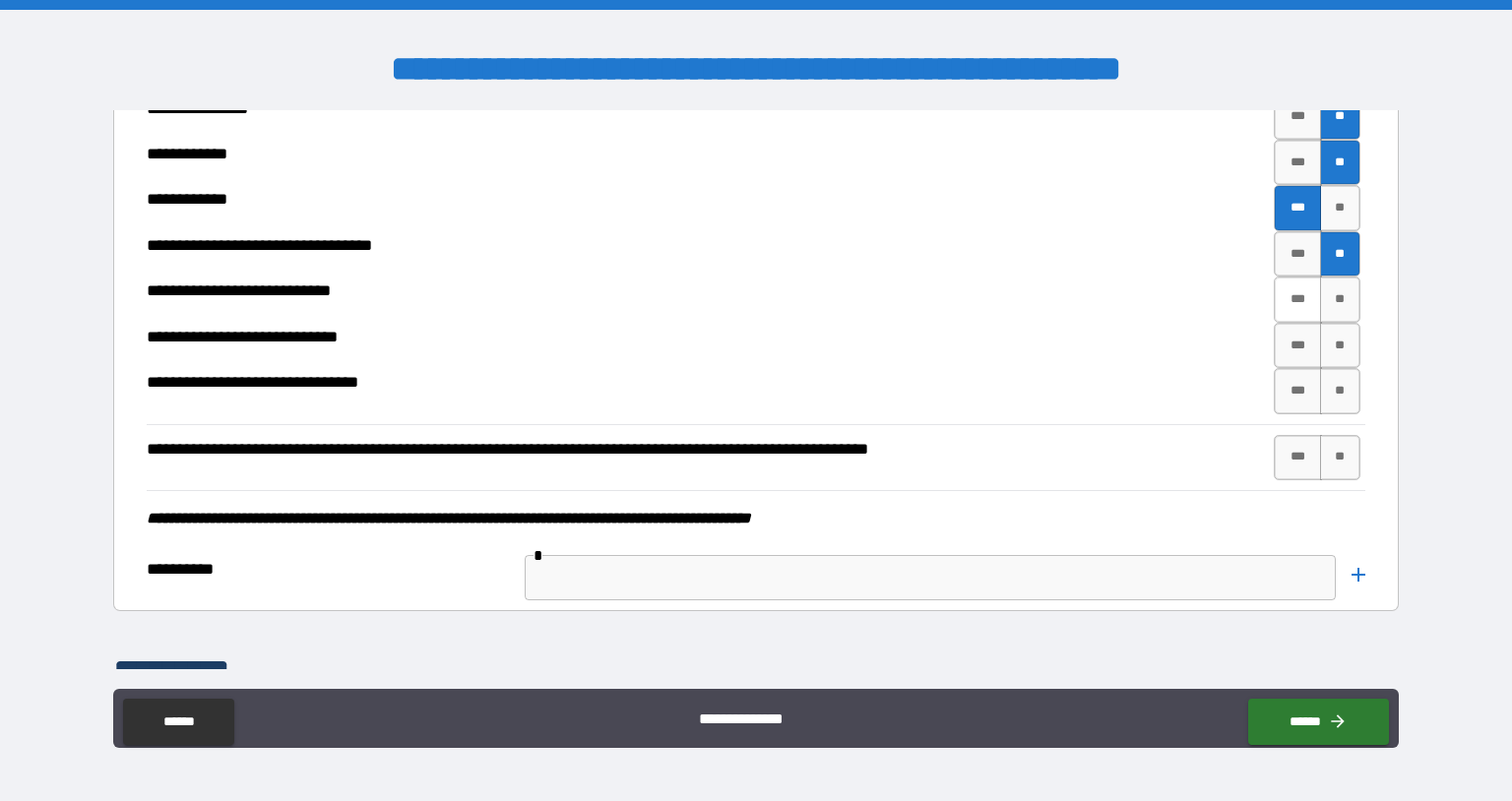 click on "***" at bounding box center (1297, 299) 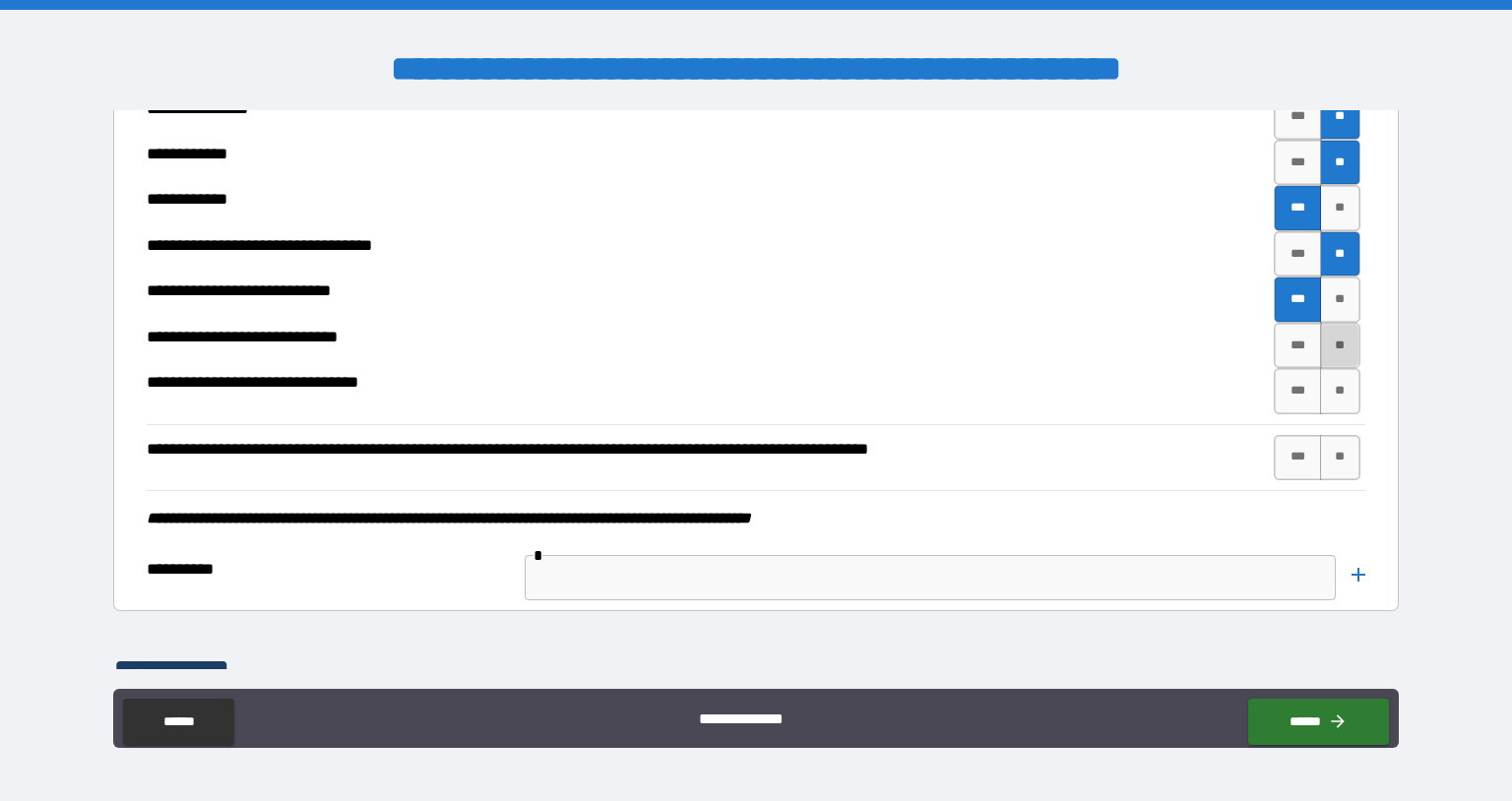 click on "**" at bounding box center (1341, 345) 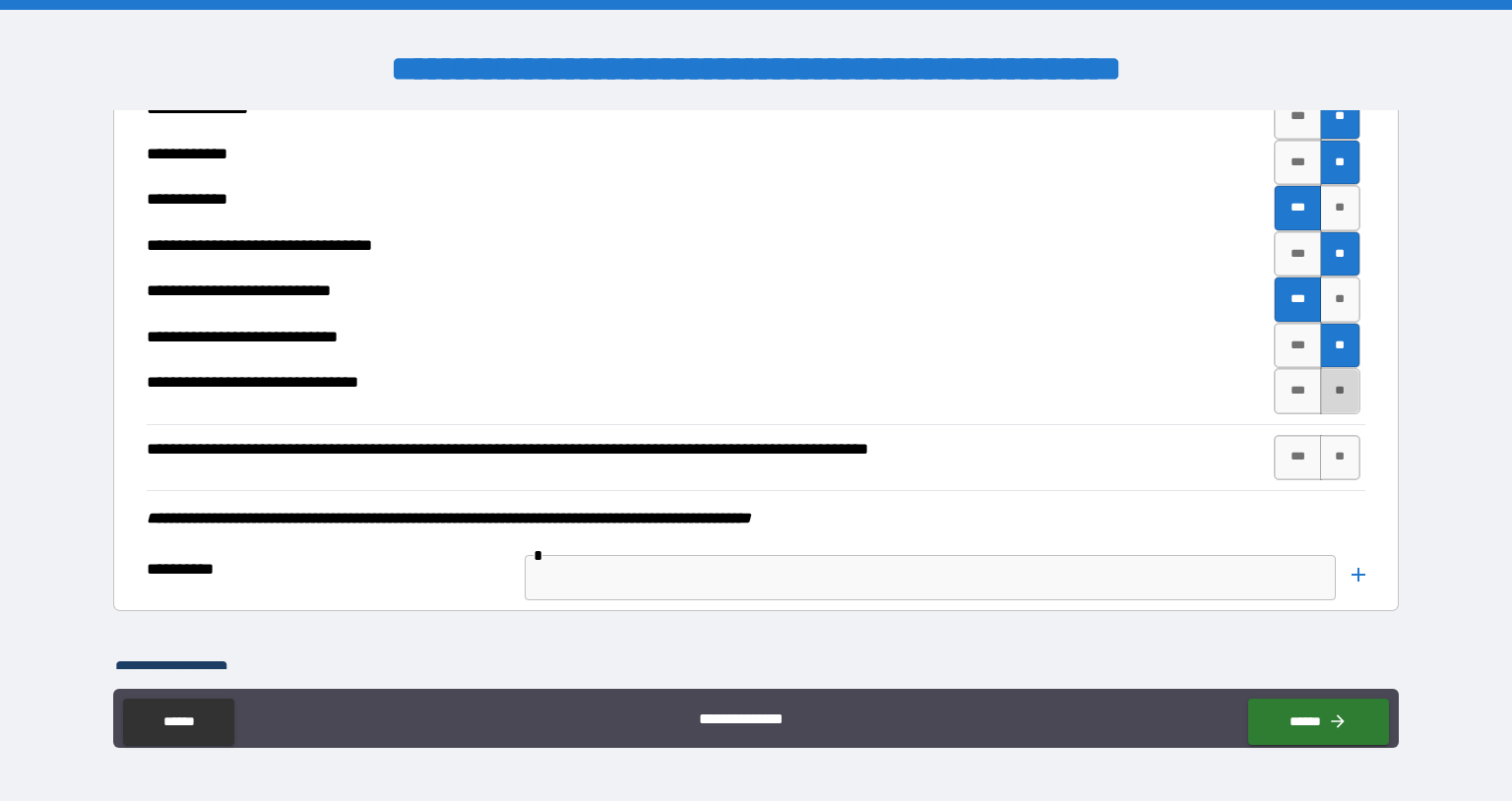 click on "**" at bounding box center (1341, 391) 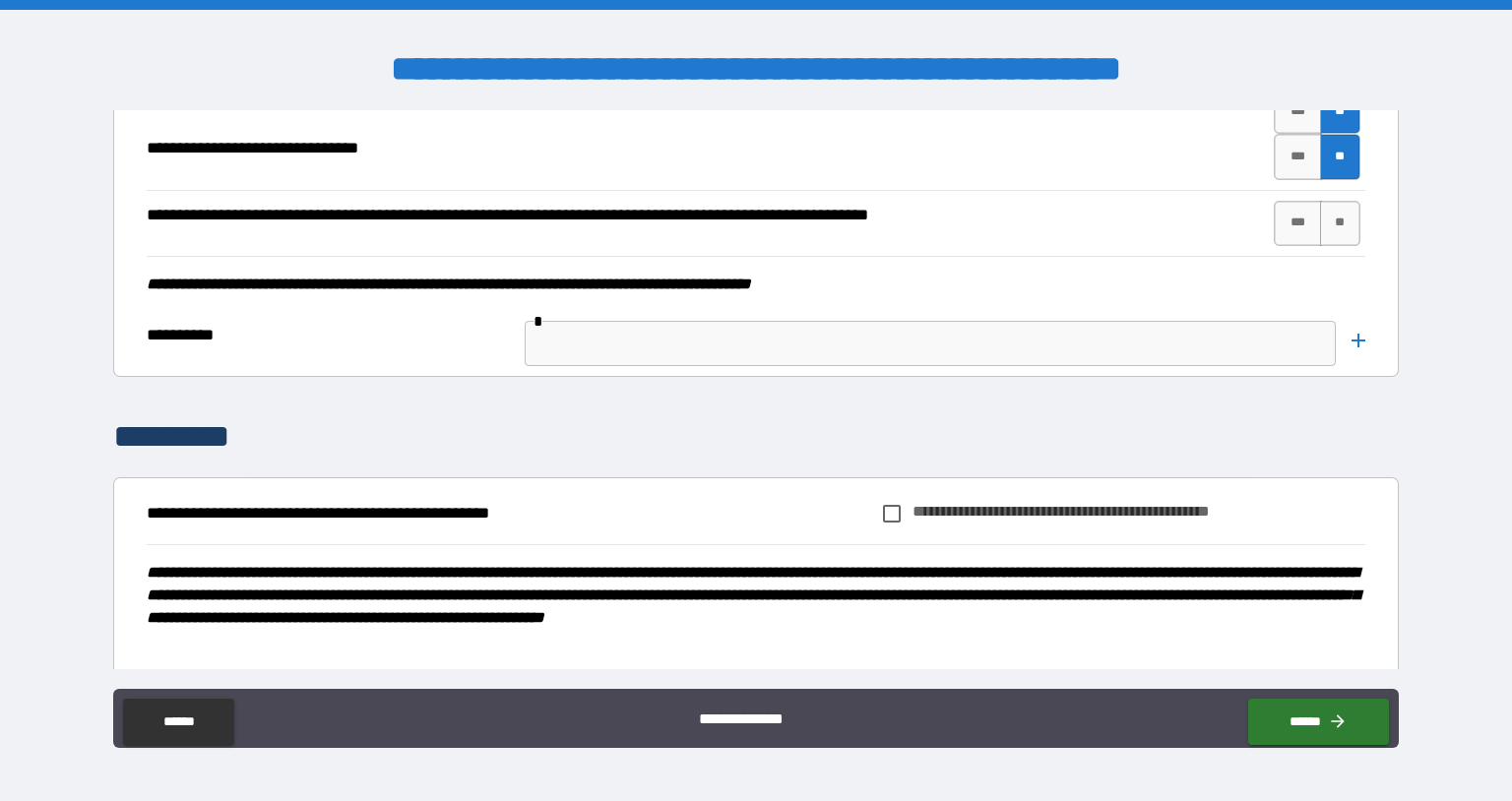scroll, scrollTop: 9490, scrollLeft: 0, axis: vertical 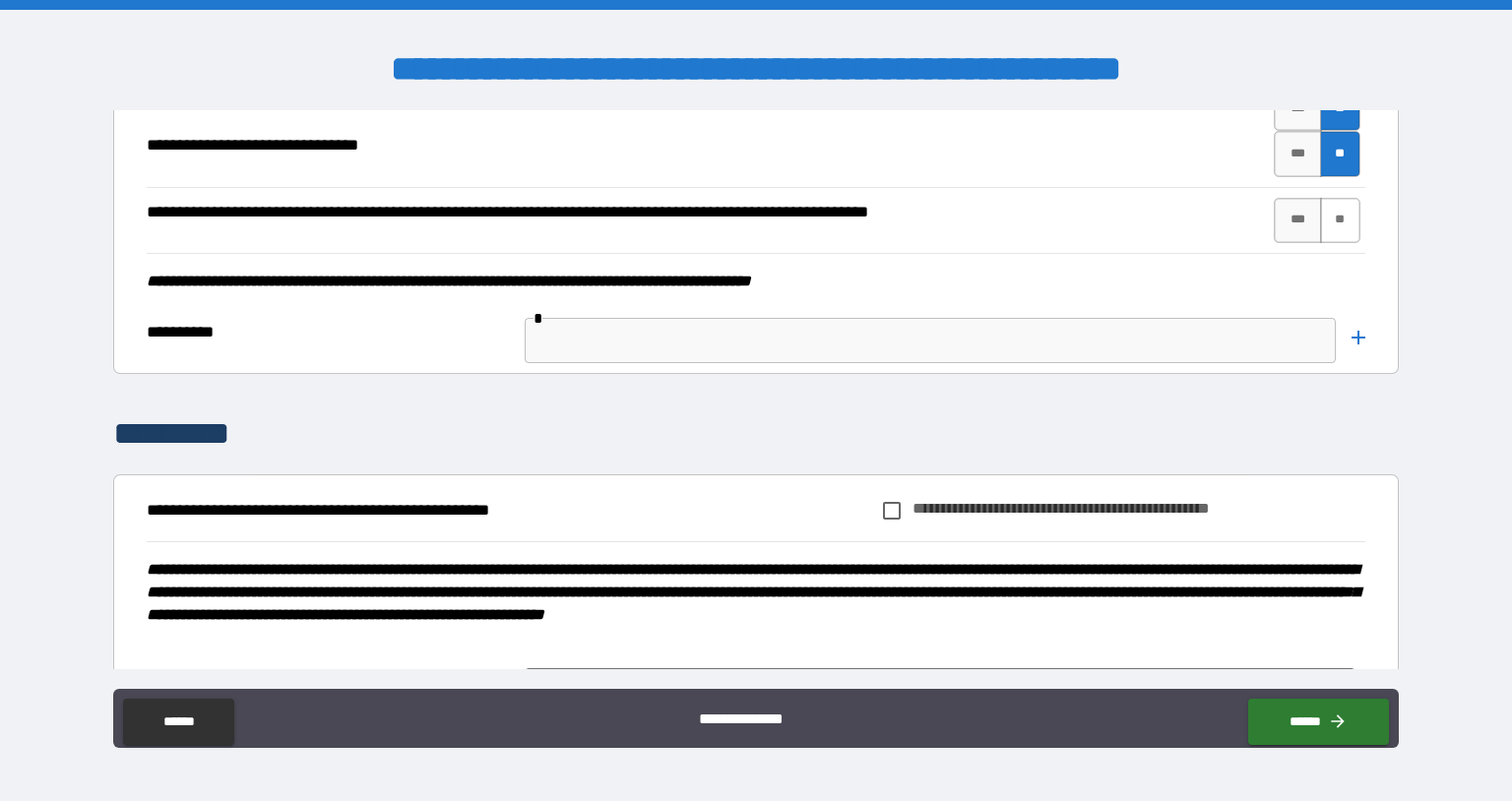 click on "**" at bounding box center [1341, 220] 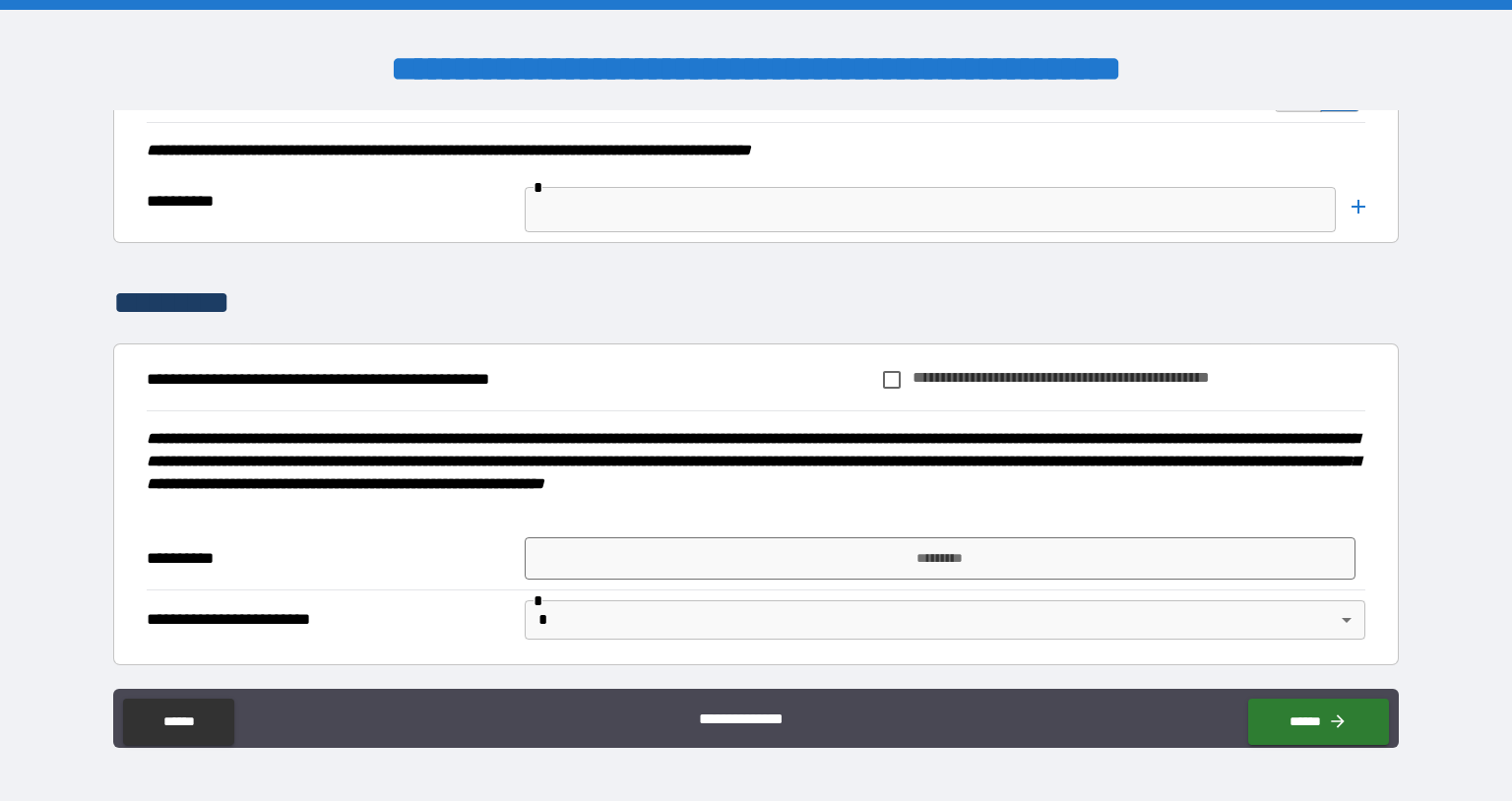 scroll, scrollTop: 9835, scrollLeft: 0, axis: vertical 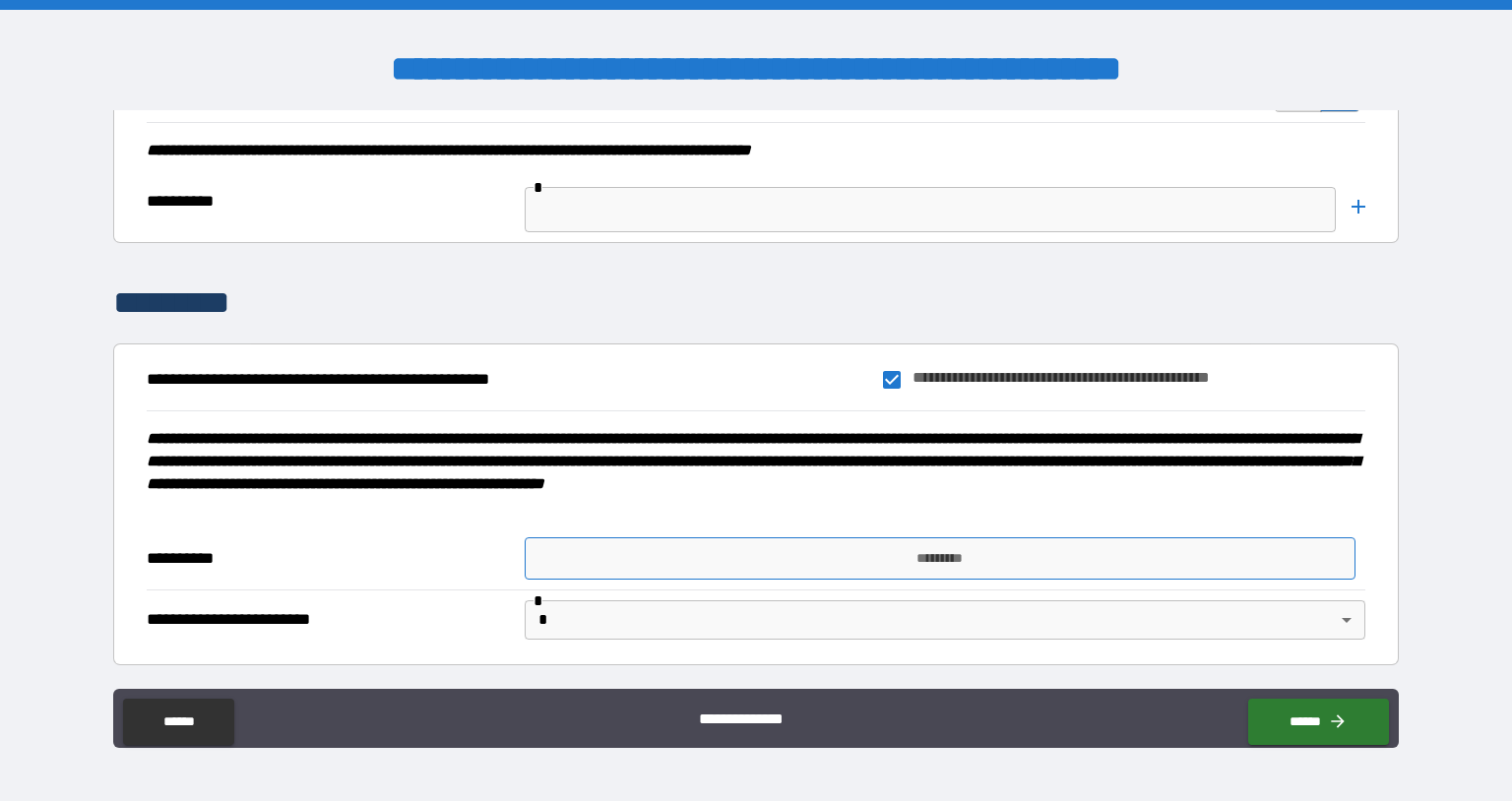 click on "*********" at bounding box center (940, 558) 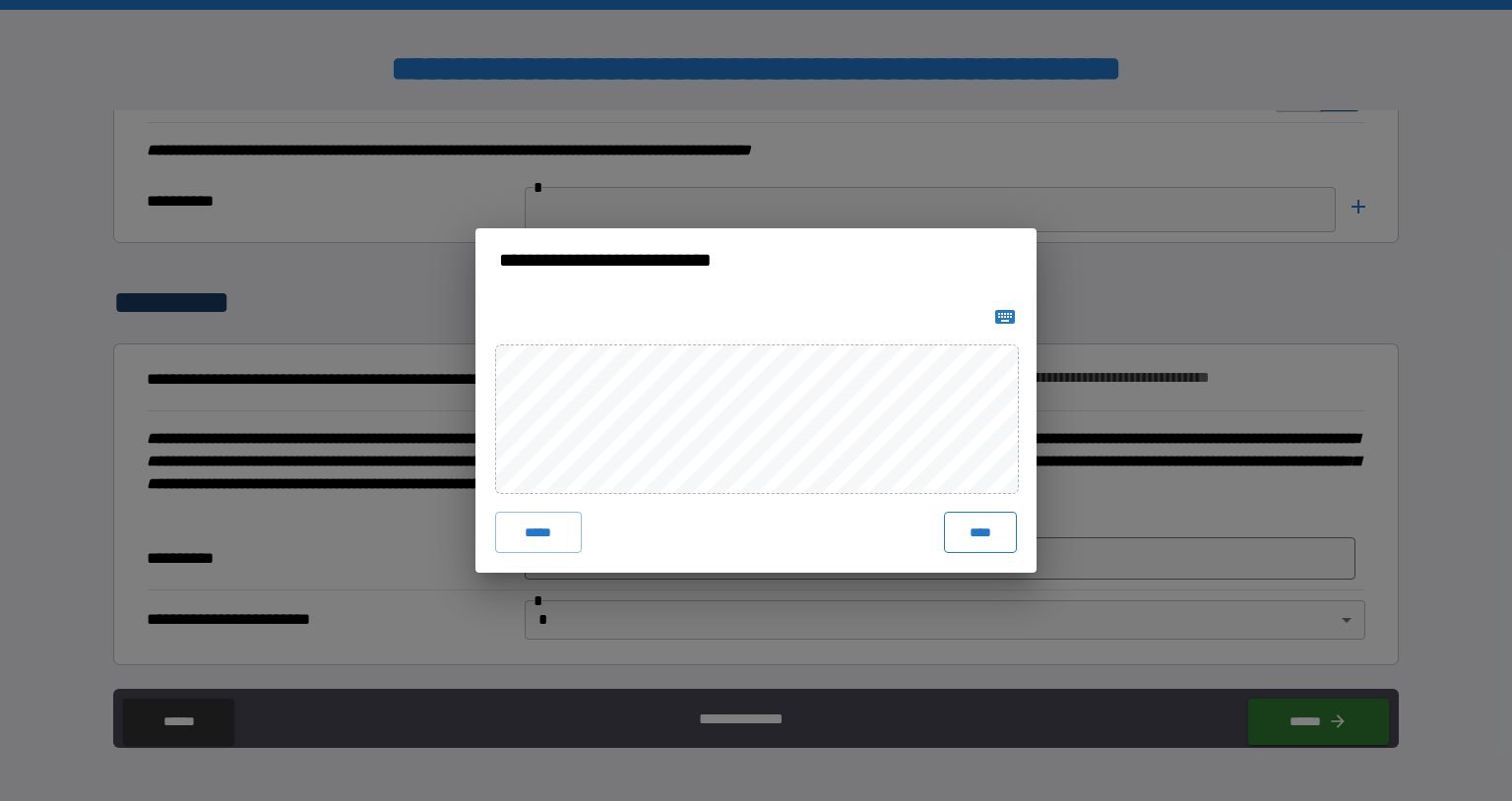 click on "****" at bounding box center [980, 532] 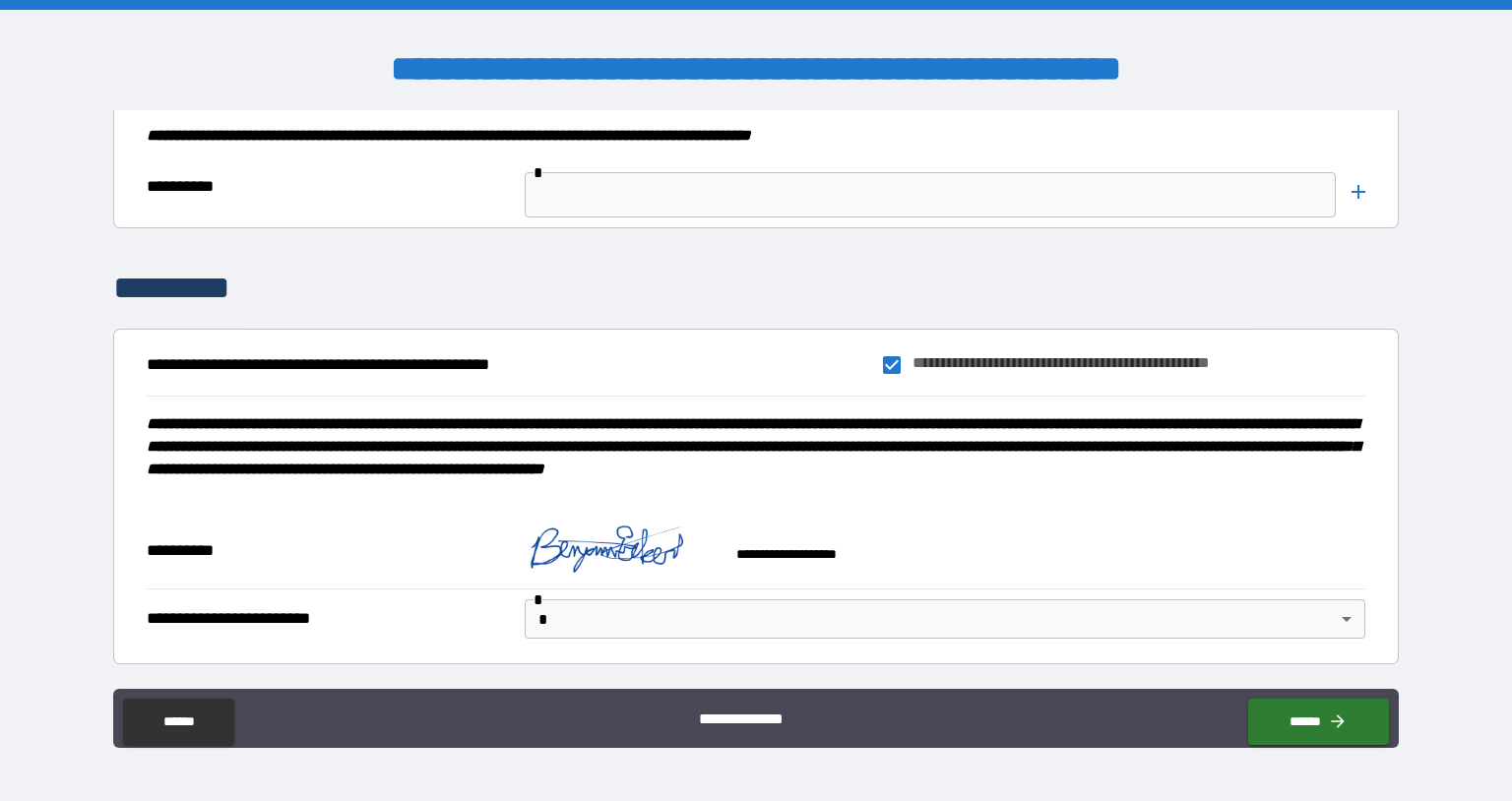 scroll, scrollTop: 9850, scrollLeft: 0, axis: vertical 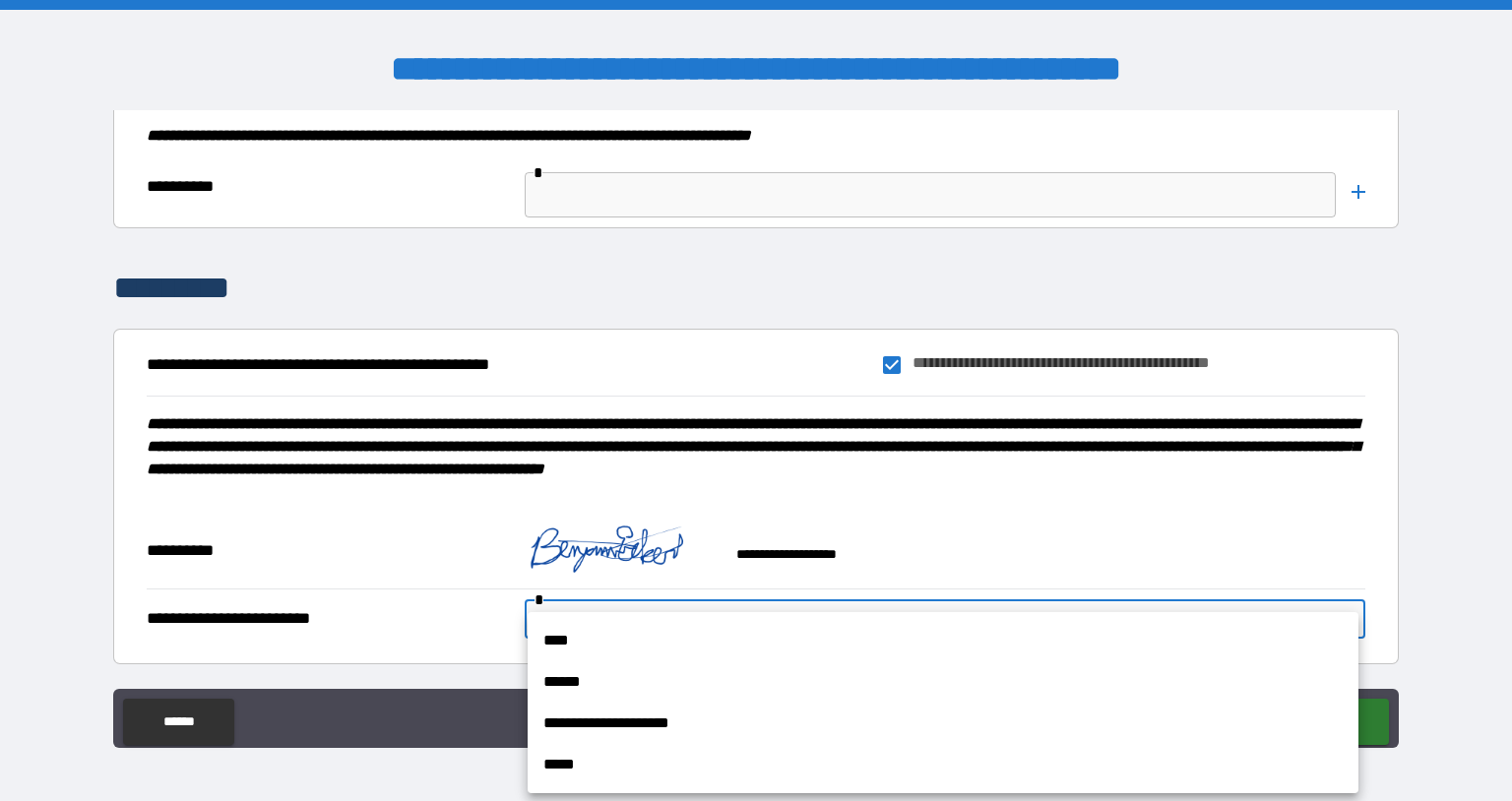click on "****" at bounding box center (943, 641) 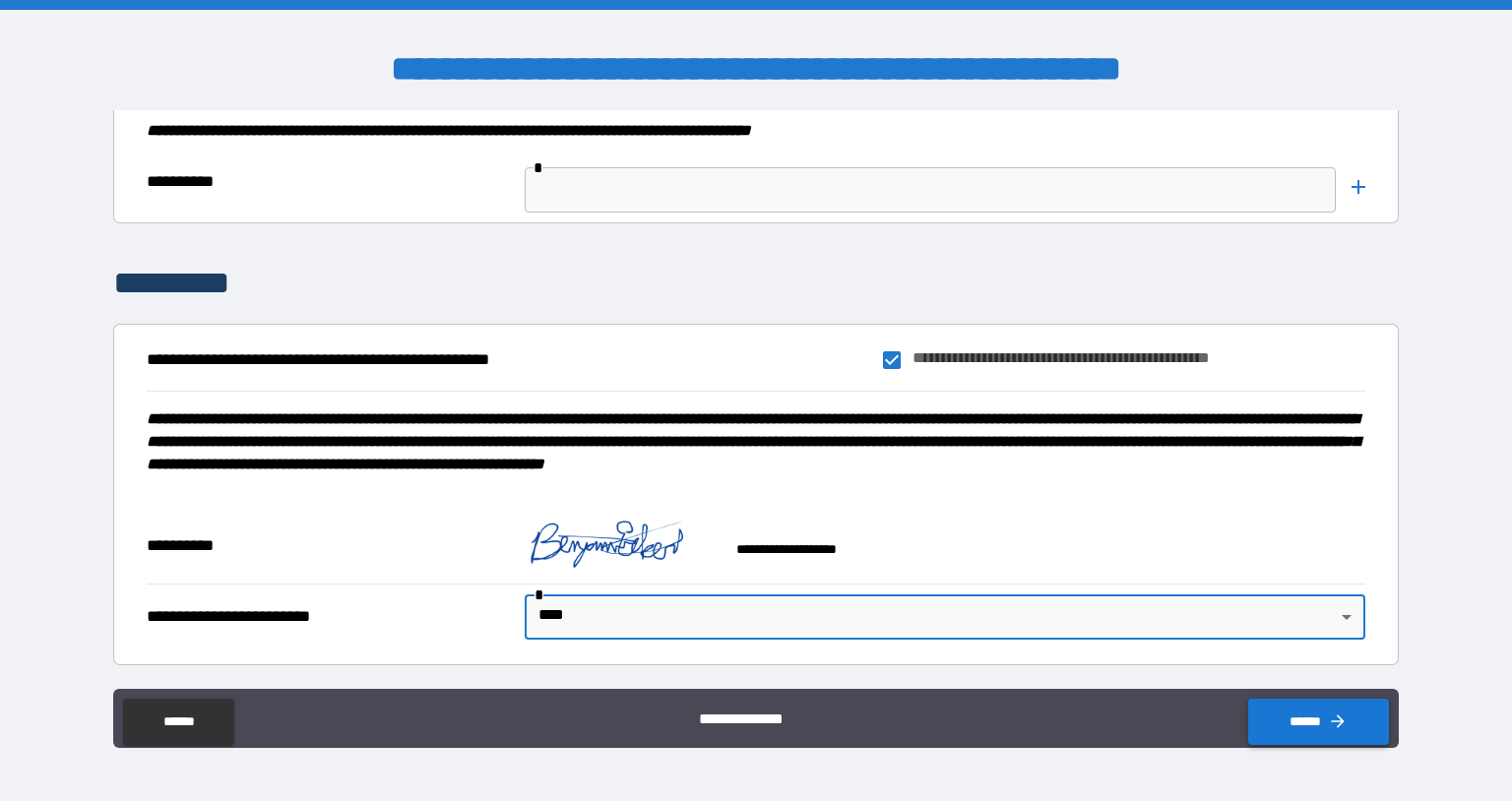 click on "******" at bounding box center (1318, 721) 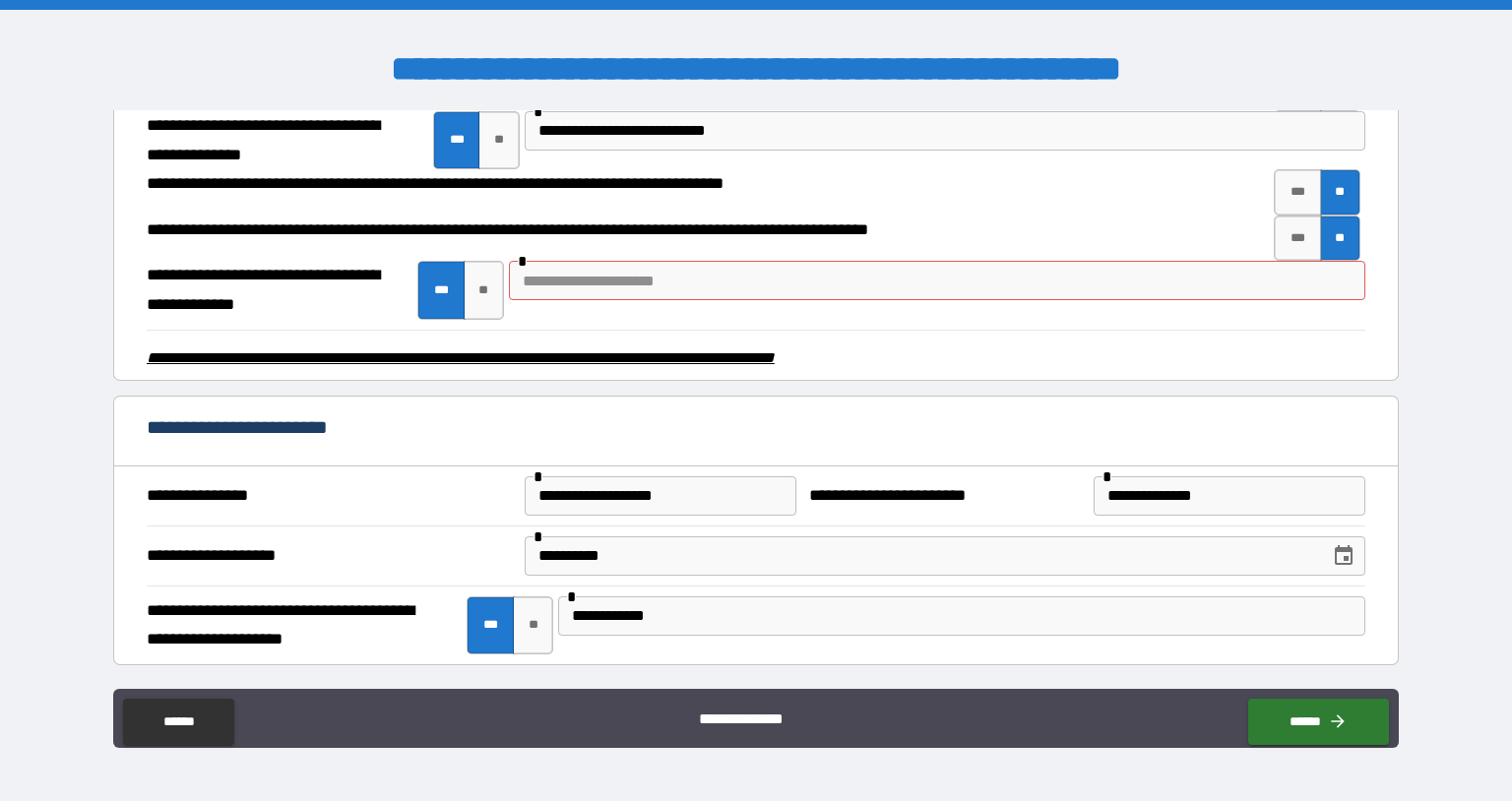 scroll, scrollTop: 3214, scrollLeft: 0, axis: vertical 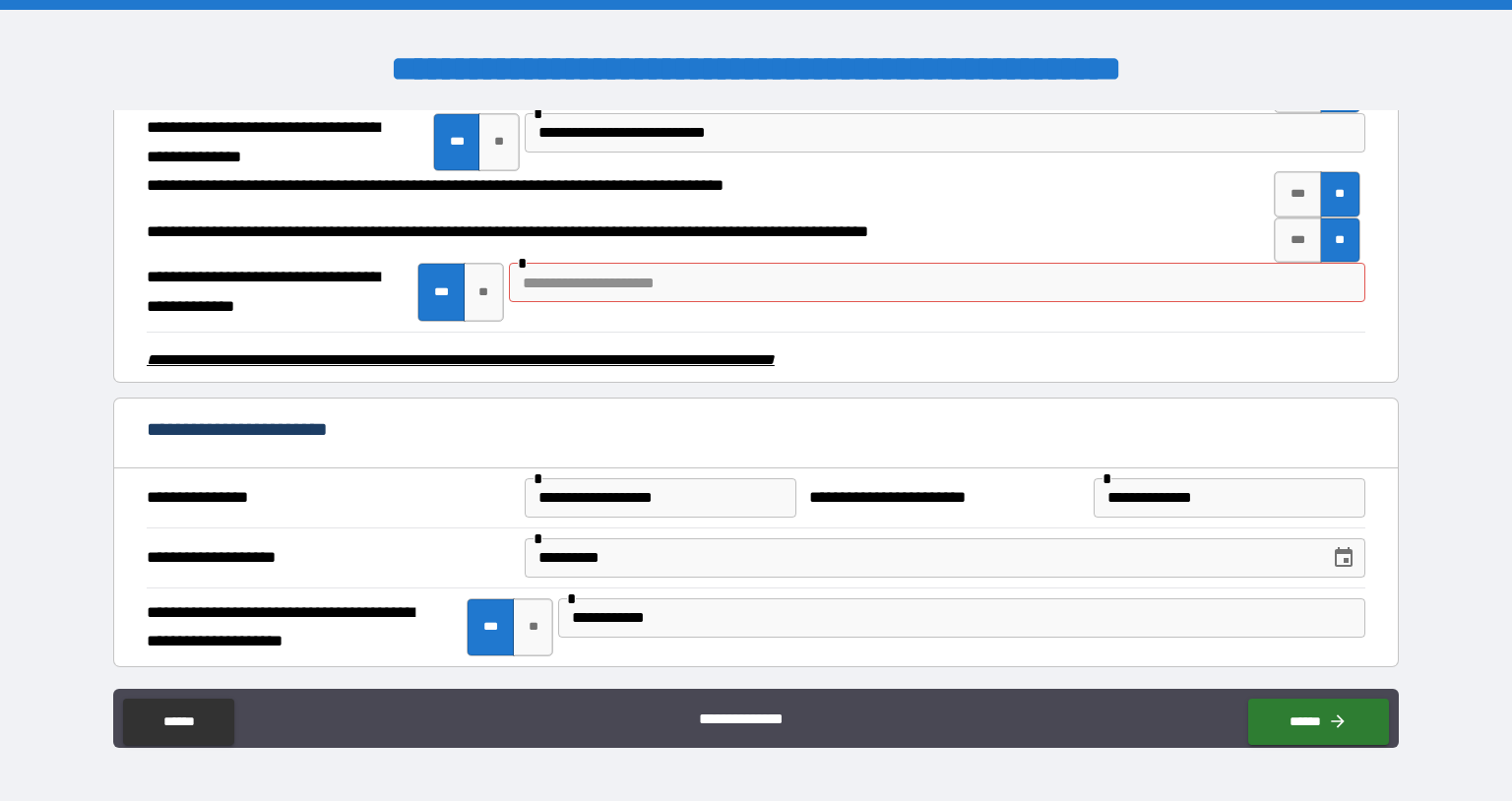 click at bounding box center [937, 282] 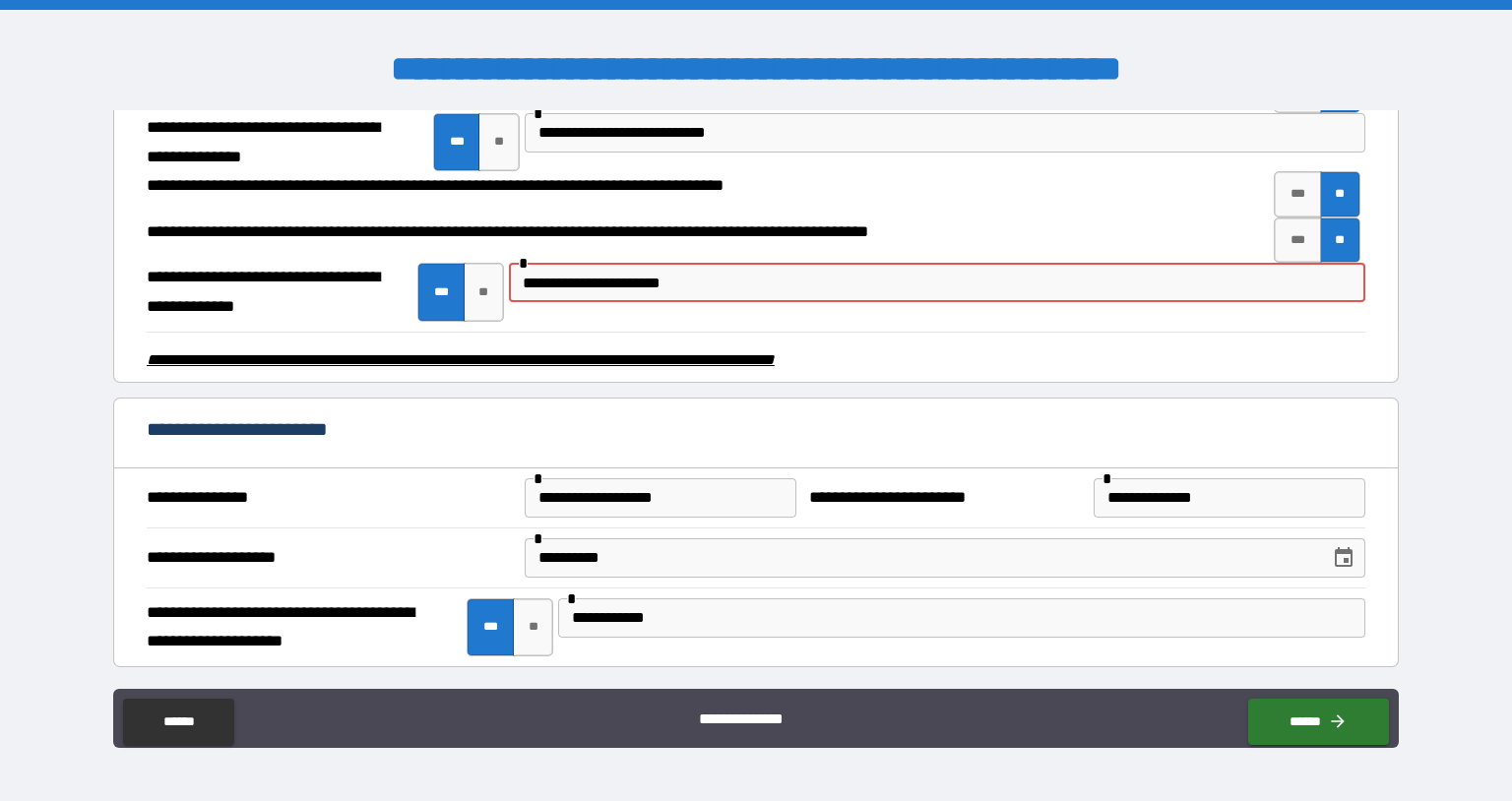 type on "**********" 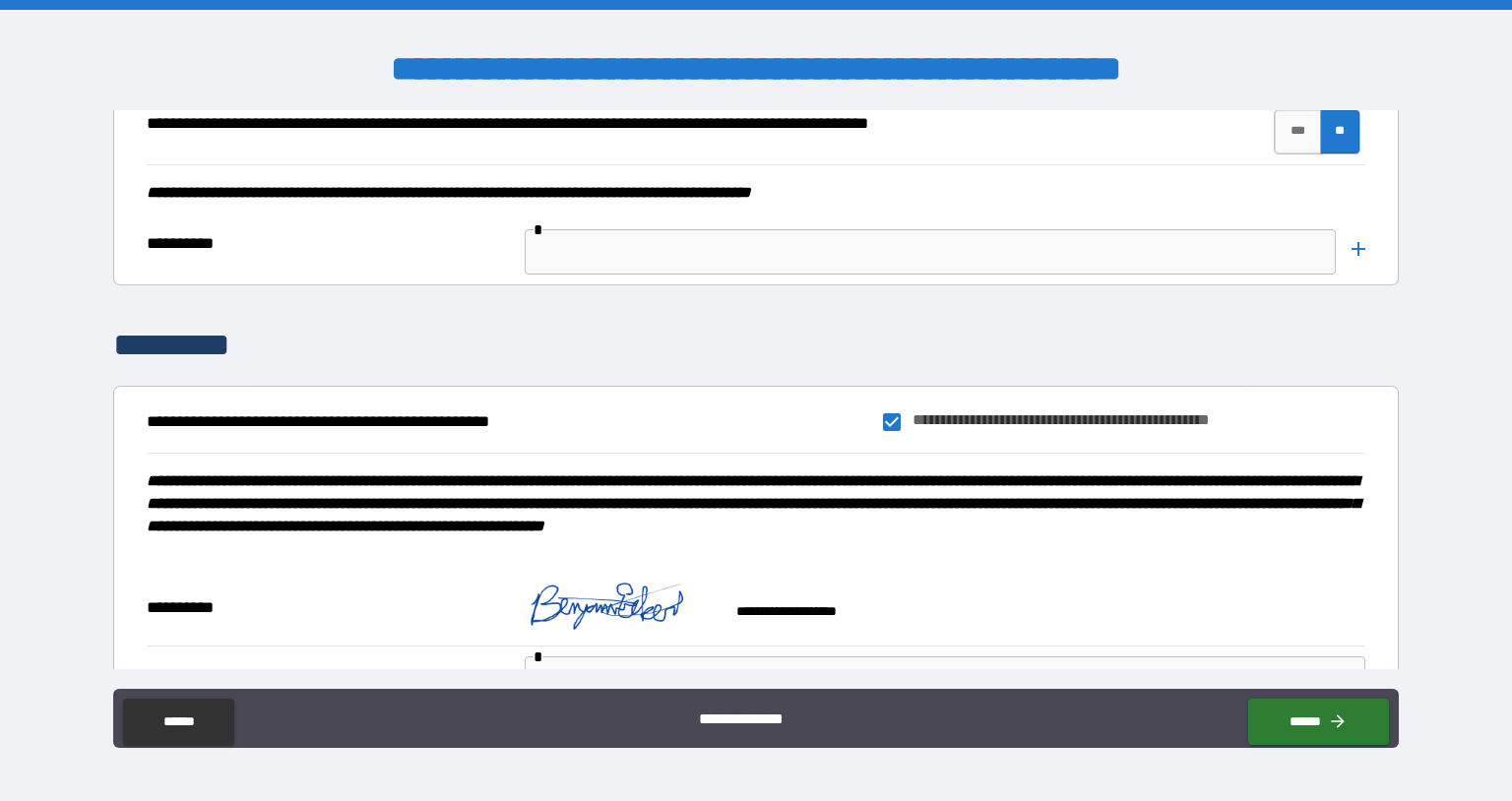 scroll, scrollTop: 9850, scrollLeft: 0, axis: vertical 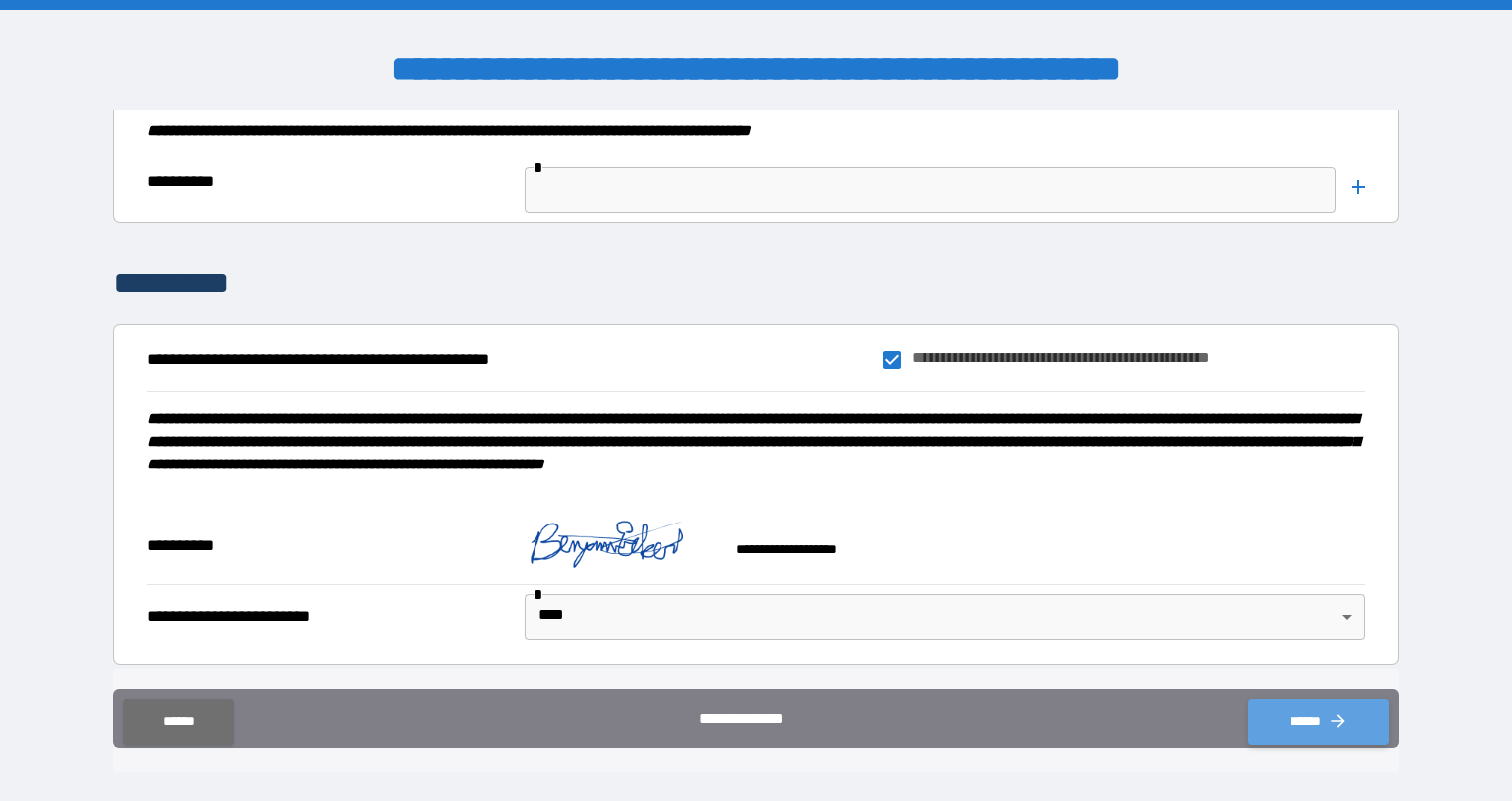 click on "******" at bounding box center (1318, 721) 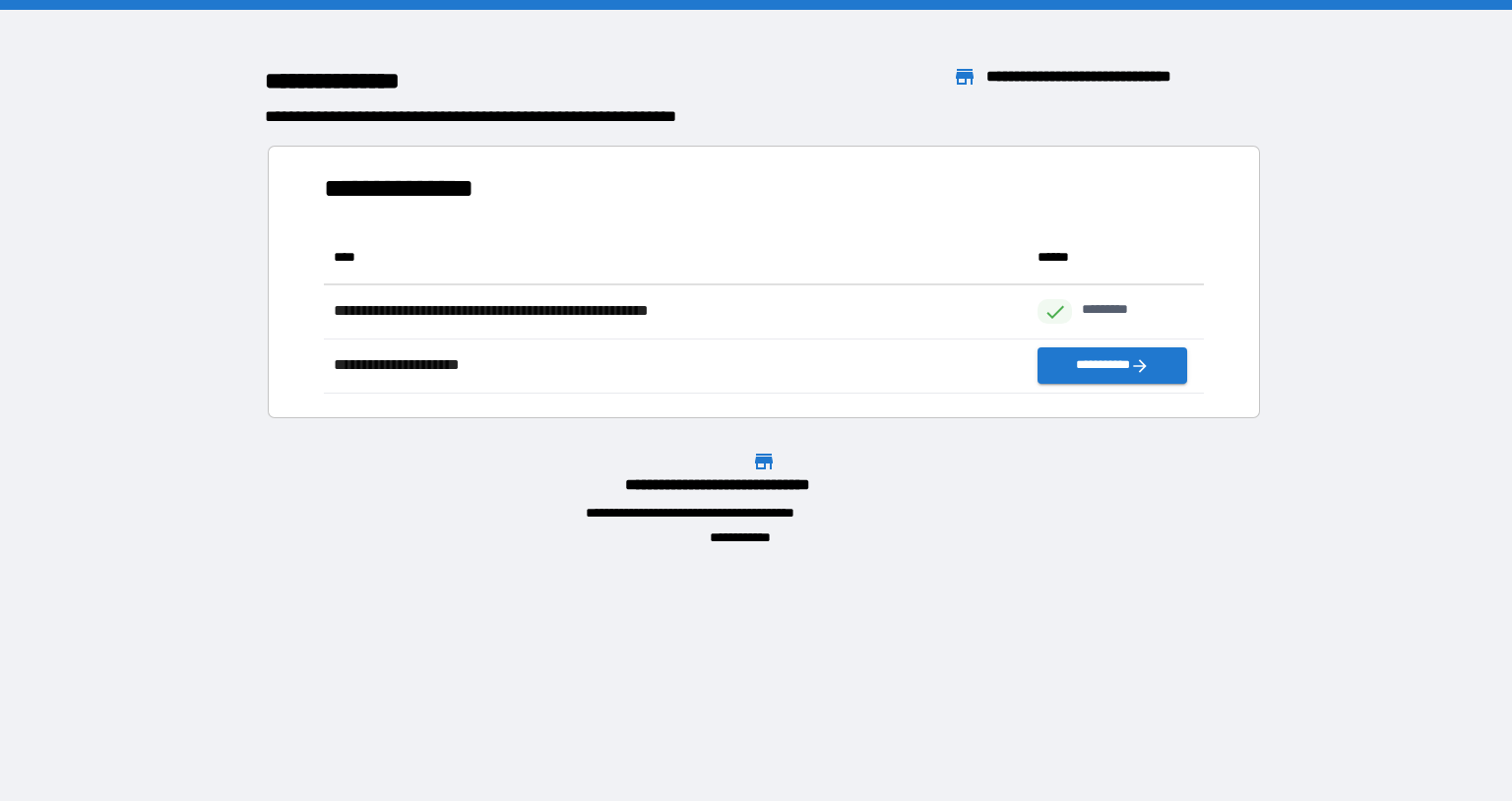 scroll, scrollTop: 1, scrollLeft: 1, axis: both 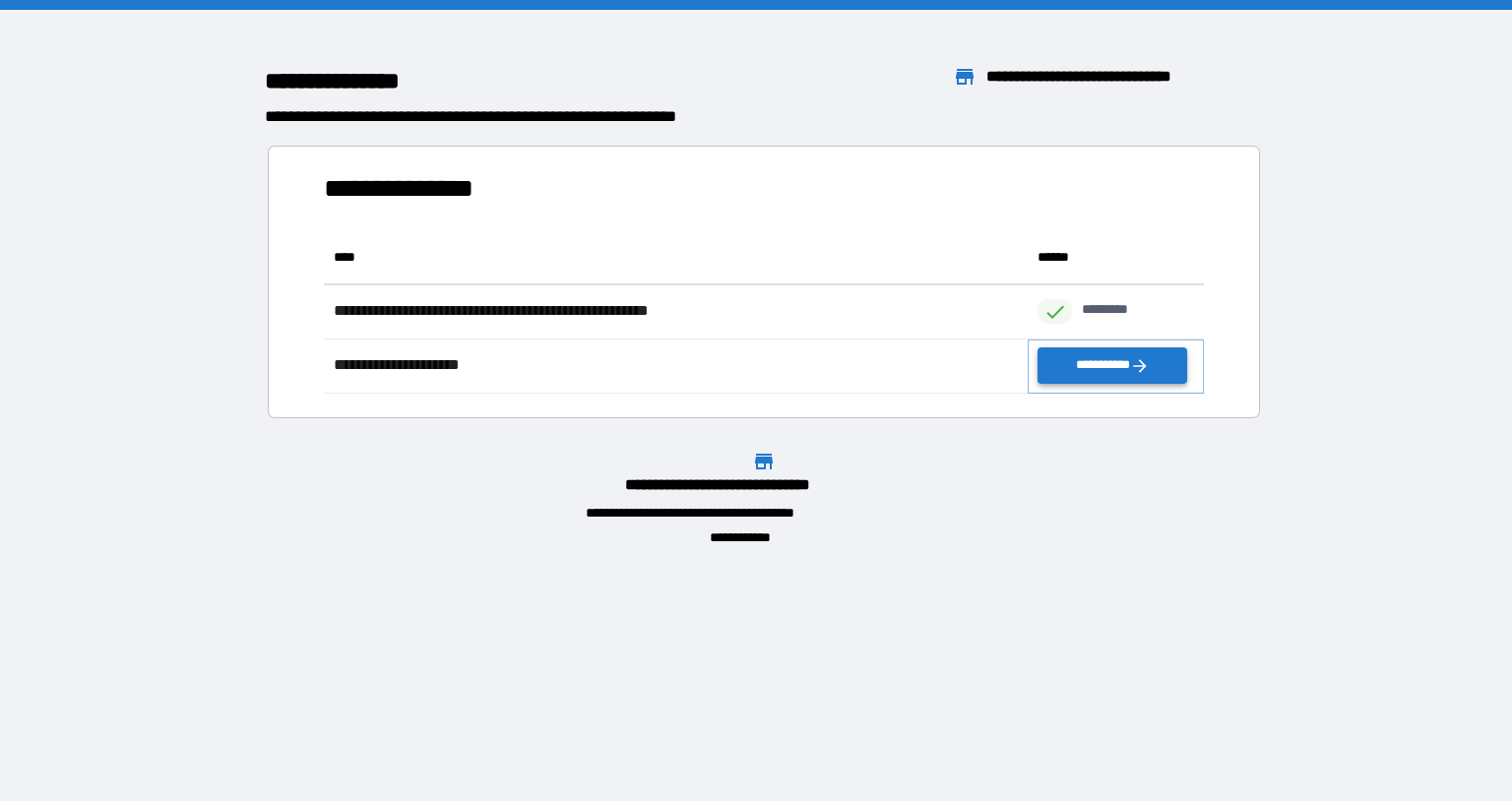 click on "**********" at bounding box center [1112, 365] 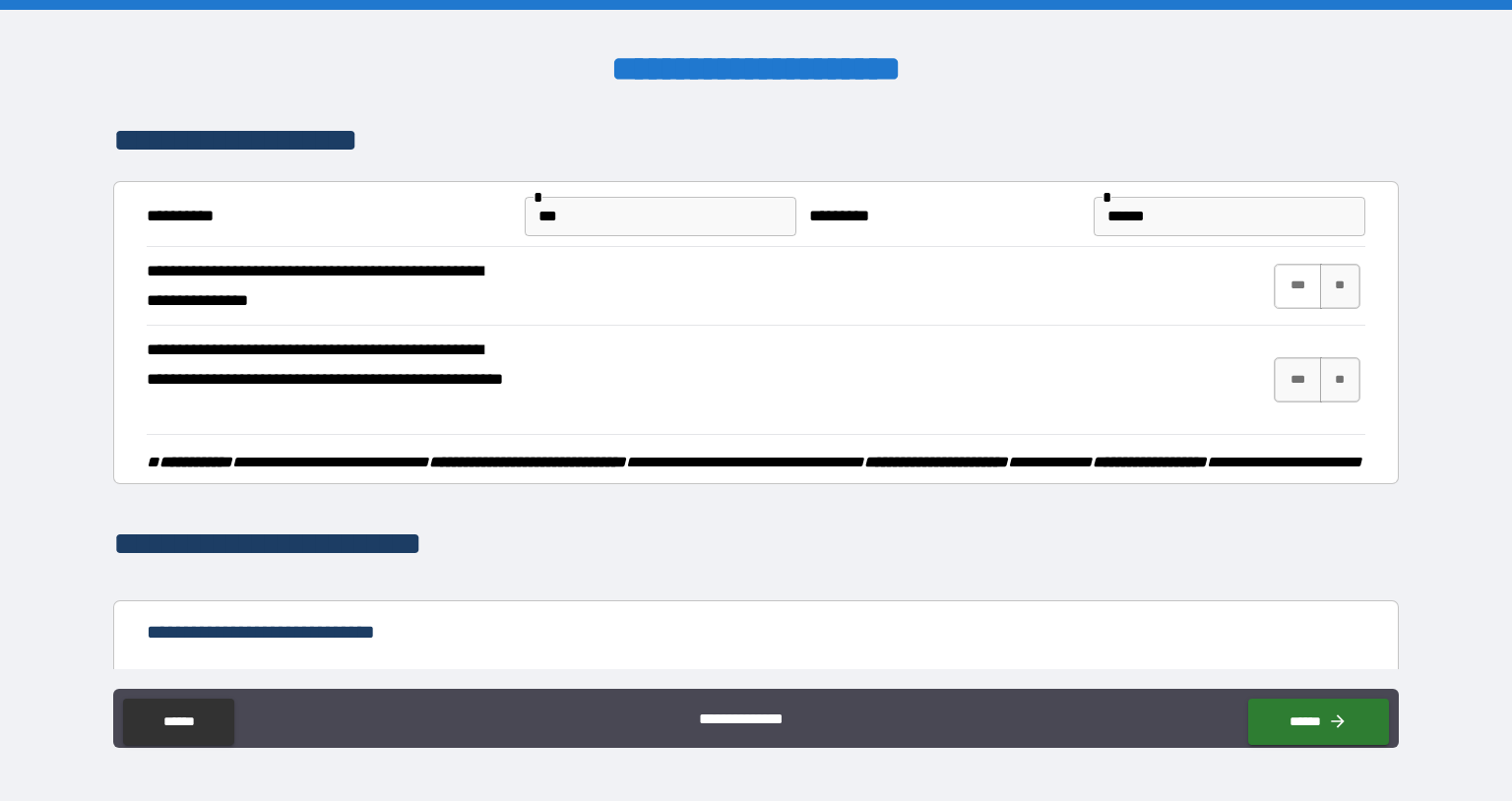 click on "***" at bounding box center (1297, 286) 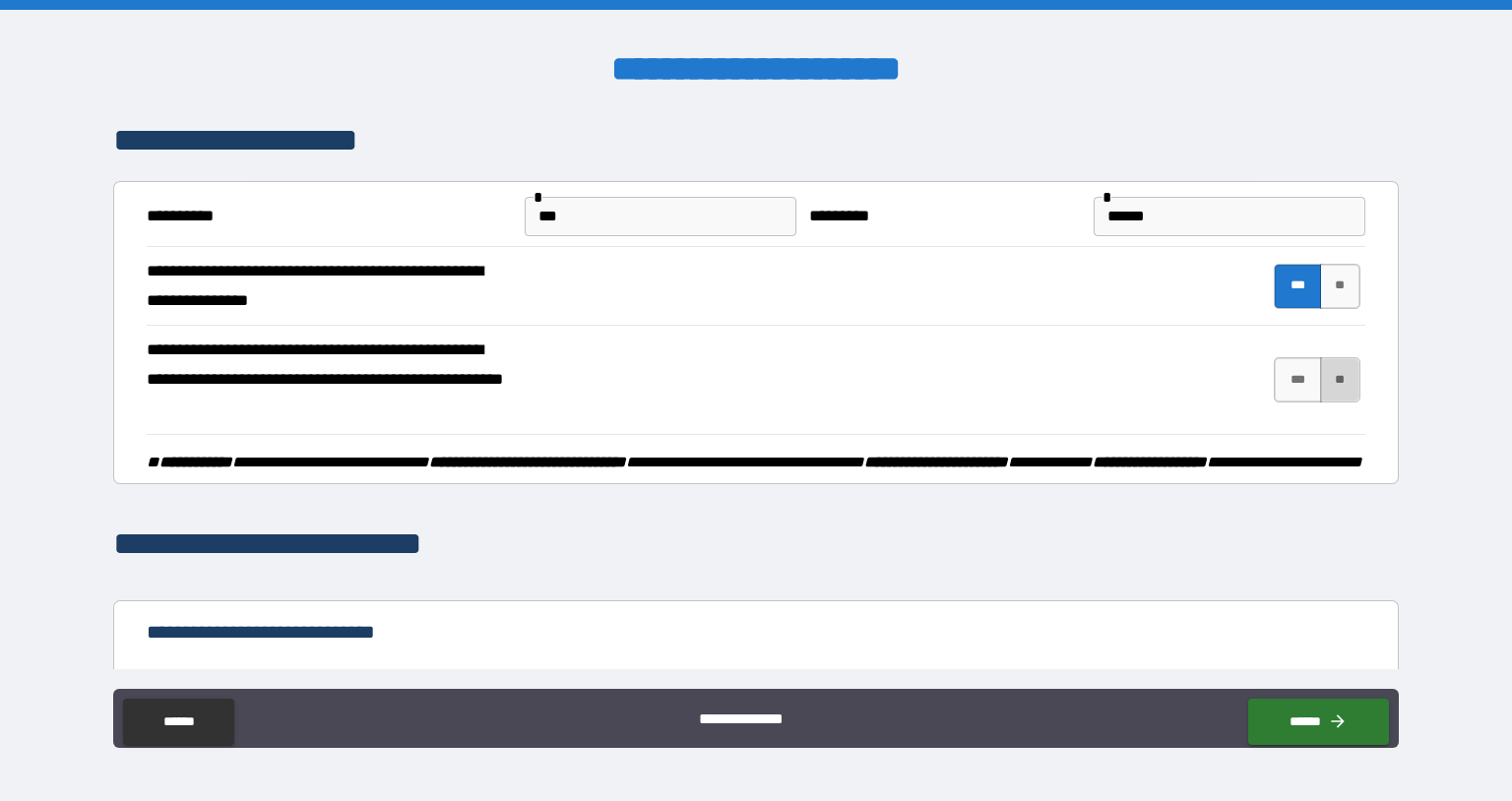 click on "**" at bounding box center (1341, 380) 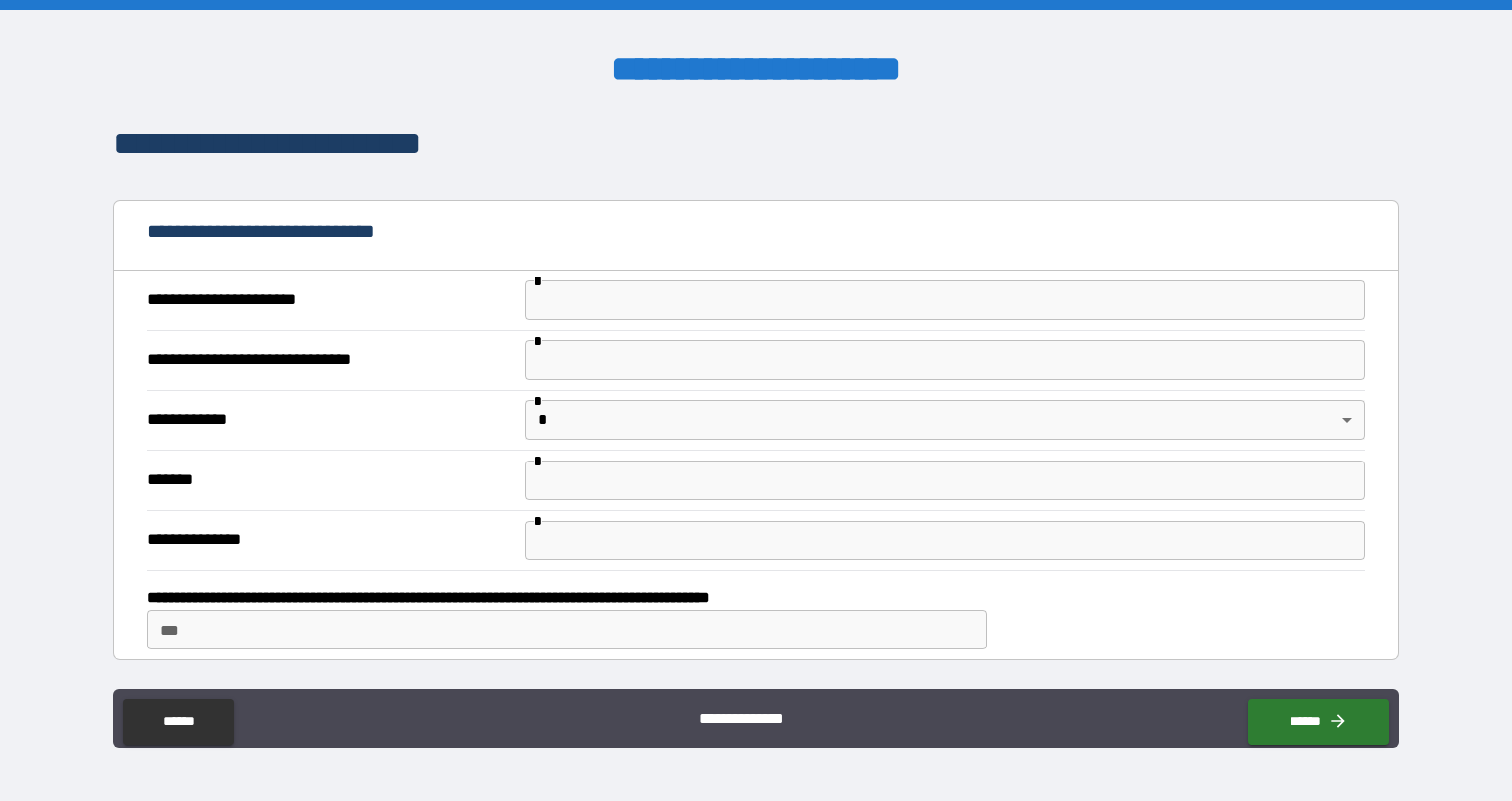 scroll, scrollTop: 459, scrollLeft: 0, axis: vertical 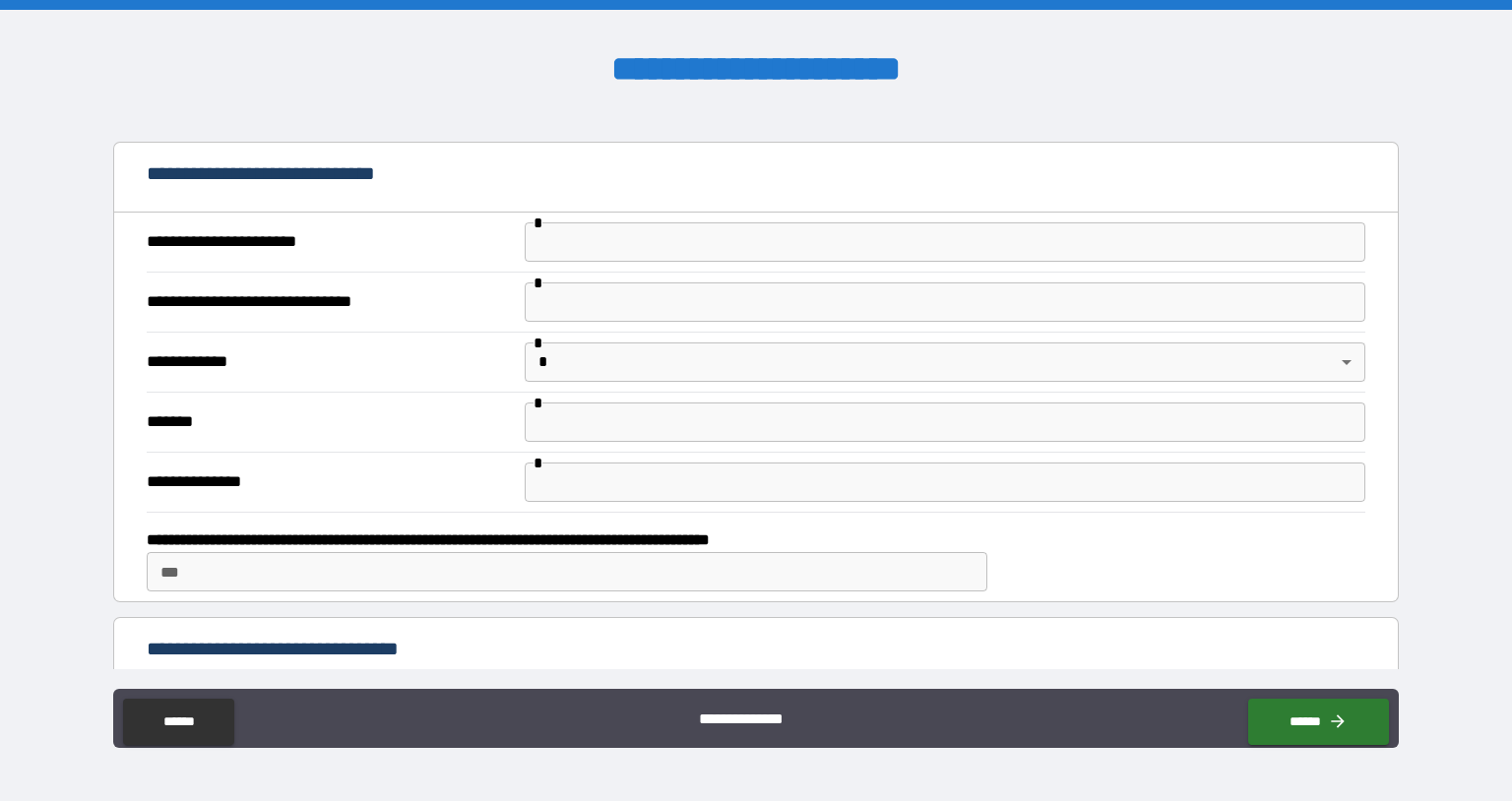 click at bounding box center [945, 242] 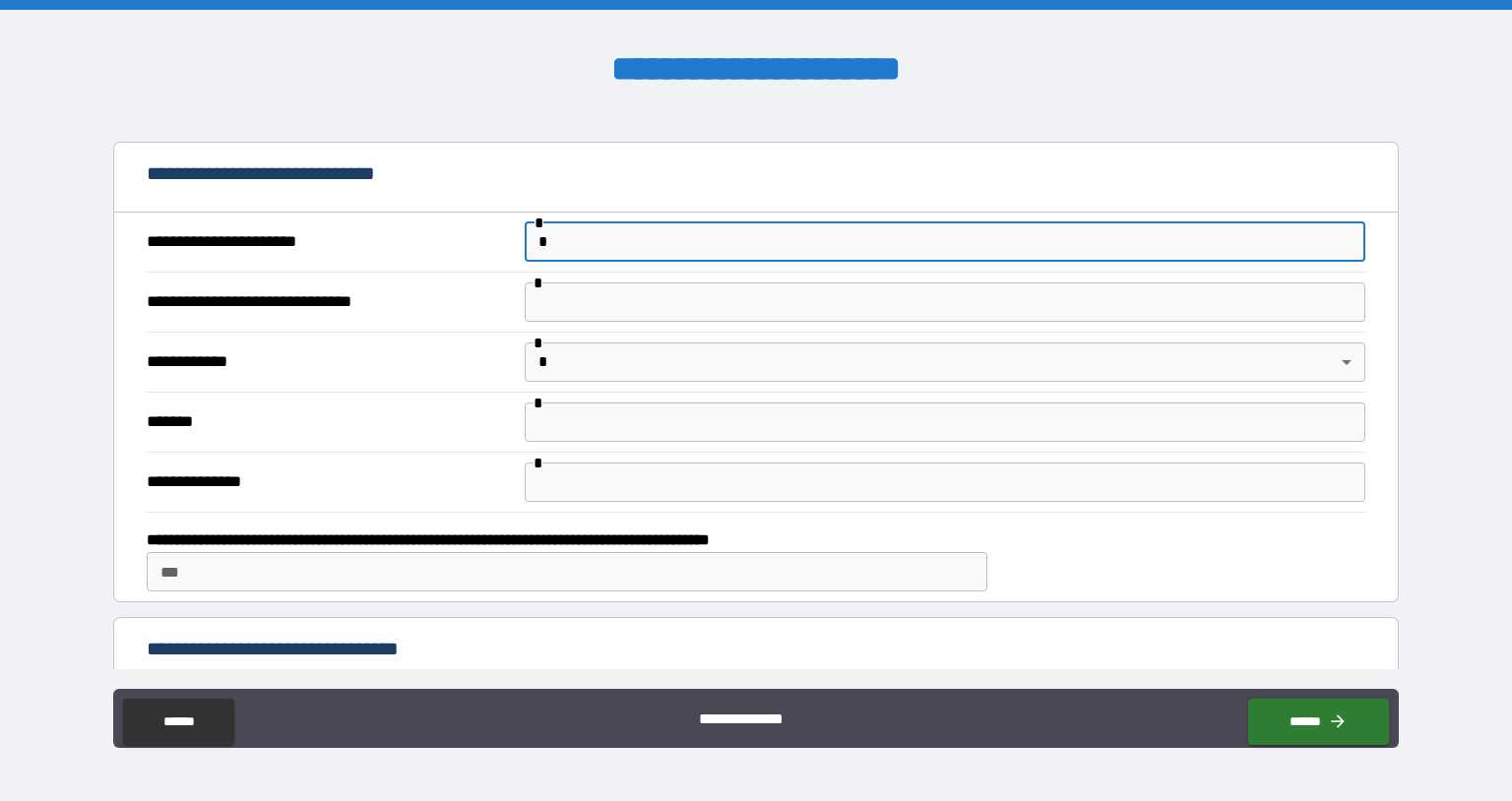 type on "**********" 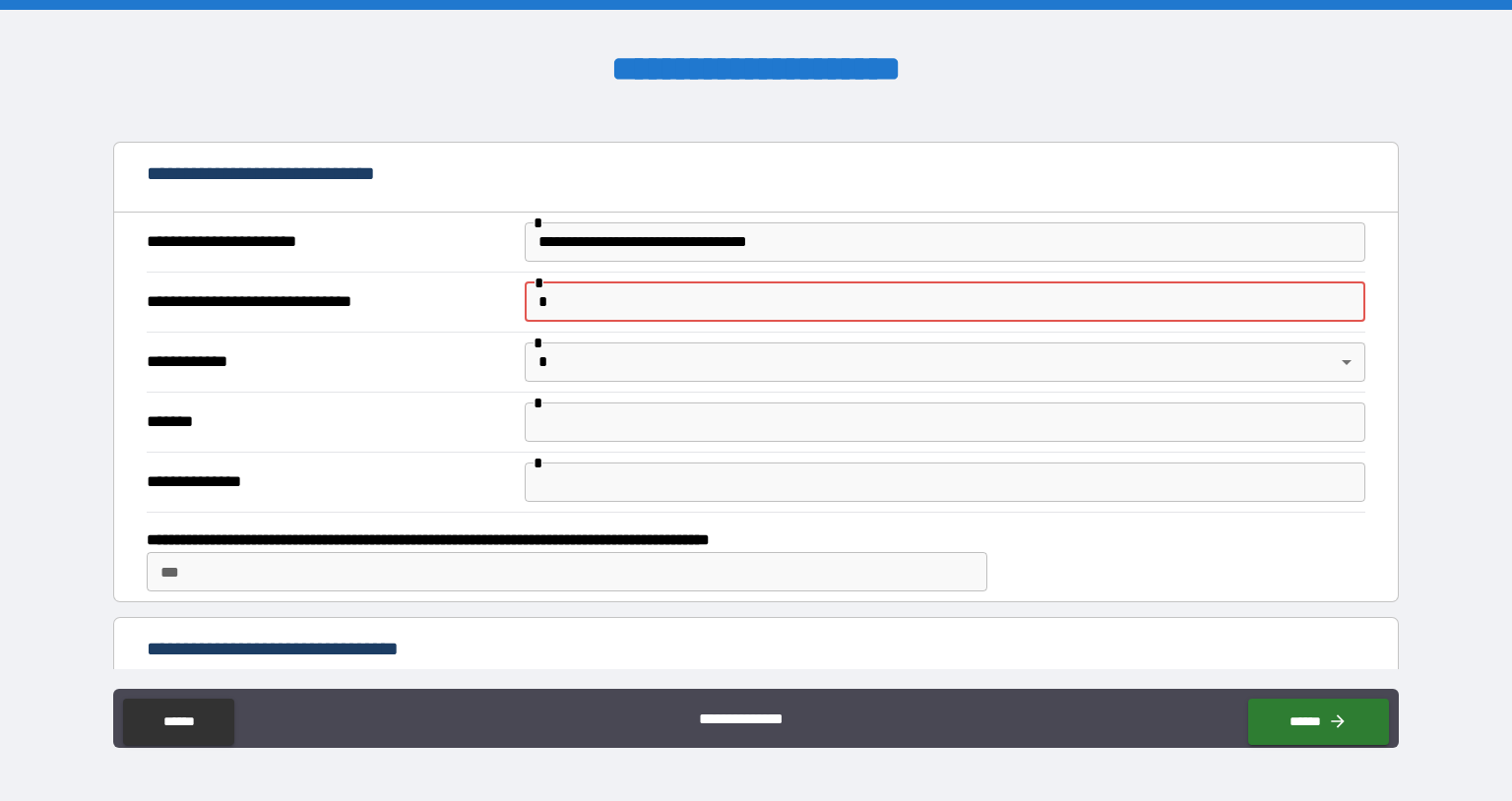 click on "*" at bounding box center [945, 302] 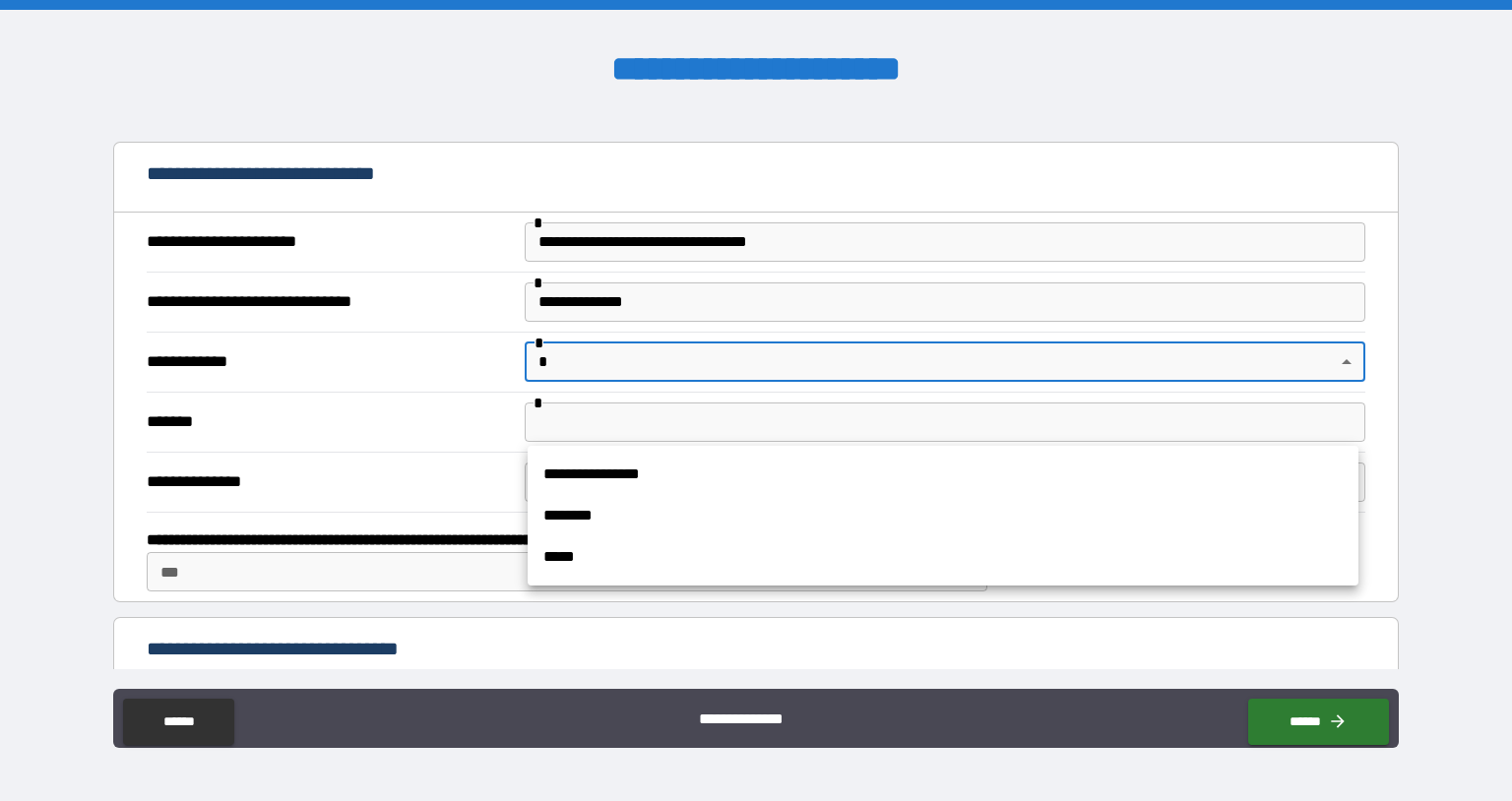 click on "**********" at bounding box center (756, 400) 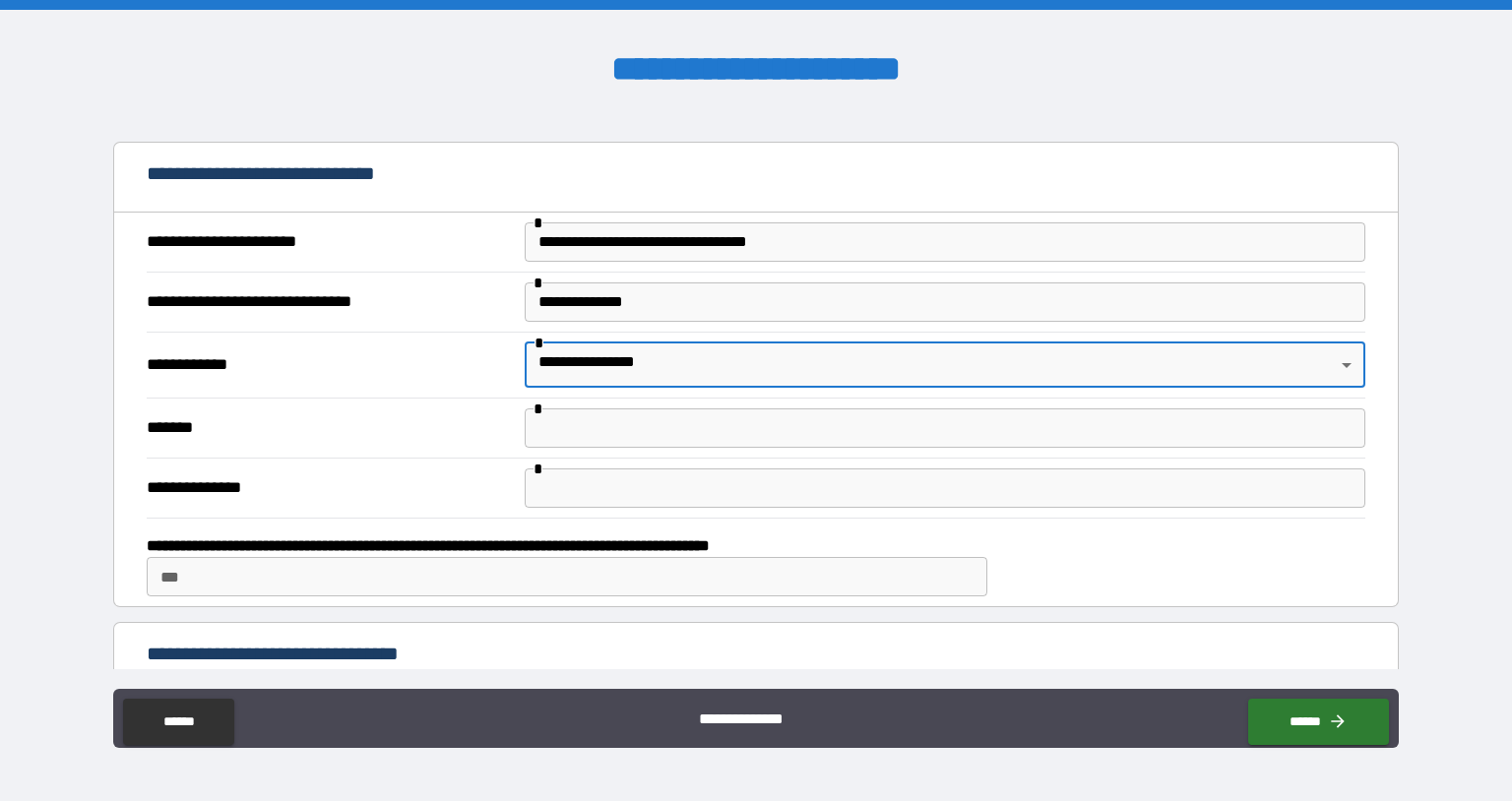 click at bounding box center (945, 428) 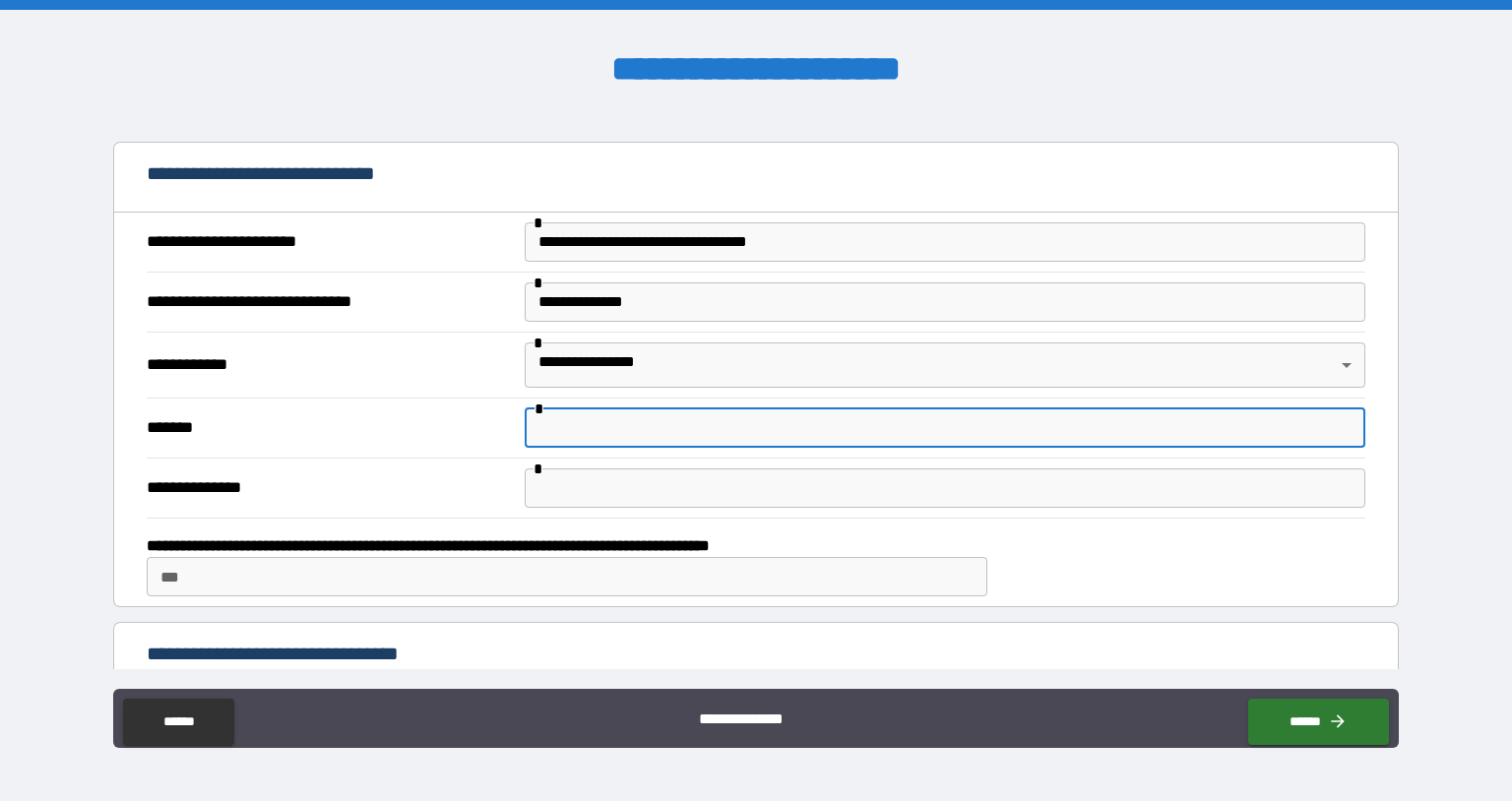 type on "********" 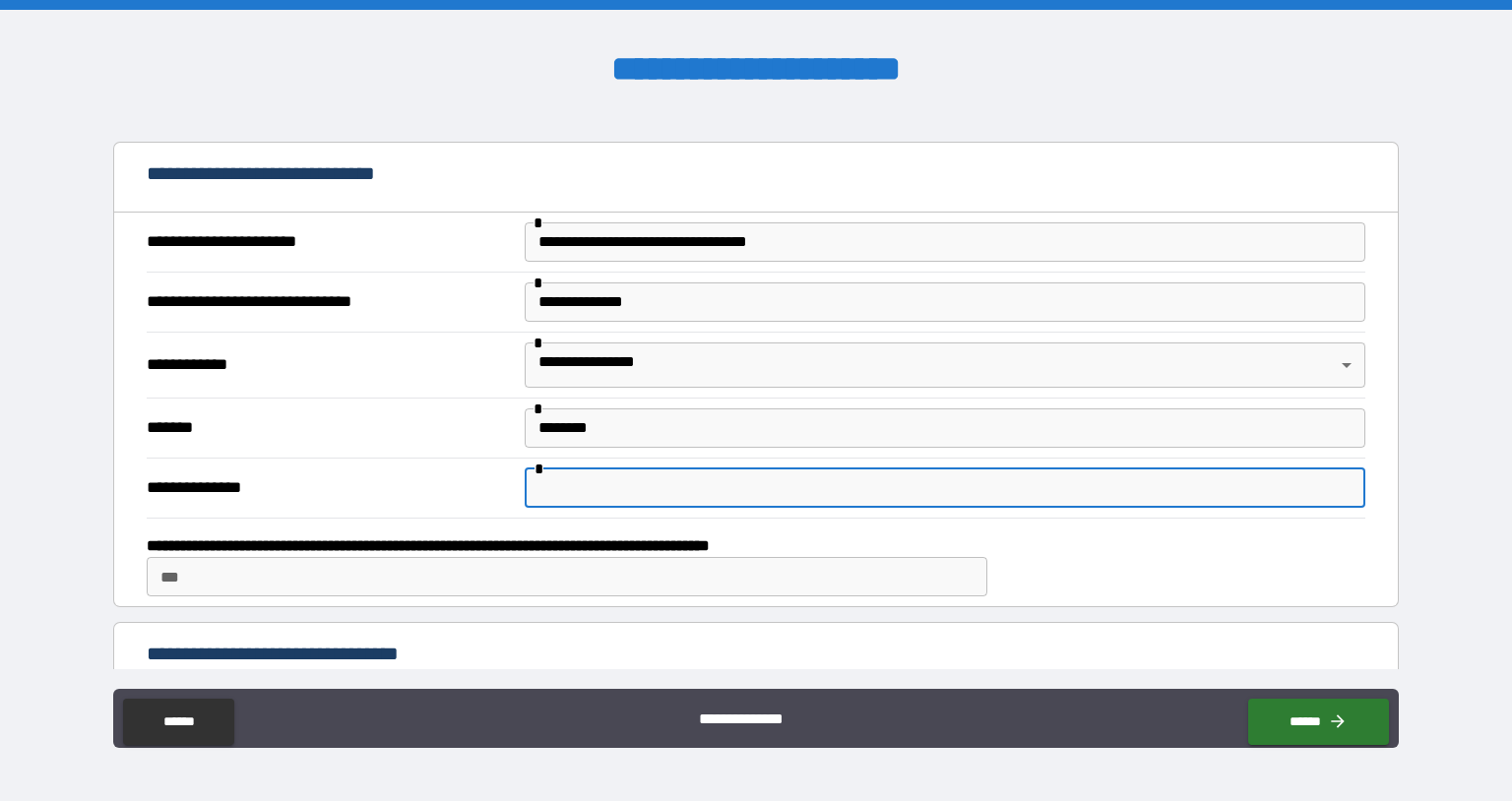 click at bounding box center [945, 488] 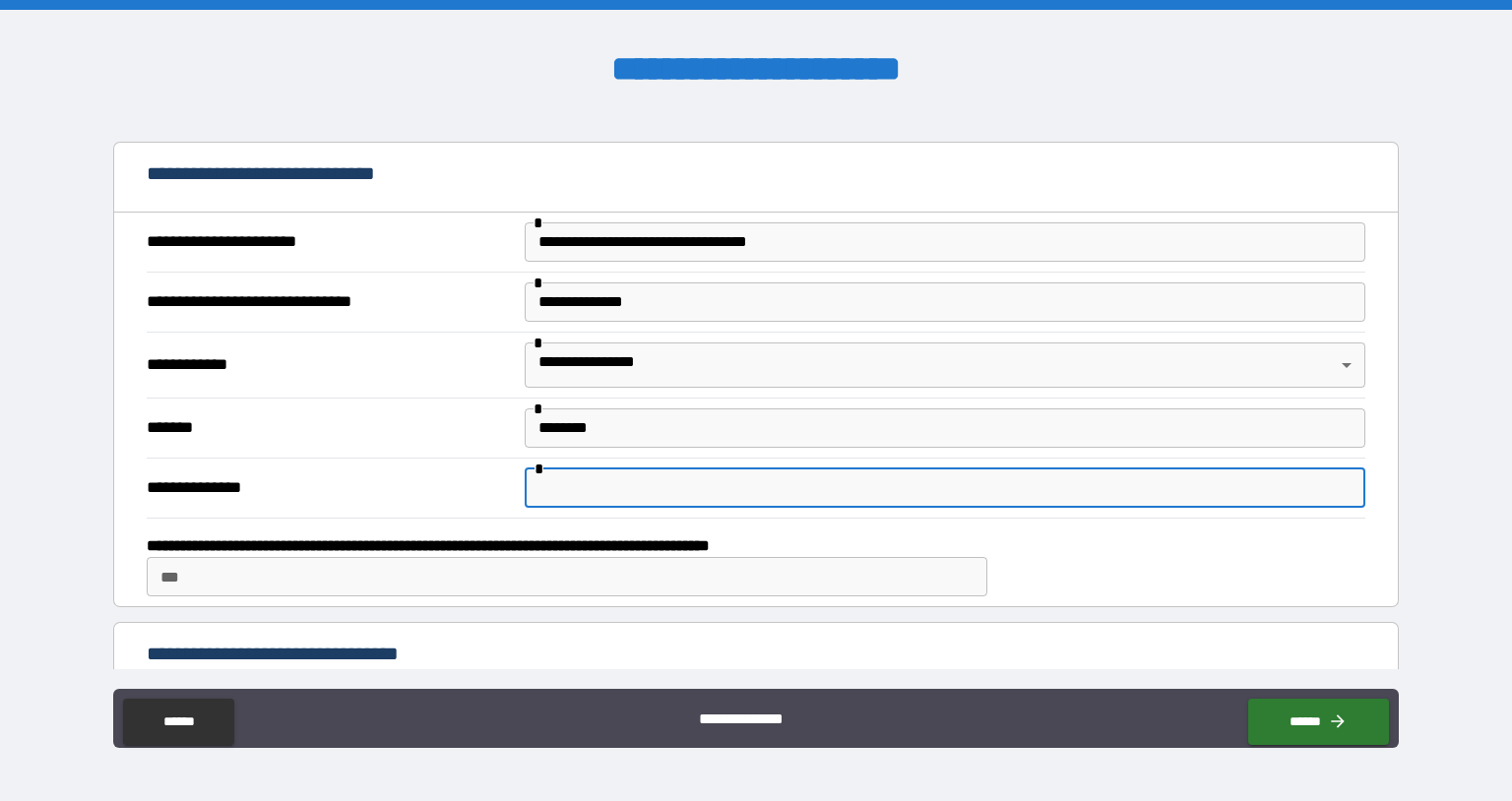type on "**********" 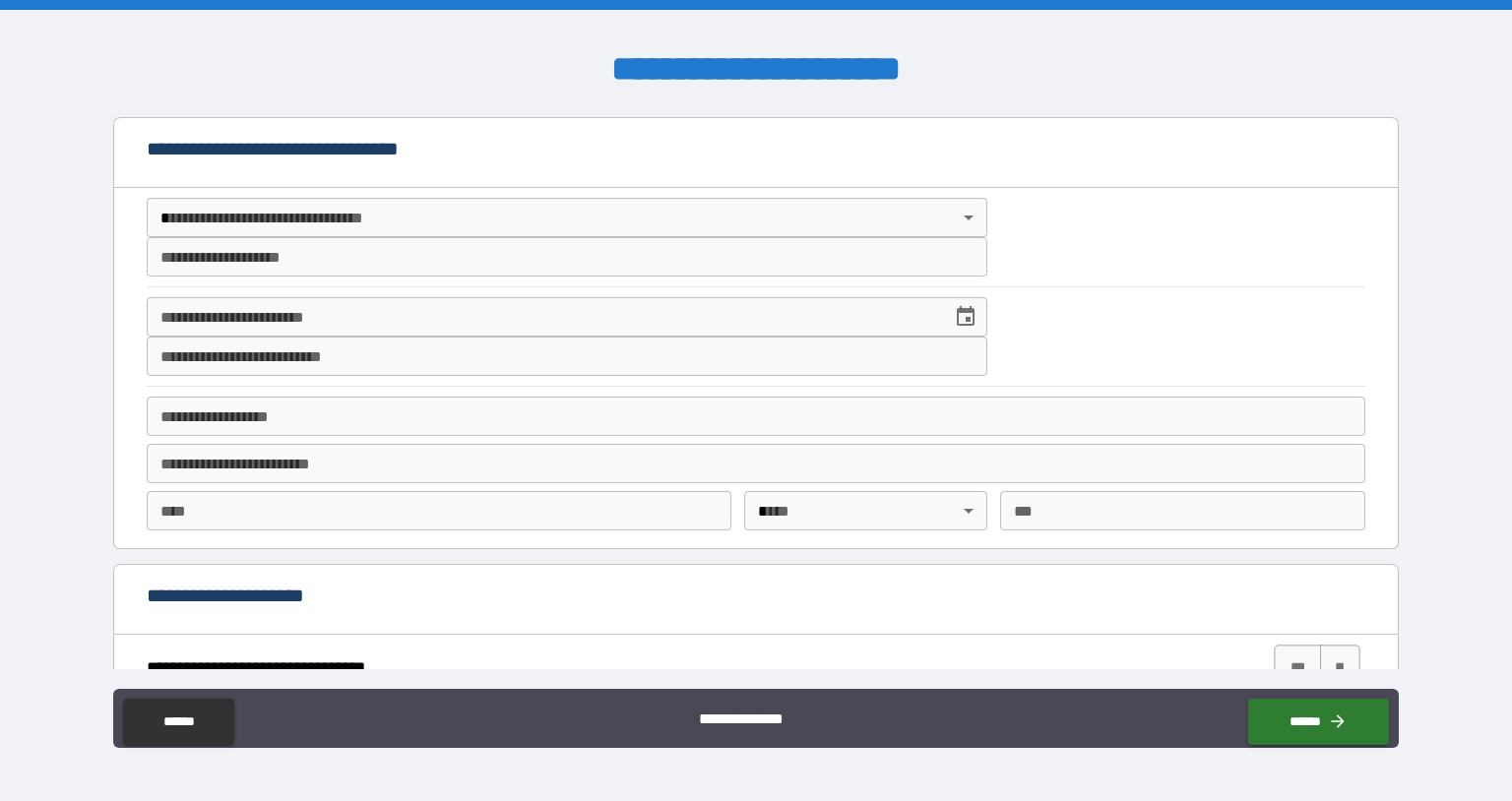 scroll, scrollTop: 974, scrollLeft: 0, axis: vertical 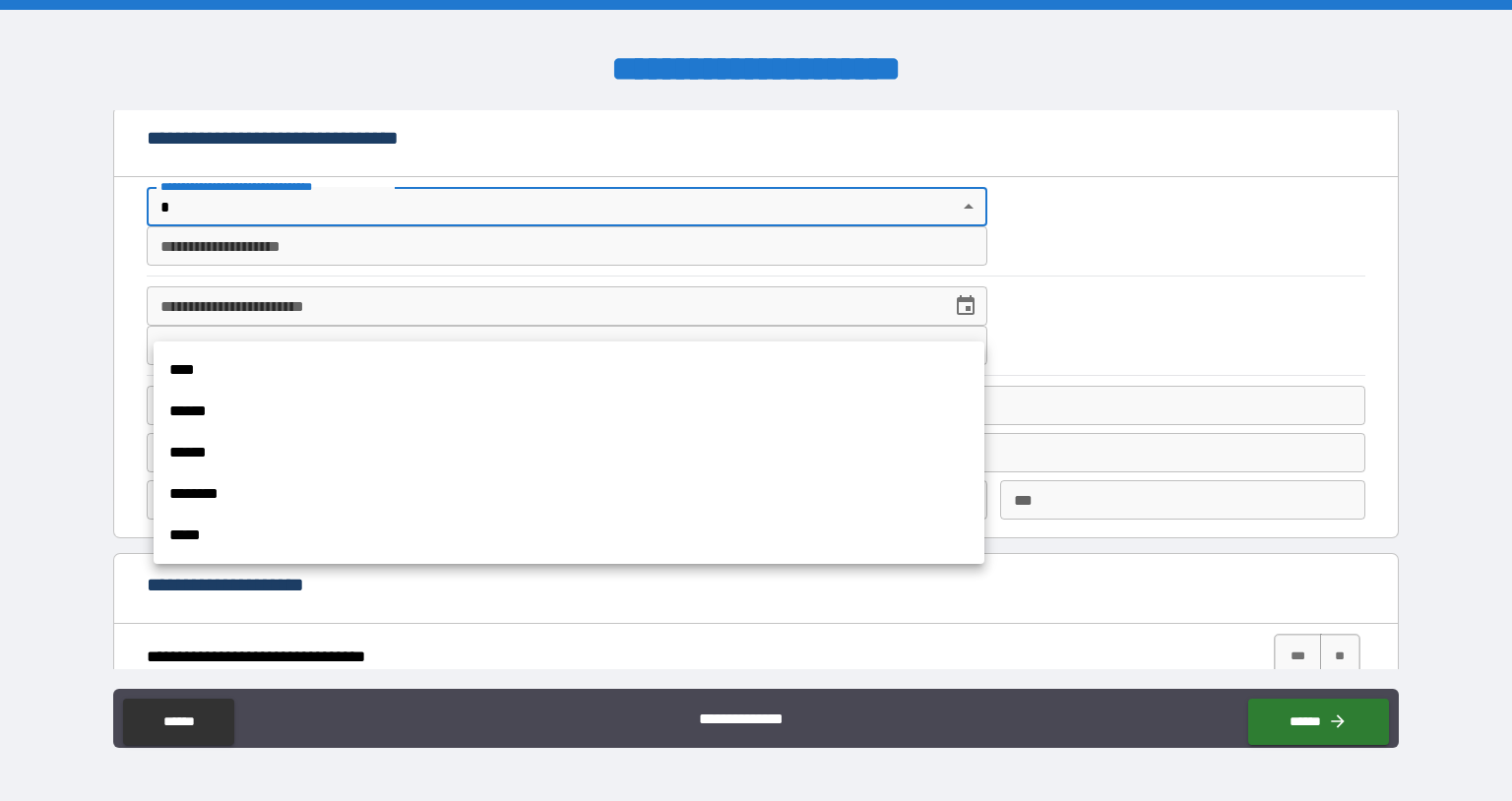 click on "**********" at bounding box center [756, 400] 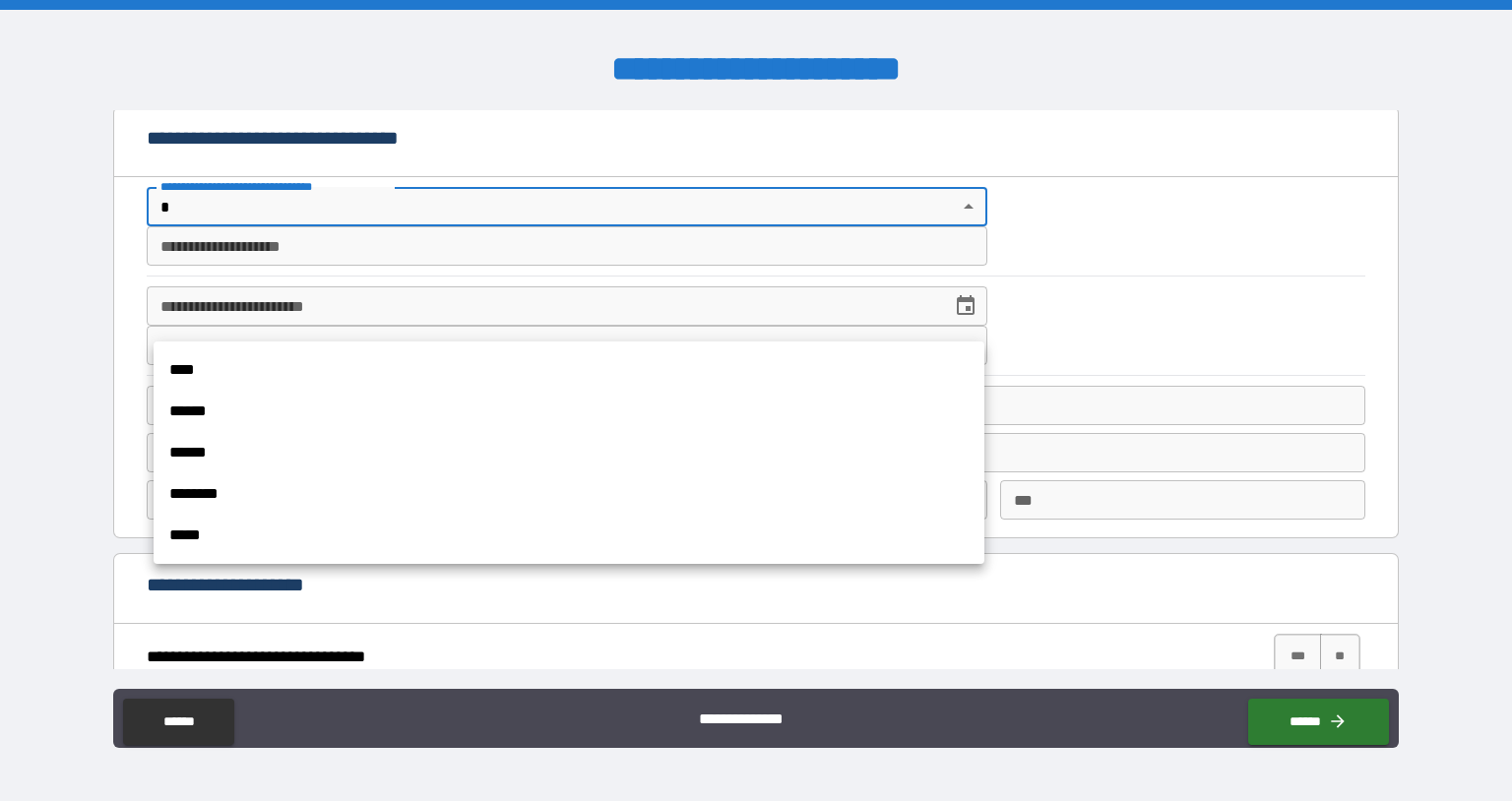 click on "****" at bounding box center [569, 370] 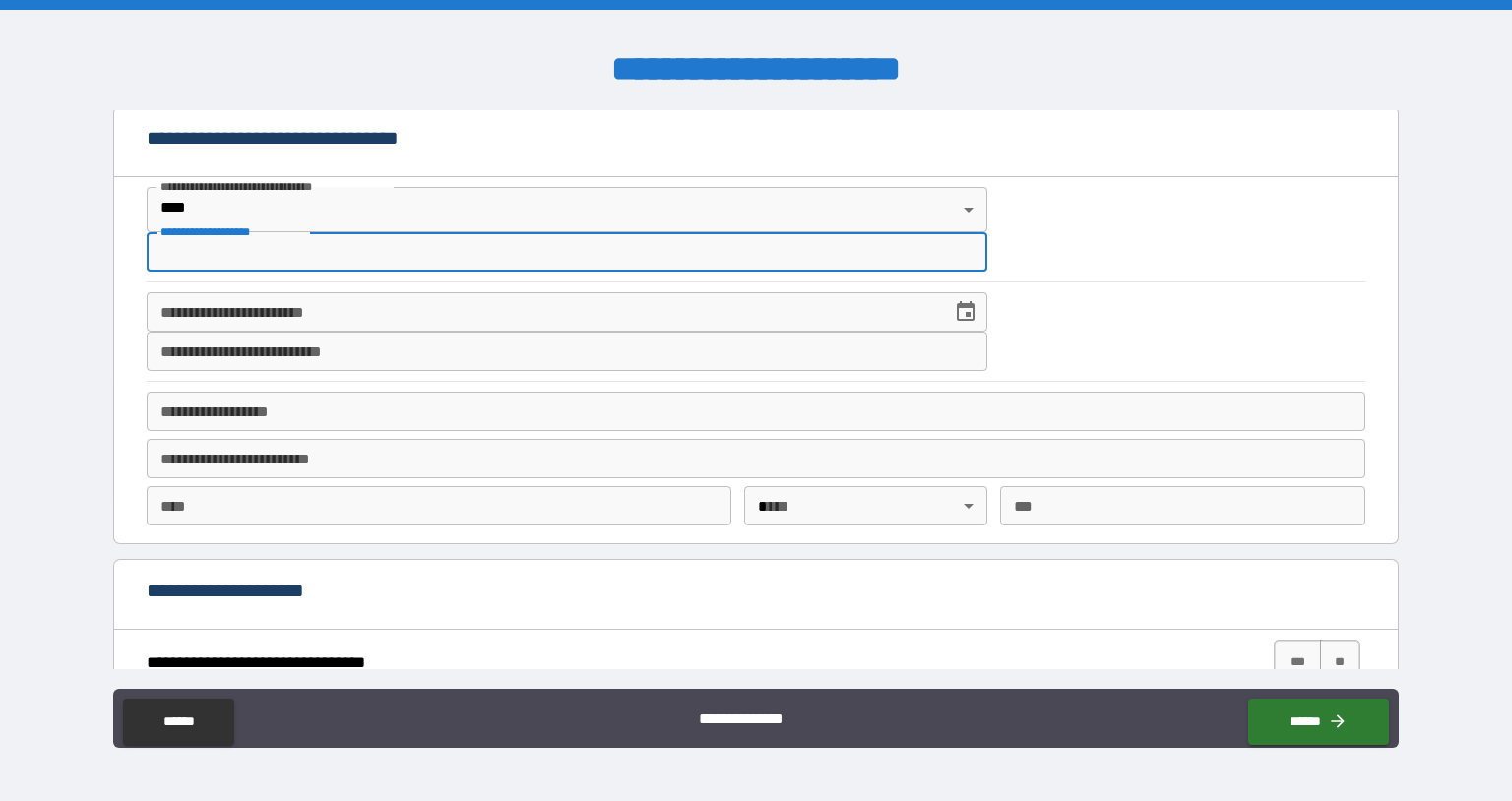 click on "**********" at bounding box center (567, 252) 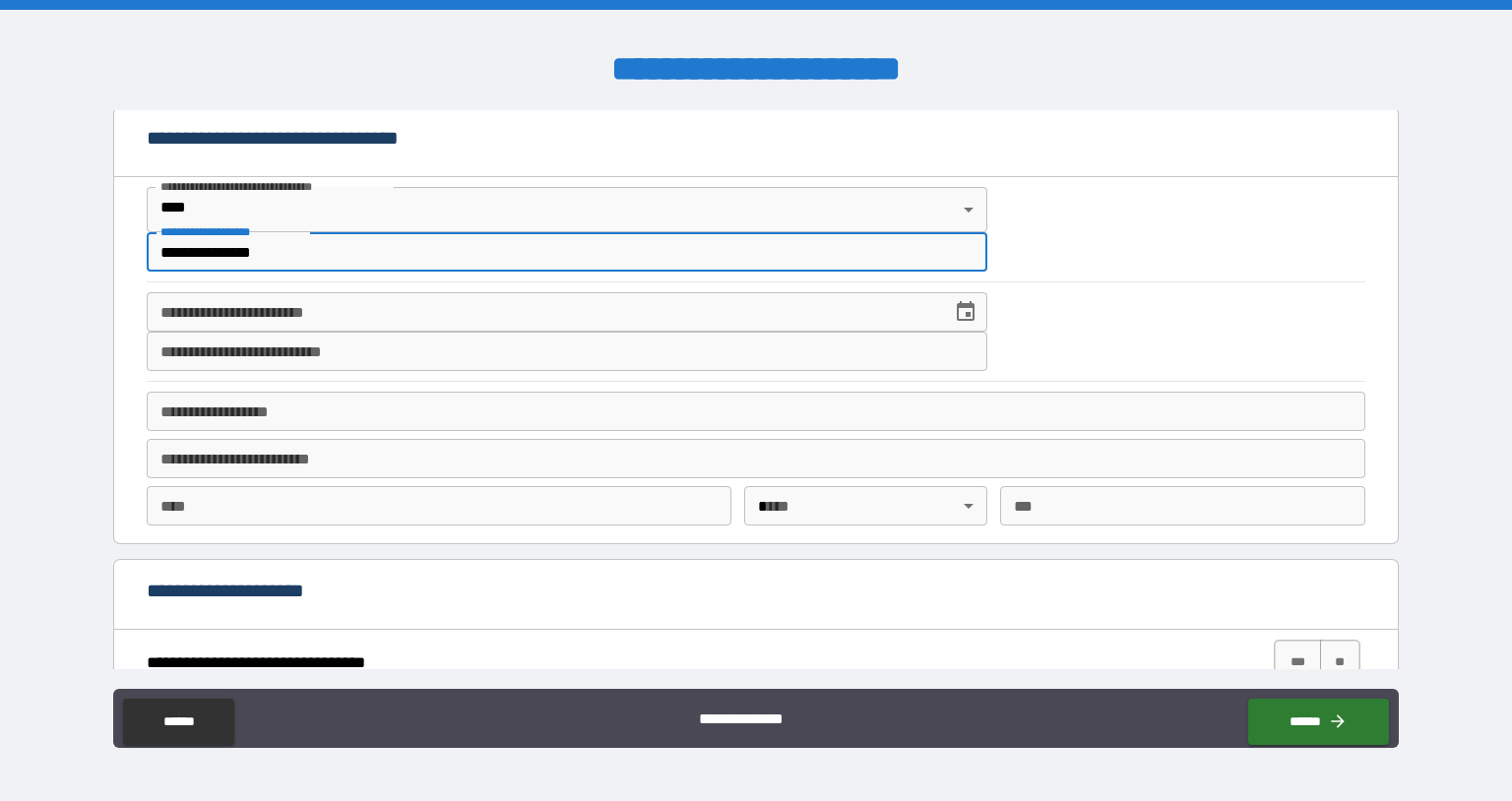 type on "**********" 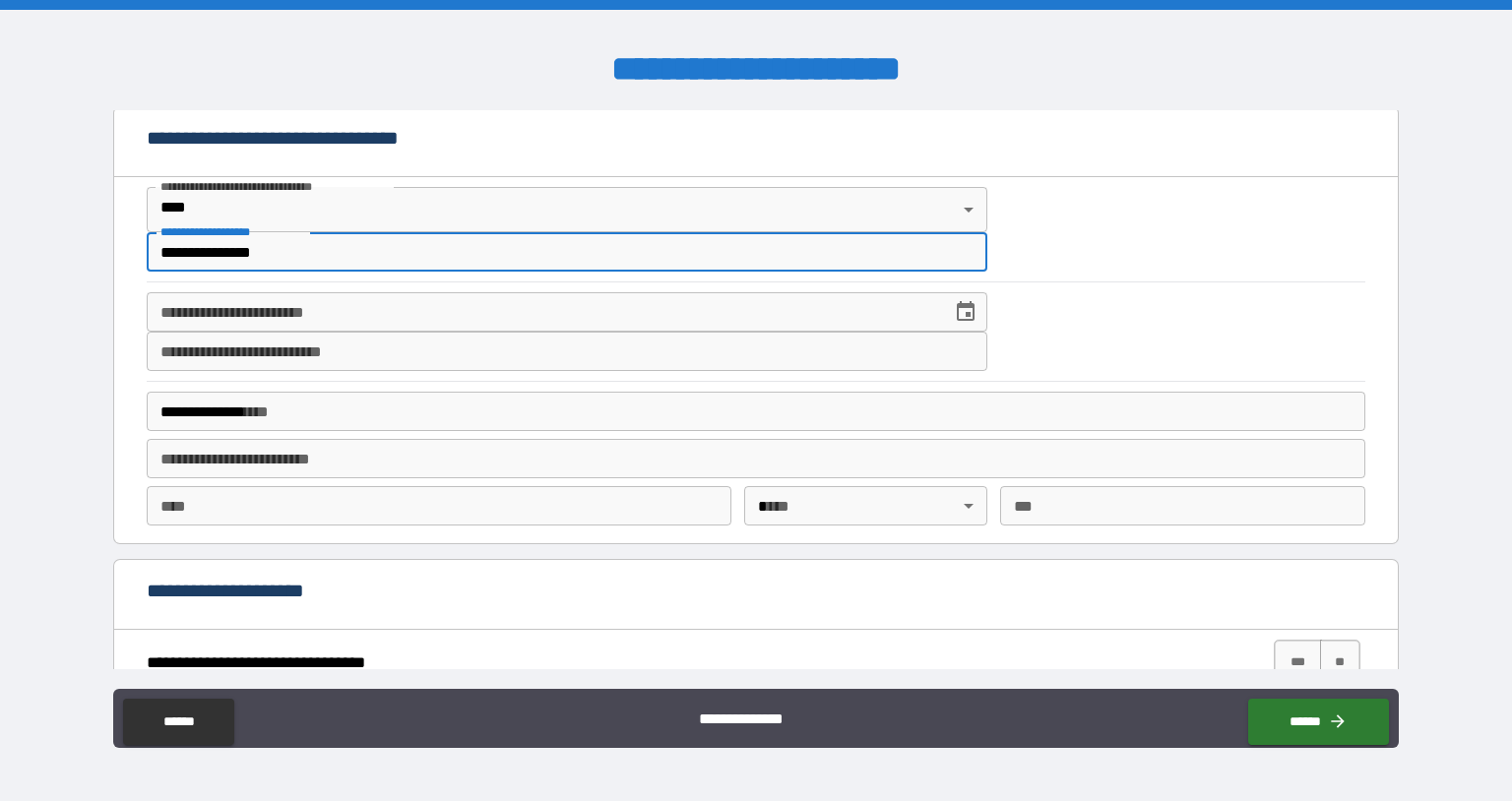 type on "********" 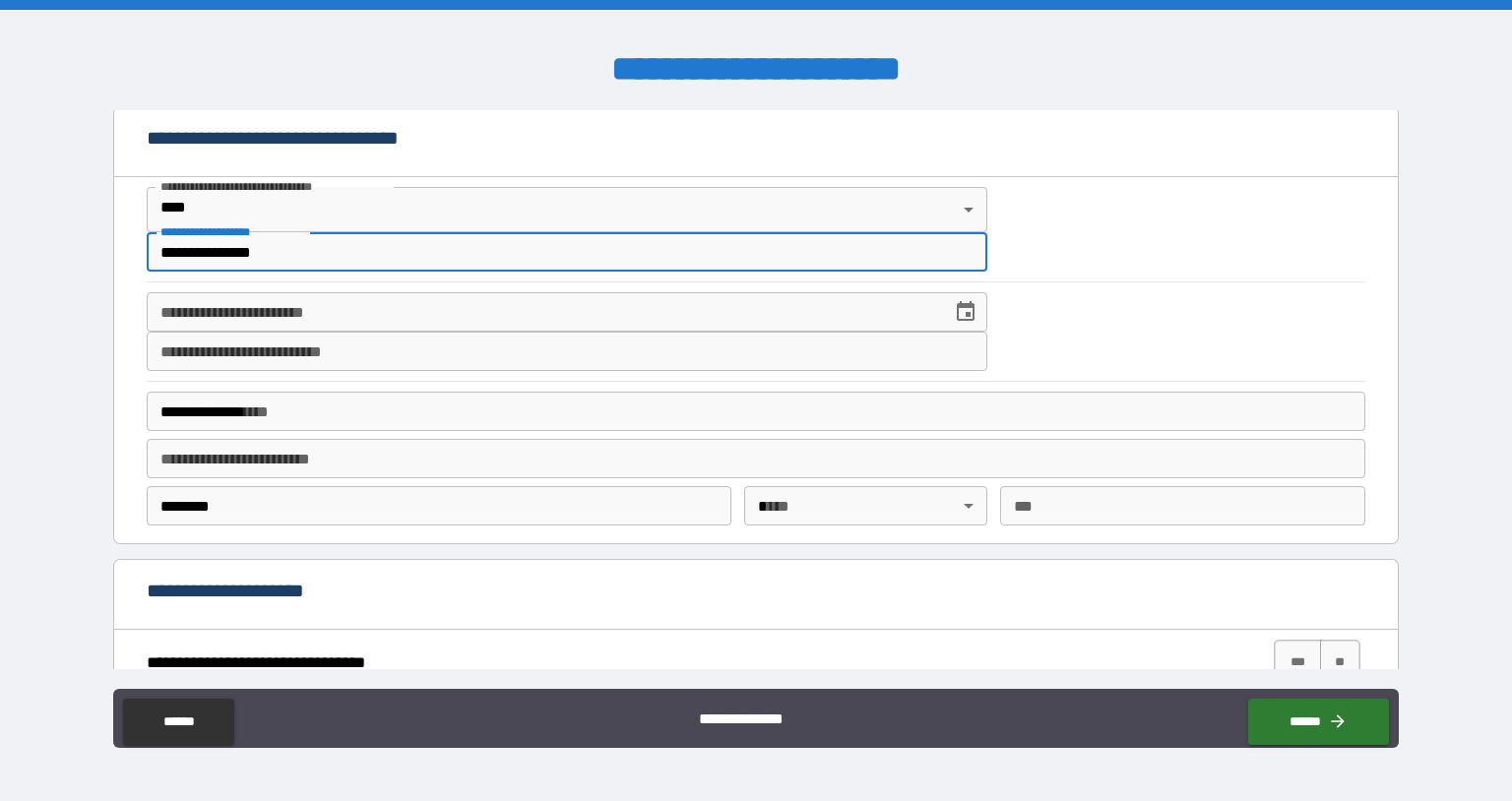 type on "**" 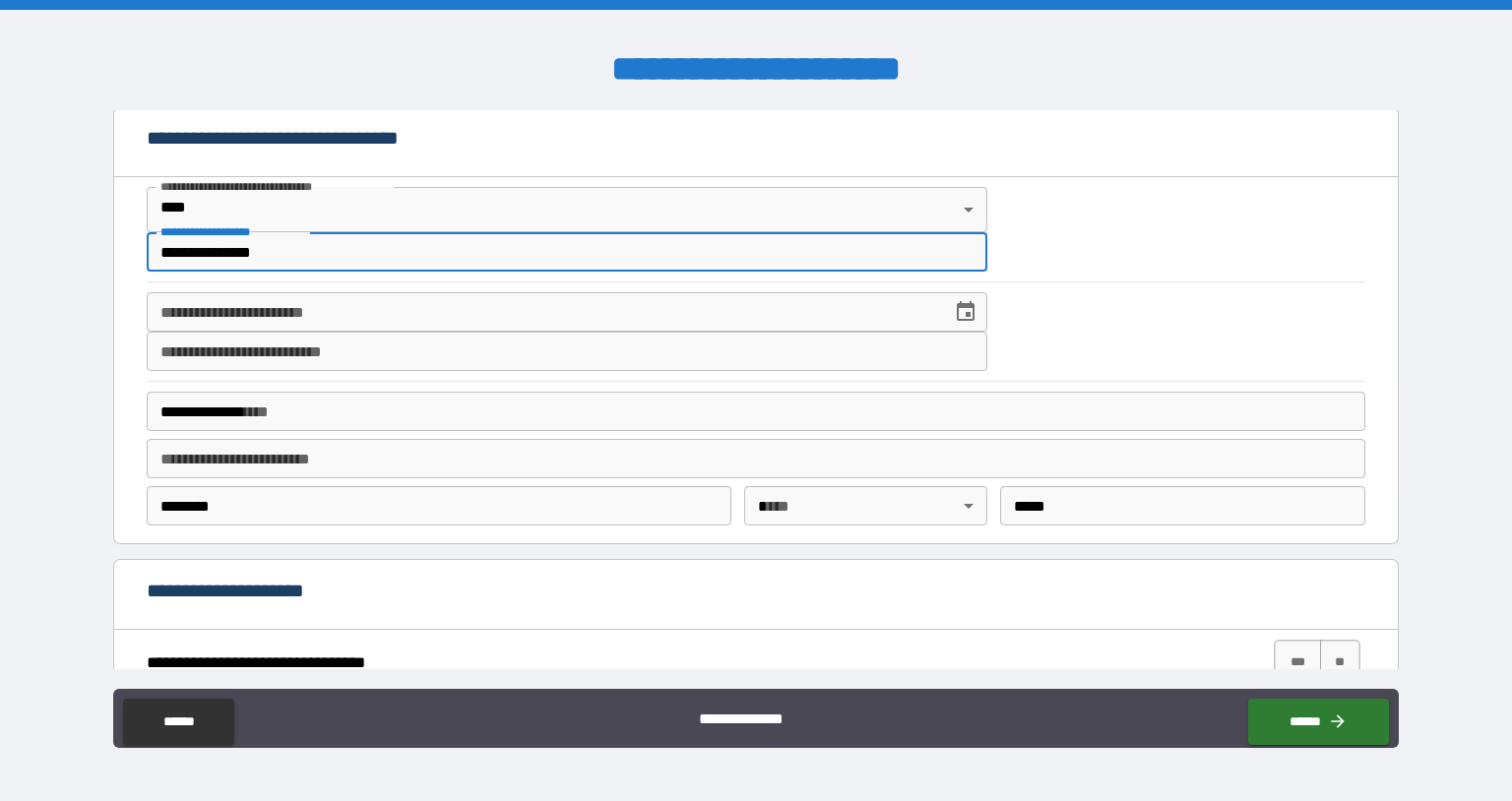 type on "**********" 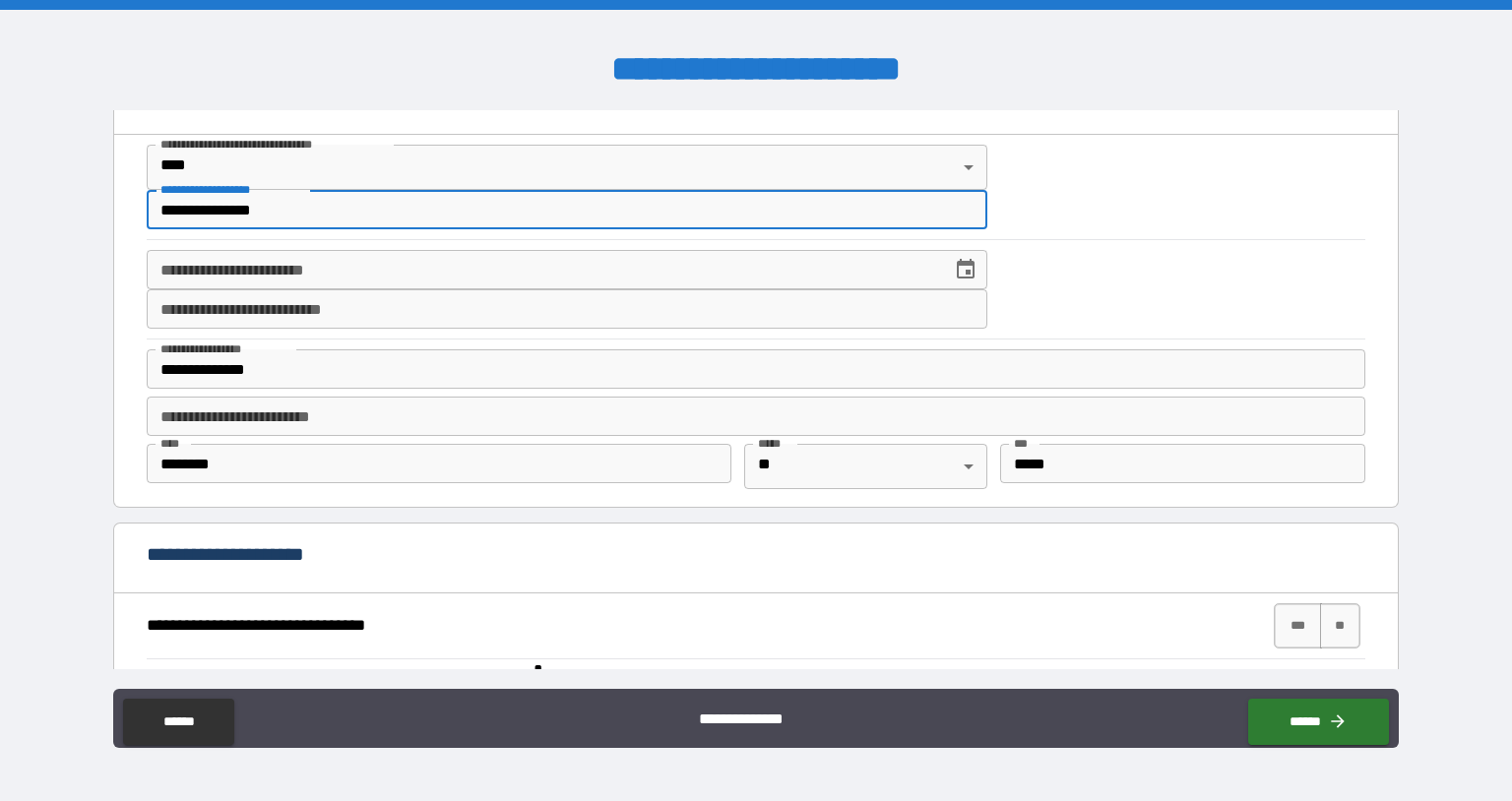 scroll, scrollTop: 1035, scrollLeft: 0, axis: vertical 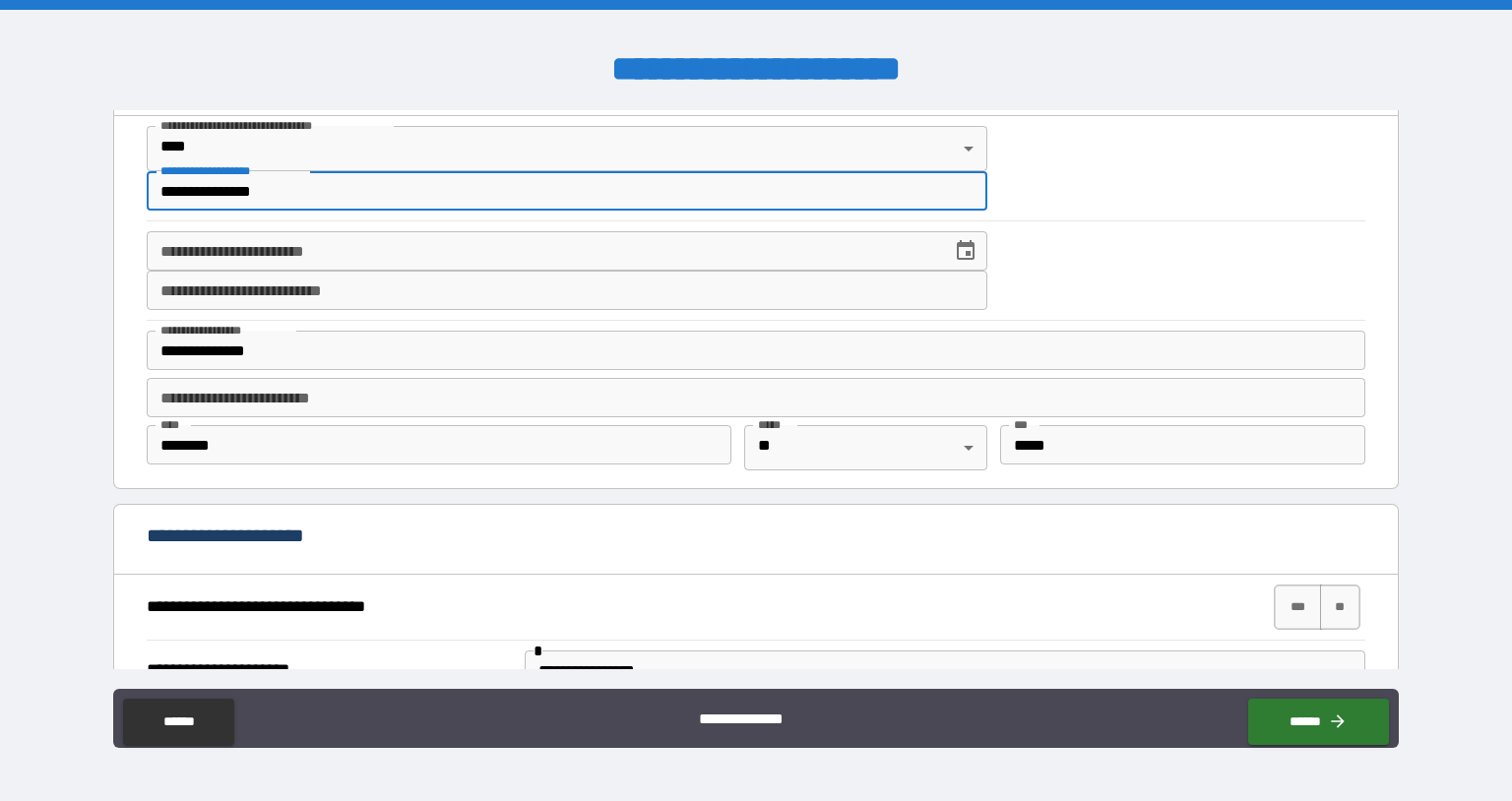 click on "**********" at bounding box center (542, 251) 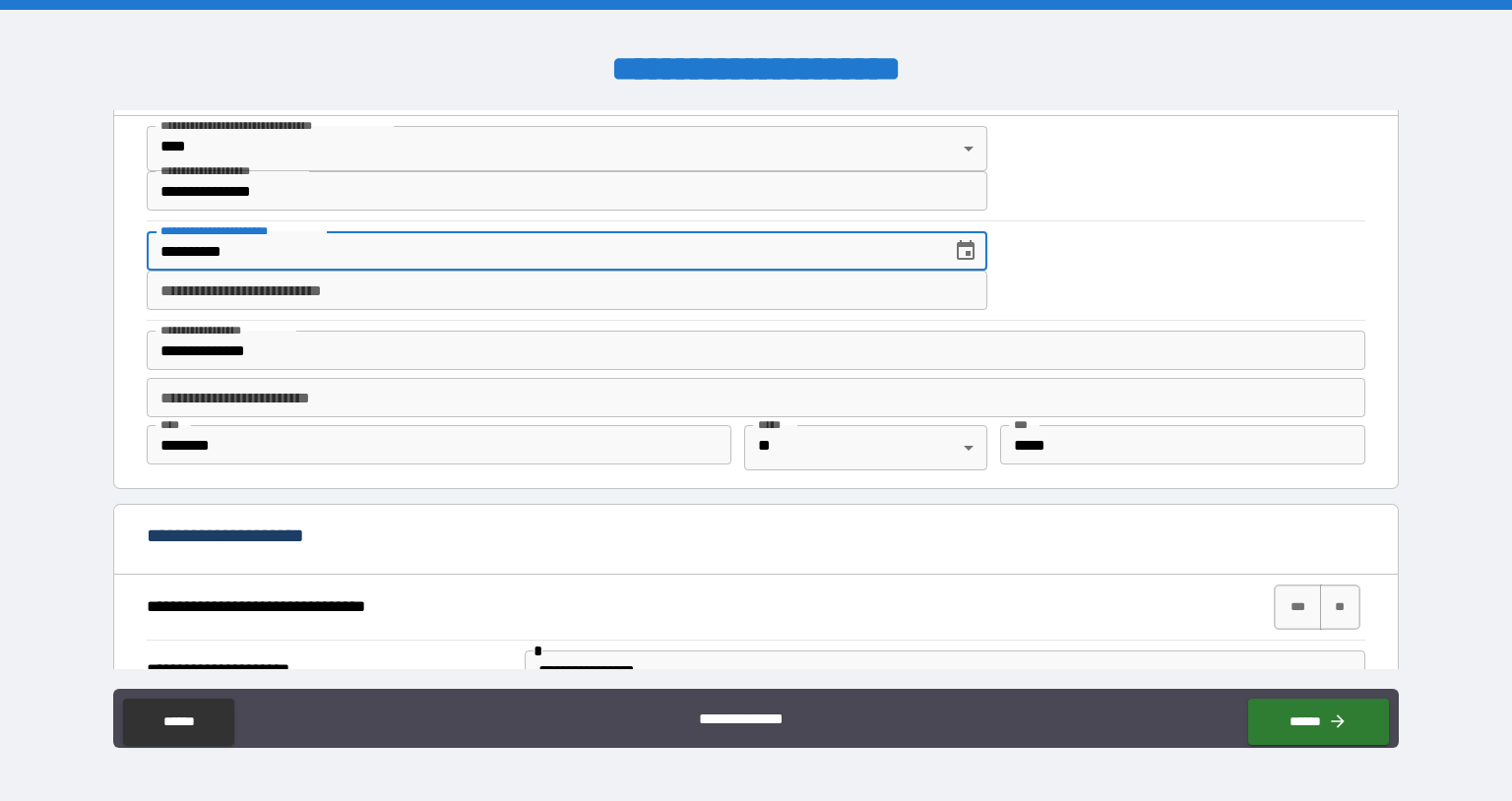 type on "**********" 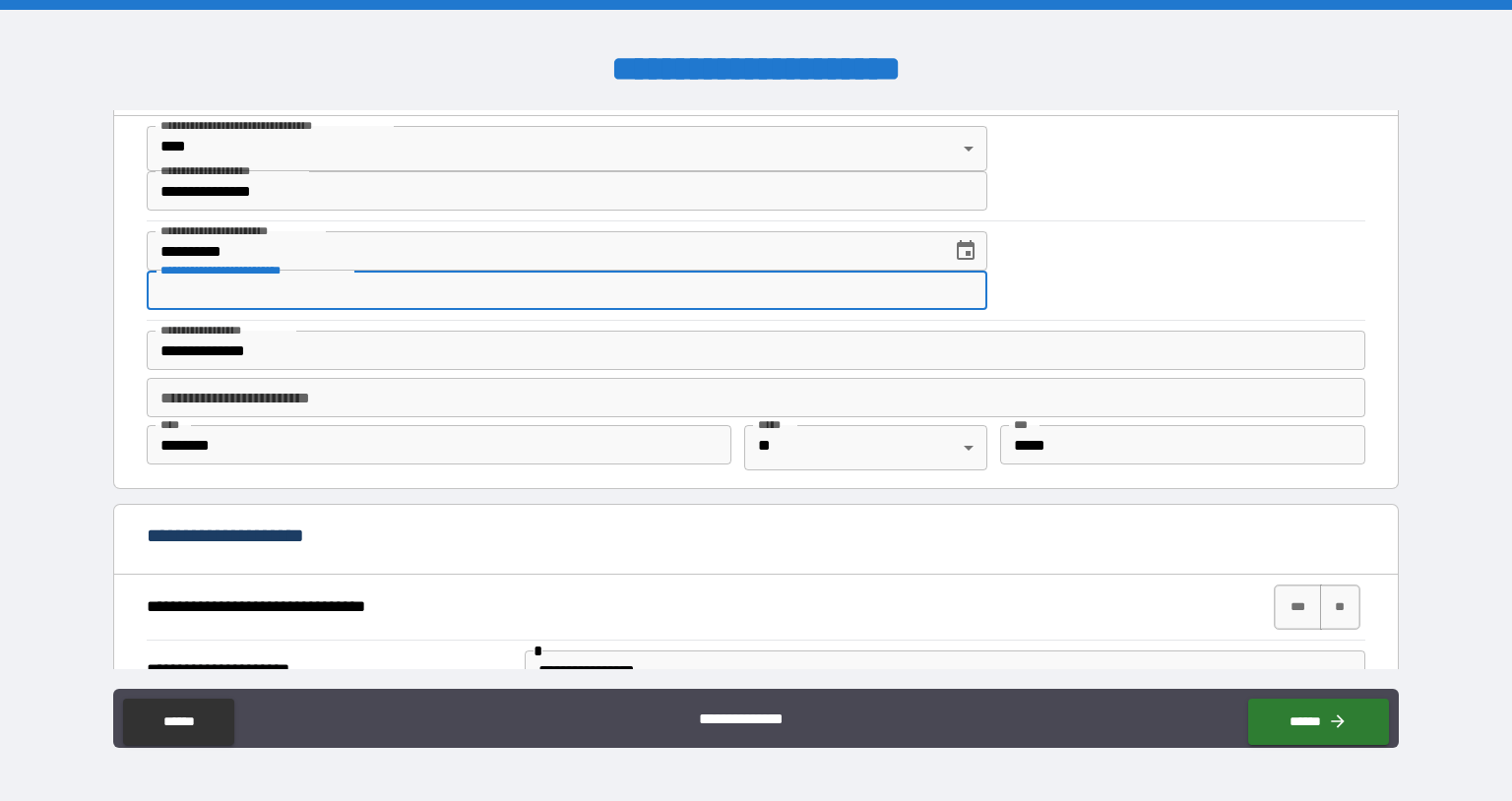 type on "**********" 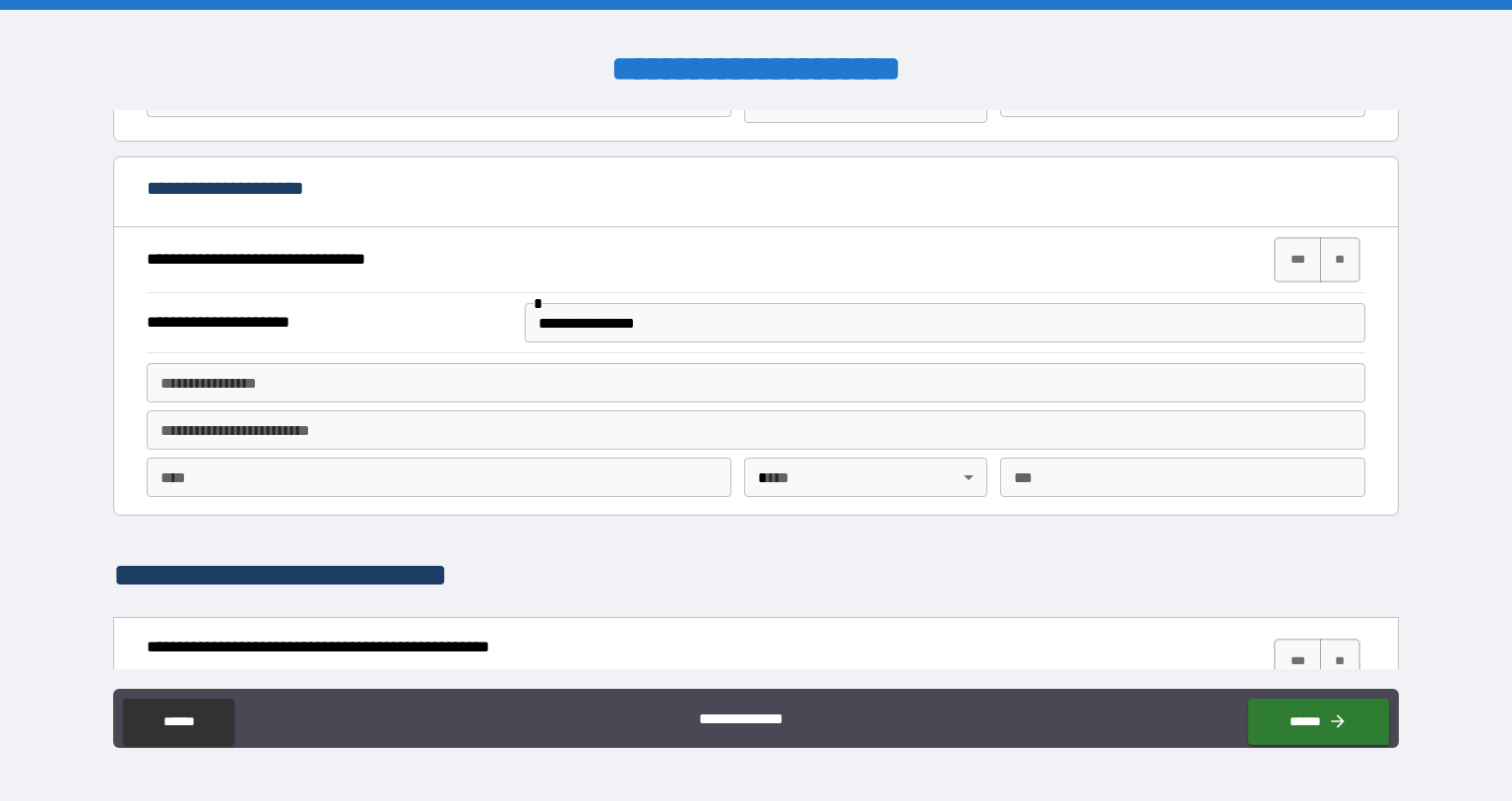 click on "**********" at bounding box center [327, 323] 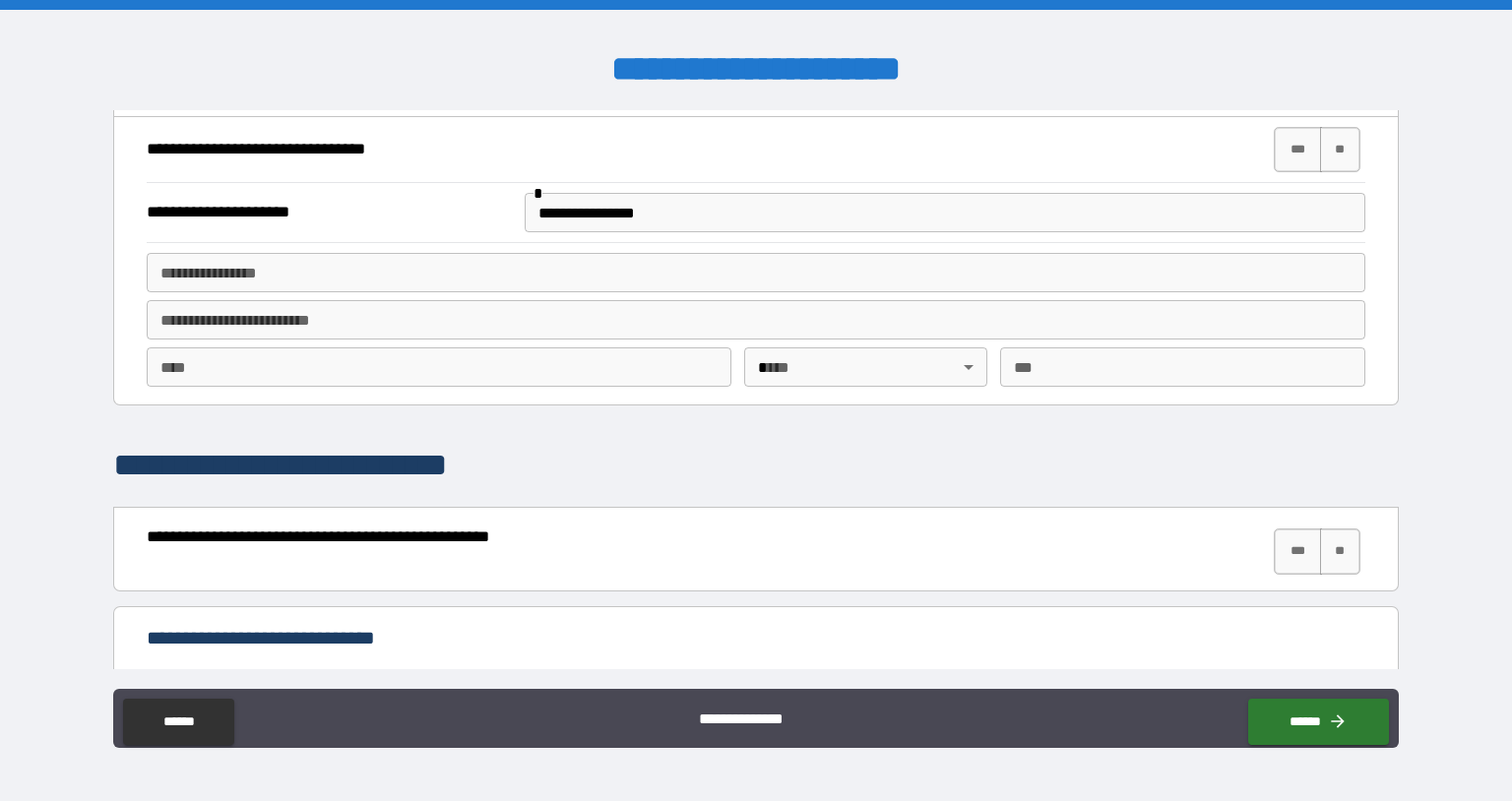 scroll, scrollTop: 1509, scrollLeft: 0, axis: vertical 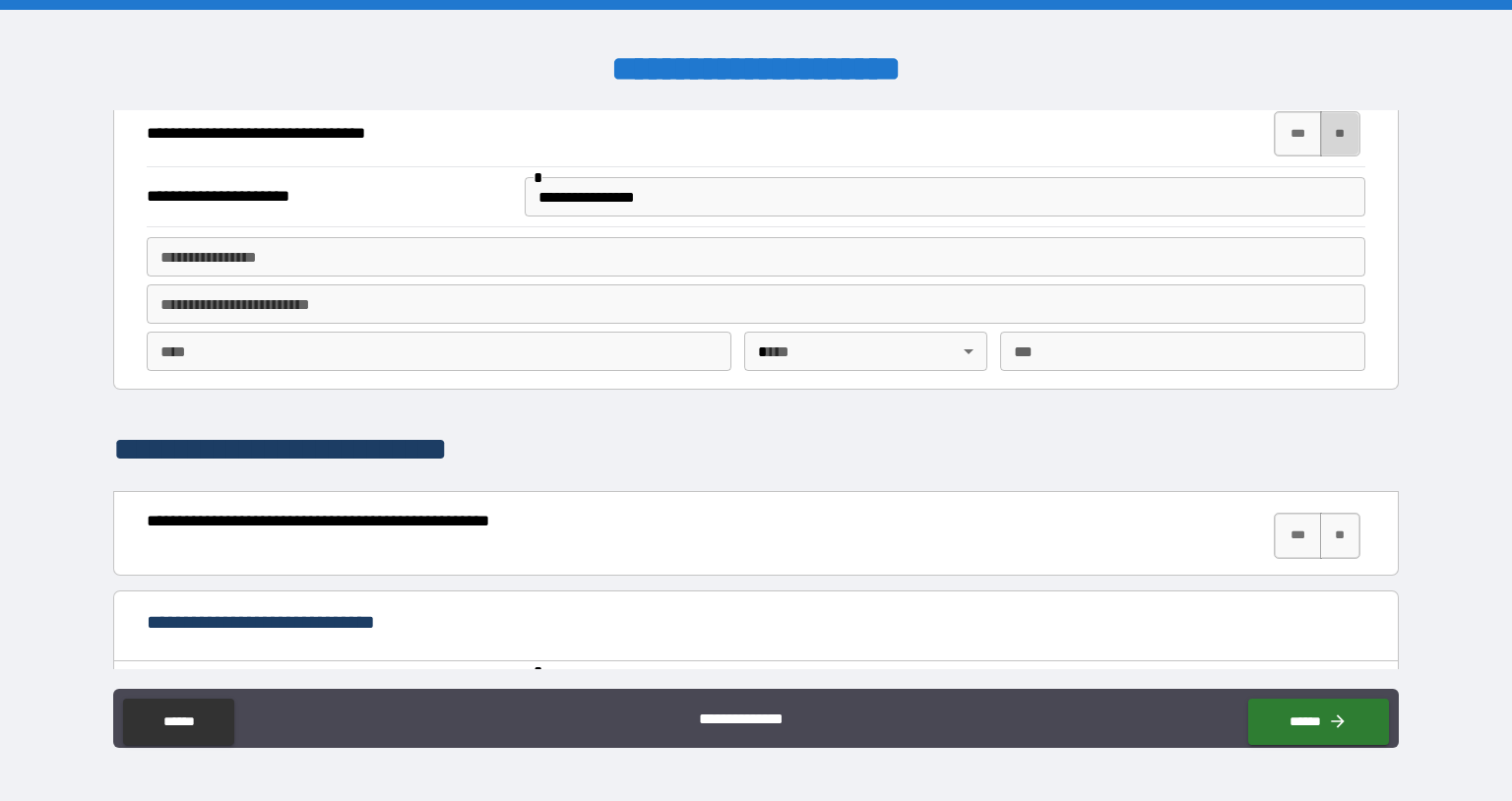 click on "**" at bounding box center (1341, 134) 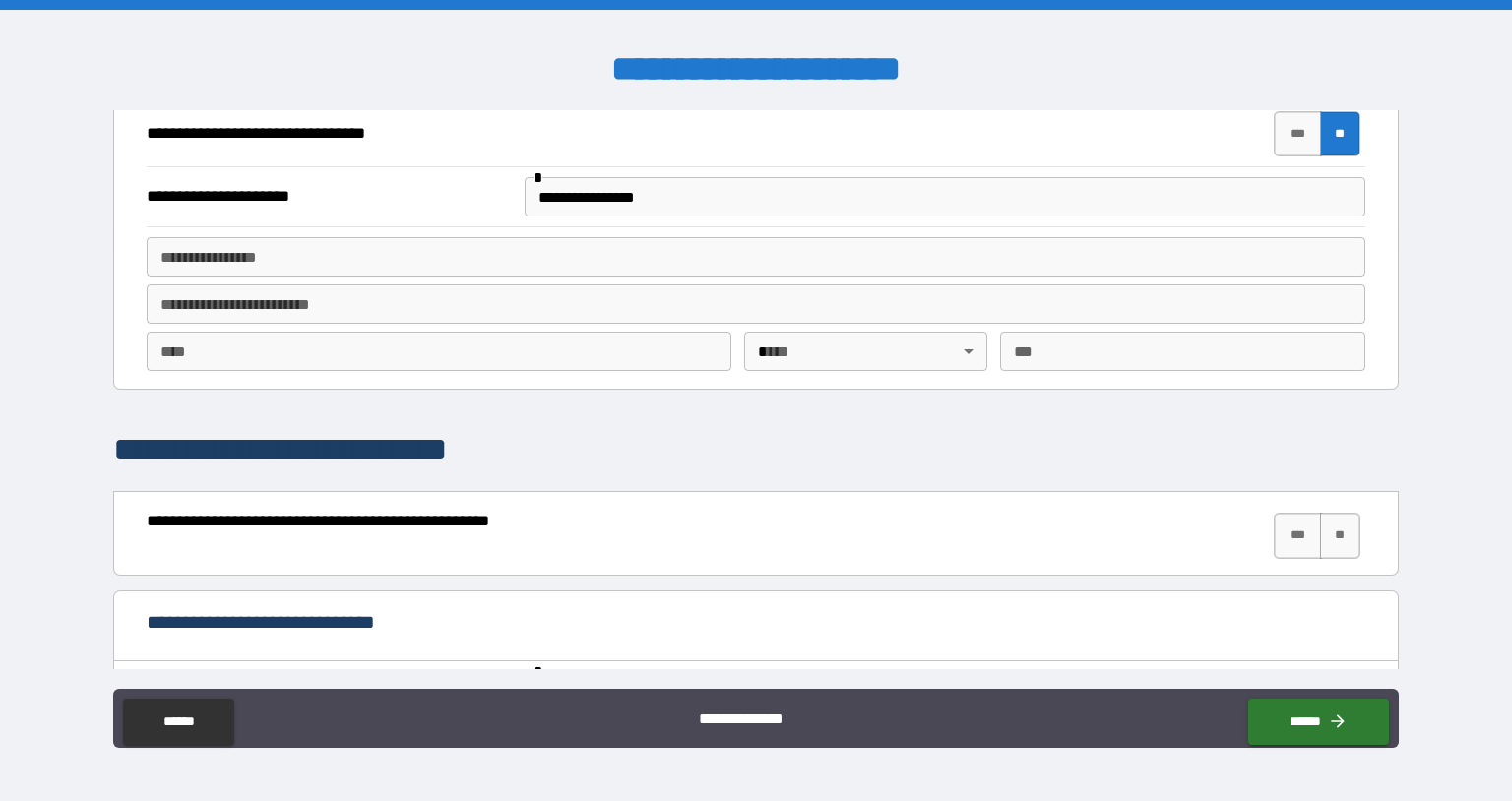 click on "**********" at bounding box center [945, 197] 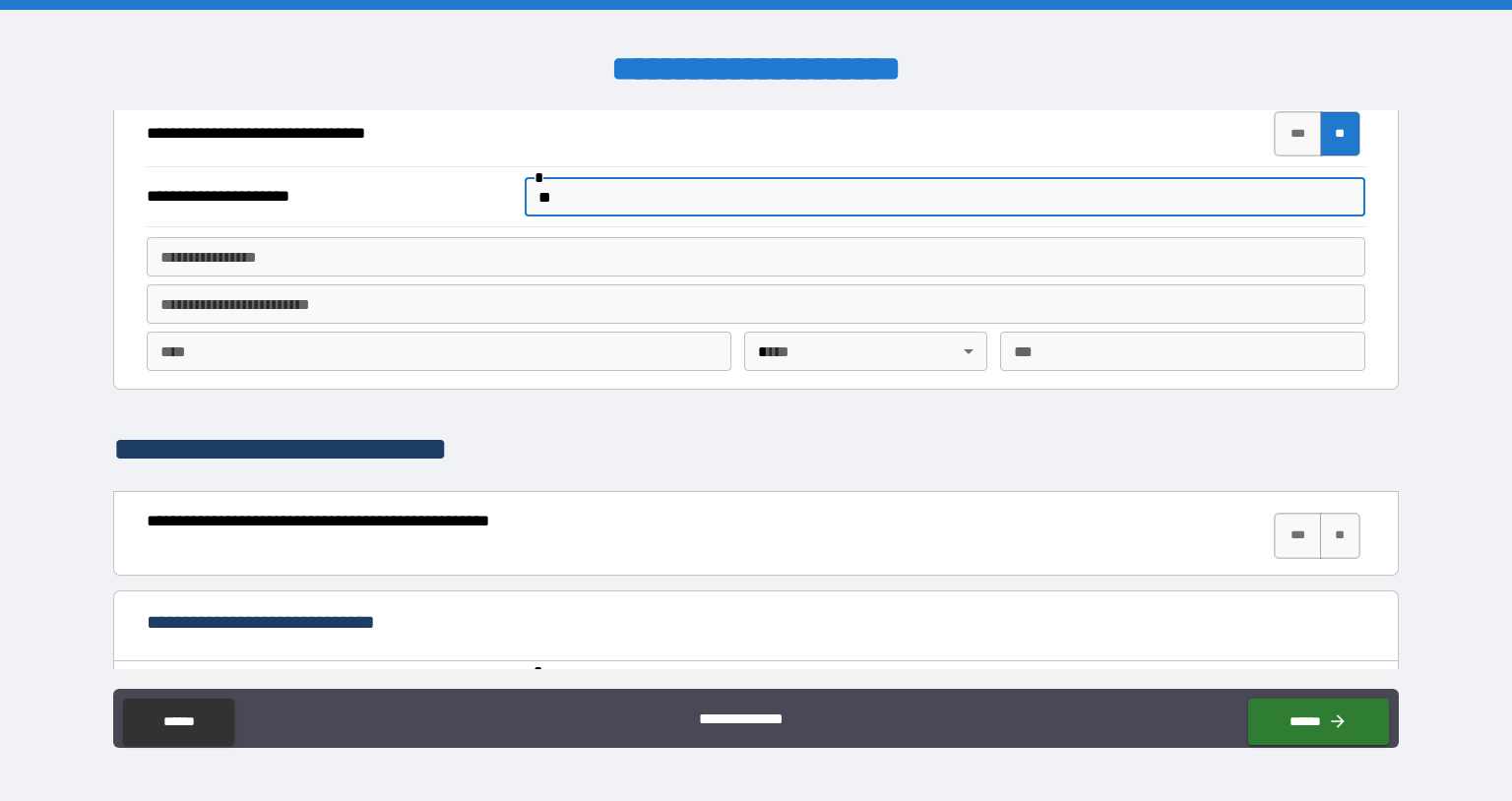 type on "*" 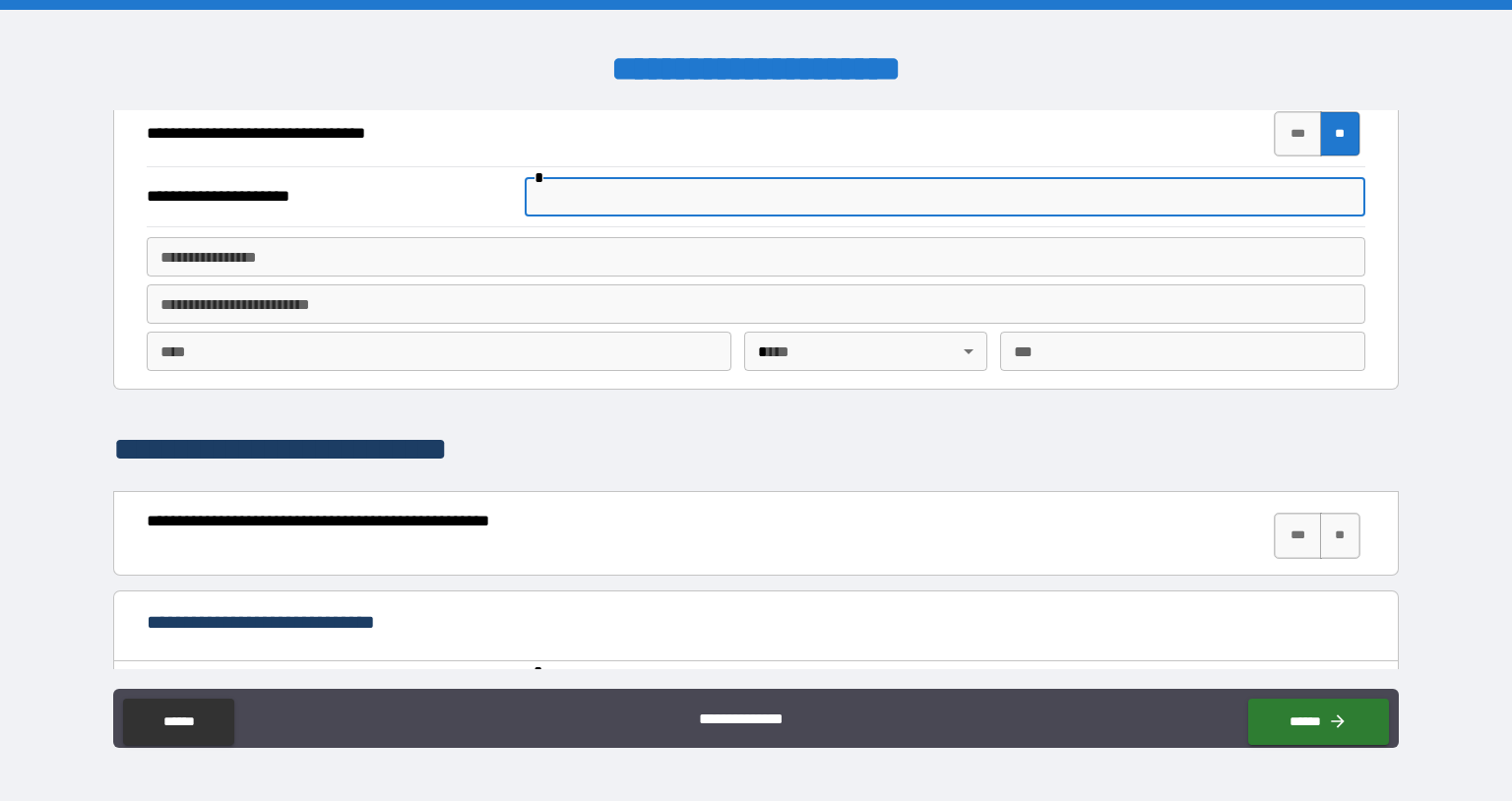 type 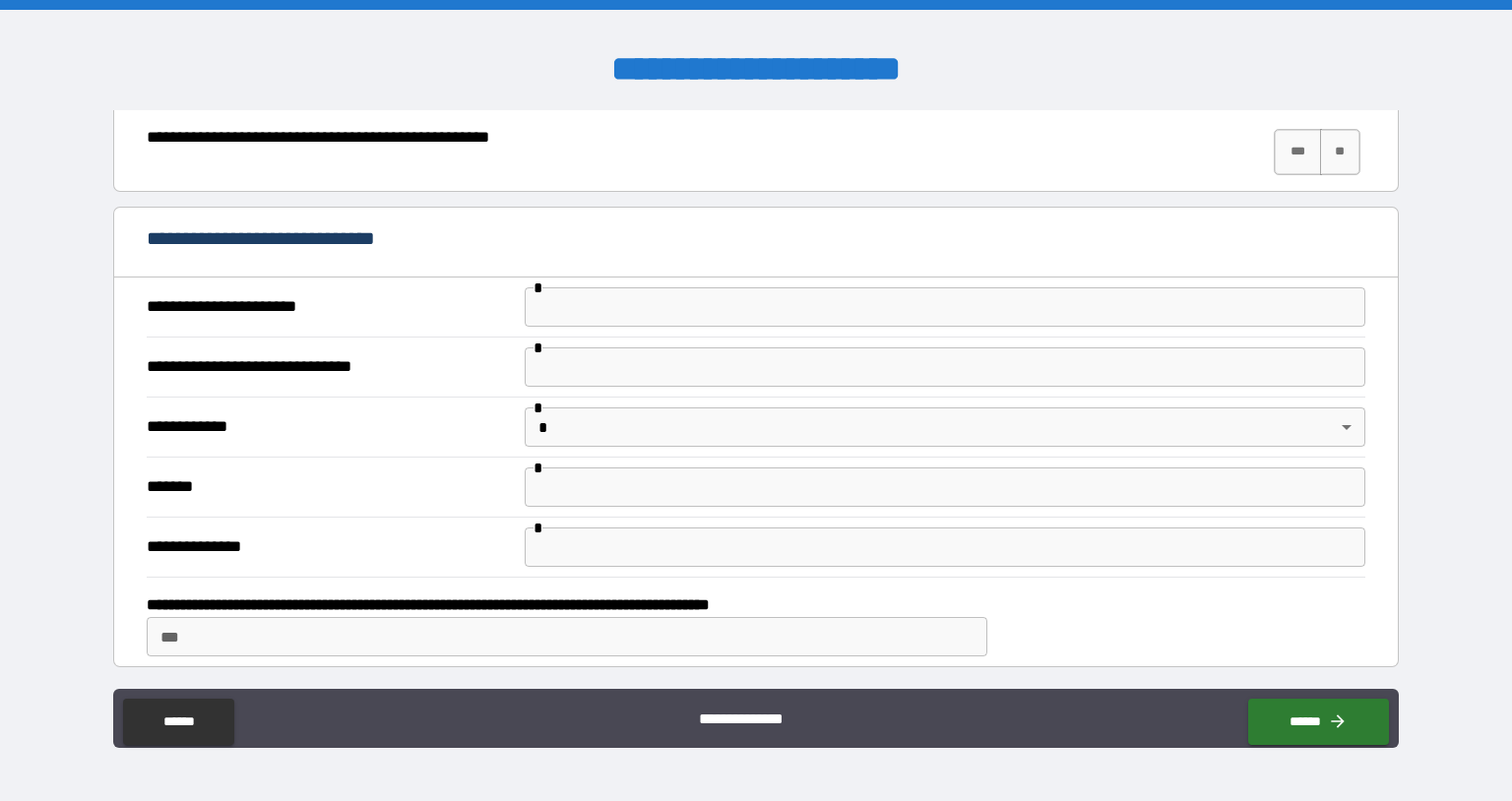 scroll, scrollTop: 1898, scrollLeft: 0, axis: vertical 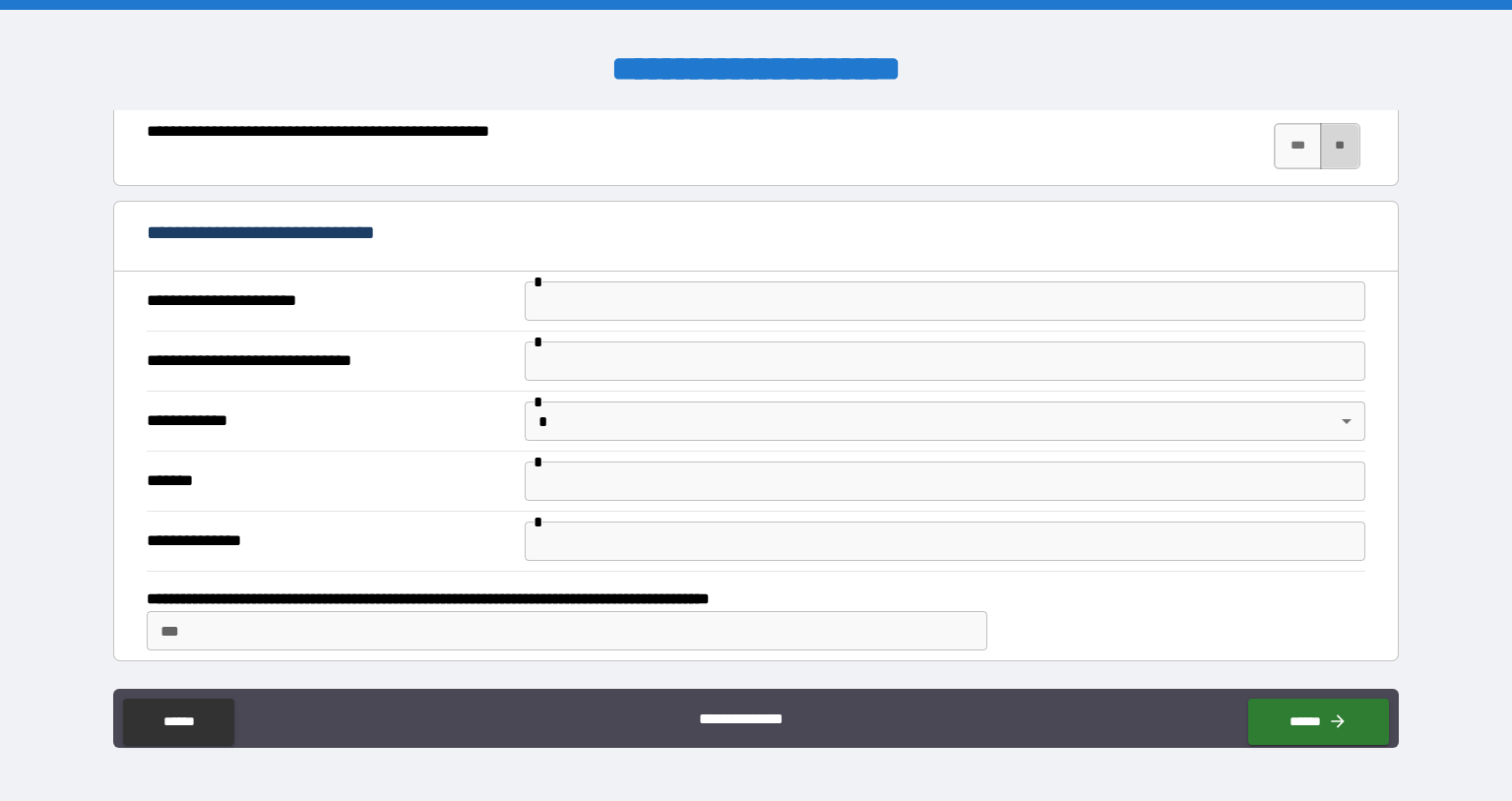 click on "**" at bounding box center [1341, 146] 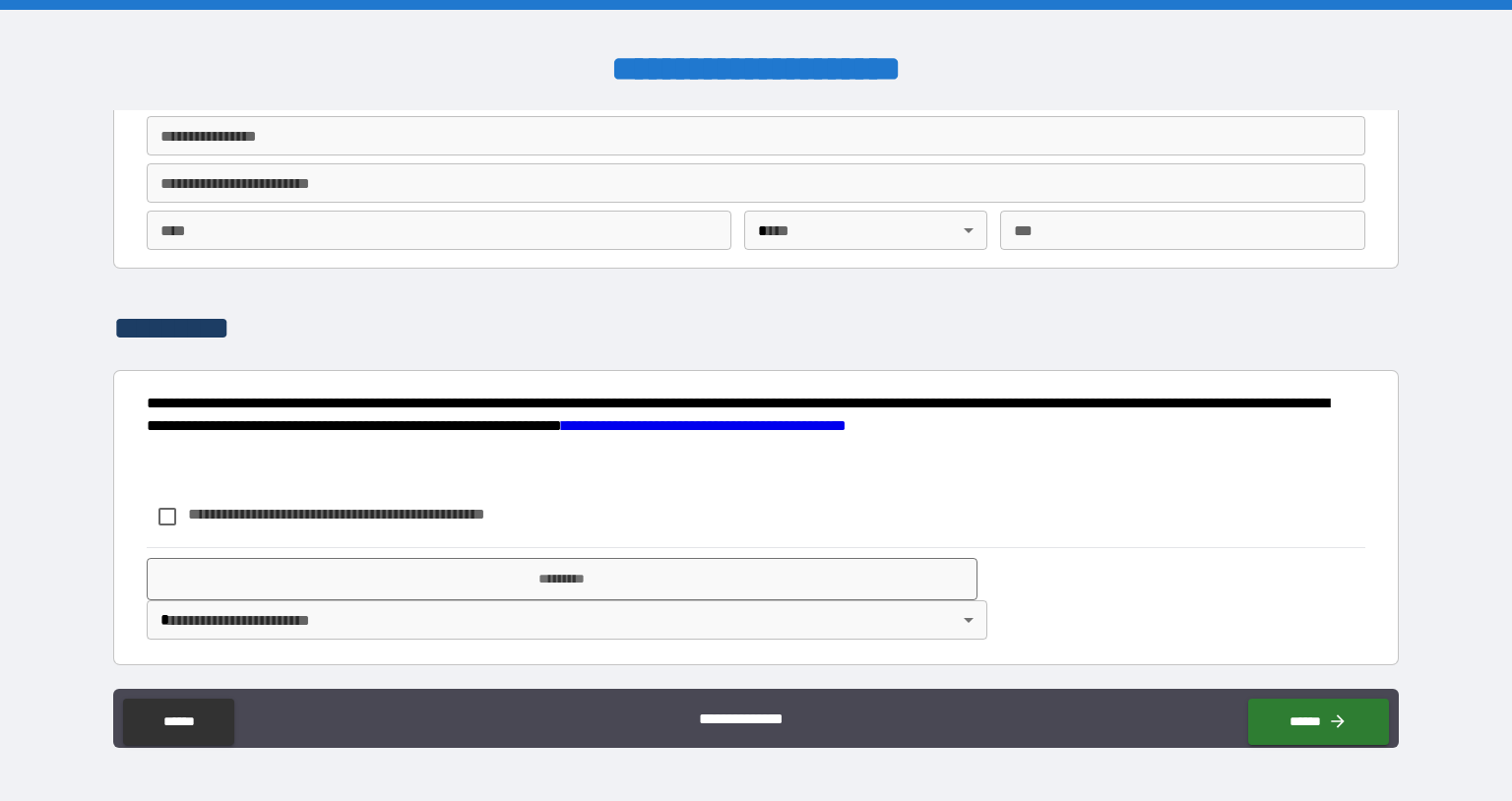 scroll, scrollTop: 3429, scrollLeft: 0, axis: vertical 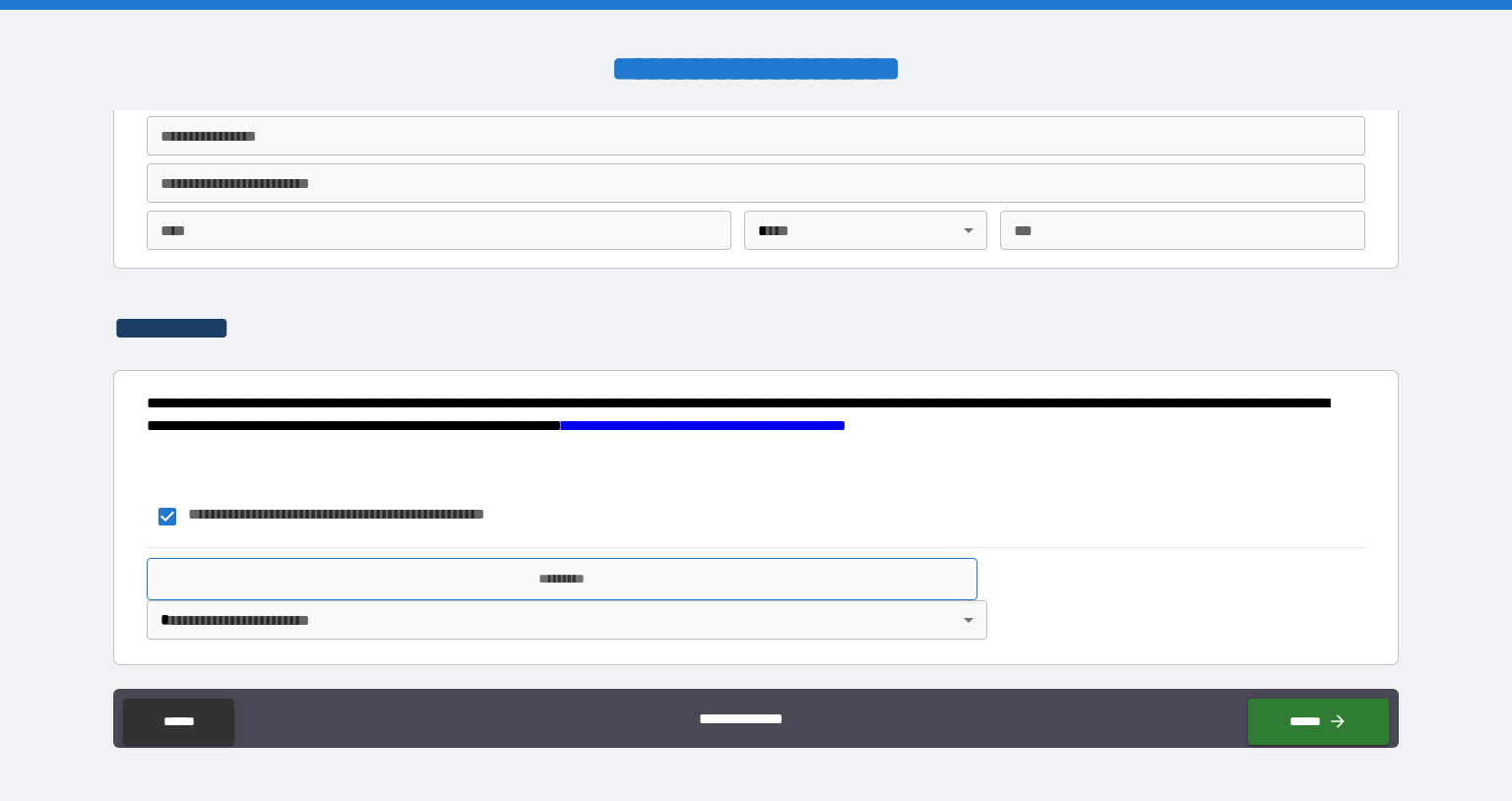 click on "*********" at bounding box center (562, 579) 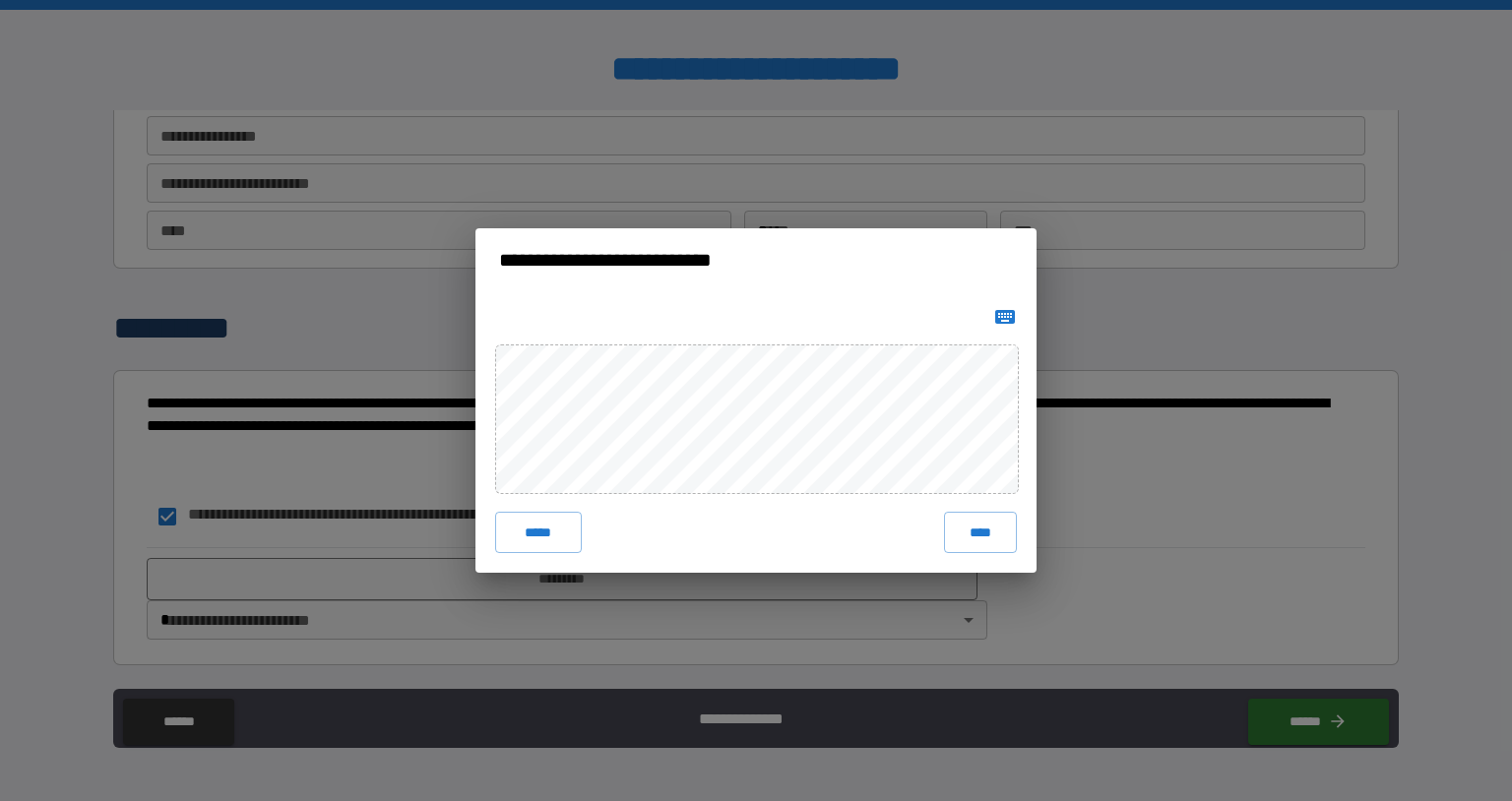 click on "**********" at bounding box center [756, 400] 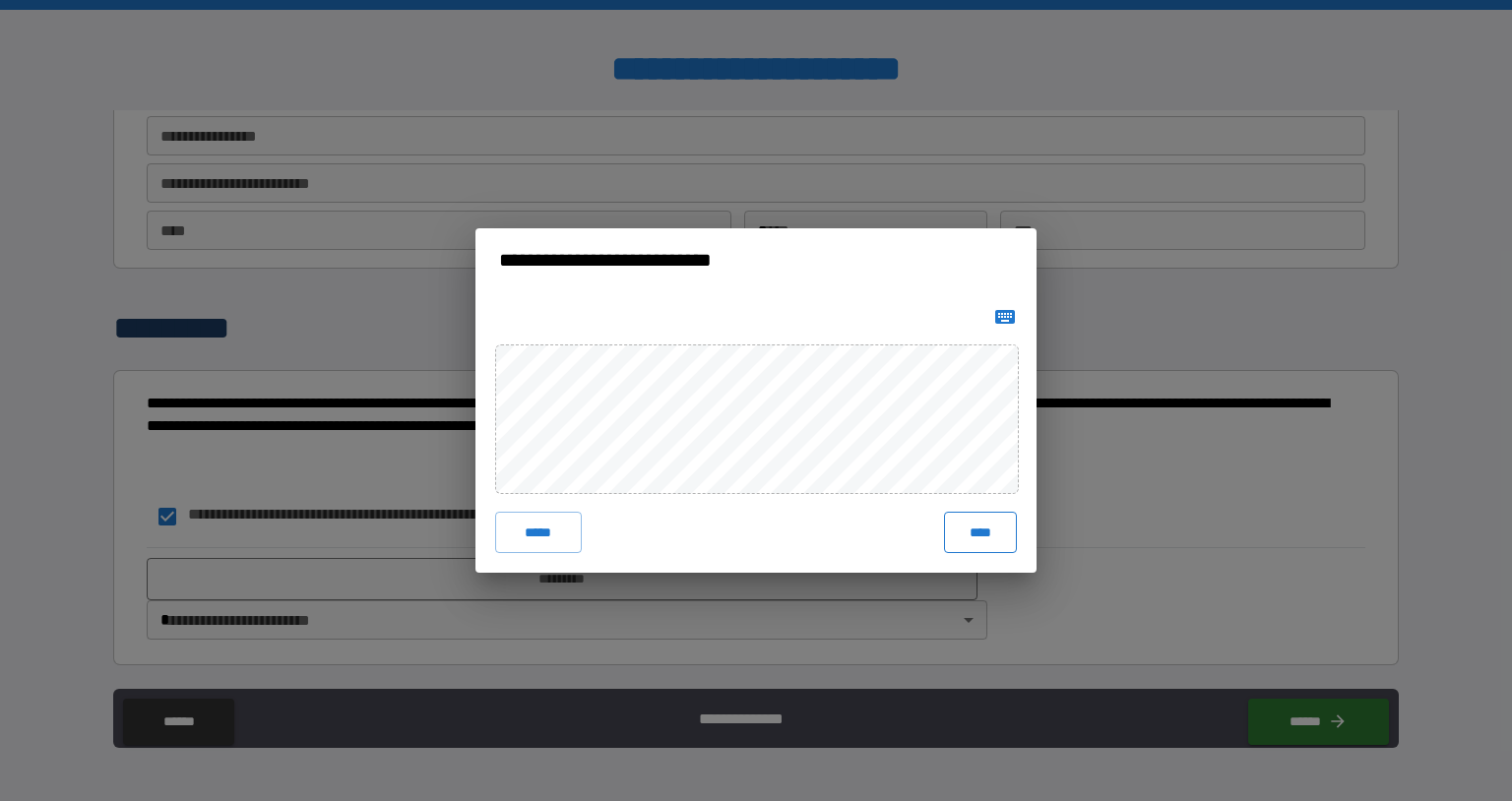 click on "****" at bounding box center [980, 532] 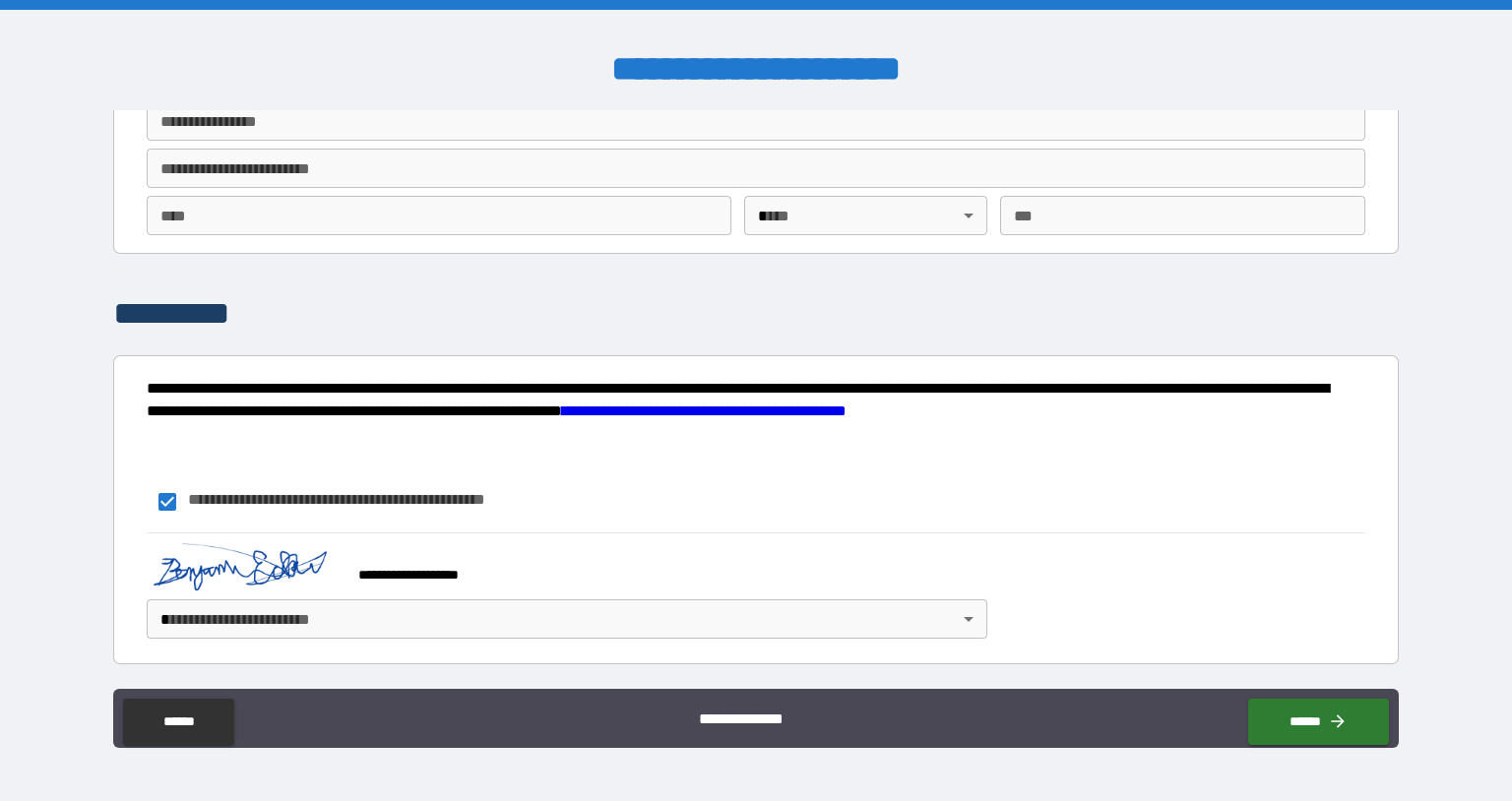 scroll, scrollTop: 3443, scrollLeft: 0, axis: vertical 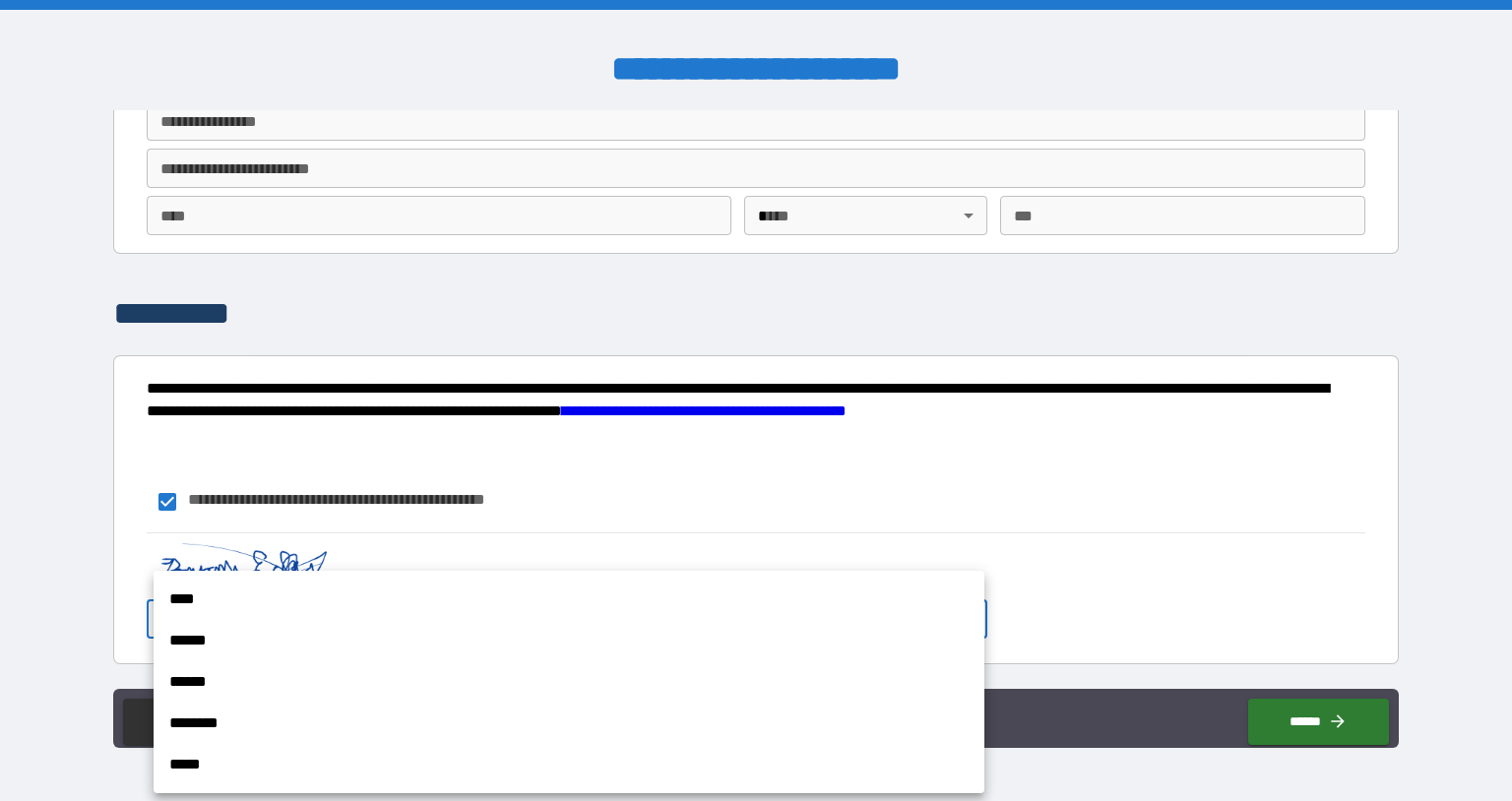 click on "**** ****** ****** ******** *****" at bounding box center (569, 682) 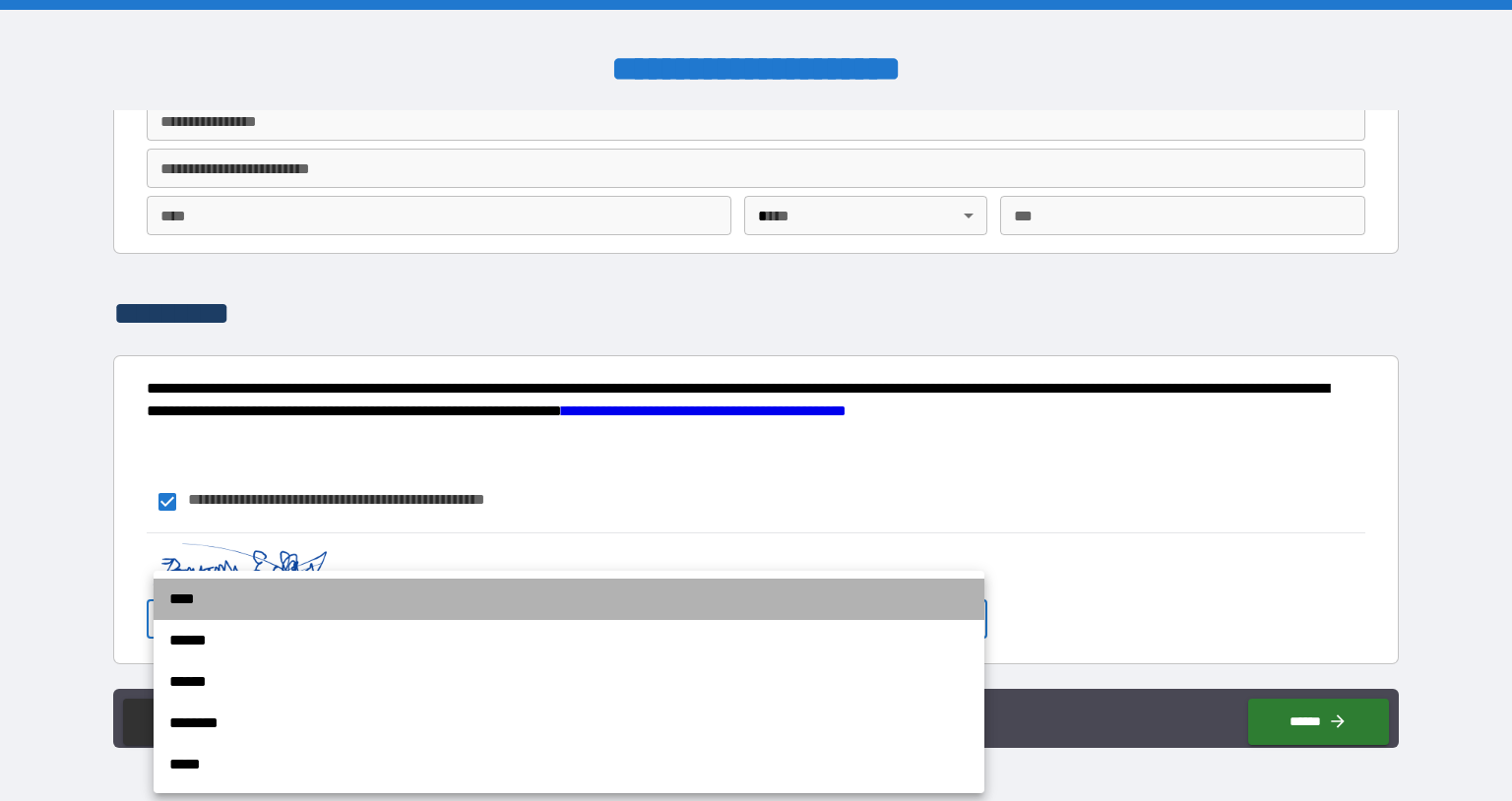 click on "****" at bounding box center [569, 599] 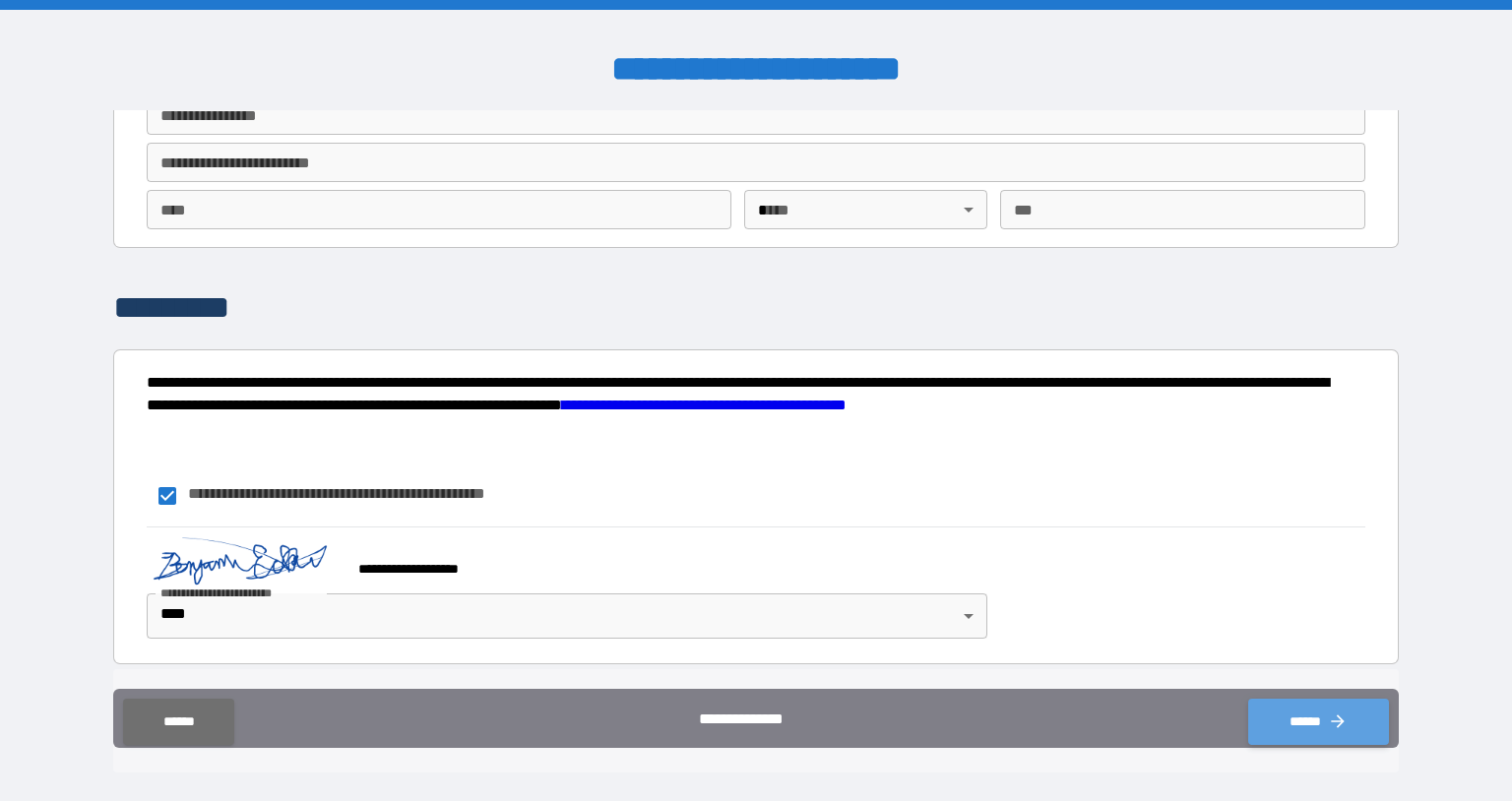 click on "******" at bounding box center (1318, 721) 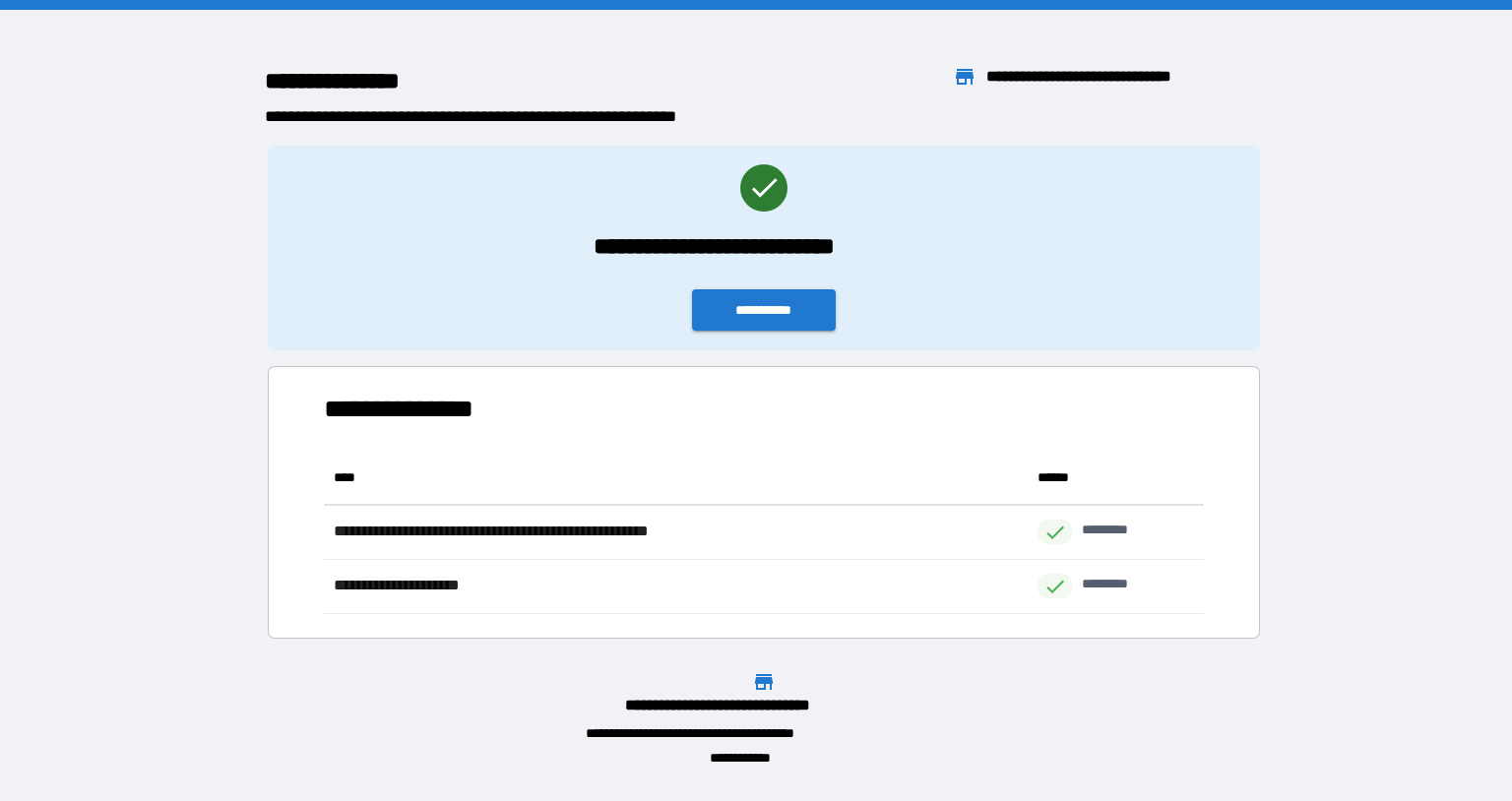 scroll, scrollTop: 1, scrollLeft: 1, axis: both 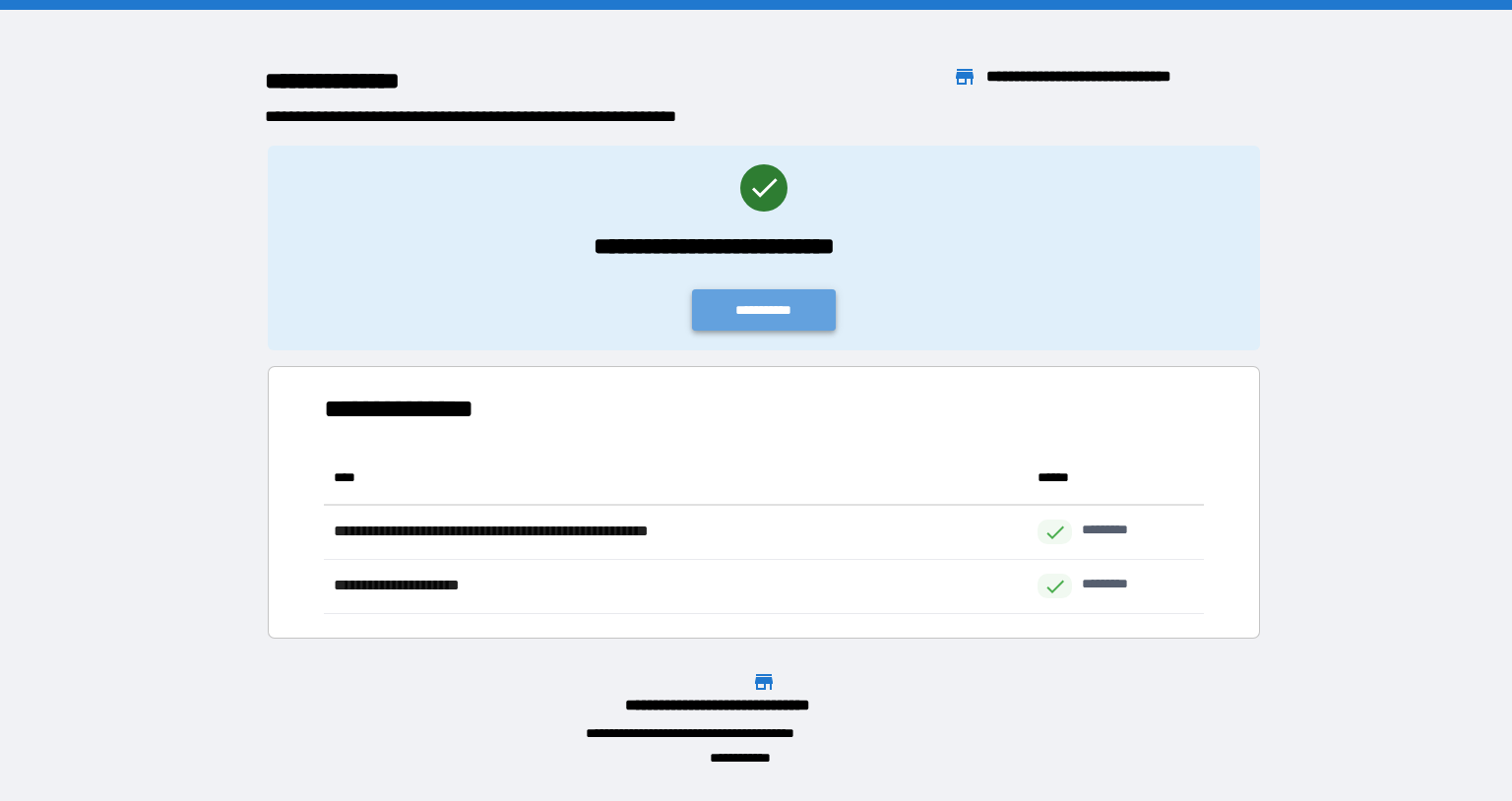 click on "**********" at bounding box center [764, 310] 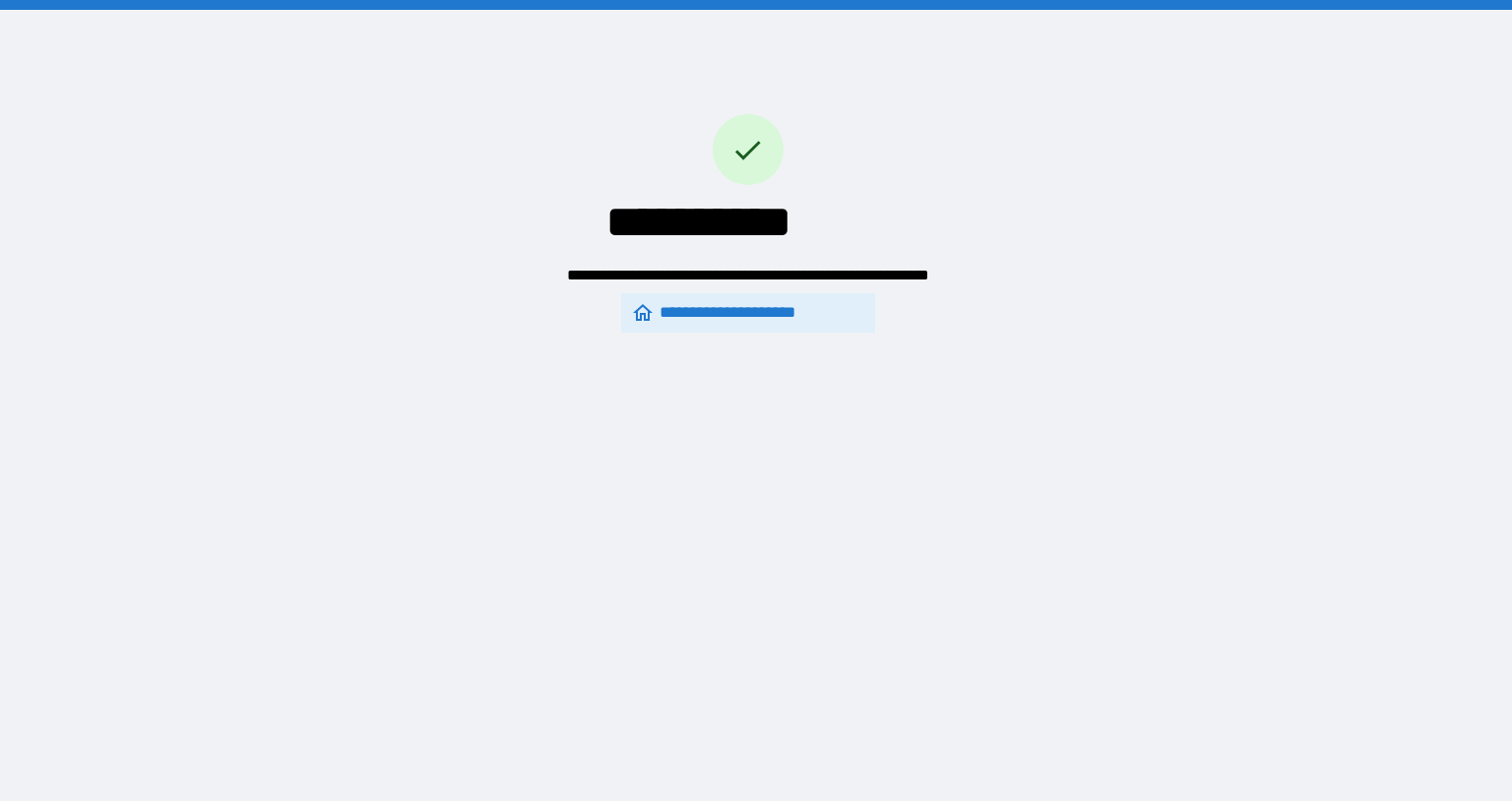 click on "**********" at bounding box center [748, 313] 